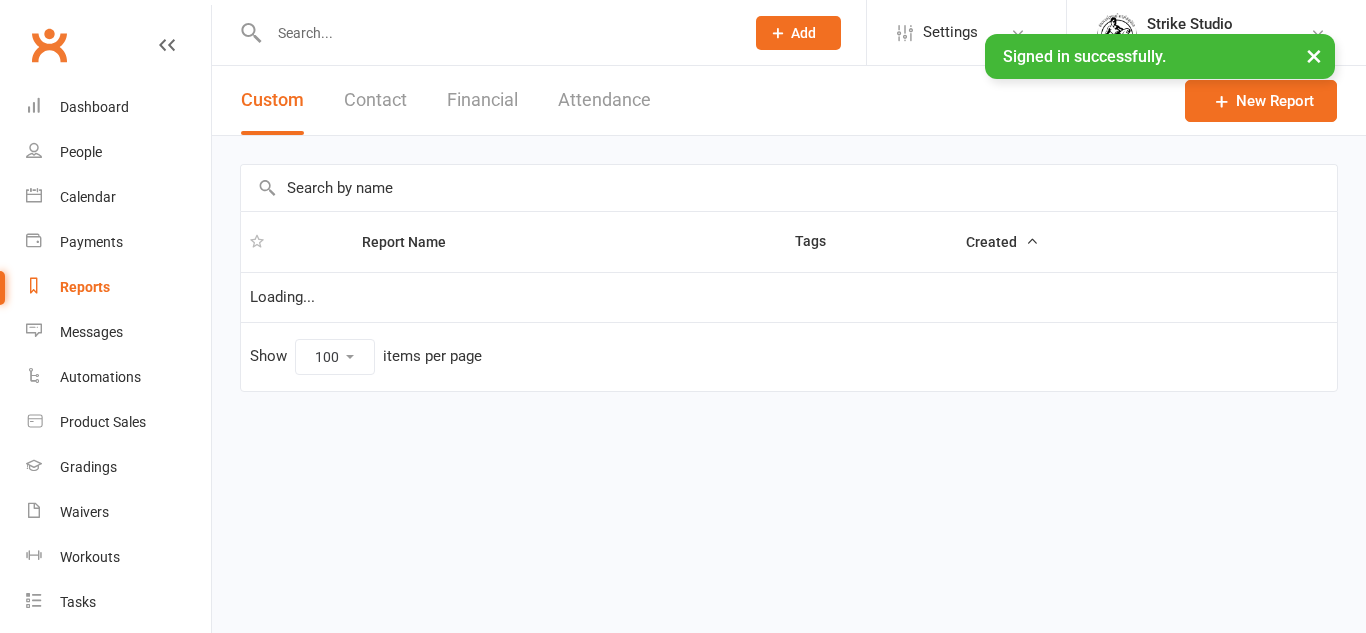 select on "100" 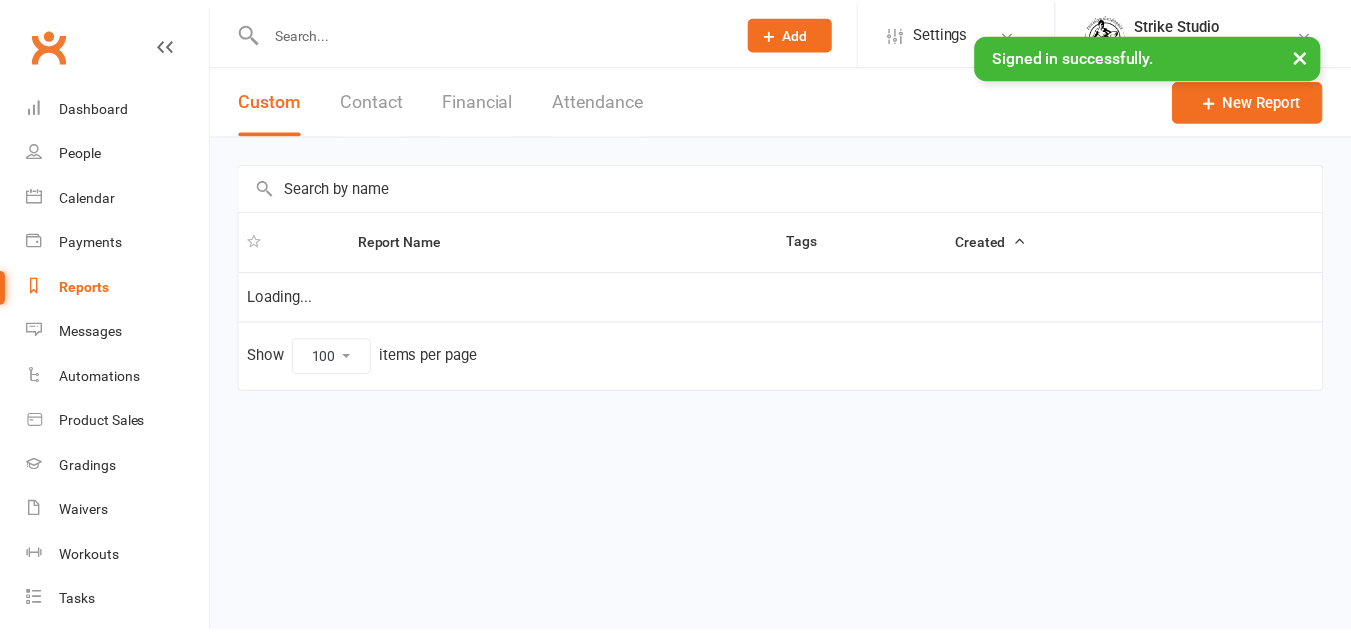 scroll, scrollTop: 0, scrollLeft: 0, axis: both 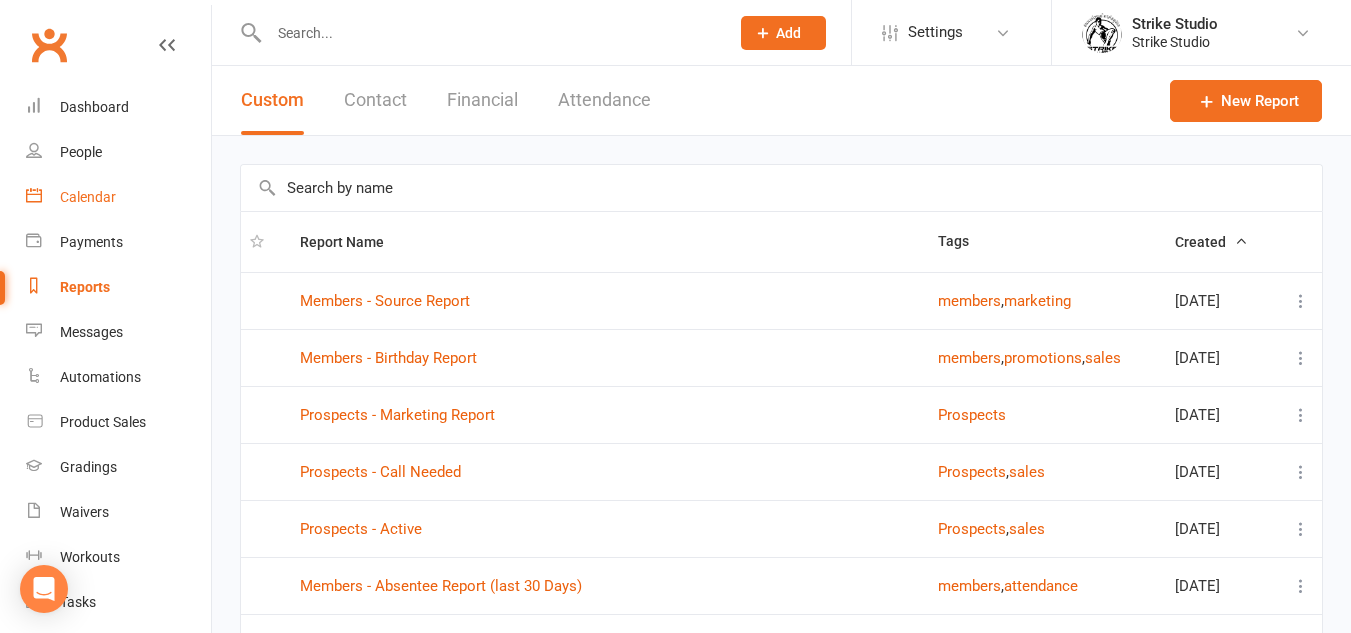 click on "Calendar" at bounding box center [88, 197] 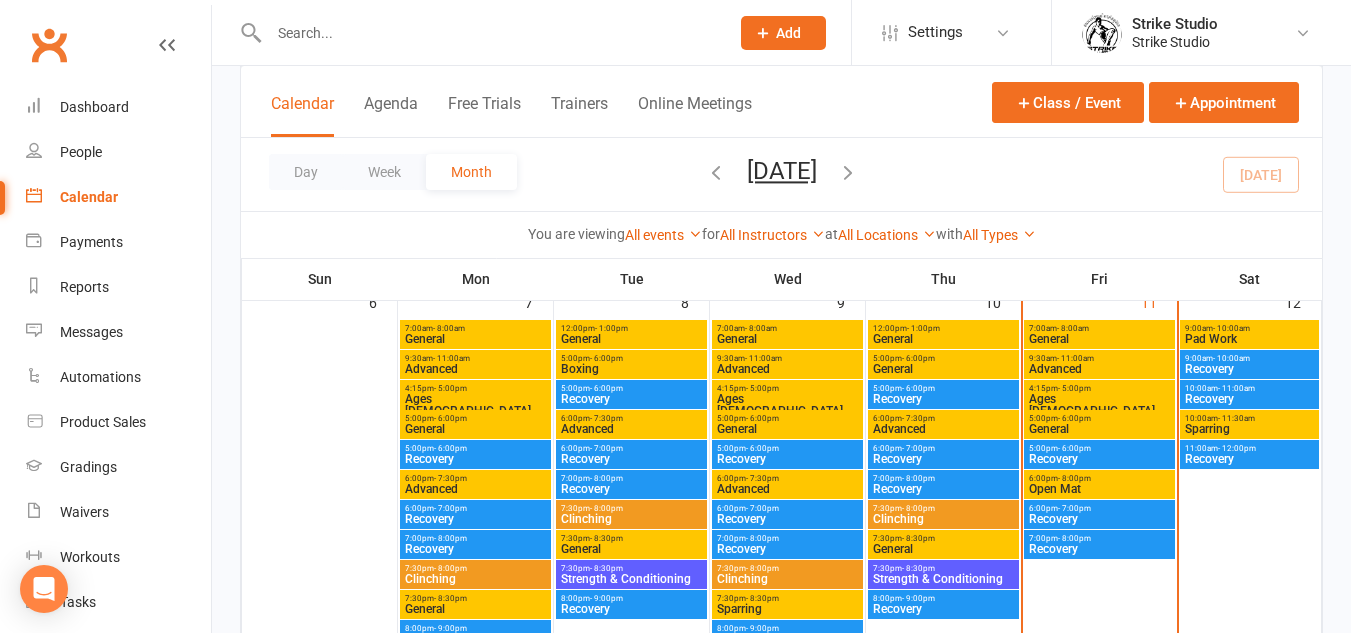 scroll, scrollTop: 500, scrollLeft: 0, axis: vertical 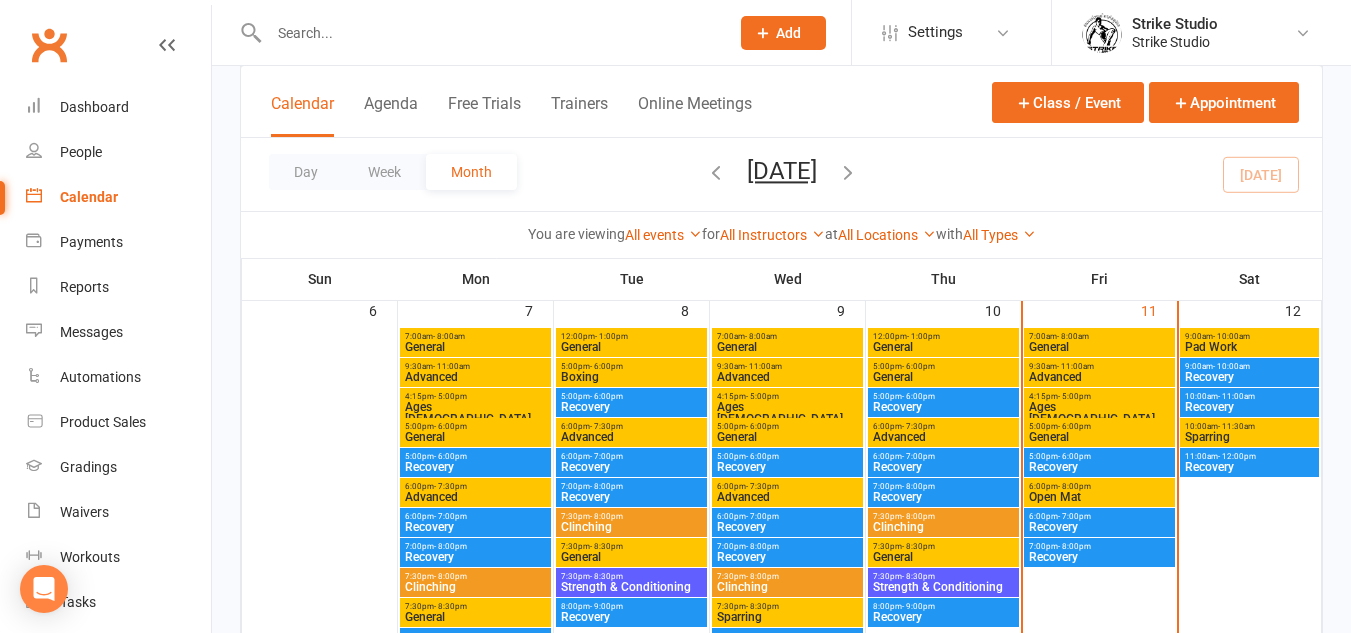 click on "5:00pm  - 6:00pm" at bounding box center (1099, 426) 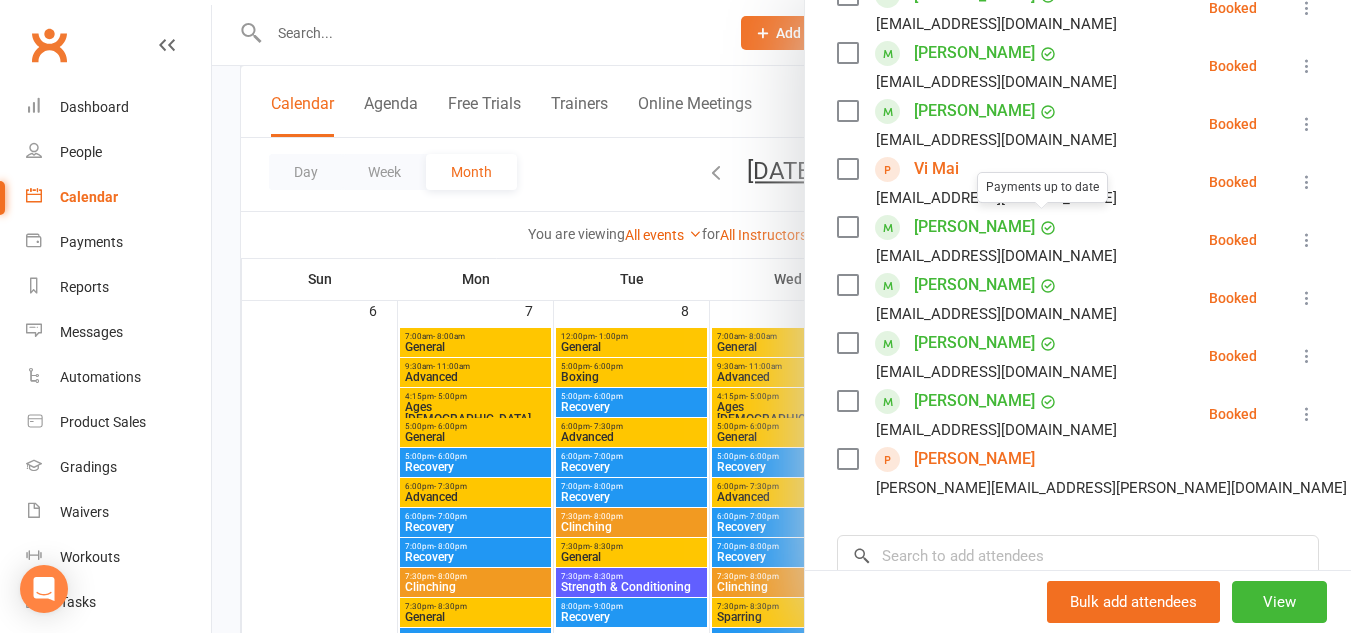 scroll, scrollTop: 600, scrollLeft: 0, axis: vertical 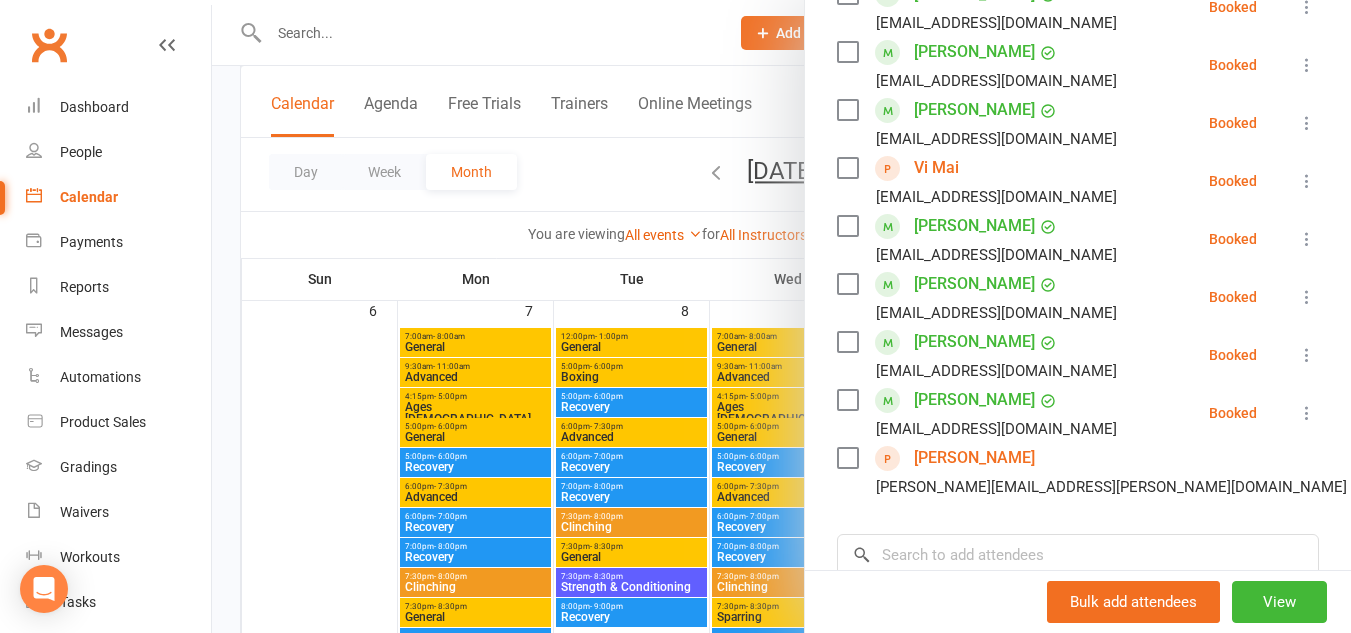 click at bounding box center (781, 316) 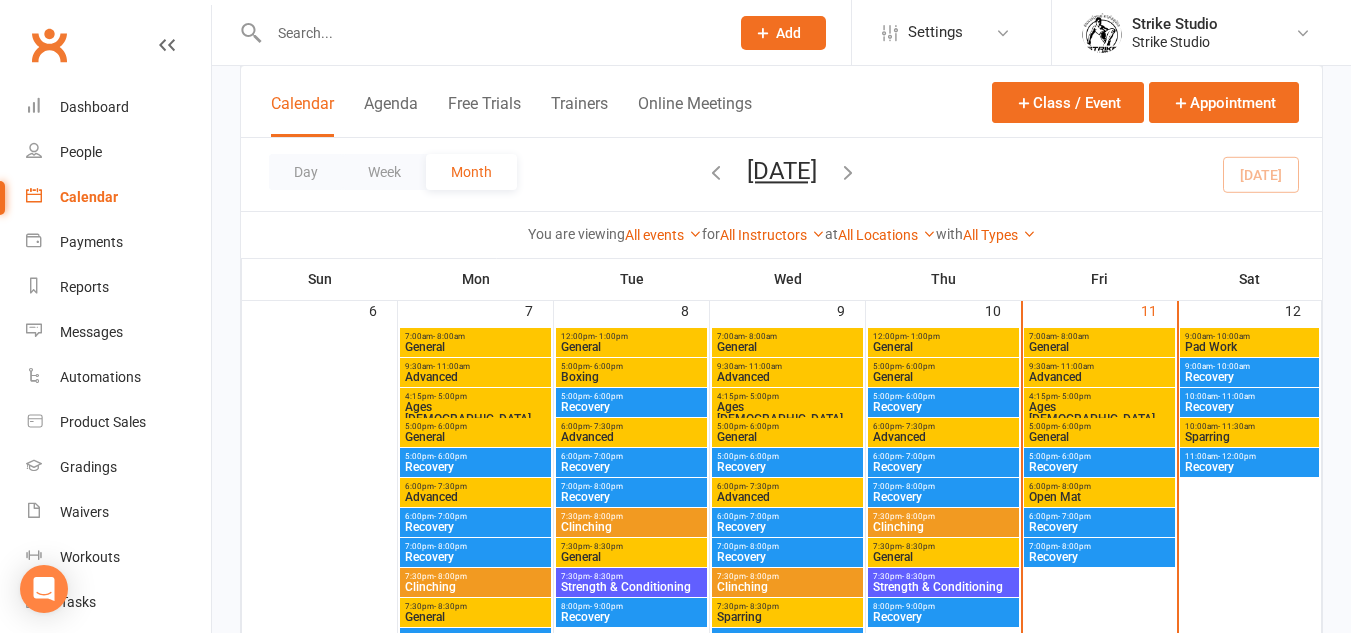 click on "Open Mat" at bounding box center (1099, 497) 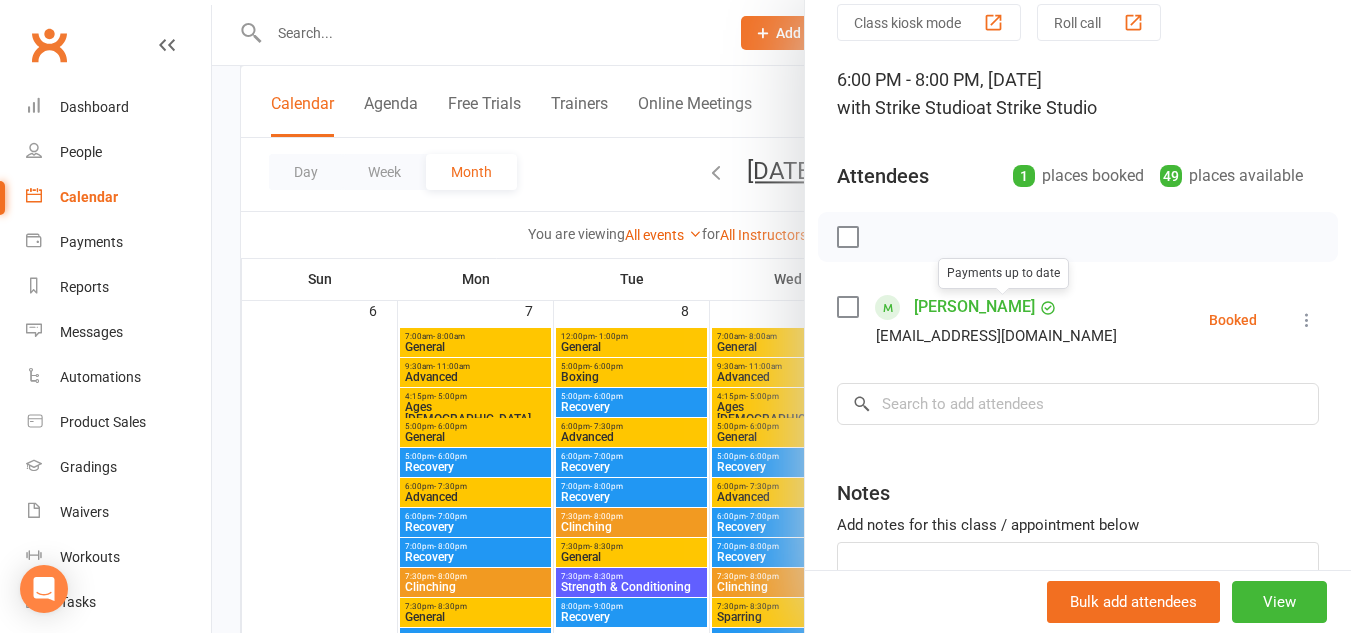 scroll, scrollTop: 100, scrollLeft: 0, axis: vertical 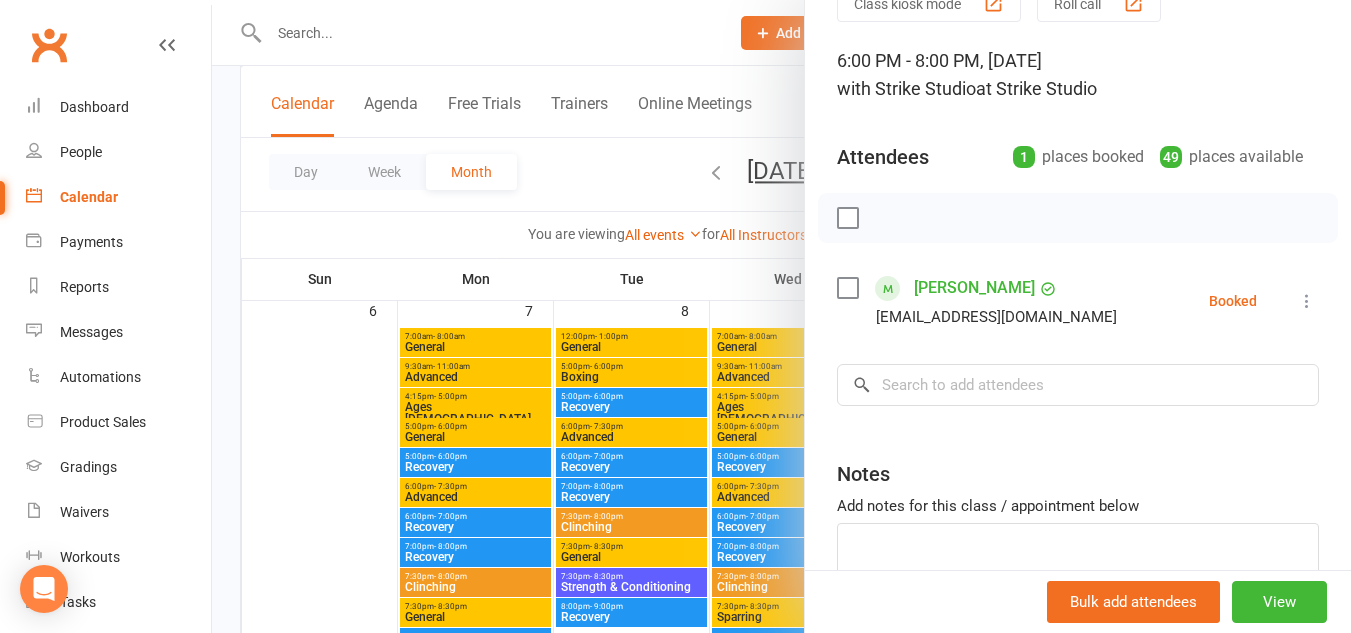 click at bounding box center (781, 316) 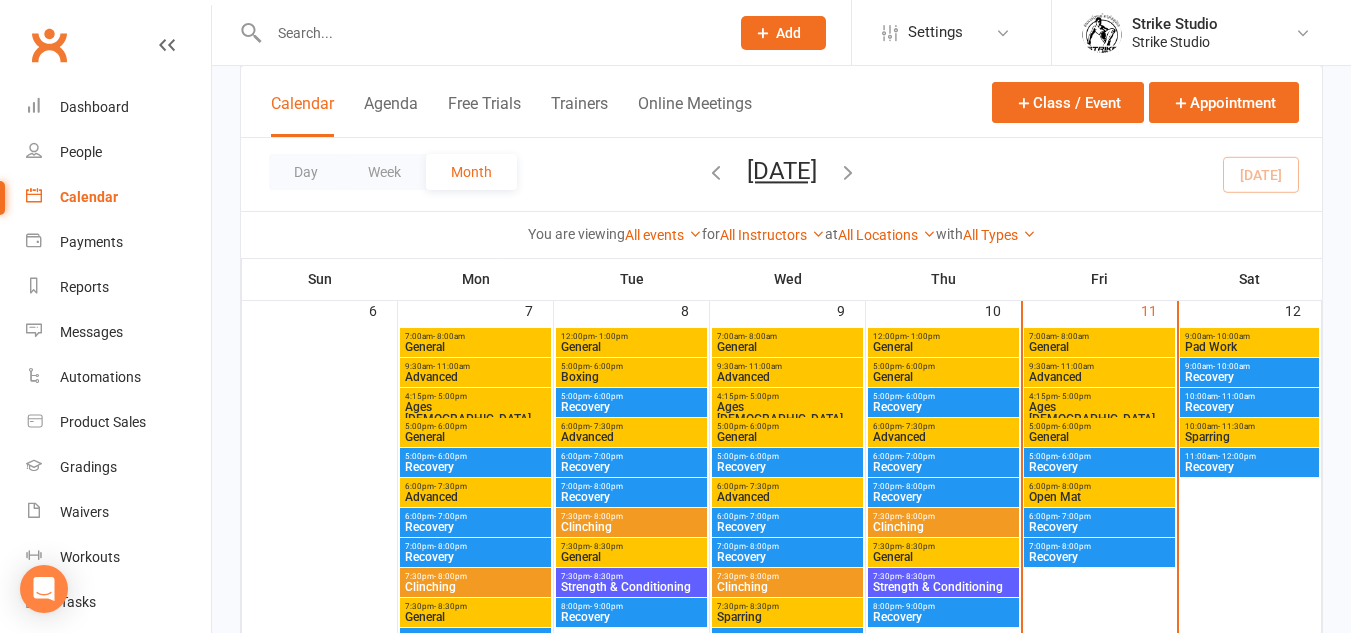 click on "- 8:00pm" at bounding box center [1074, 486] 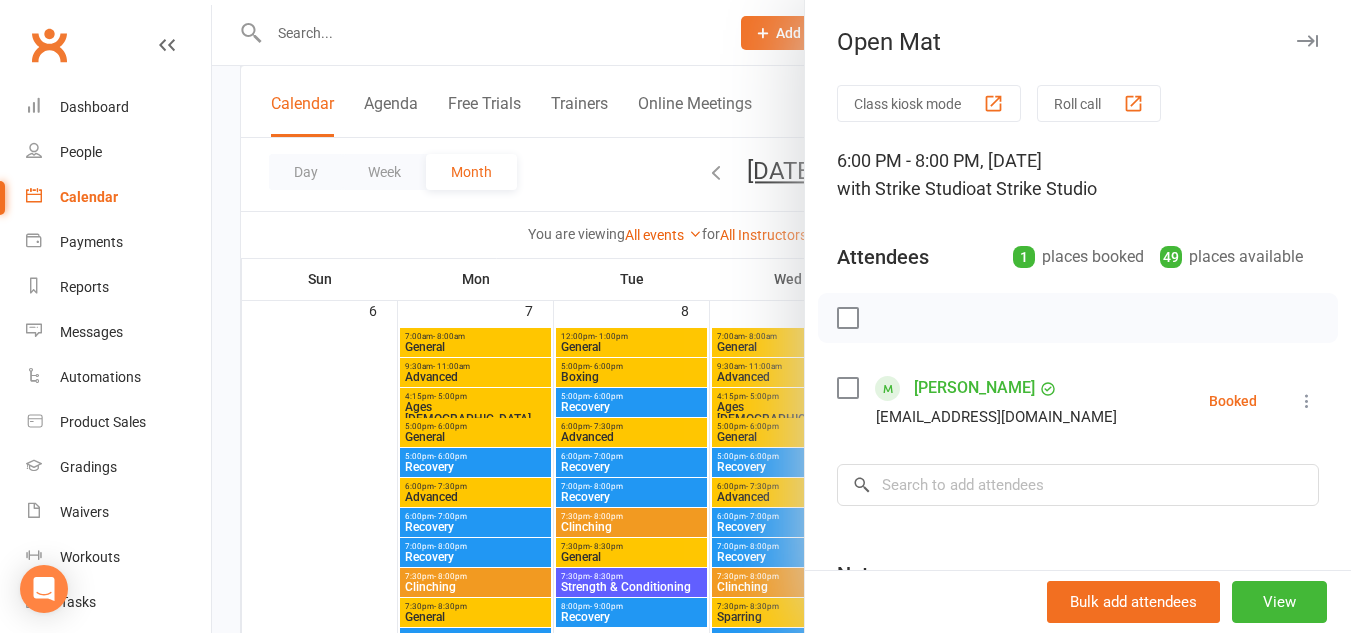 drag, startPoint x: 595, startPoint y: 445, endPoint x: 989, endPoint y: 430, distance: 394.28543 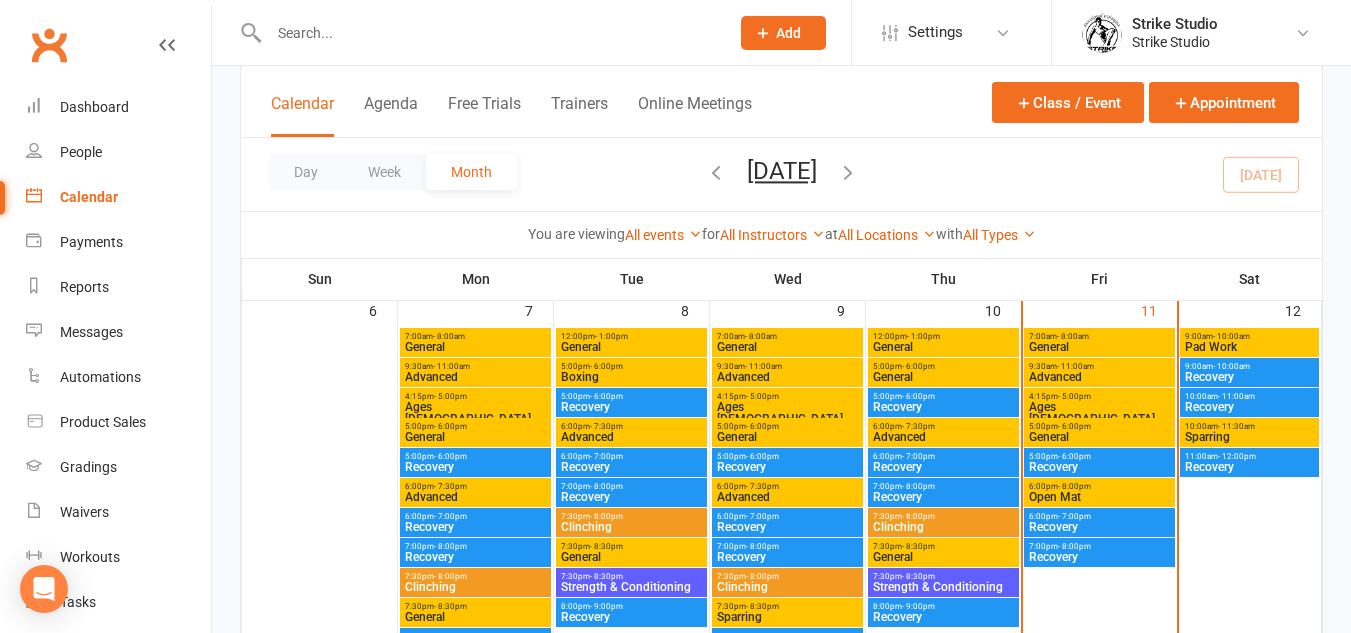click on "Recovery" at bounding box center (1099, 467) 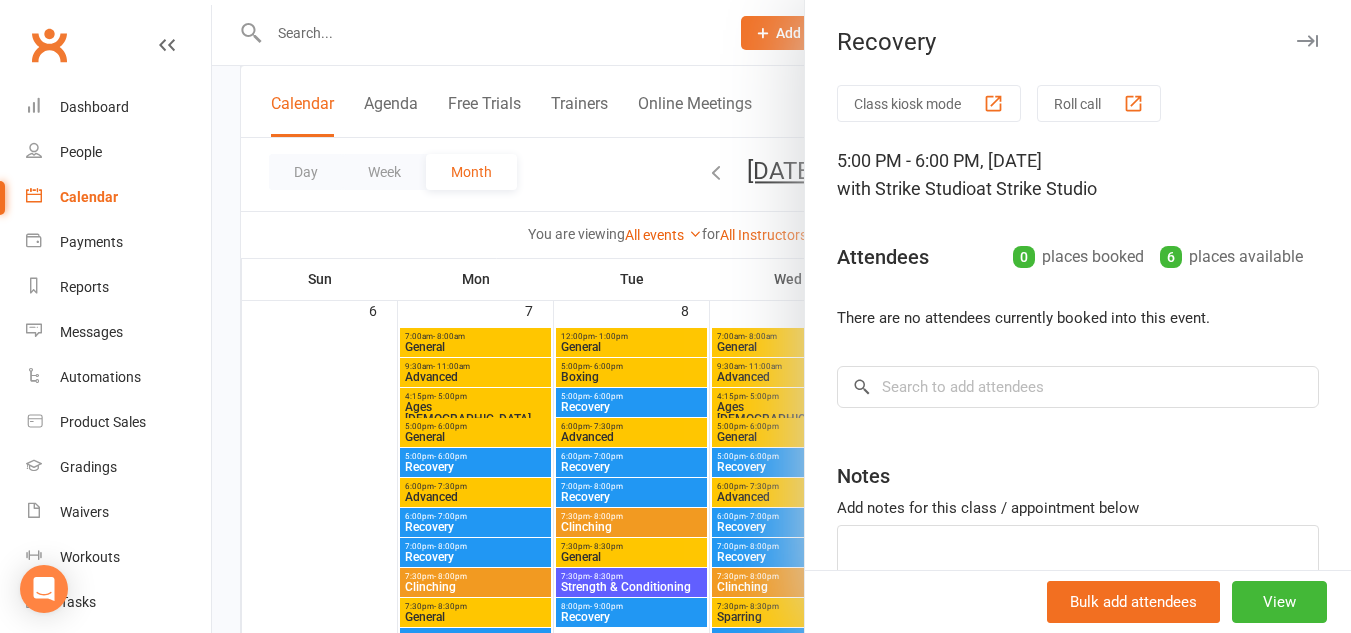 click at bounding box center (781, 316) 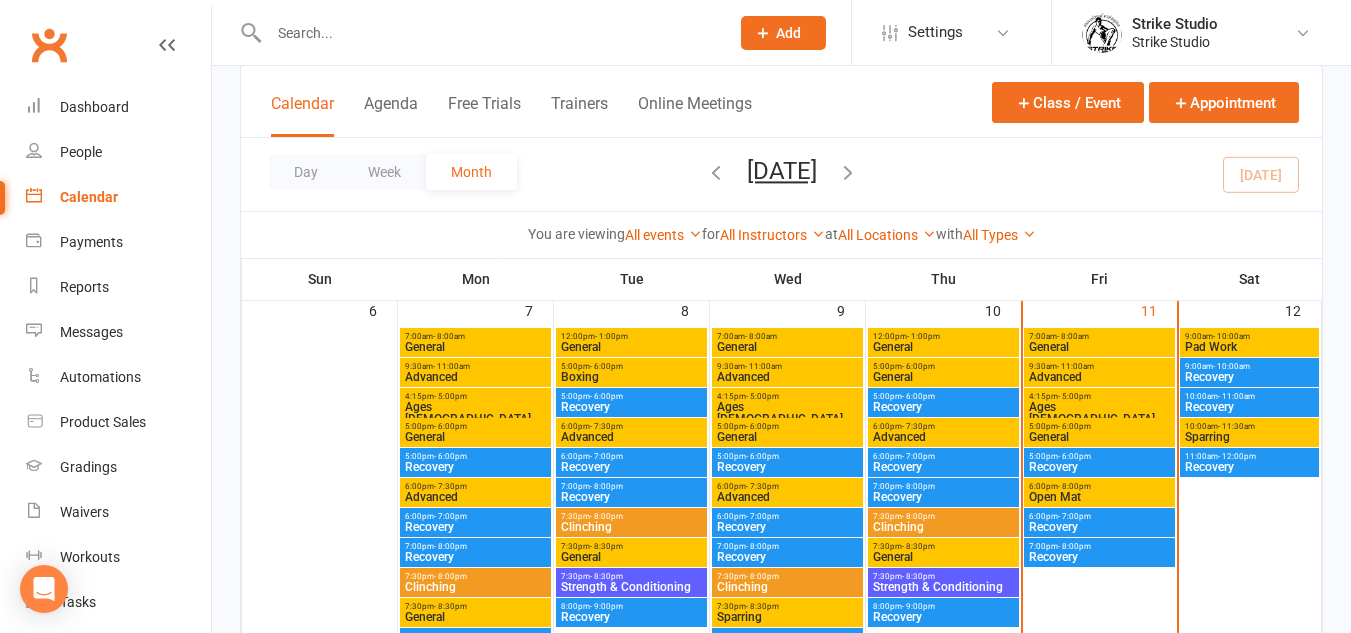 click on "6:00pm  - 7:00pm" at bounding box center (1099, 516) 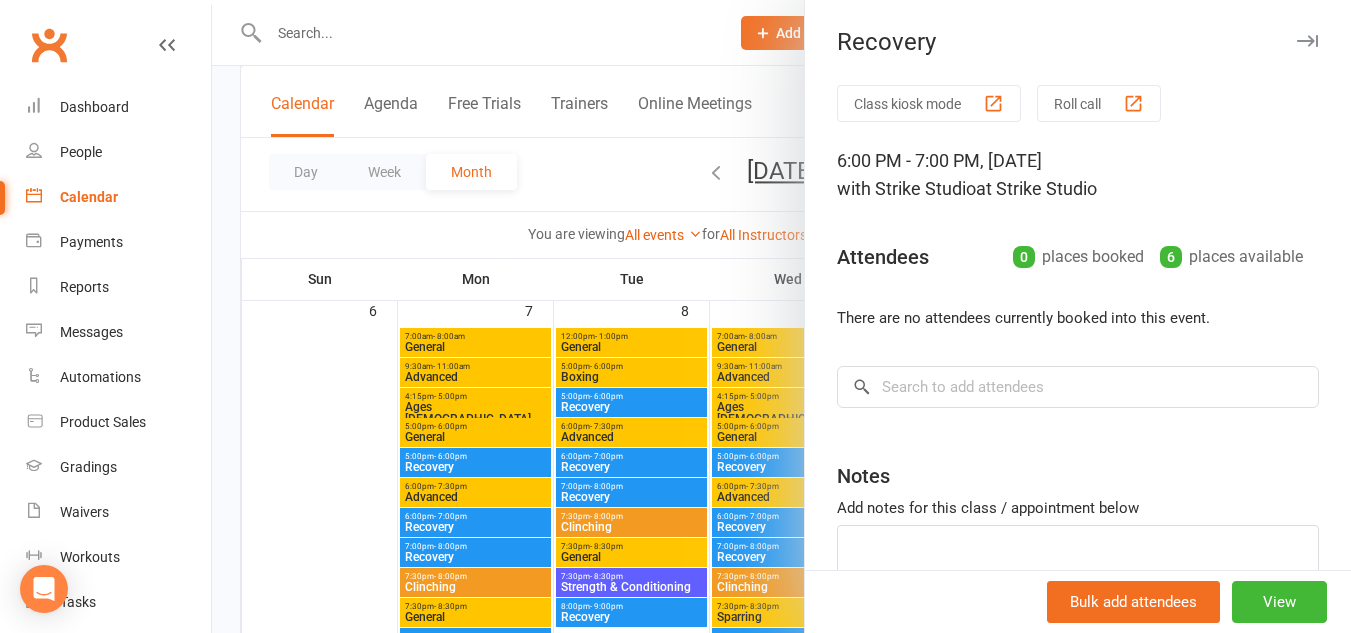 click at bounding box center (781, 316) 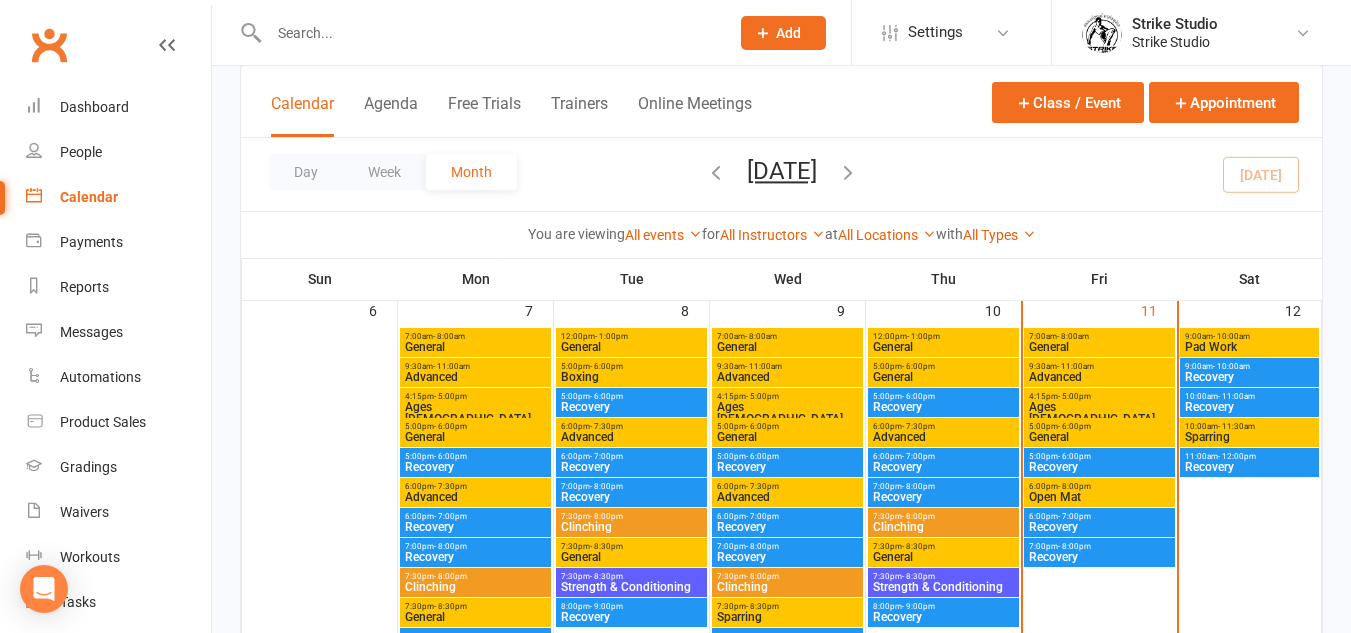 click on "Recovery" at bounding box center (1099, 557) 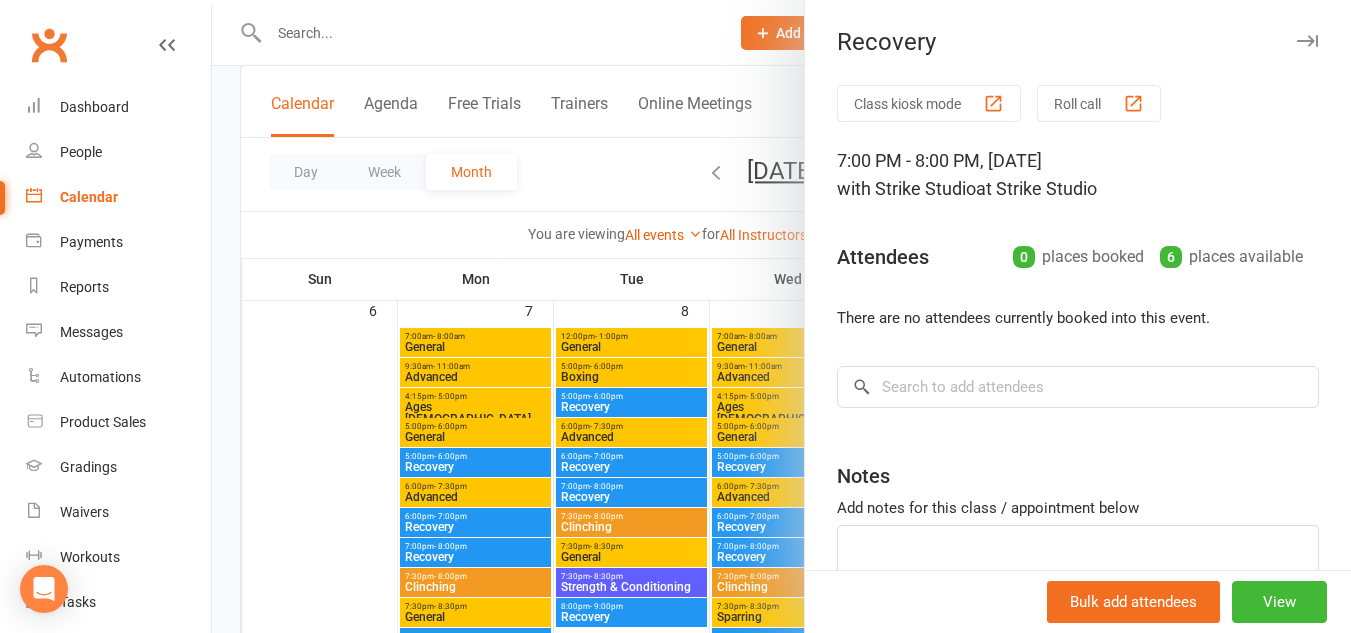 click at bounding box center (781, 316) 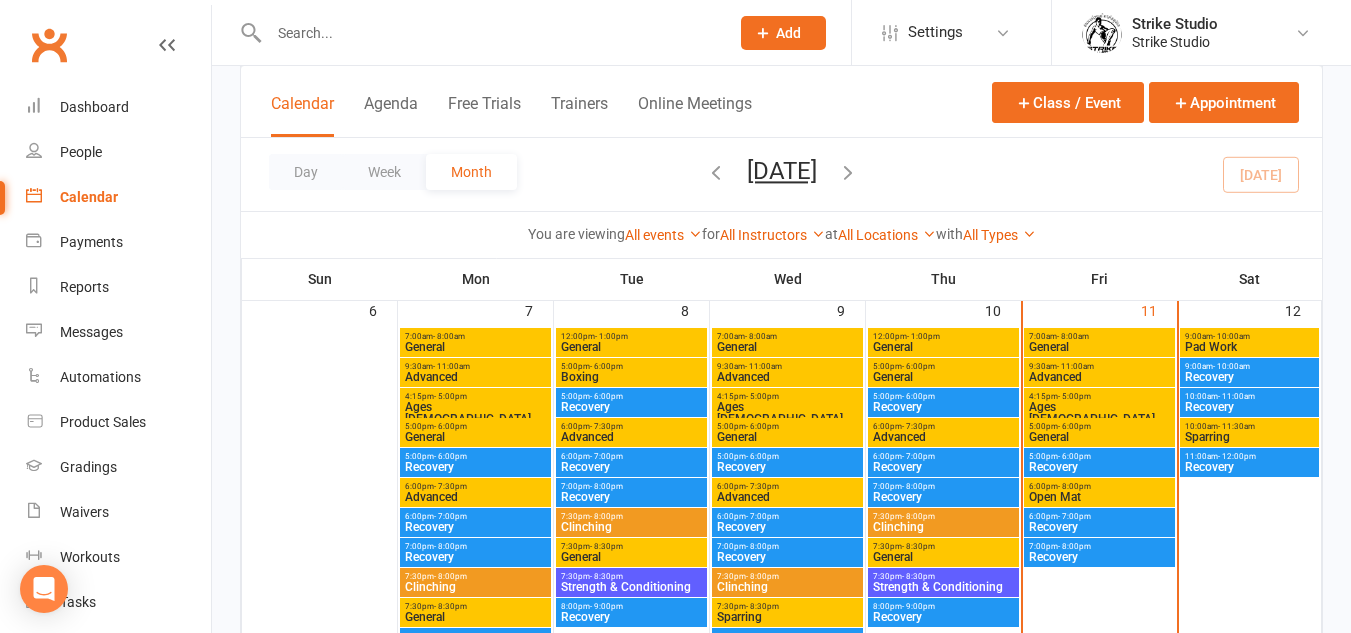 click on "5:00pm  - 6:00pm" at bounding box center [1099, 426] 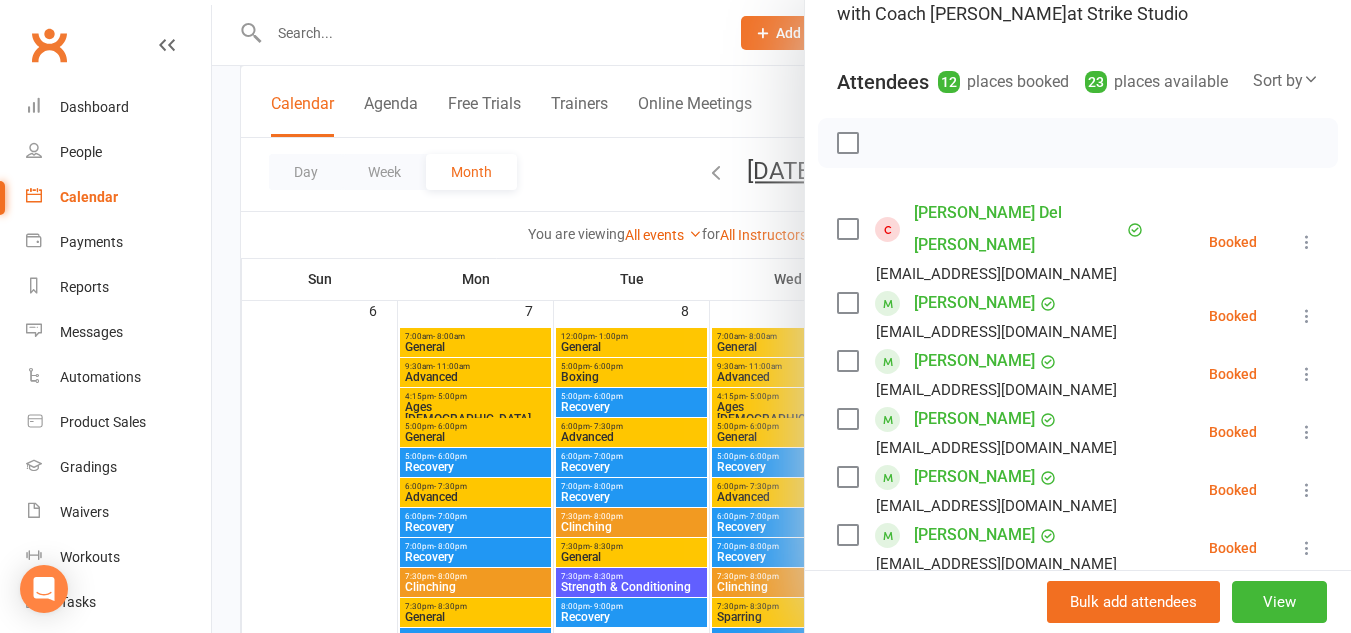 scroll, scrollTop: 200, scrollLeft: 0, axis: vertical 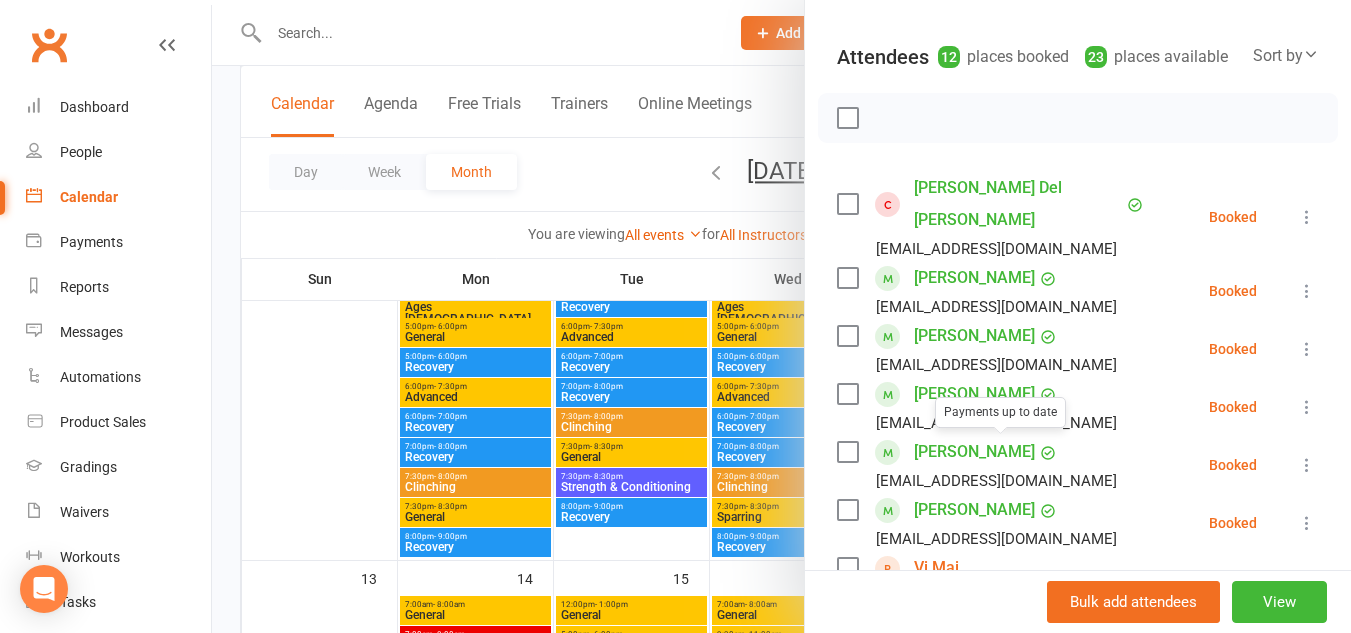 click at bounding box center [781, 316] 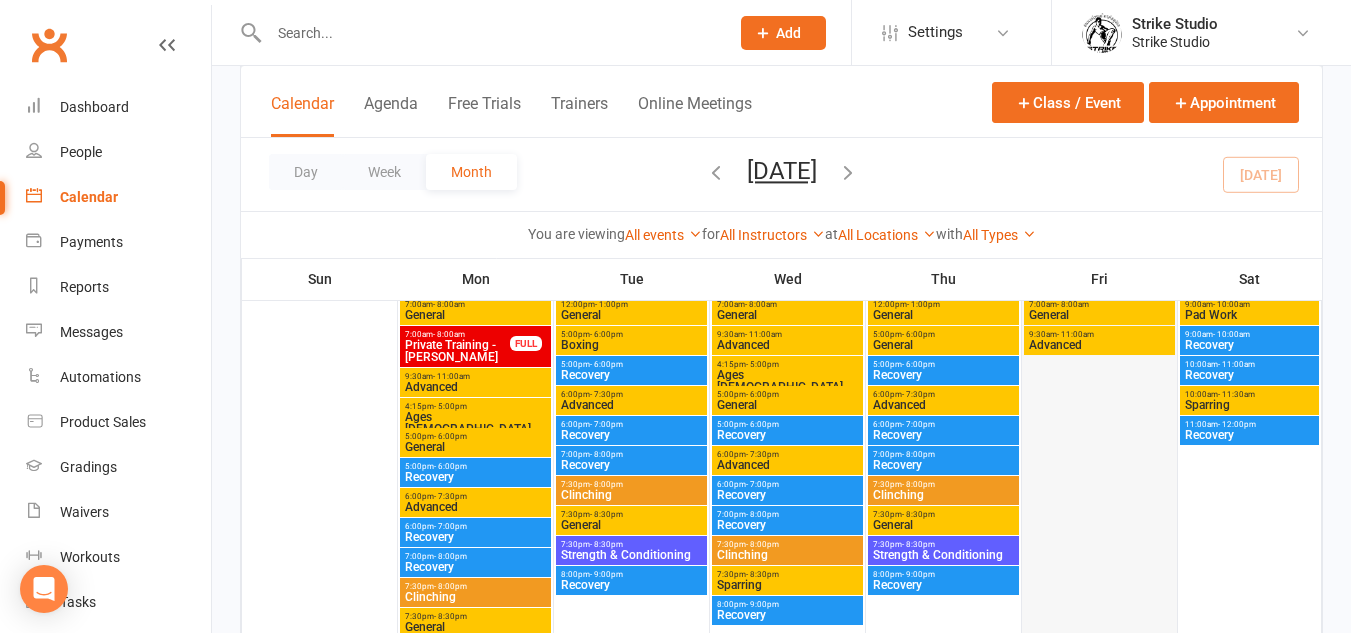 scroll, scrollTop: 800, scrollLeft: 0, axis: vertical 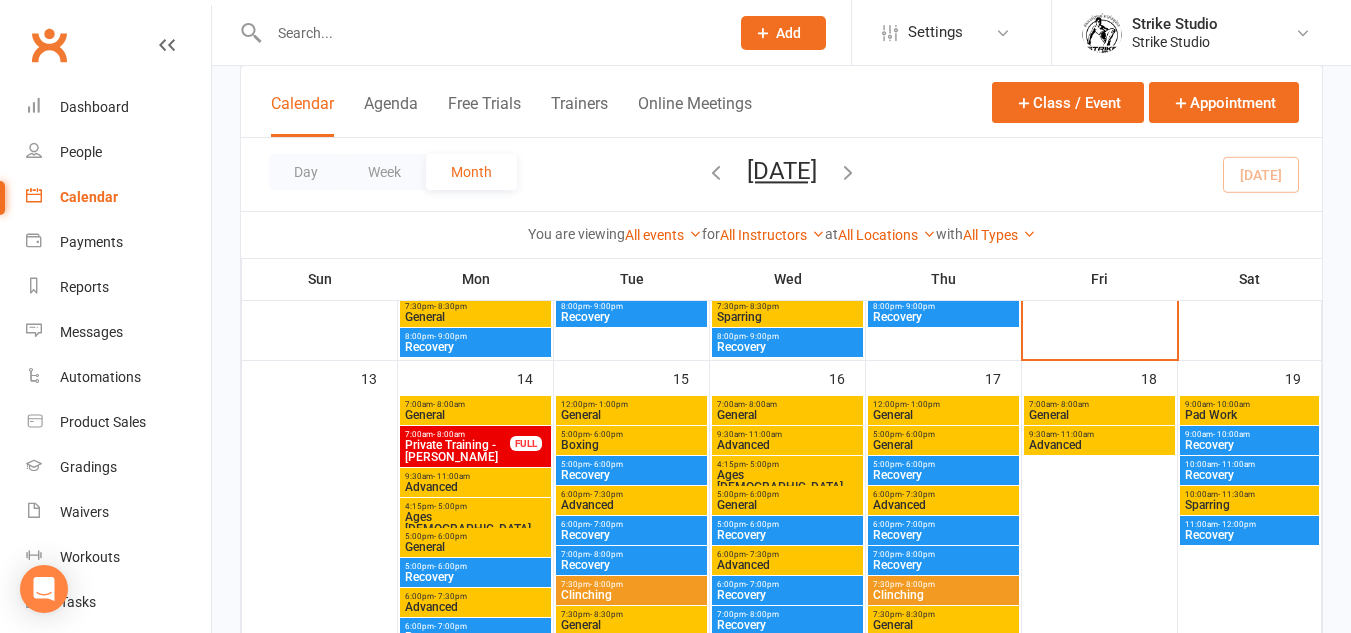 click on "Advanced" at bounding box center [1099, 445] 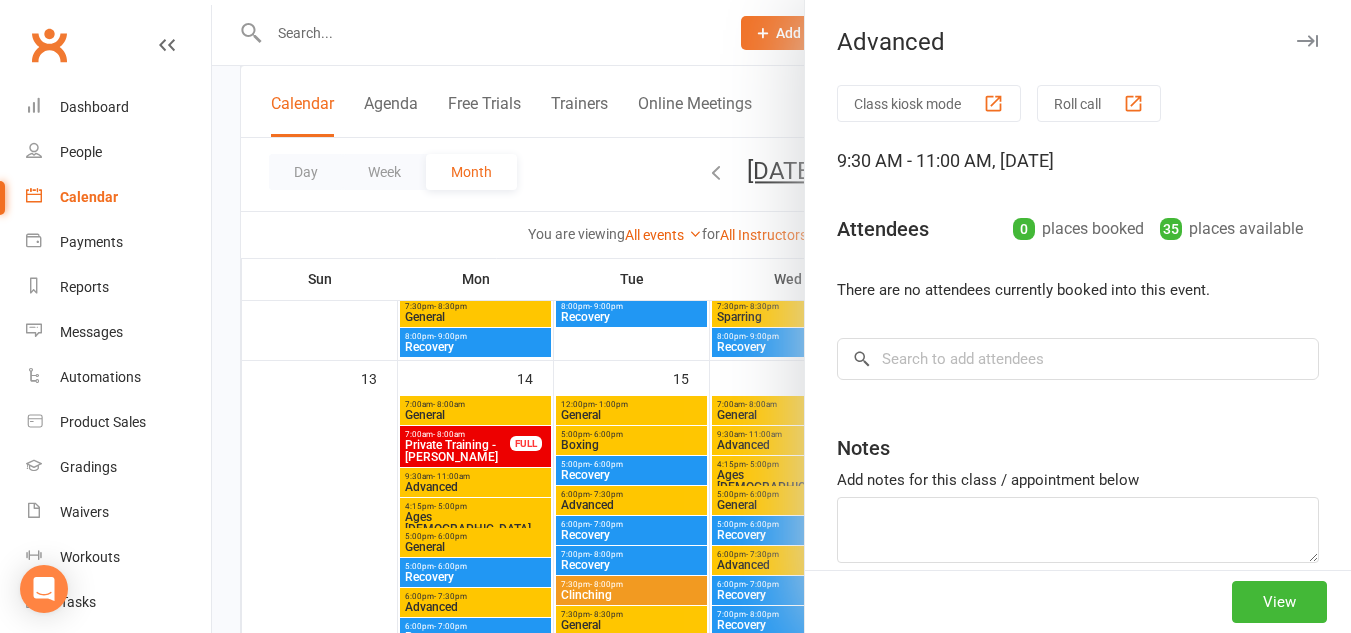 click at bounding box center [781, 316] 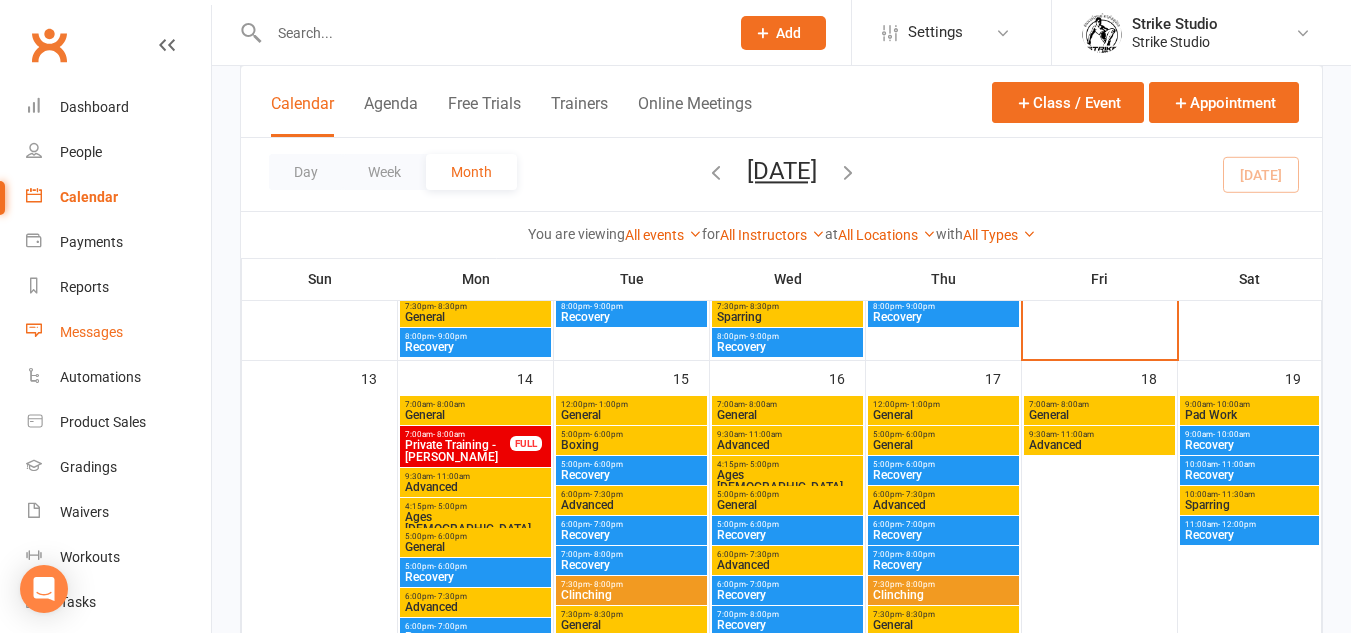 click on "Messages" at bounding box center (91, 332) 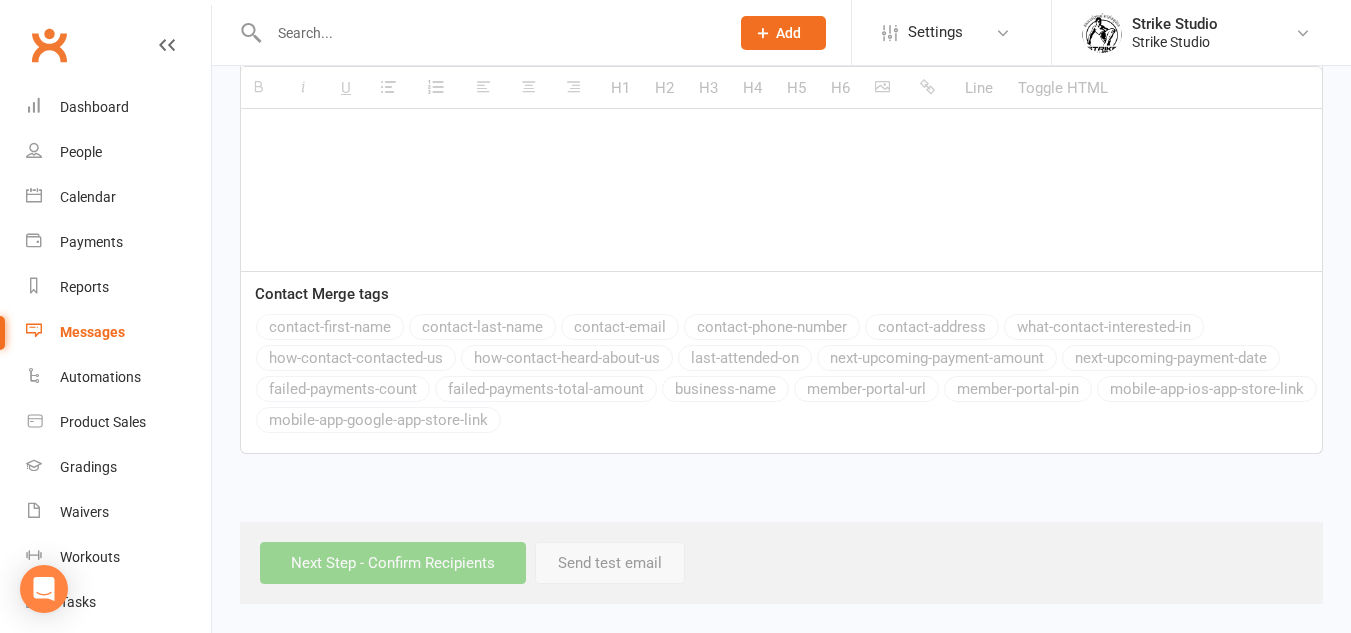 scroll, scrollTop: 0, scrollLeft: 0, axis: both 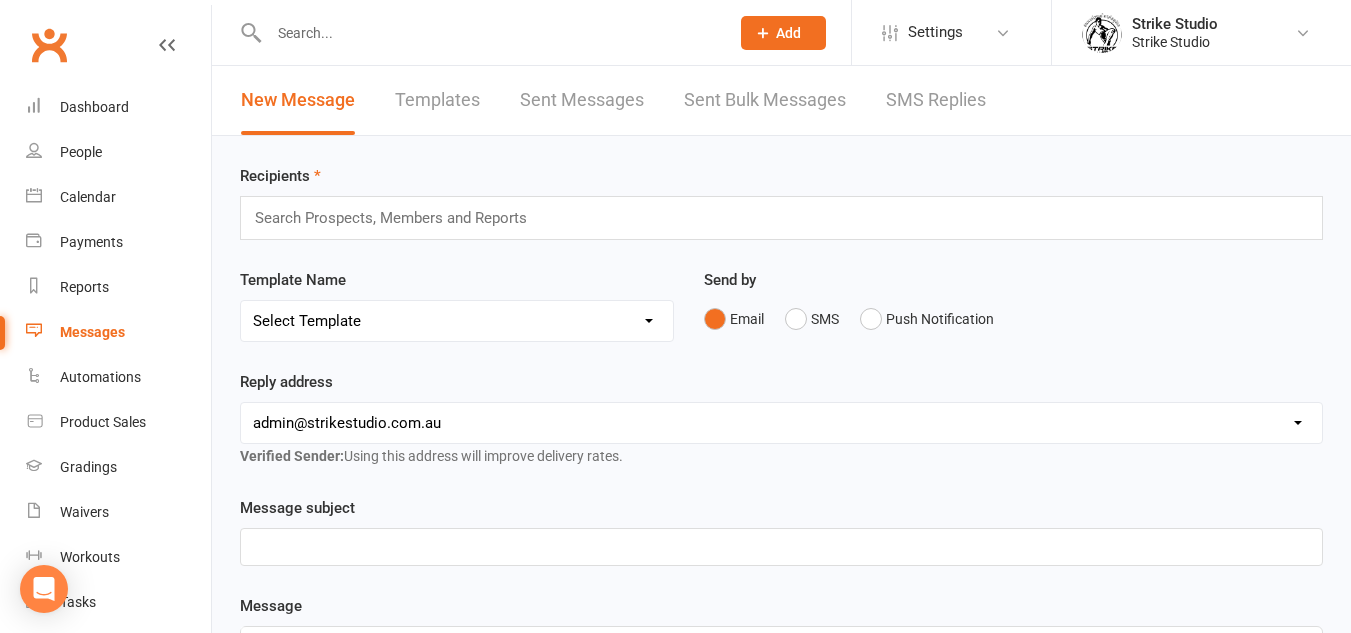 click on "Templates" at bounding box center (437, 100) 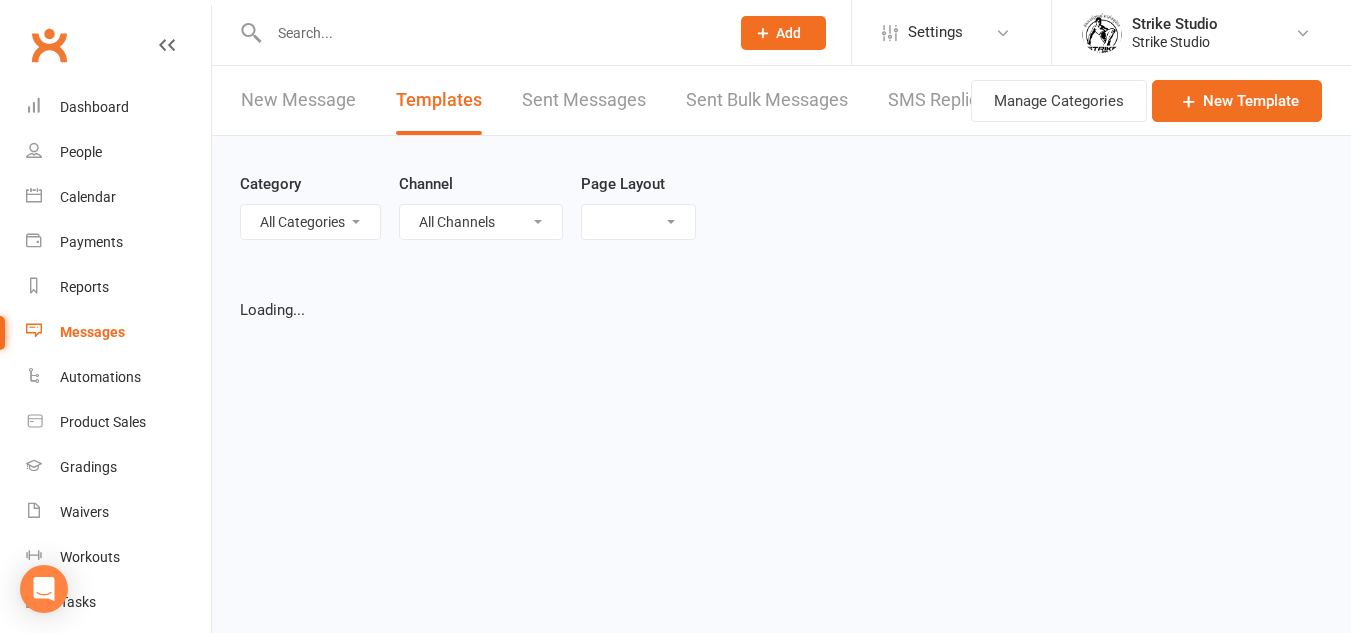 select on "list" 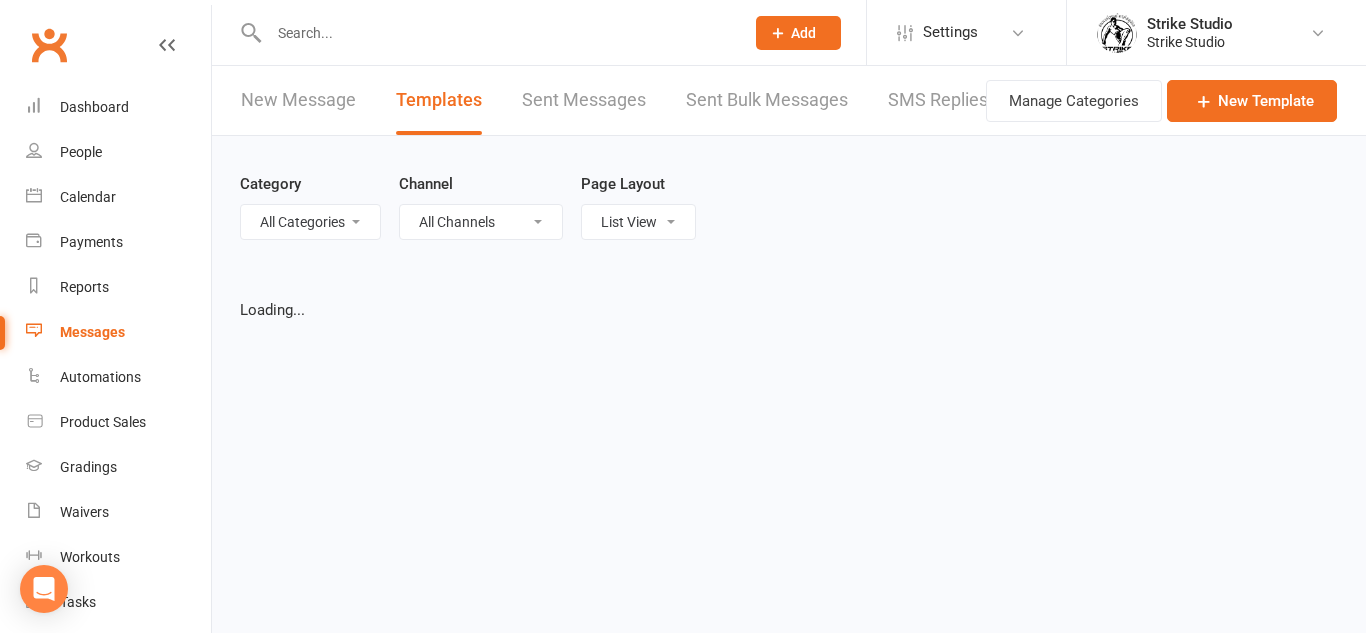 select on "100" 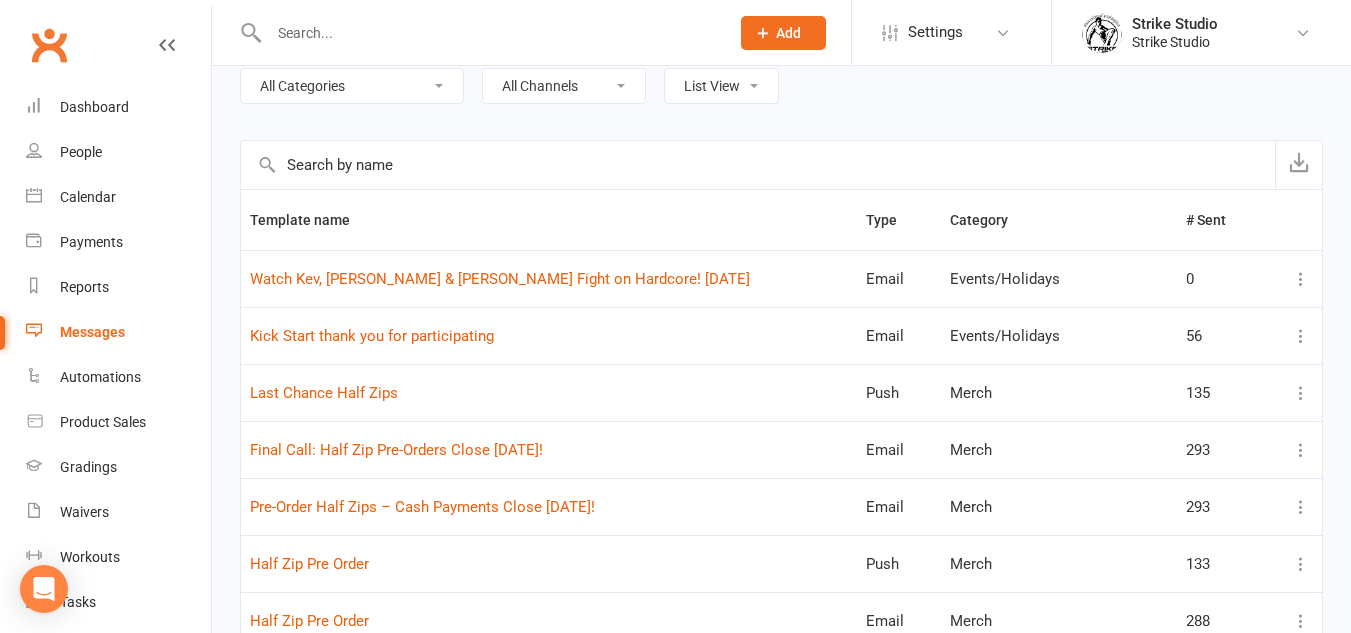 scroll, scrollTop: 200, scrollLeft: 0, axis: vertical 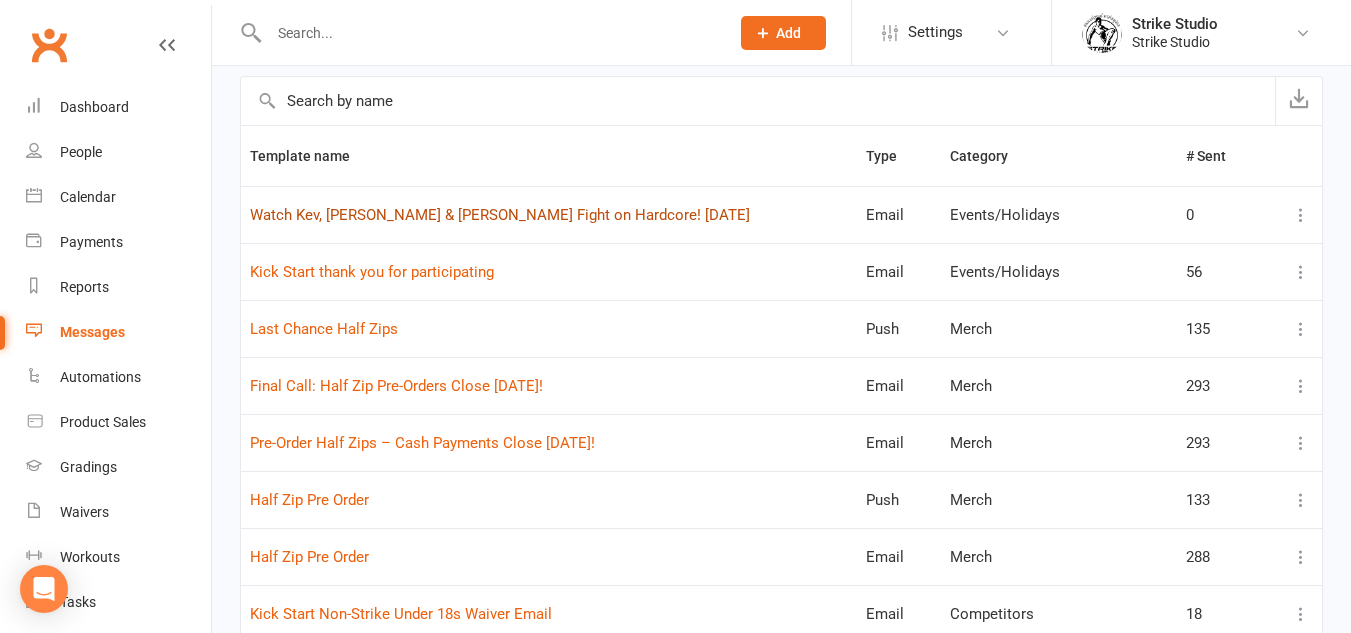 click on "Watch Kev, [PERSON_NAME] & [PERSON_NAME] Fight on Hardcore! [DATE]" at bounding box center [500, 215] 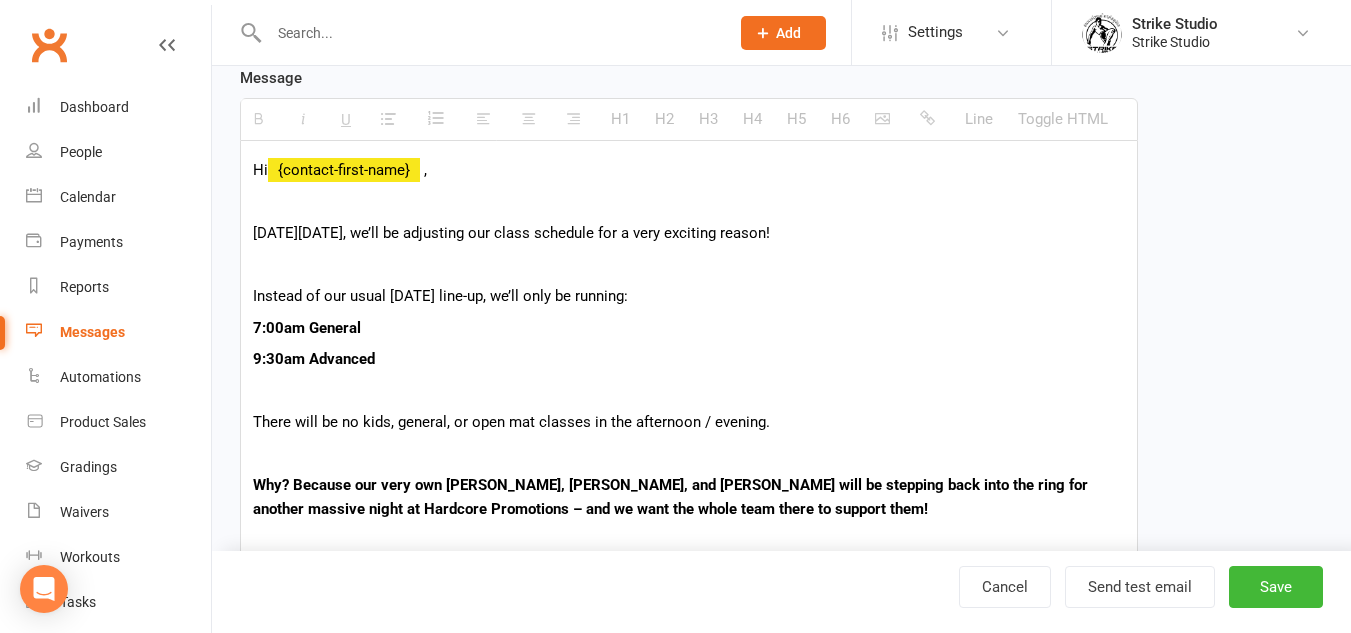 scroll, scrollTop: 400, scrollLeft: 0, axis: vertical 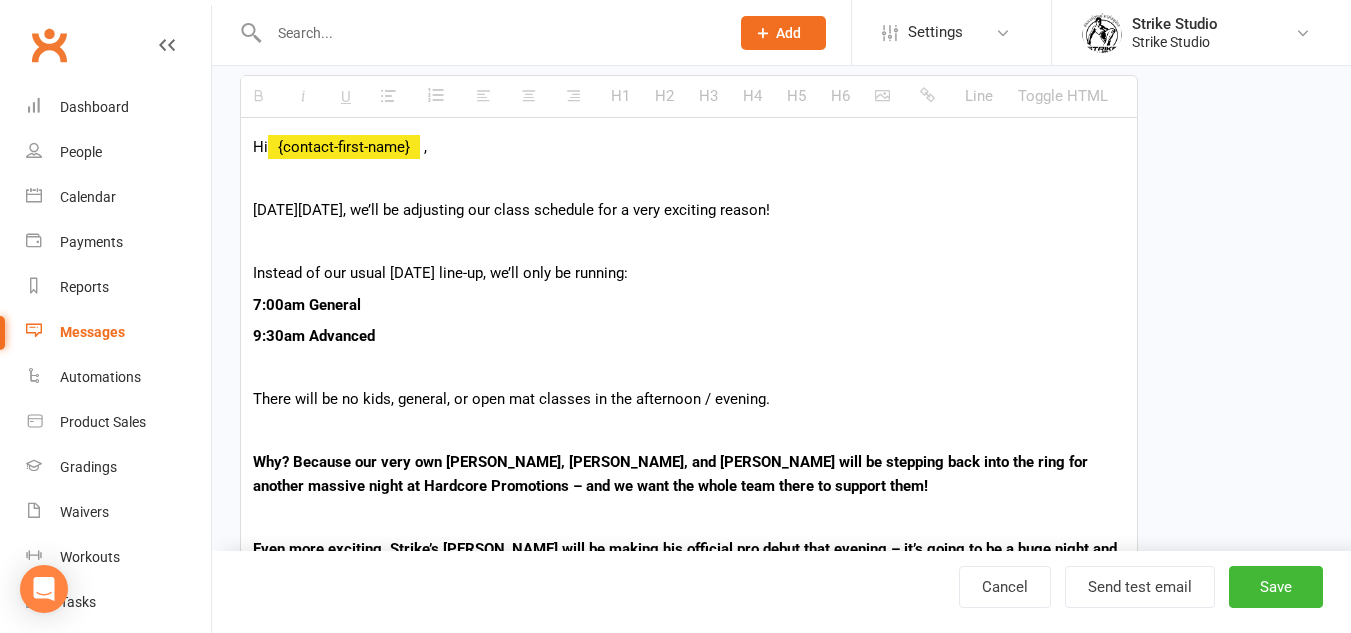click on "Hi  {contact-first-name}   , [DATE][DATE], we’ll be adjusting our class schedule for a very exciting reason! Instead of our usual [DATE] line-up, we’ll only be running: 7:00am General  9:30am Advanced  There will be no kids, general, or open mat classes in the afternoon / evening. Why? Because our very own [PERSON_NAME], [PERSON_NAME], and [PERSON_NAME] will be stepping back into the ring for another massive night at Hardcore Promotions – and we want the whole team there to support them! Even more exciting, Strike’s [PERSON_NAME] will be making his official pro debut that evening – it’s going to be a huge night and we’d love to see as many of you there as possible! Event Details: 🗓 [DATE] 🕖 7:00 PM 📍 [GEOGRAPHIC_DATA] 🎟 Tickets available now at reception – cash only General Admission: $80 Seated Ticket: $120 Table Ticket: $250 Let’s get behind the boys and show them what the Strike community is all about. It’s going to be an unforgettable night! See you there!" at bounding box center [689, 1136] 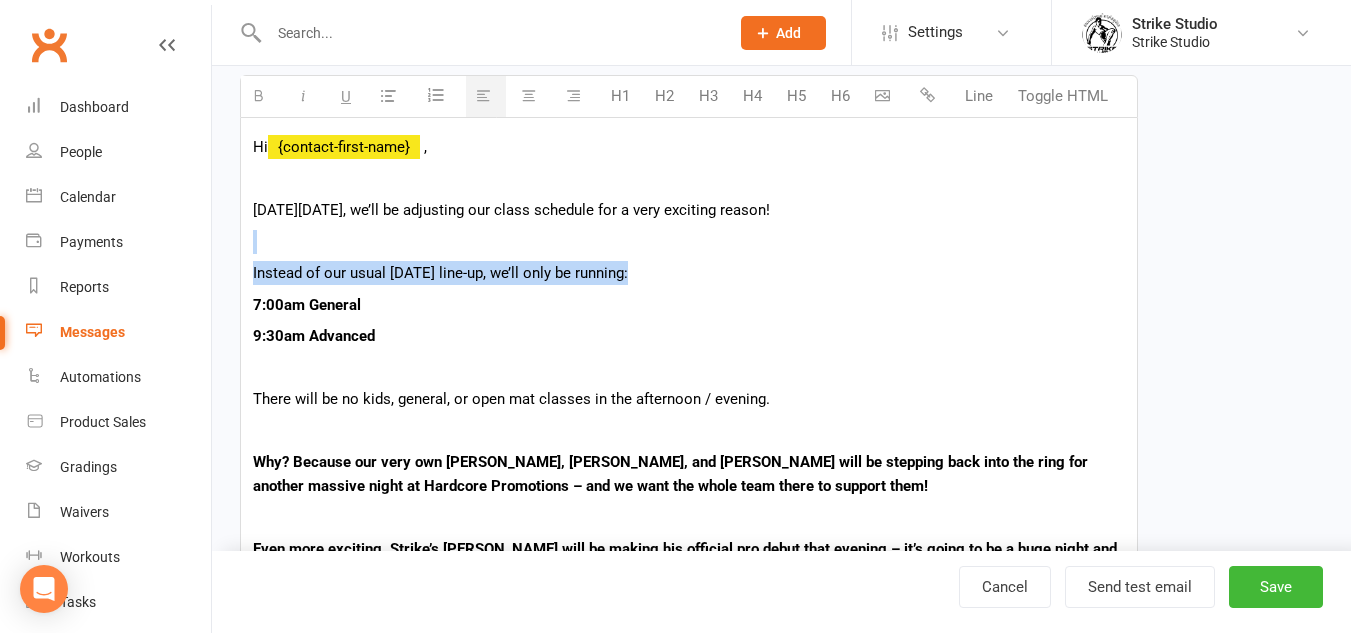 drag, startPoint x: 660, startPoint y: 272, endPoint x: 304, endPoint y: 246, distance: 356.94818 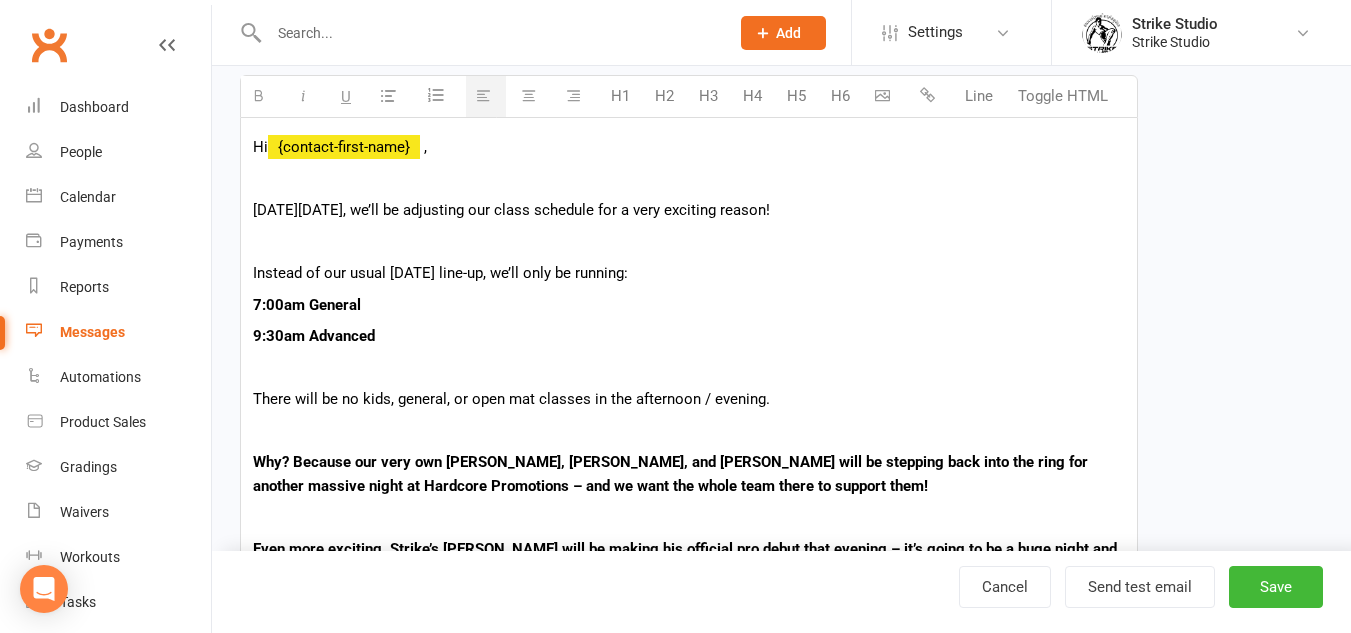 click on "[DATE][DATE], we’ll be adjusting our class schedule for a very exciting reason!" at bounding box center (689, 210) 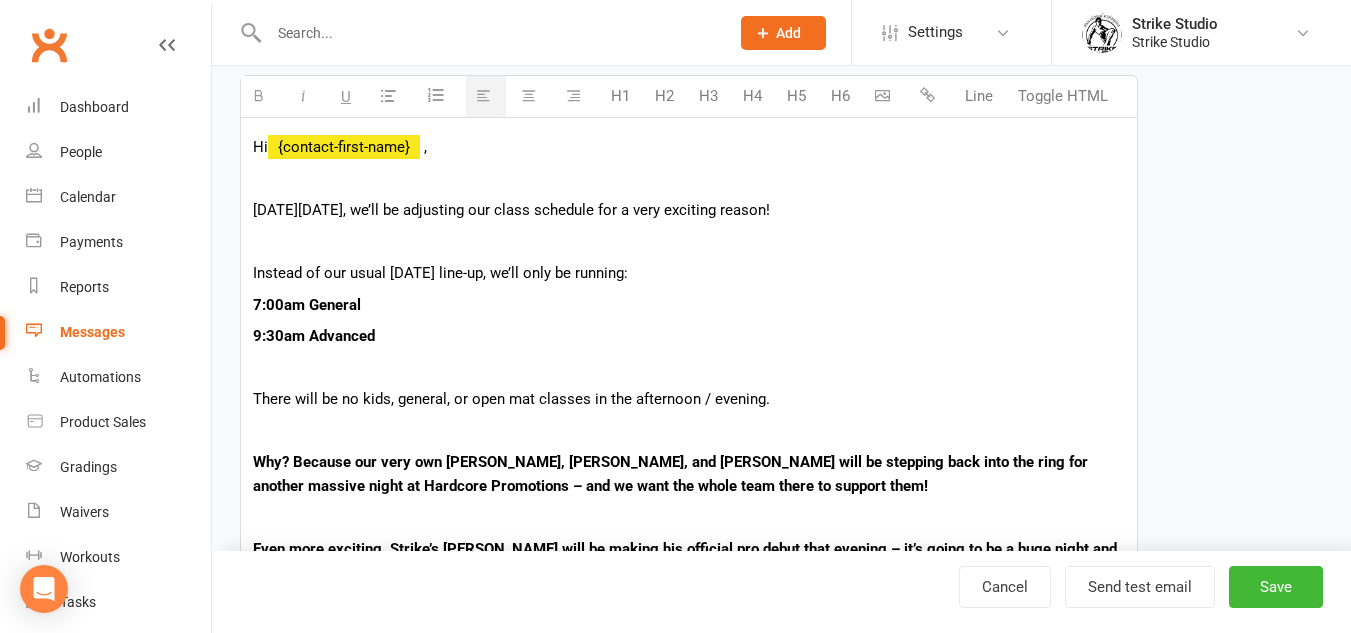 click on "Hi  {contact-first-name}   ," at bounding box center [689, 147] 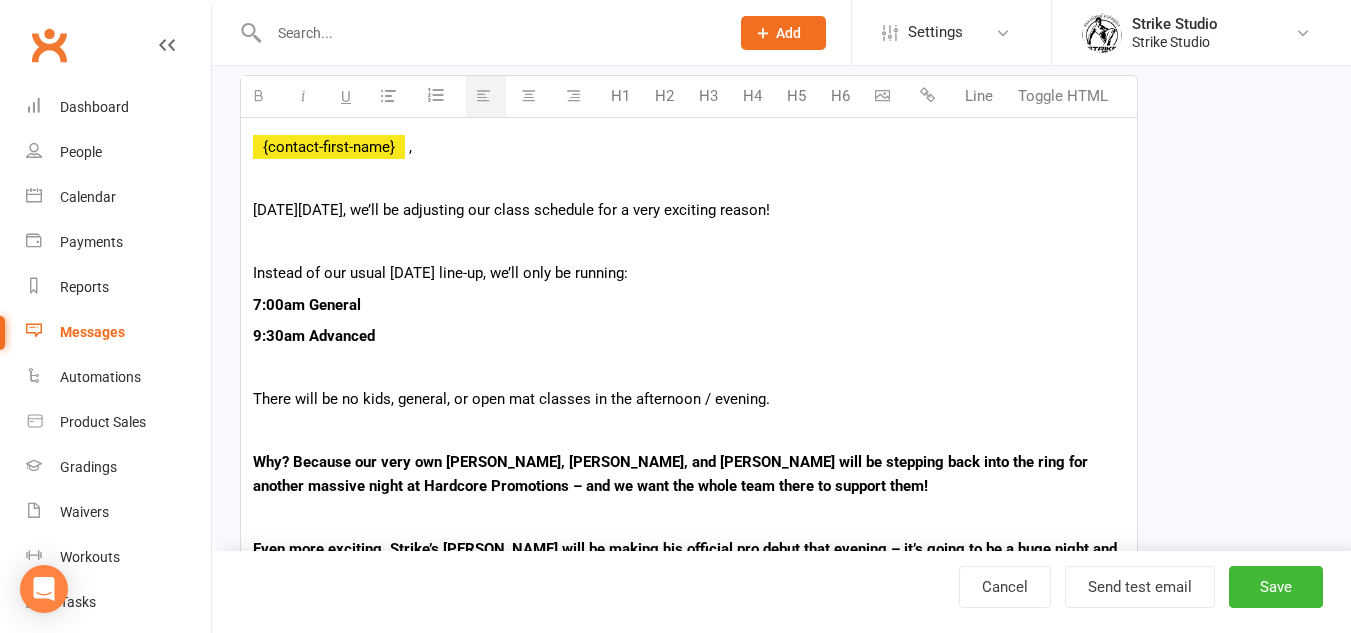 click on "{contact-first-name}   ," at bounding box center [689, 147] 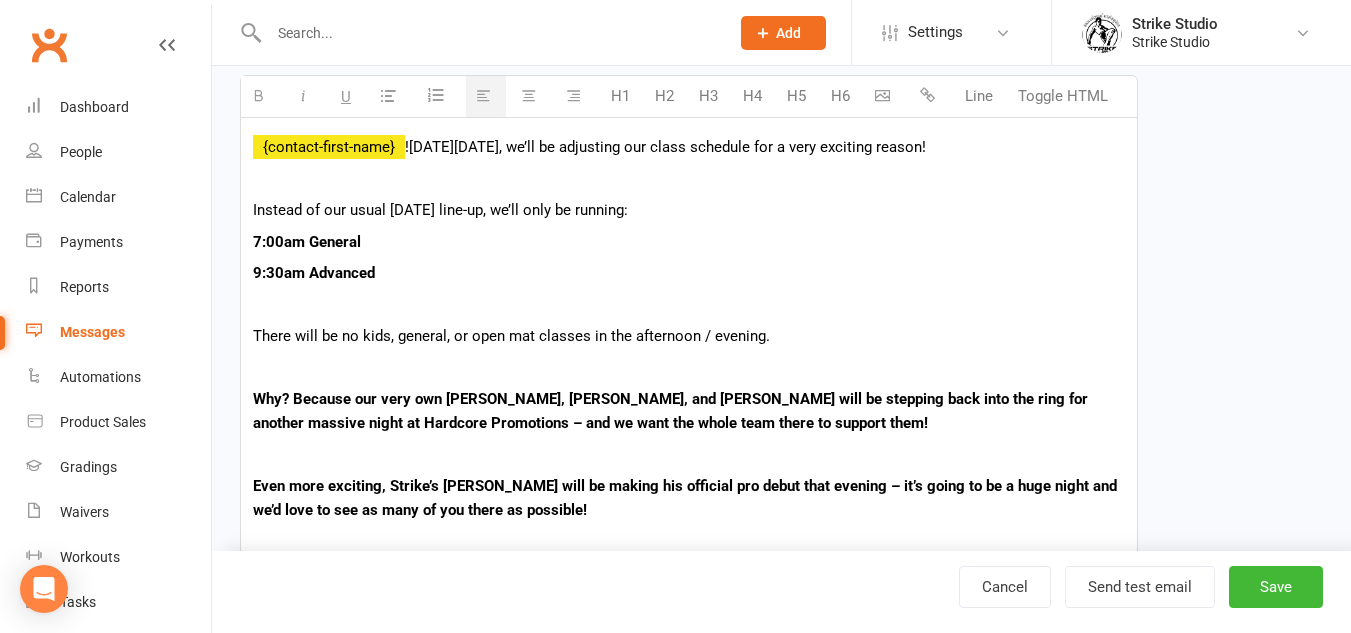 click on "{contact-first-name} !  [DATE][DATE], we’ll be adjusting our class schedule for a very exciting reason!" at bounding box center [689, 147] 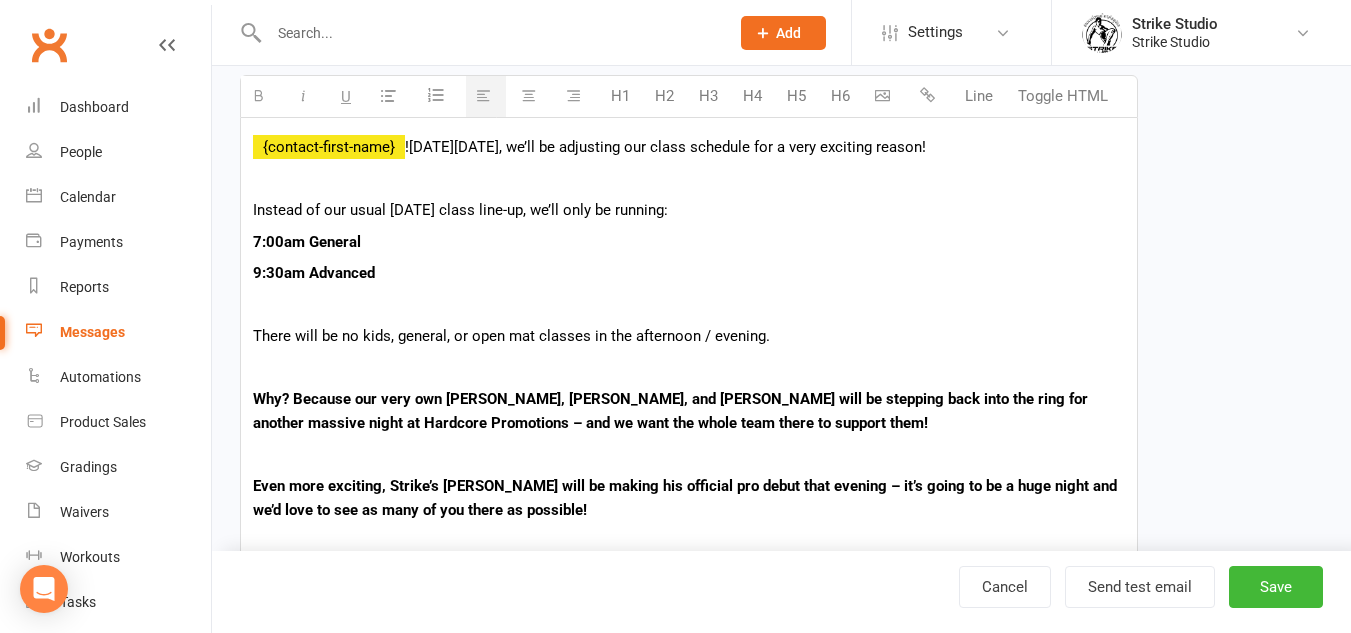 click on "9:30am Advanced" at bounding box center (689, 273) 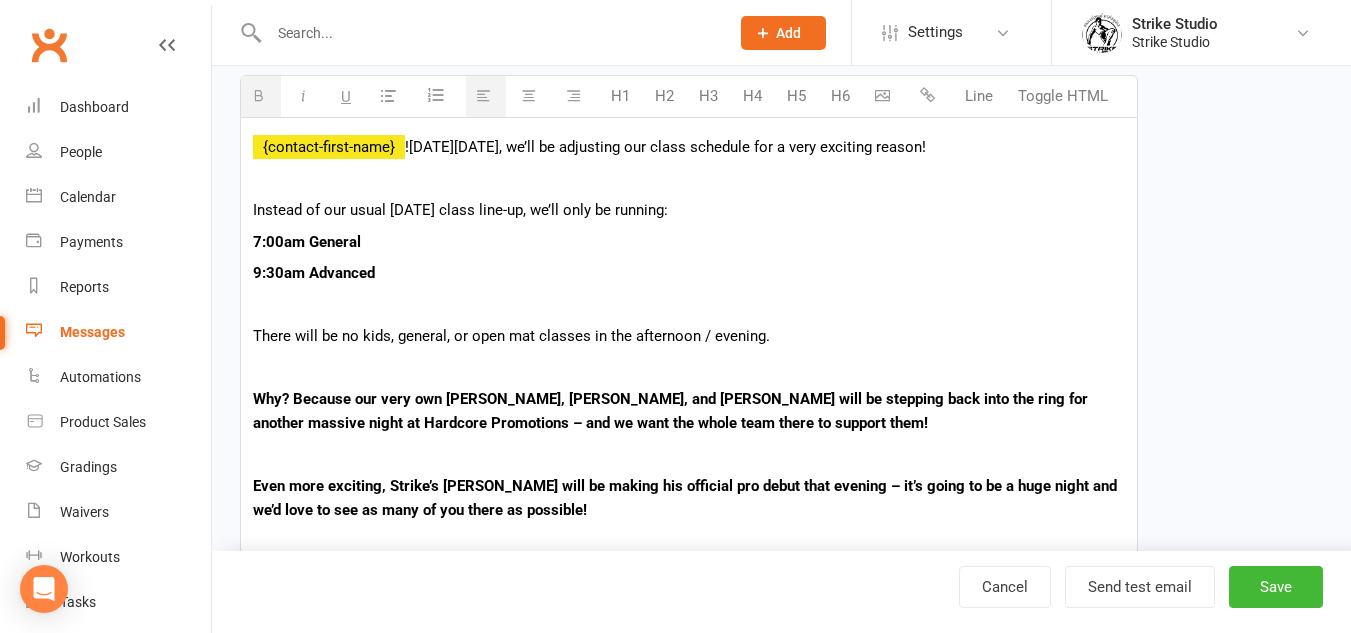 click on "Instead of our usual [DATE] class line-up, we’ll only be running:" at bounding box center [689, 210] 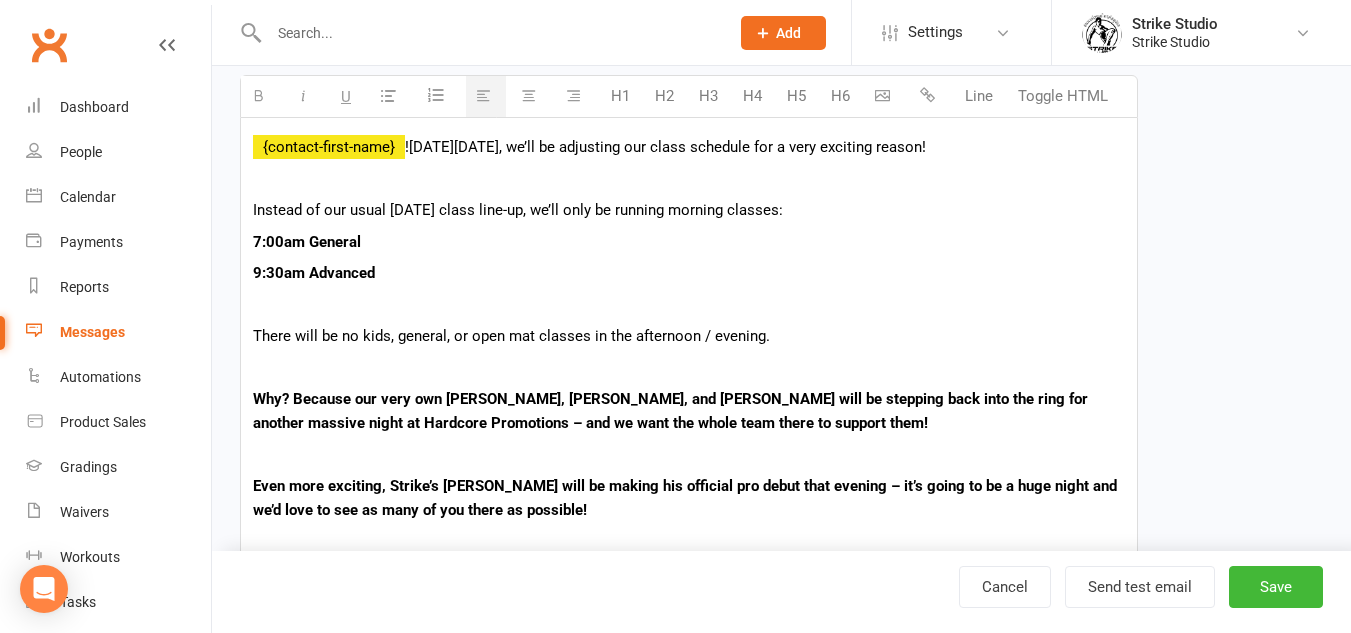 click on "9:30am Advanced" at bounding box center [689, 273] 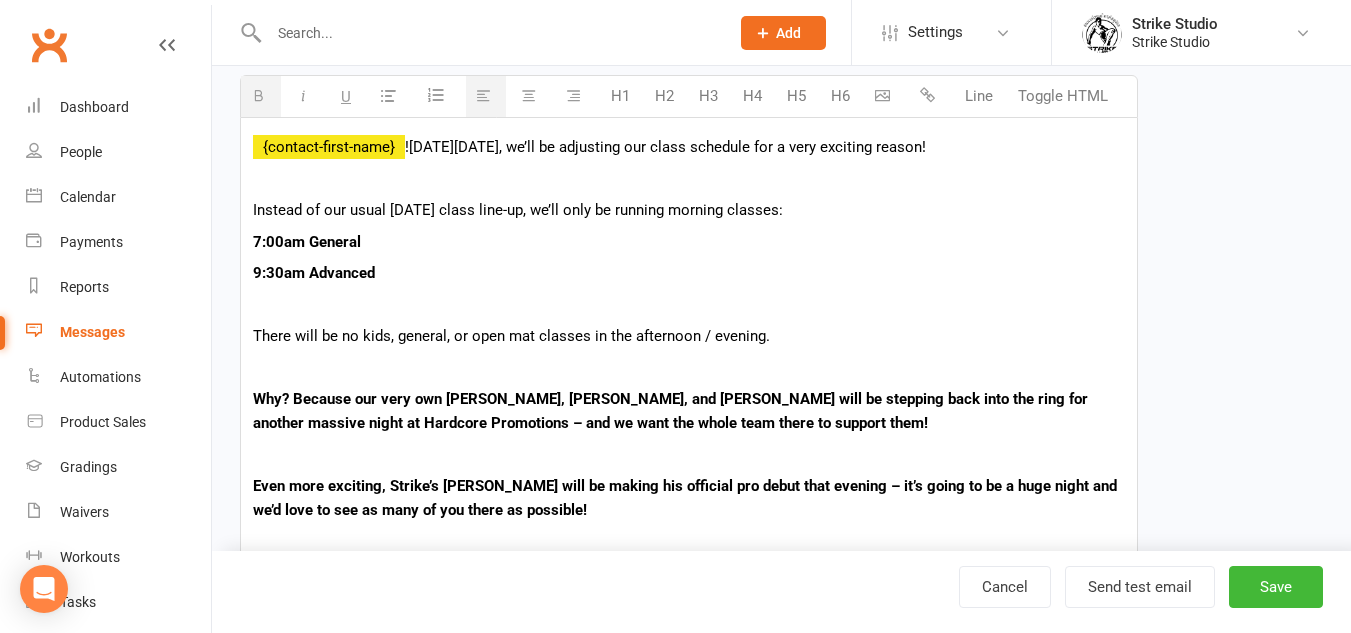 scroll, scrollTop: 500, scrollLeft: 0, axis: vertical 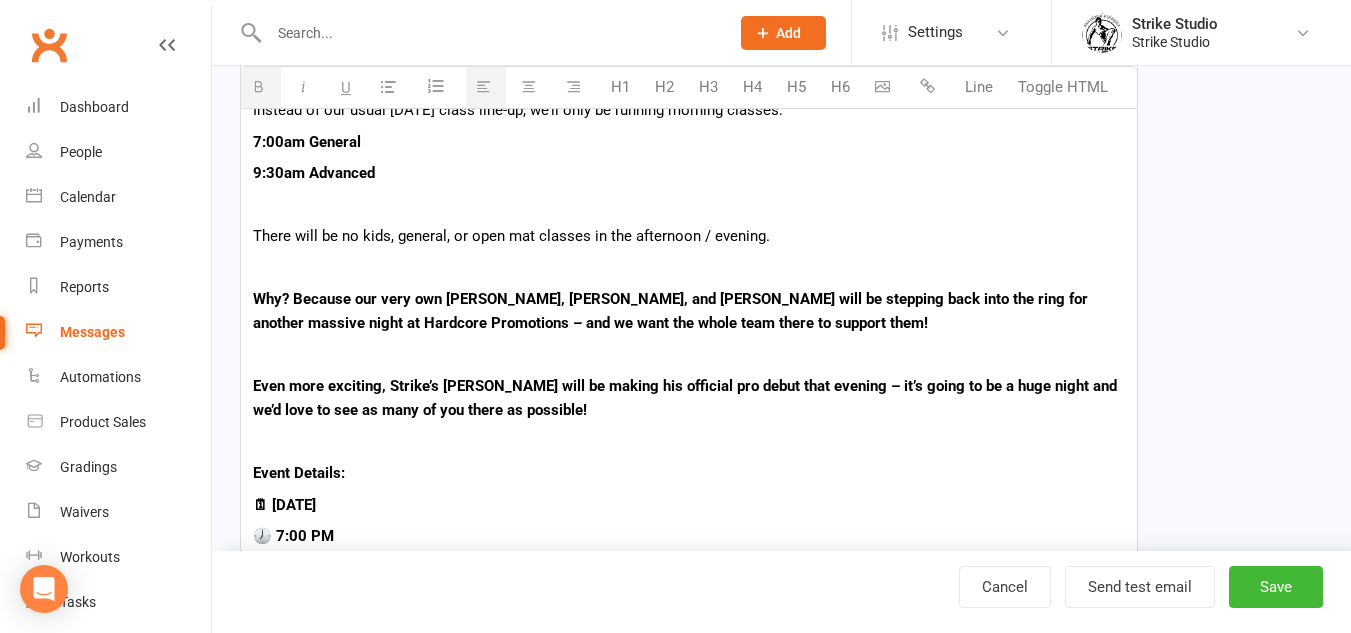 click at bounding box center [689, 205] 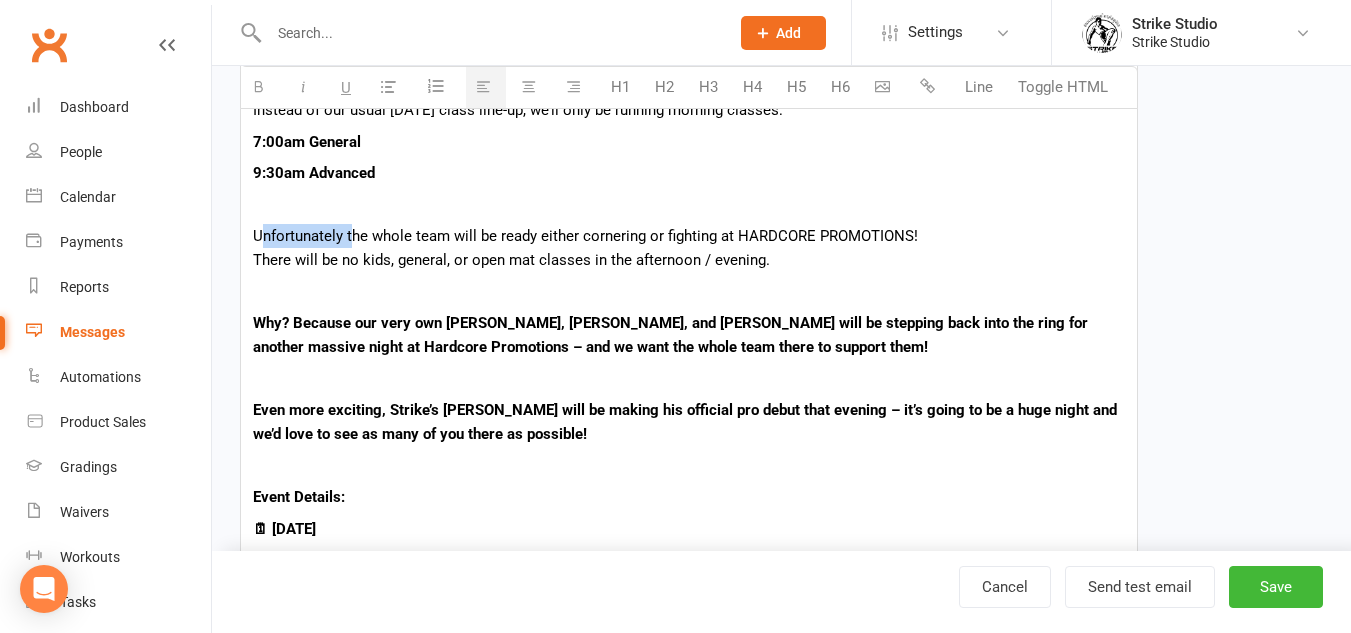 drag, startPoint x: 353, startPoint y: 237, endPoint x: 259, endPoint y: 236, distance: 94.00532 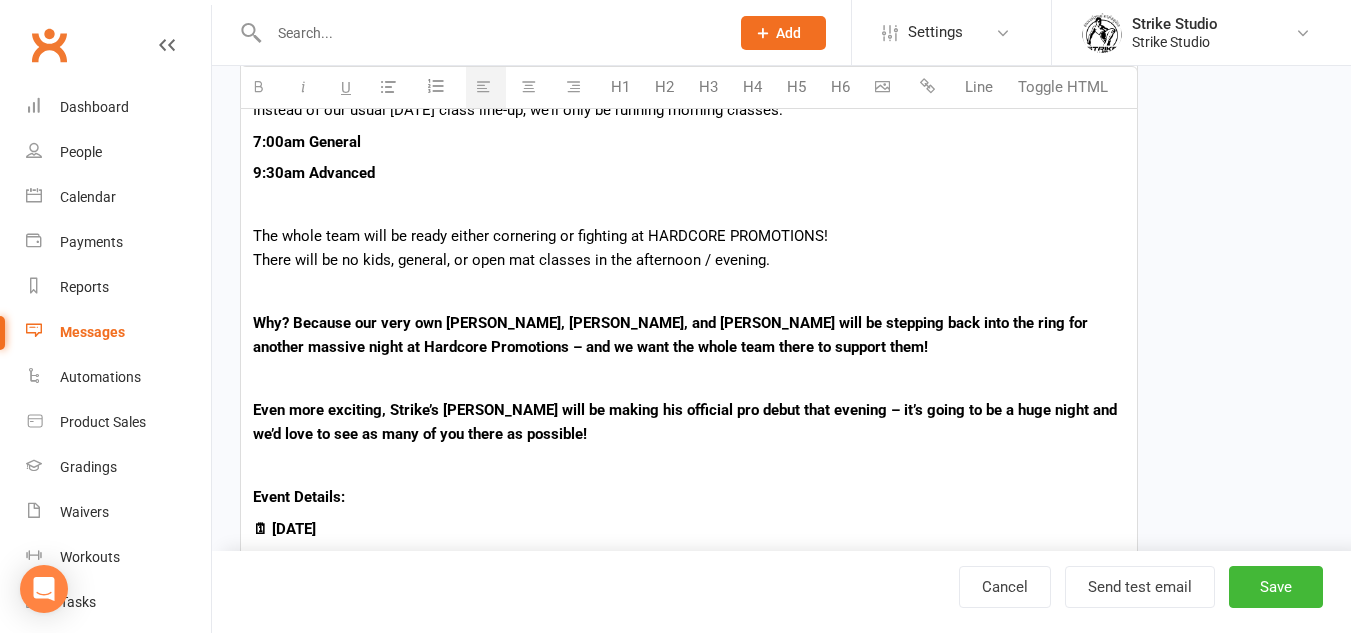 click on "The whole team will be ready either cornering or fighting at HARDCORE PROMOTIONS!  There will be no kids, general, or open mat classes in the afternoon / evening." at bounding box center [689, 248] 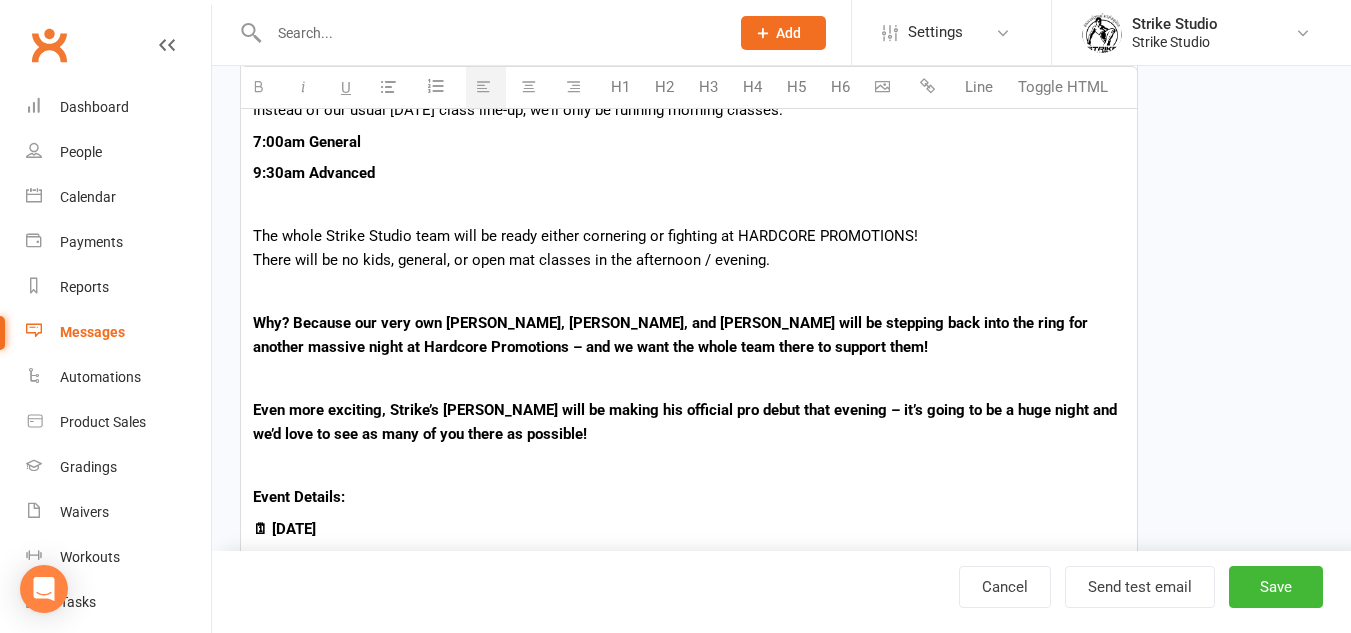 click on "The whole Strike Studio team will be ready either cornering or fighting at HARDCORE PROMOTIONS!  There will be no kids, general, or open mat classes in the afternoon / evening." at bounding box center (689, 248) 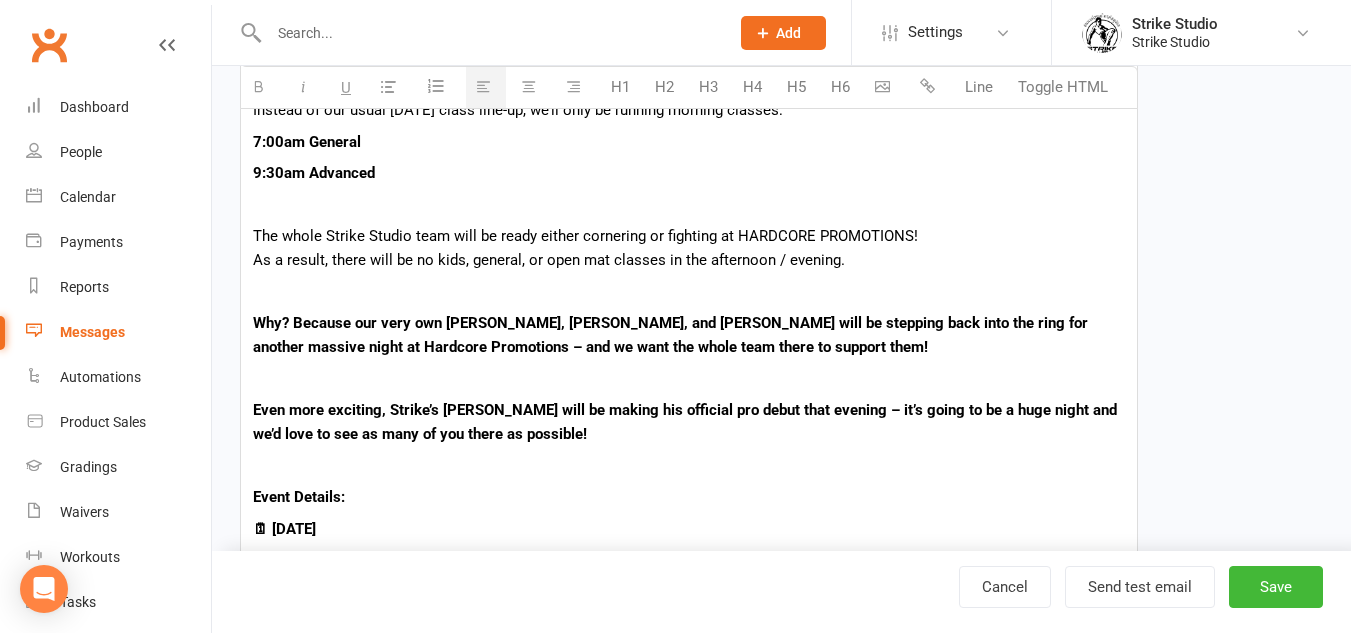 click on "Why? Because our very own [PERSON_NAME], [PERSON_NAME], and [PERSON_NAME] will be stepping back into the ring for another massive night at Hardcore Promotions – and we want the whole team there to support them!" at bounding box center (670, 335) 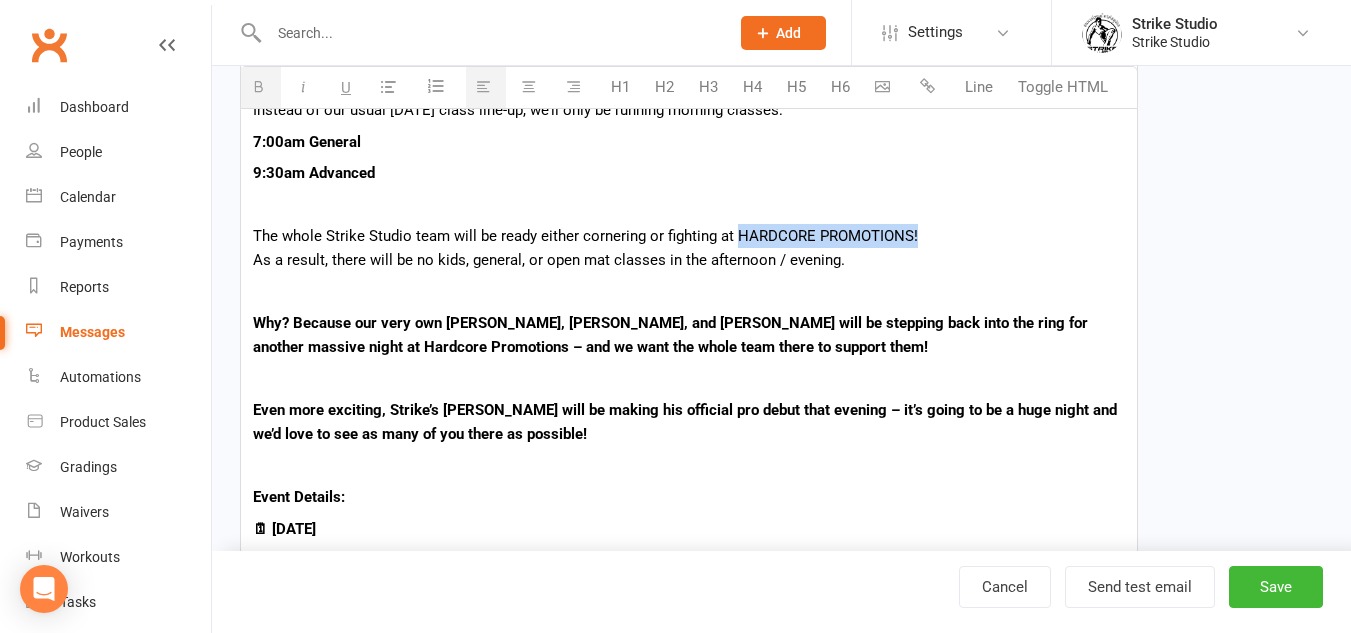 drag, startPoint x: 930, startPoint y: 236, endPoint x: 735, endPoint y: 229, distance: 195.1256 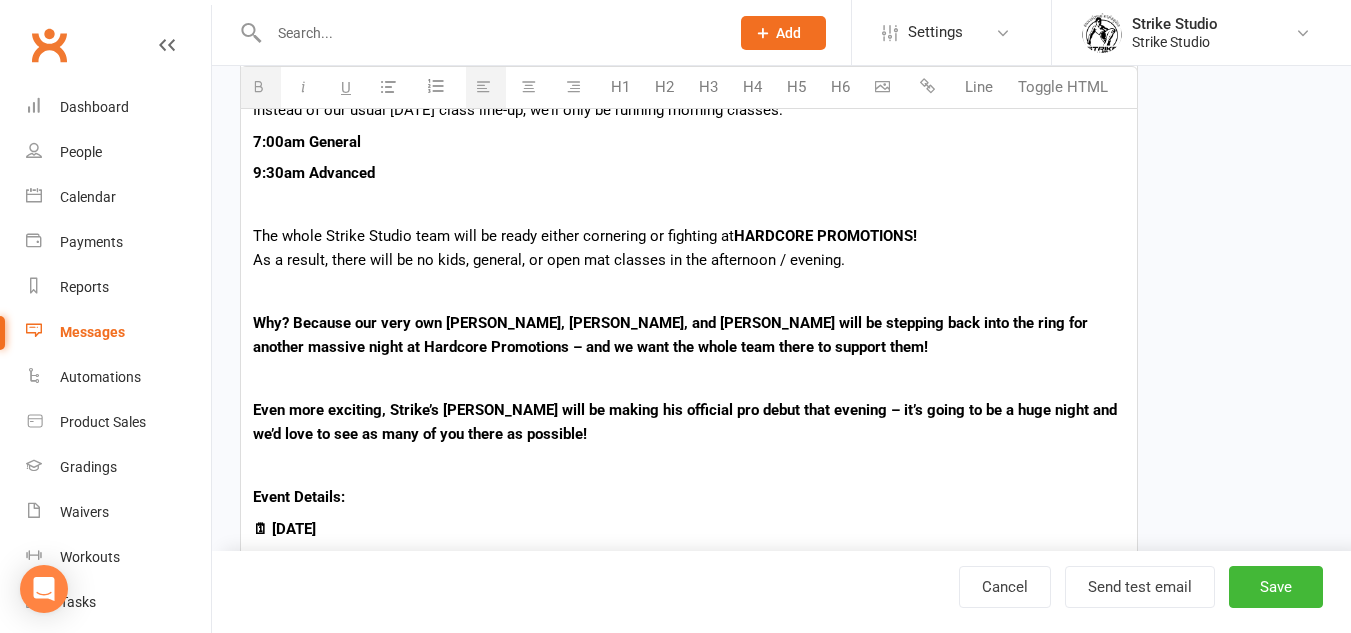 click on "{contact-first-name} !  [DATE][DATE], we’ll be adjusting our class schedule for a very exciting reason! Instead of our usual [DATE] class line-up, we’ll only be running morning classes: 7:00am General  9:30am Advanced  The whole Strike Studio team will be ready either cornering or fighting at  HARDCORE PROMOTIONS!  As a result, there will be no kids, general, or open mat classes in the afternoon / evening. Why? Because our very own [PERSON_NAME], [PERSON_NAME], and [PERSON_NAME] will be stepping back into the ring for another massive night at Hardcore Promotions – and we want the whole team there to support them! Even more exciting, Strike’s [PERSON_NAME] will be making his official pro debut that evening – it’s going to be a huge night and we’d love to see as many of you there as possible! Event Details: 🗓 [DATE] 🕖 7:00 PM 📍 [GEOGRAPHIC_DATA] 🎟 Tickets available now at reception – cash only General Admission: $80 Seated Ticket: $120 Table Ticket: $250 See you there!" at bounding box center (689, 1017) 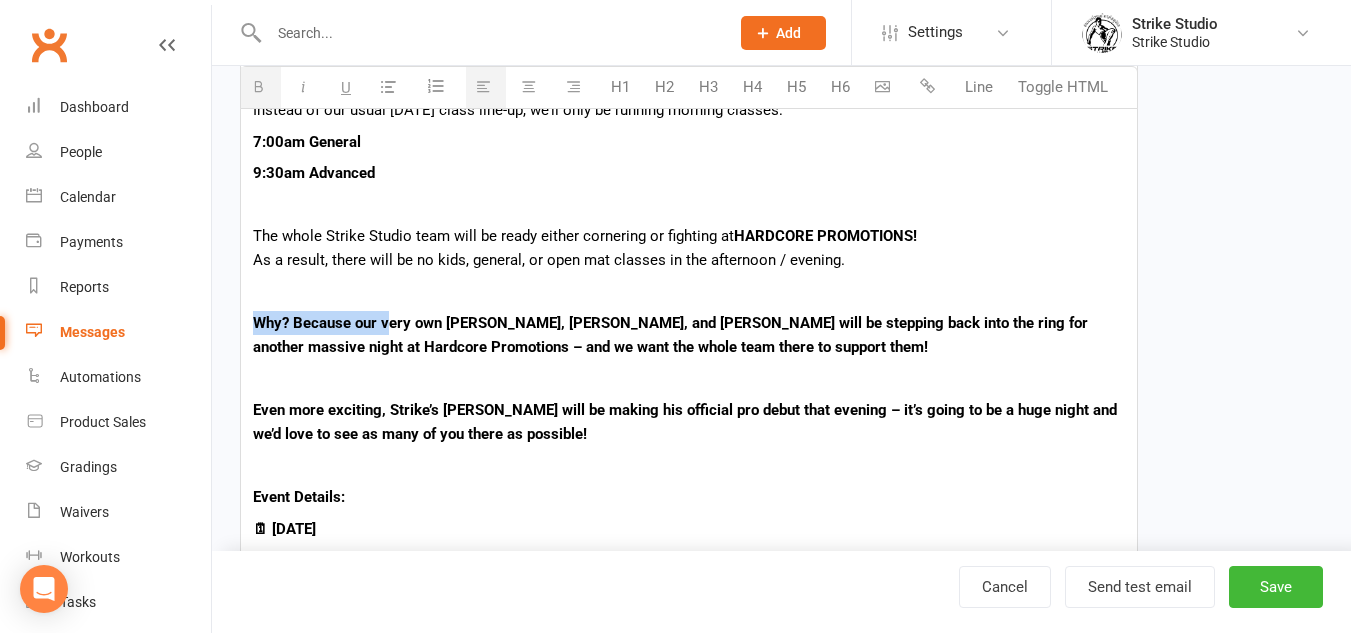 drag, startPoint x: 389, startPoint y: 323, endPoint x: 249, endPoint y: 319, distance: 140.05713 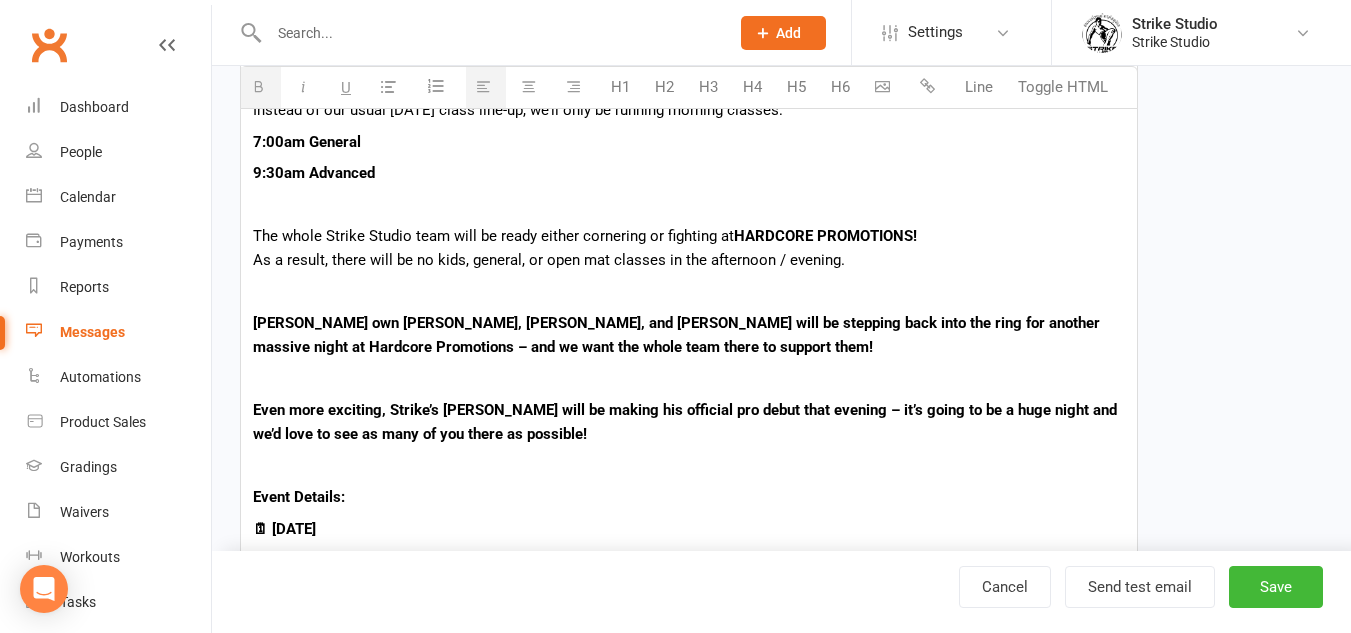 click on "[PERSON_NAME] own [PERSON_NAME], [PERSON_NAME], and [PERSON_NAME] will be stepping back into the ring for another massive night at Hardcore Promotions – and we want the whole team there to support them!" at bounding box center (676, 335) 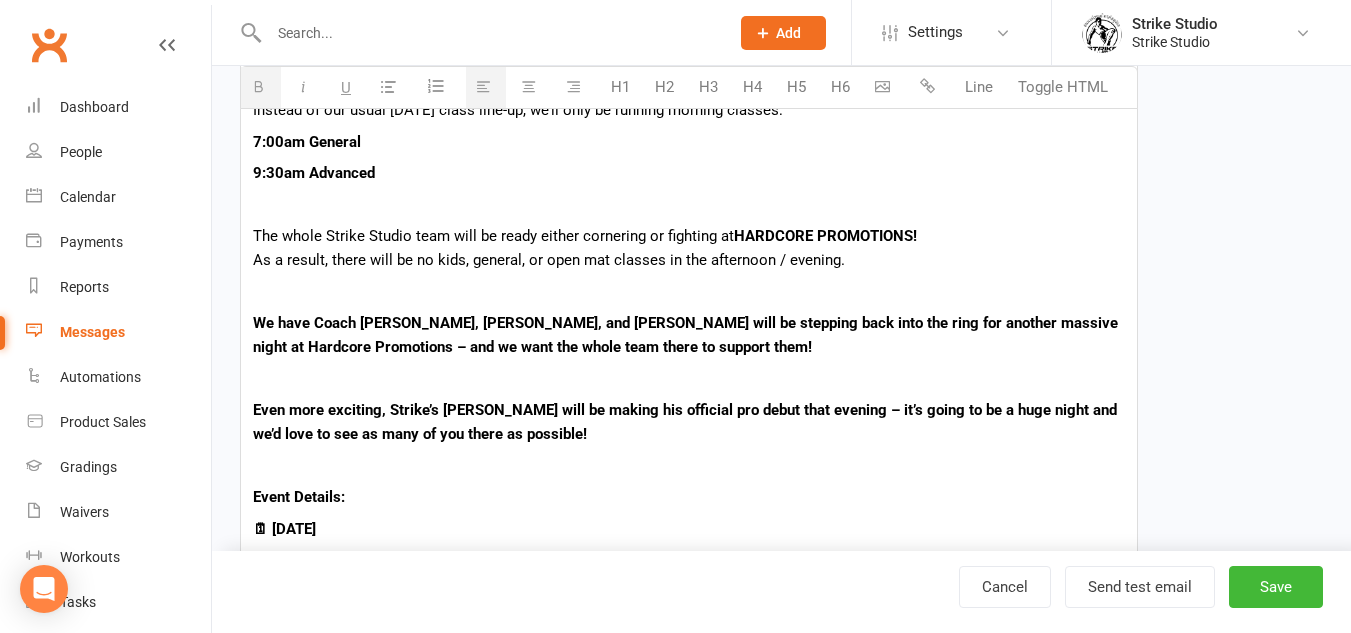 click on "We have Coach [PERSON_NAME], [PERSON_NAME], and [PERSON_NAME] will be stepping back into the ring for another massive night at Hardcore Promotions – and we want the whole team there to support them!" at bounding box center [685, 335] 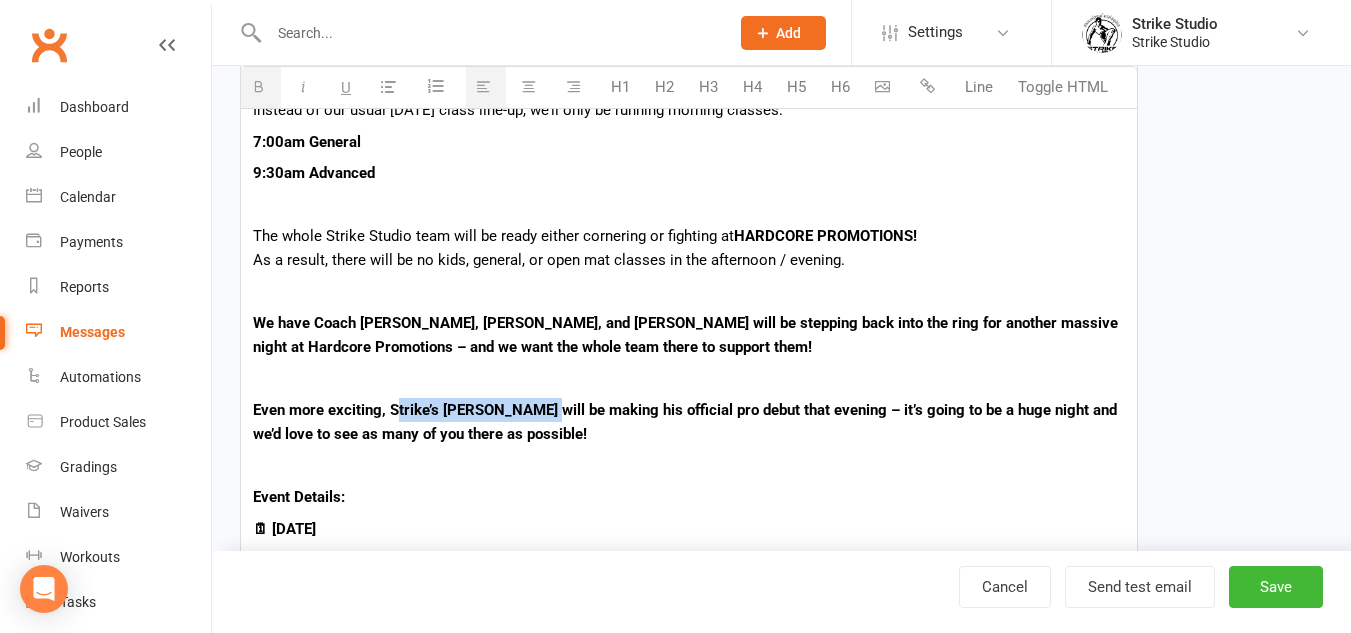 drag, startPoint x: 394, startPoint y: 404, endPoint x: 521, endPoint y: 409, distance: 127.09839 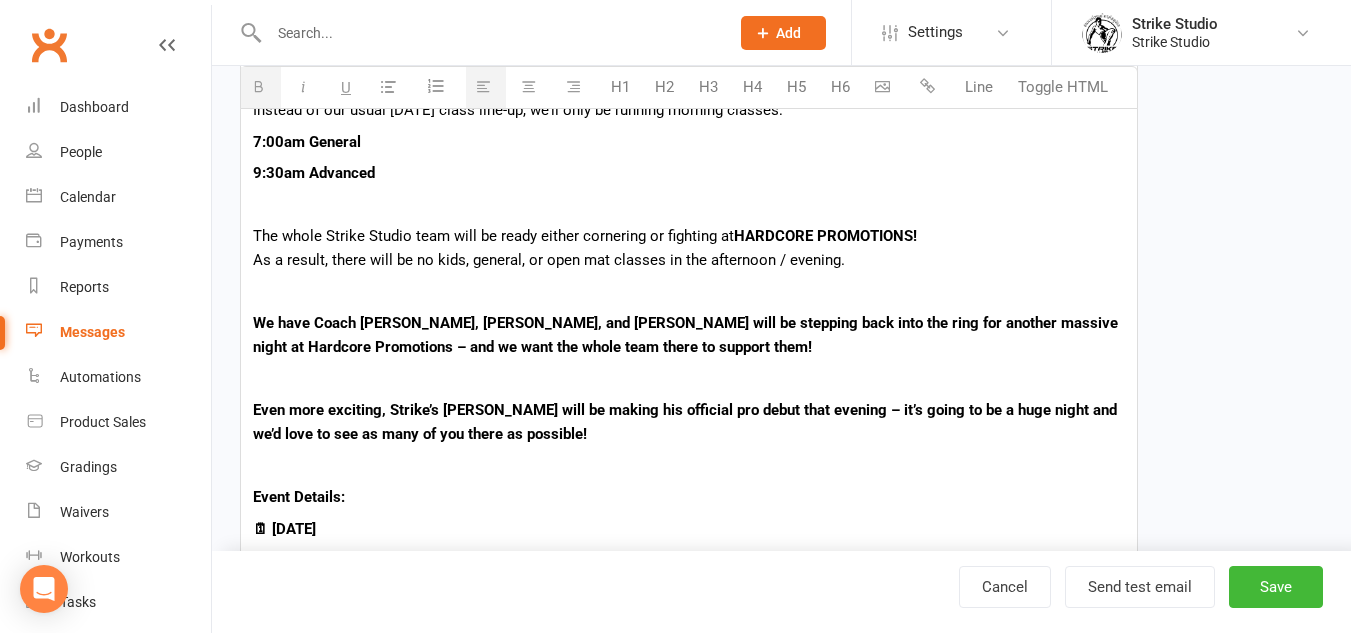 click on "We have Coach [PERSON_NAME], [PERSON_NAME], and [PERSON_NAME] will be stepping back into the ring for another massive night at Hardcore Promotions – and we want the whole team there to support them!" at bounding box center (685, 335) 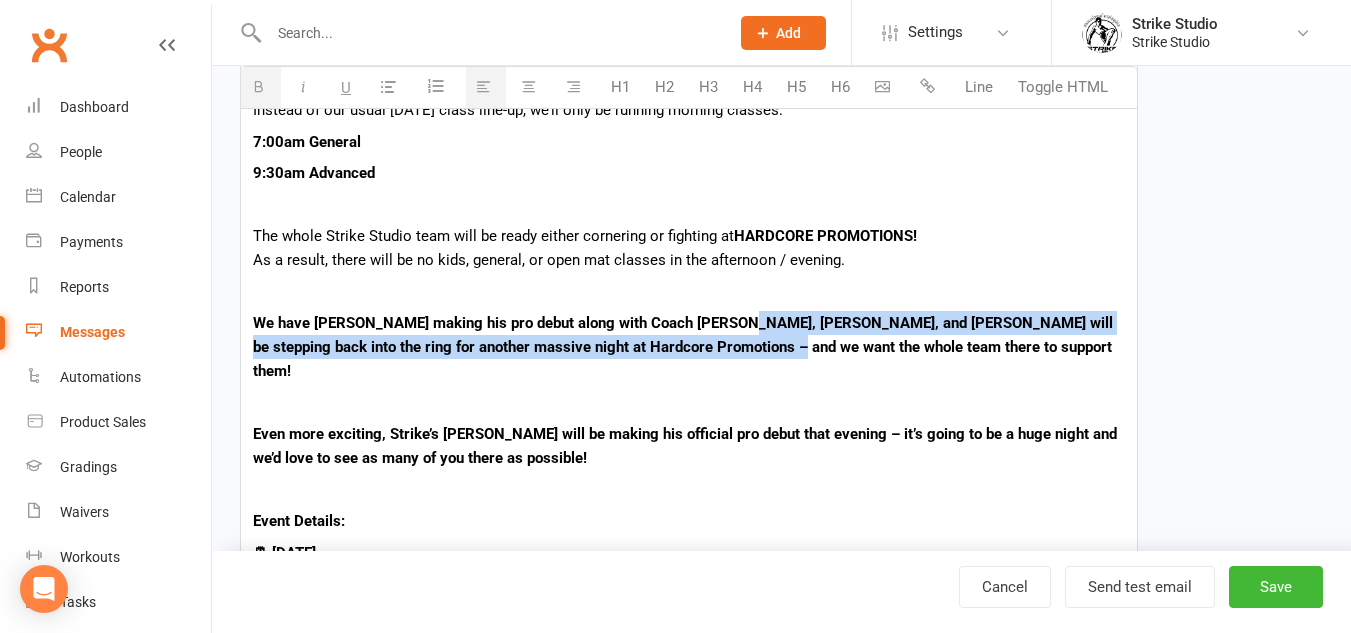 click on "We have [PERSON_NAME] making his pro debut along with Coach [PERSON_NAME], [PERSON_NAME], and [PERSON_NAME] will be stepping back into the ring for another massive night at Hardcore Promotions – and we want the whole team there to support them!" at bounding box center [689, 347] 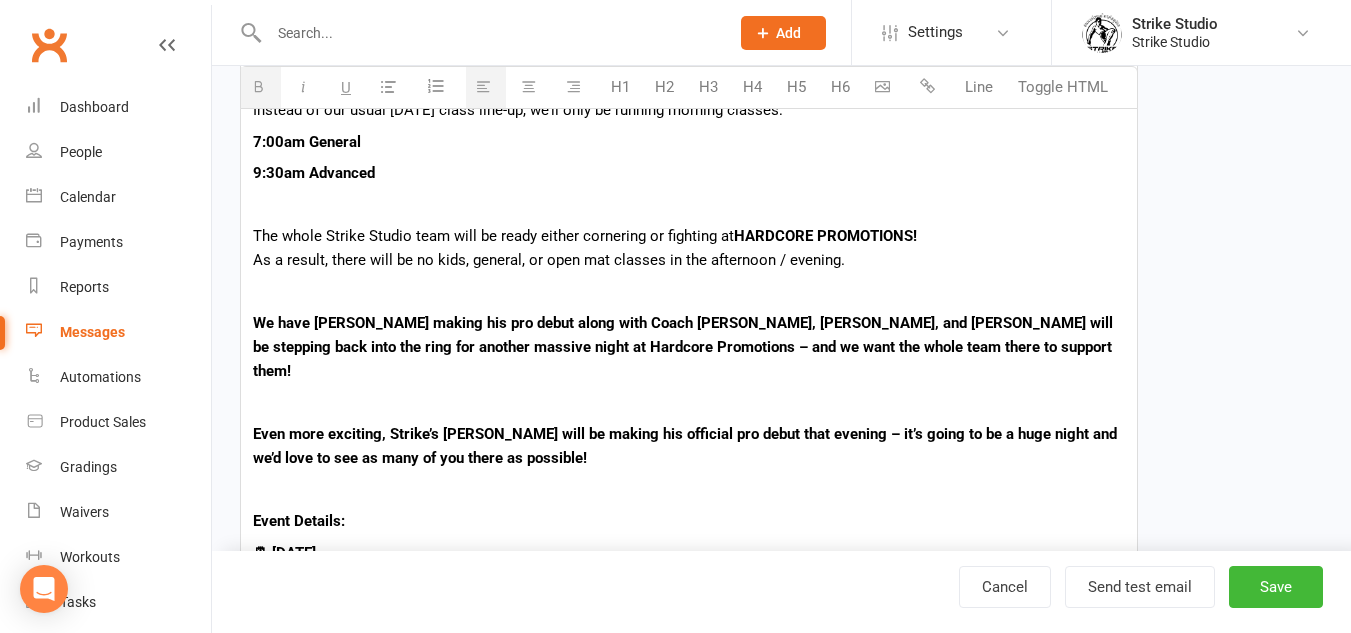 click on "We have [PERSON_NAME] making his pro debut along with Coach [PERSON_NAME], [PERSON_NAME], and [PERSON_NAME] will be stepping back into the ring for another massive night at Hardcore Promotions – and we want the whole team there to support them!" at bounding box center [683, 347] 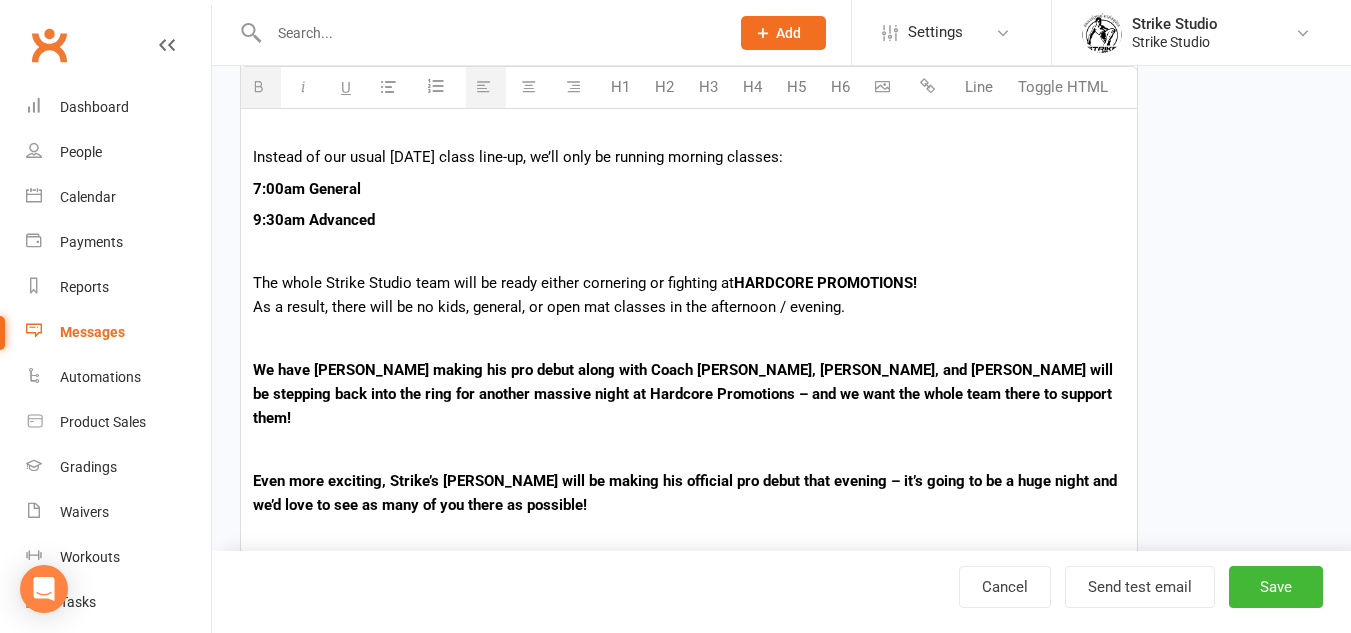 scroll, scrollTop: 500, scrollLeft: 0, axis: vertical 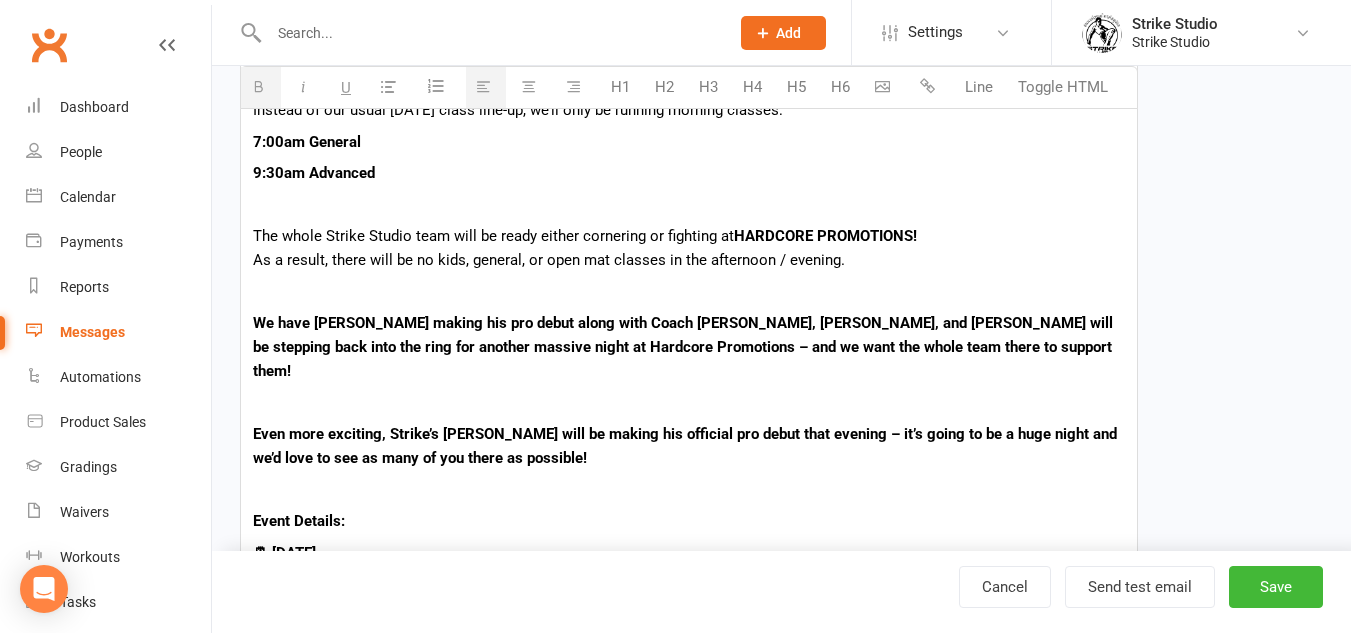 click on "We have [PERSON_NAME] making his pro debut along with Coach [PERSON_NAME], [PERSON_NAME], and [PERSON_NAME] will be stepping back into the ring for another massive night at Hardcore Promotions – and we want the whole team there to support them!" at bounding box center (683, 347) 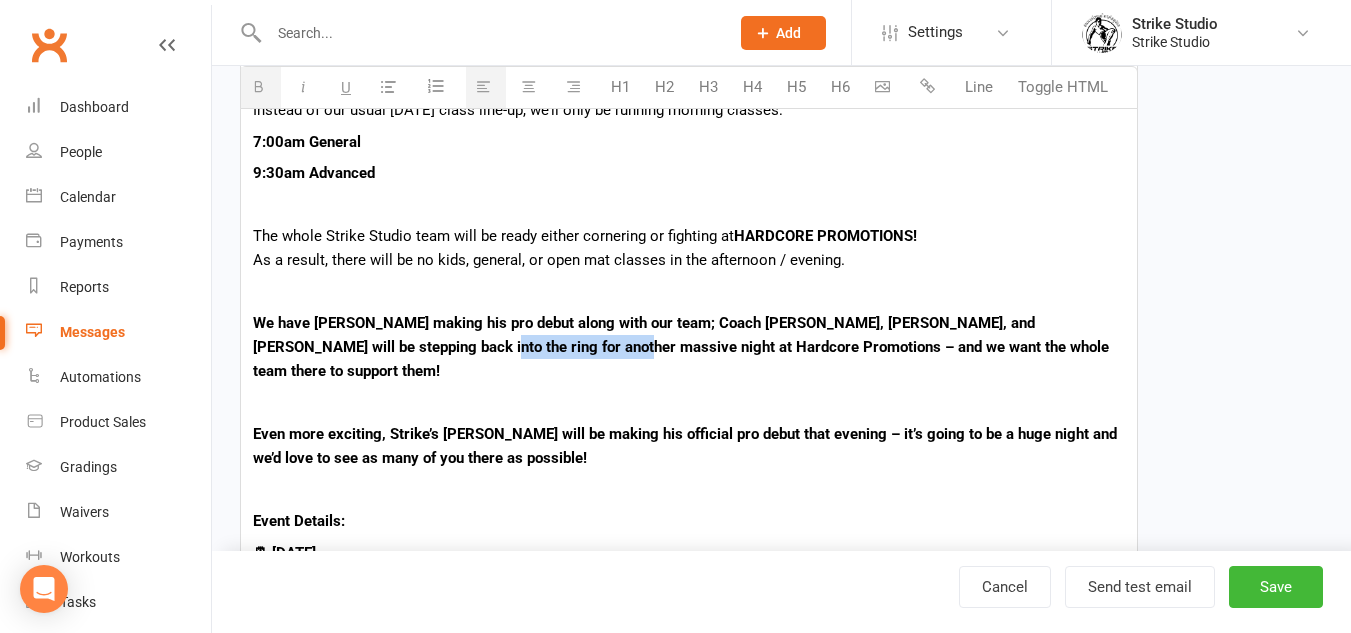 drag, startPoint x: 351, startPoint y: 350, endPoint x: 492, endPoint y: 344, distance: 141.12761 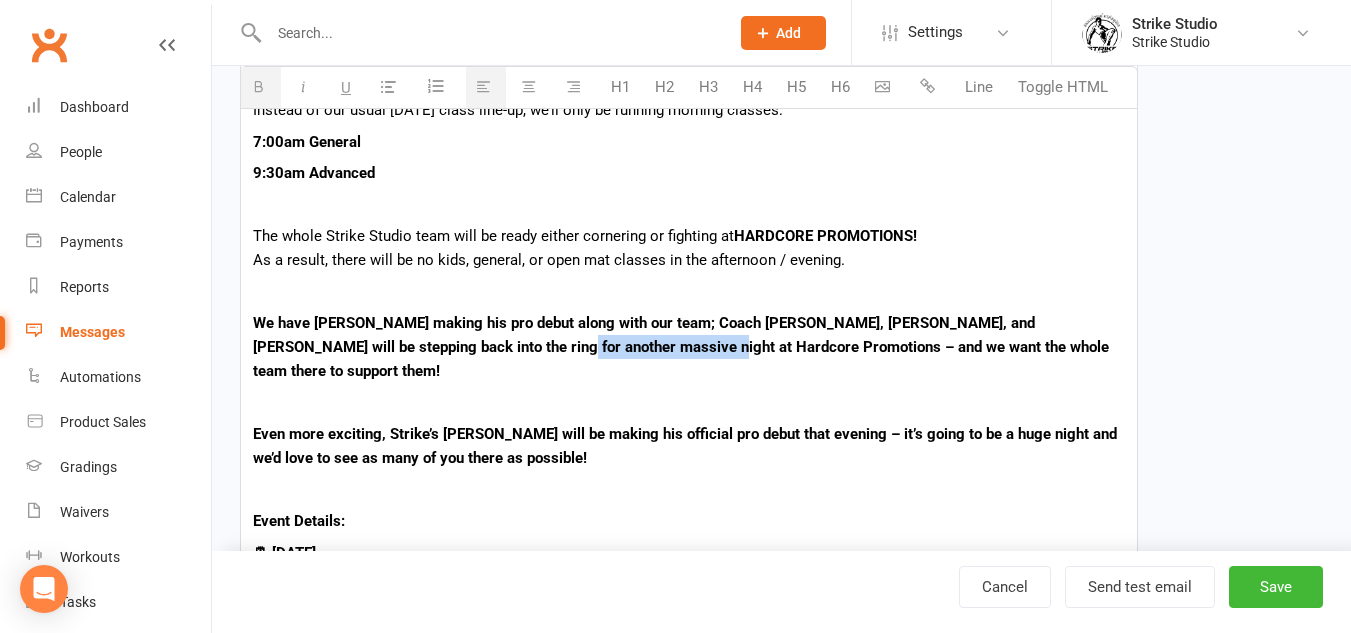 drag, startPoint x: 592, startPoint y: 348, endPoint x: 431, endPoint y: 348, distance: 161 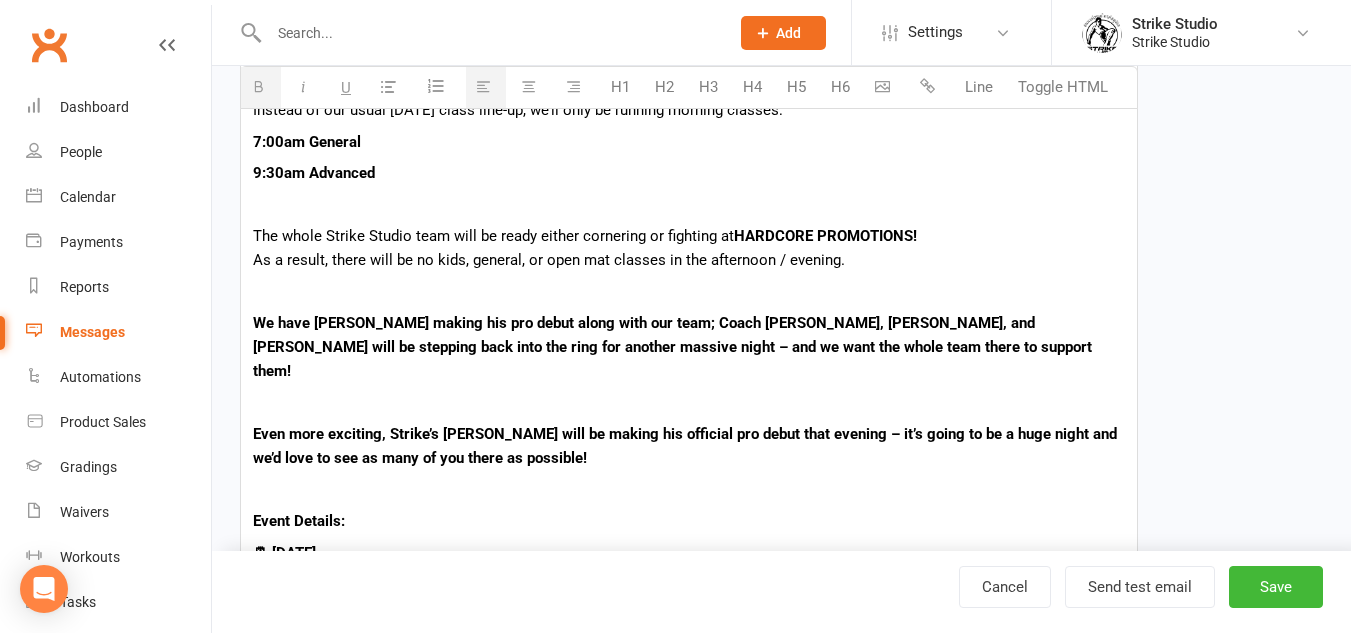 click on "We have [PERSON_NAME] making his pro debut along with our team; Coach [PERSON_NAME], [PERSON_NAME], and [PERSON_NAME] will be stepping back into the ring for another massive night – and we want the whole team there to support them!" at bounding box center (689, 347) 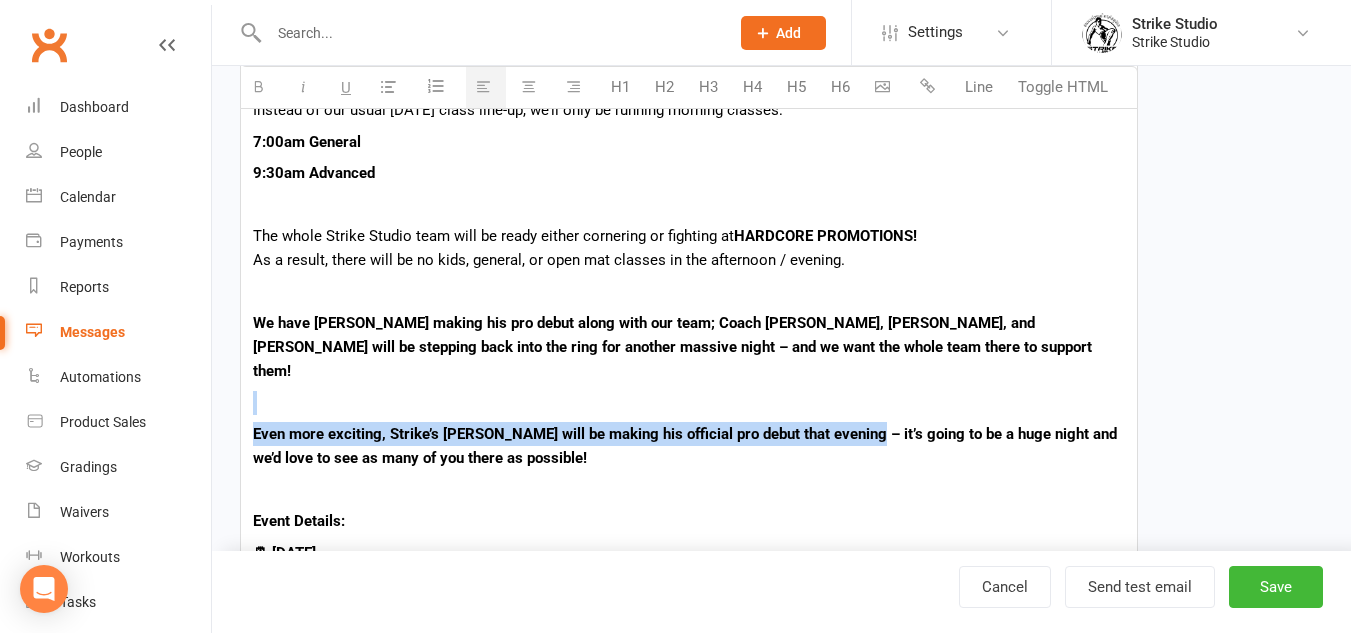 drag, startPoint x: 859, startPoint y: 409, endPoint x: 580, endPoint y: 351, distance: 284.9649 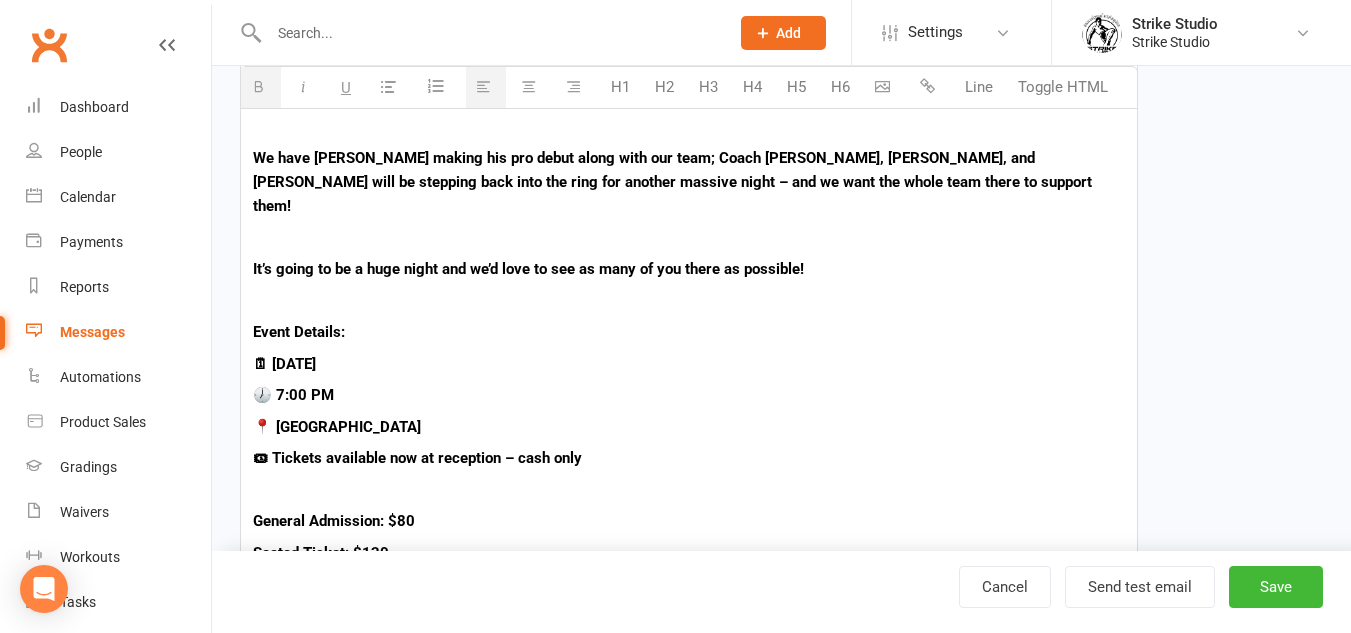 scroll, scrollTop: 700, scrollLeft: 0, axis: vertical 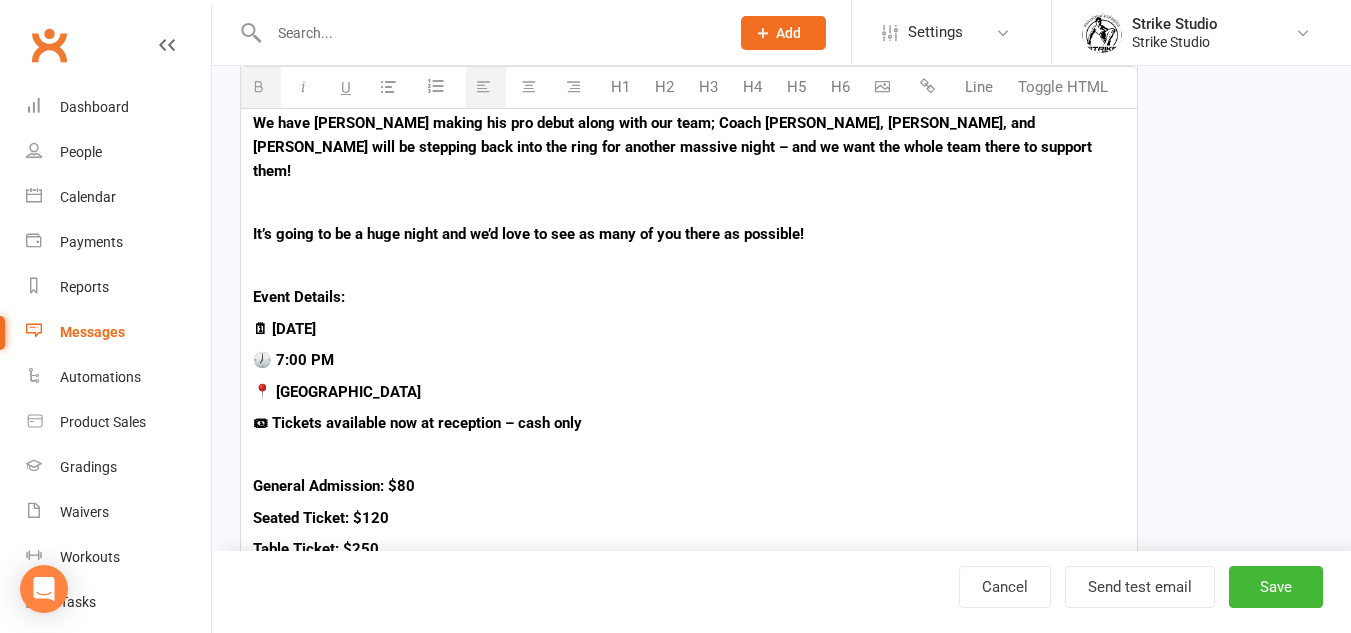click on "🎟 Tickets available now at reception – cash only" at bounding box center [417, 423] 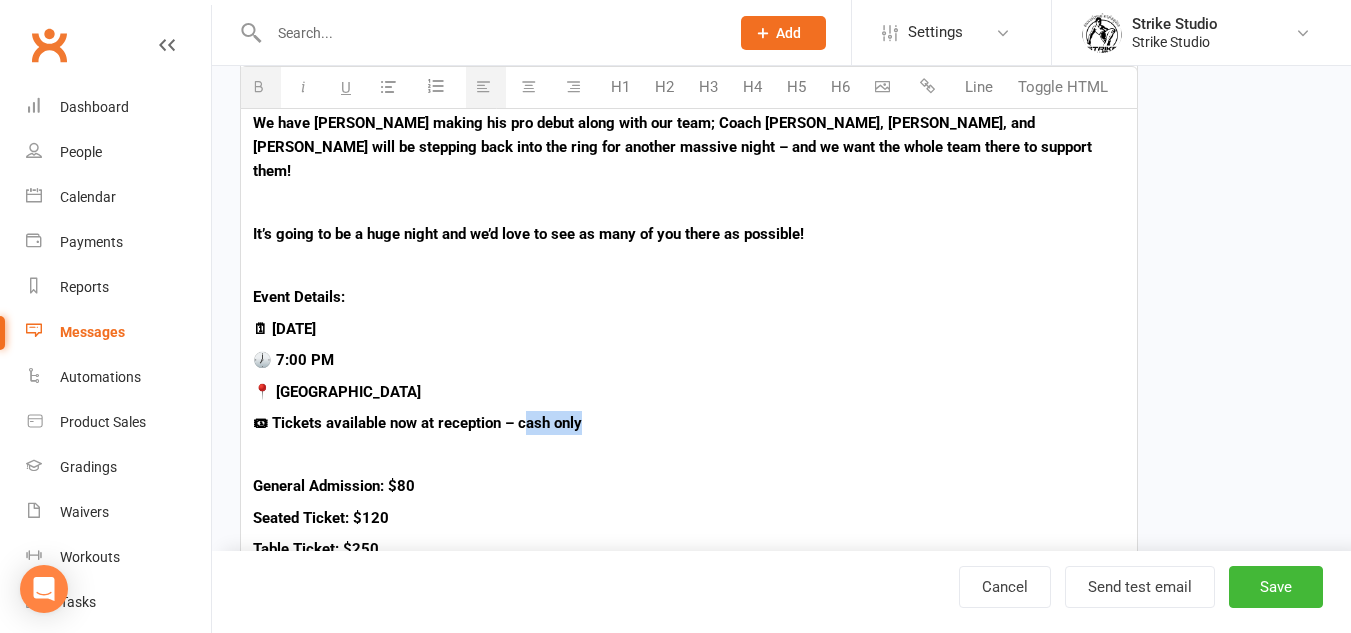 drag, startPoint x: 526, startPoint y: 401, endPoint x: 694, endPoint y: 401, distance: 168 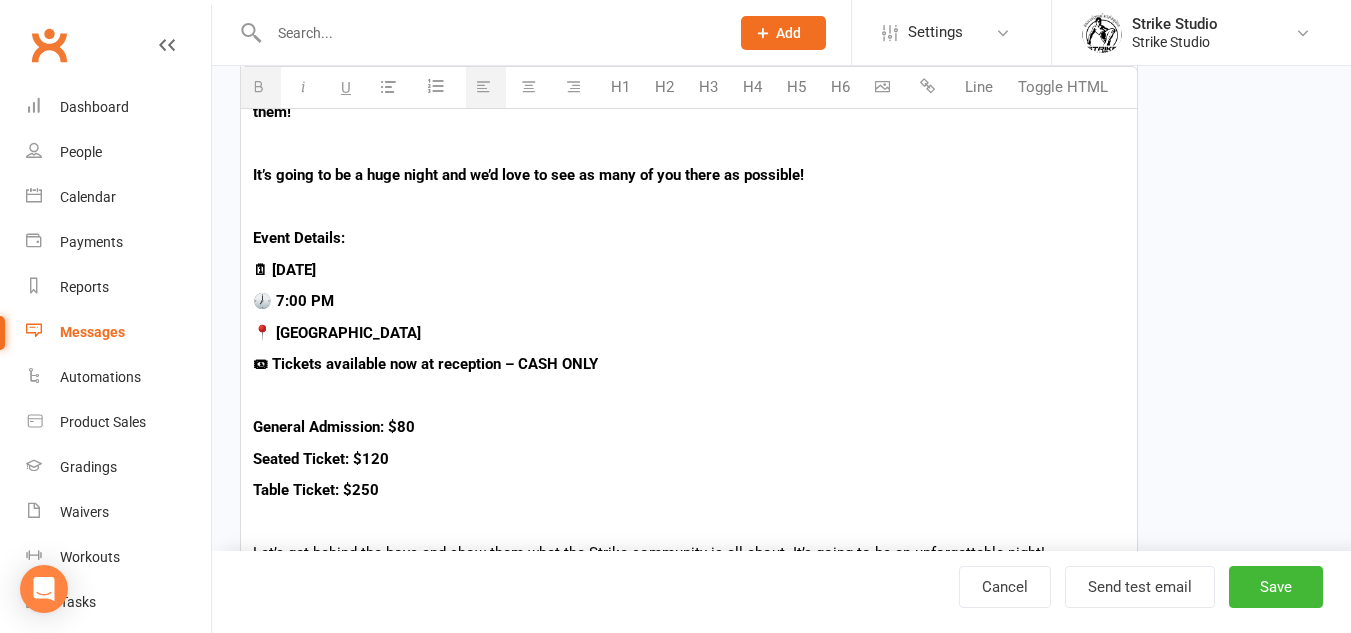 scroll, scrollTop: 900, scrollLeft: 0, axis: vertical 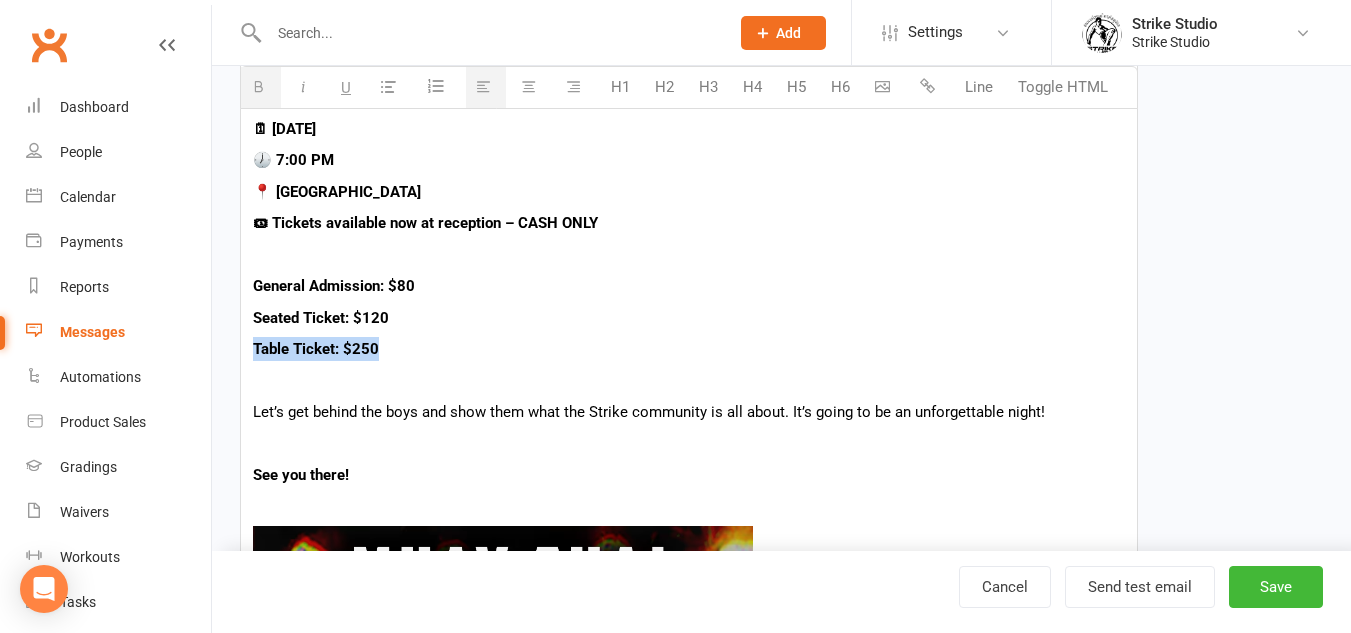drag, startPoint x: 386, startPoint y: 318, endPoint x: 243, endPoint y: 331, distance: 143.58969 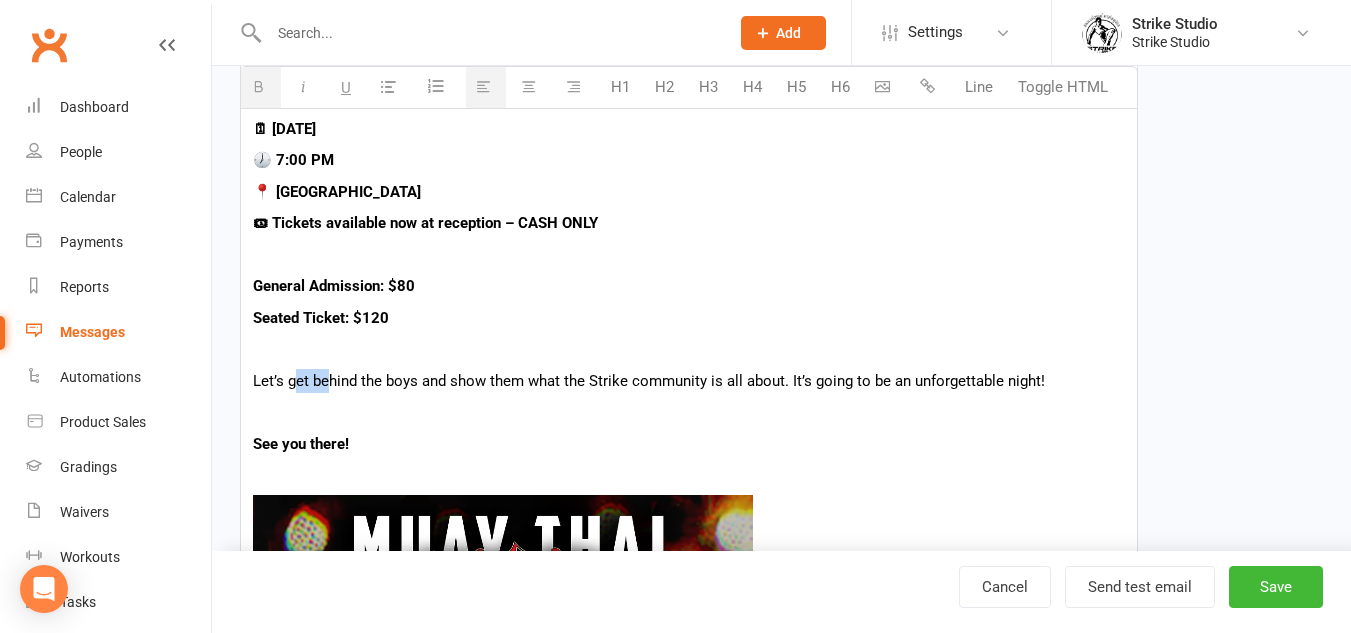 drag, startPoint x: 295, startPoint y: 350, endPoint x: 339, endPoint y: 342, distance: 44.72136 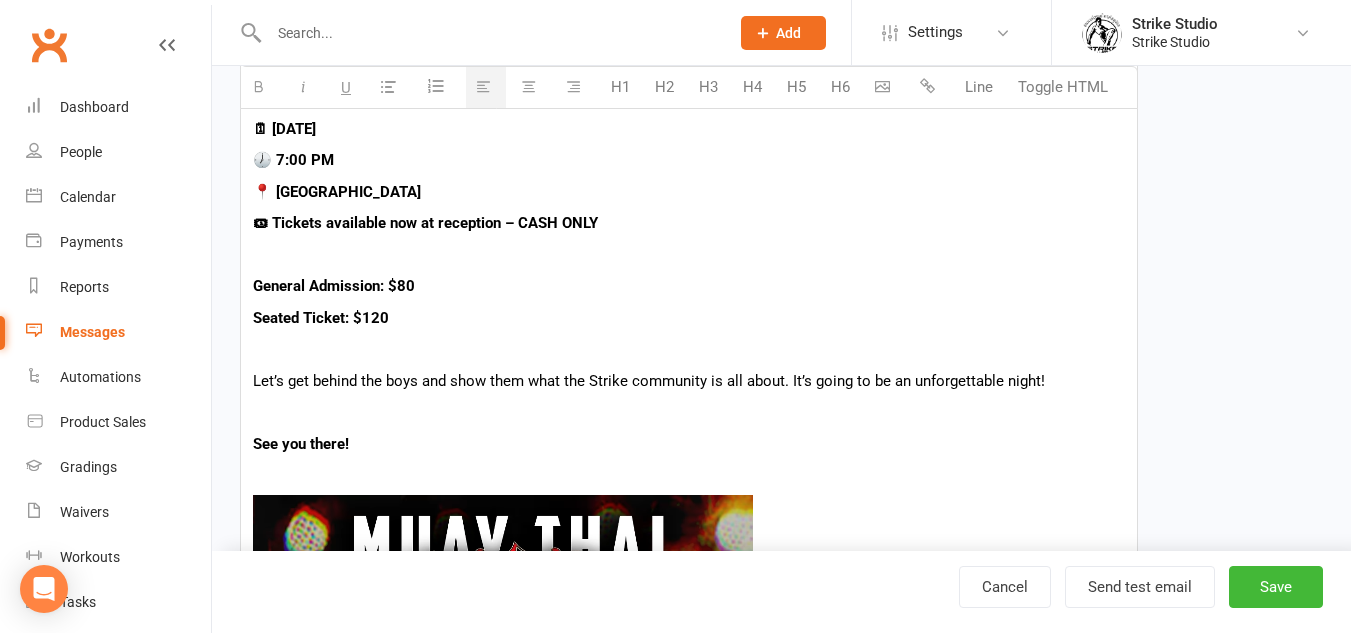 click on "Let’s get behind the boys and show them what the Strike community is all about. It’s going to be an unforgettable night!" at bounding box center [689, 381] 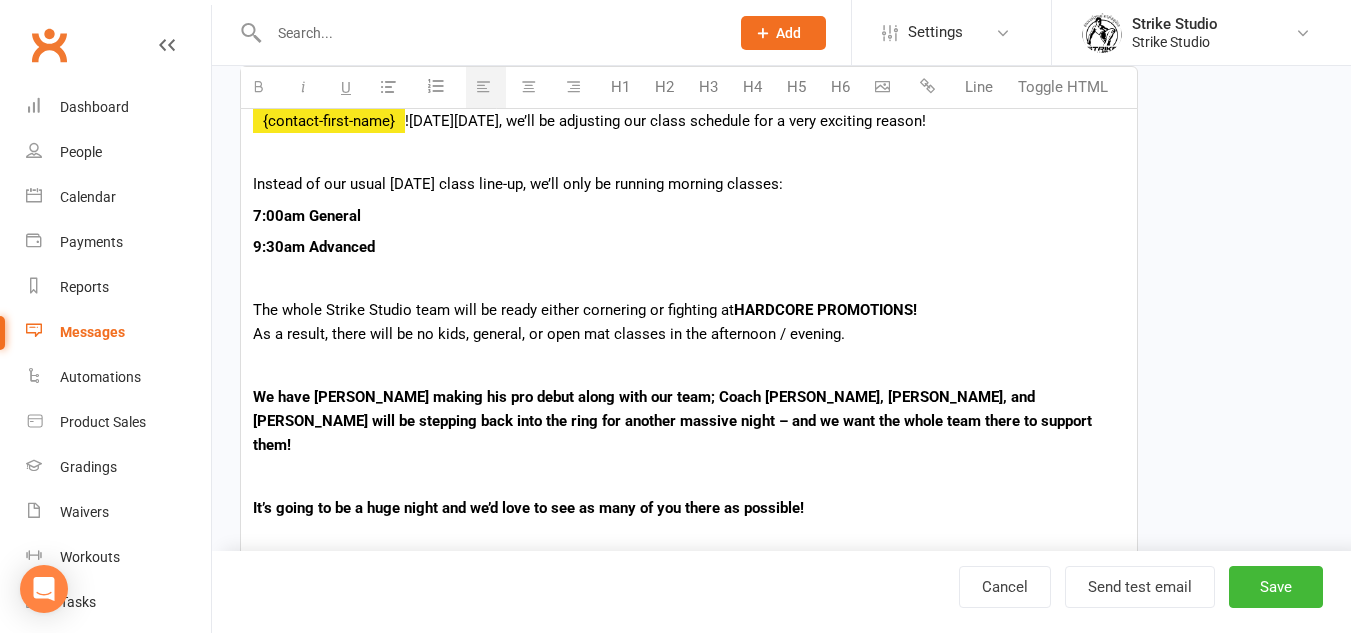scroll, scrollTop: 400, scrollLeft: 0, axis: vertical 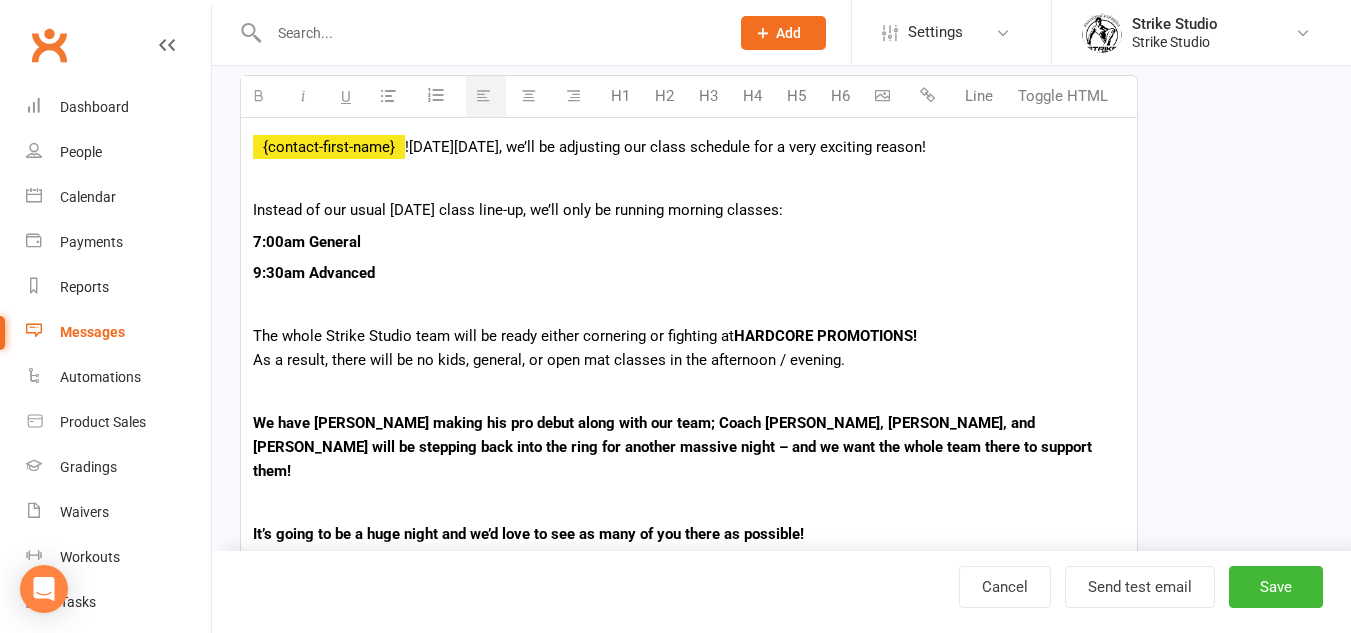 click on "9:30am Advanced" at bounding box center (689, 273) 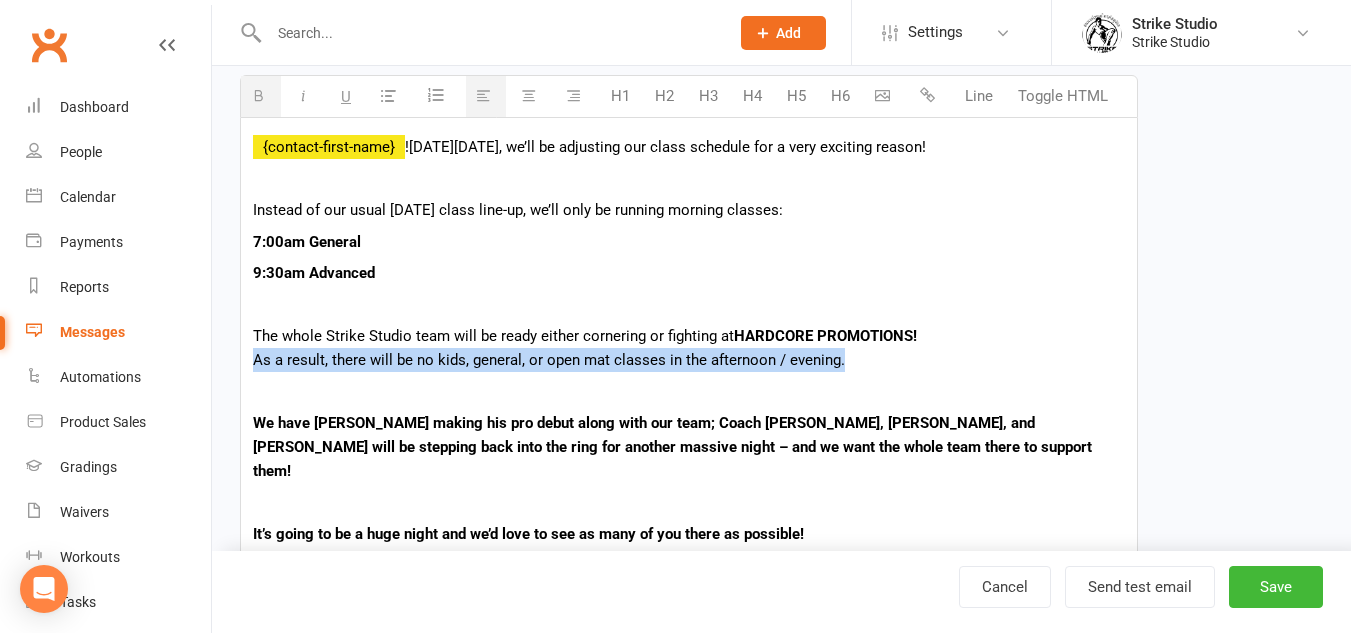 drag, startPoint x: 842, startPoint y: 366, endPoint x: 246, endPoint y: 357, distance: 596.06793 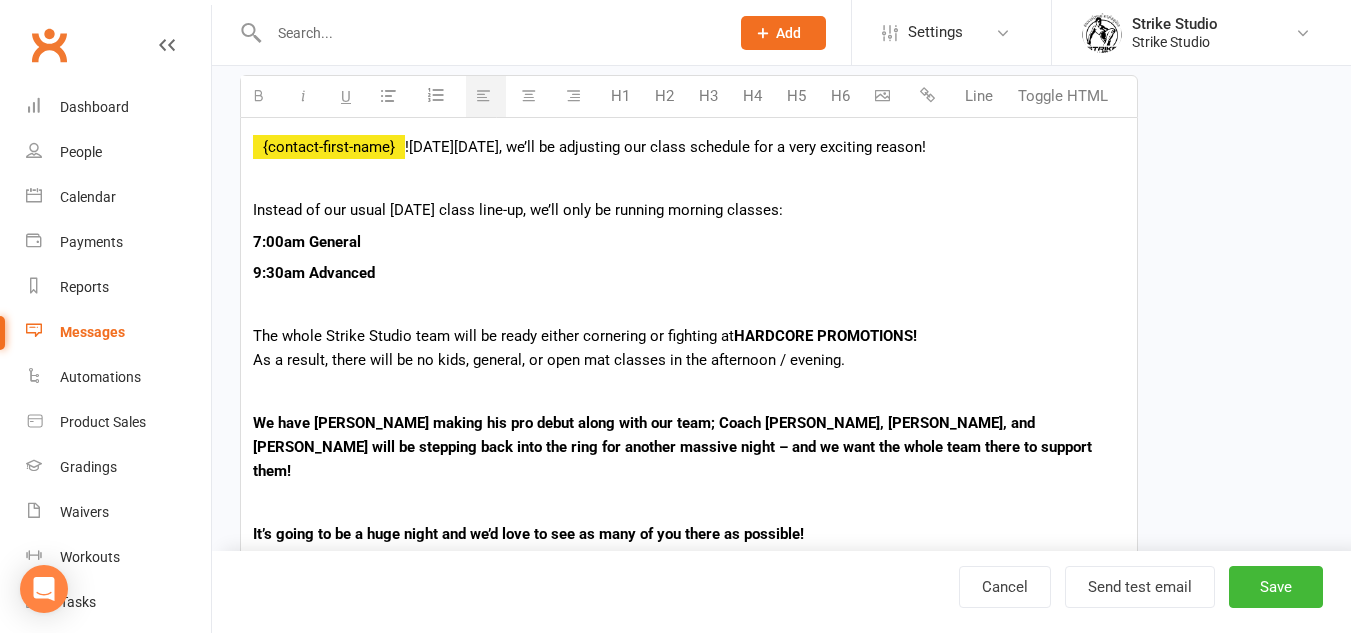 click at bounding box center [689, 305] 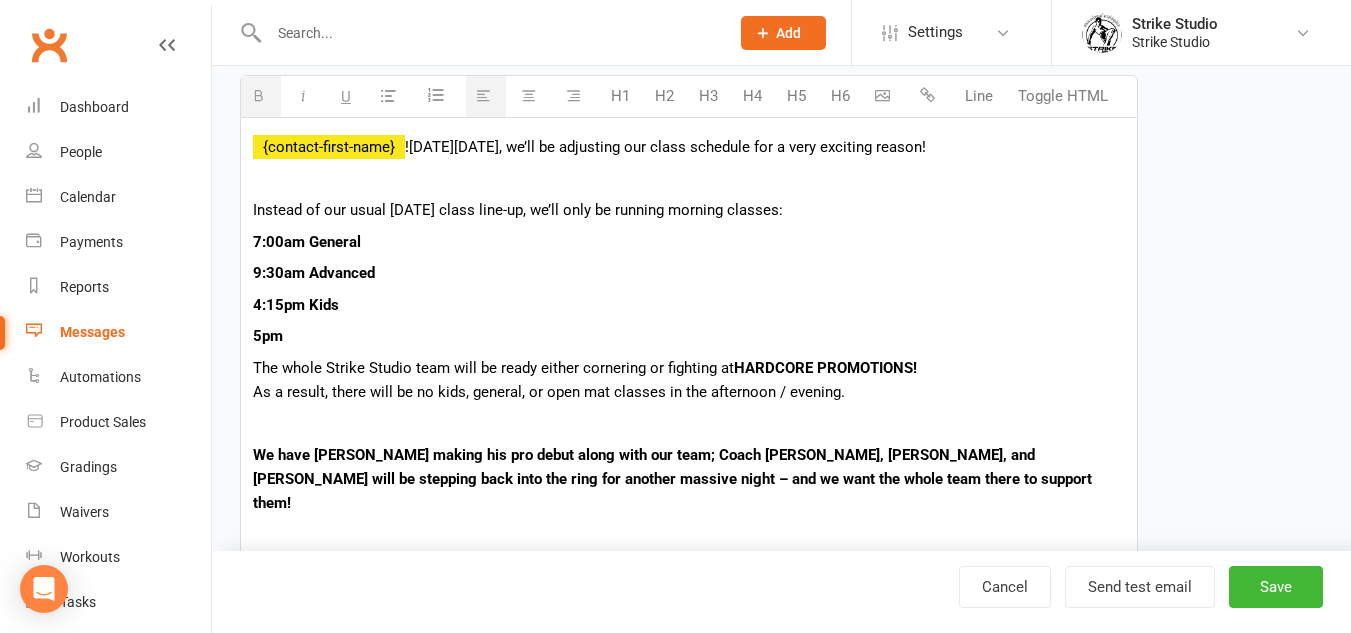 click on "7:00am General" at bounding box center [307, 242] 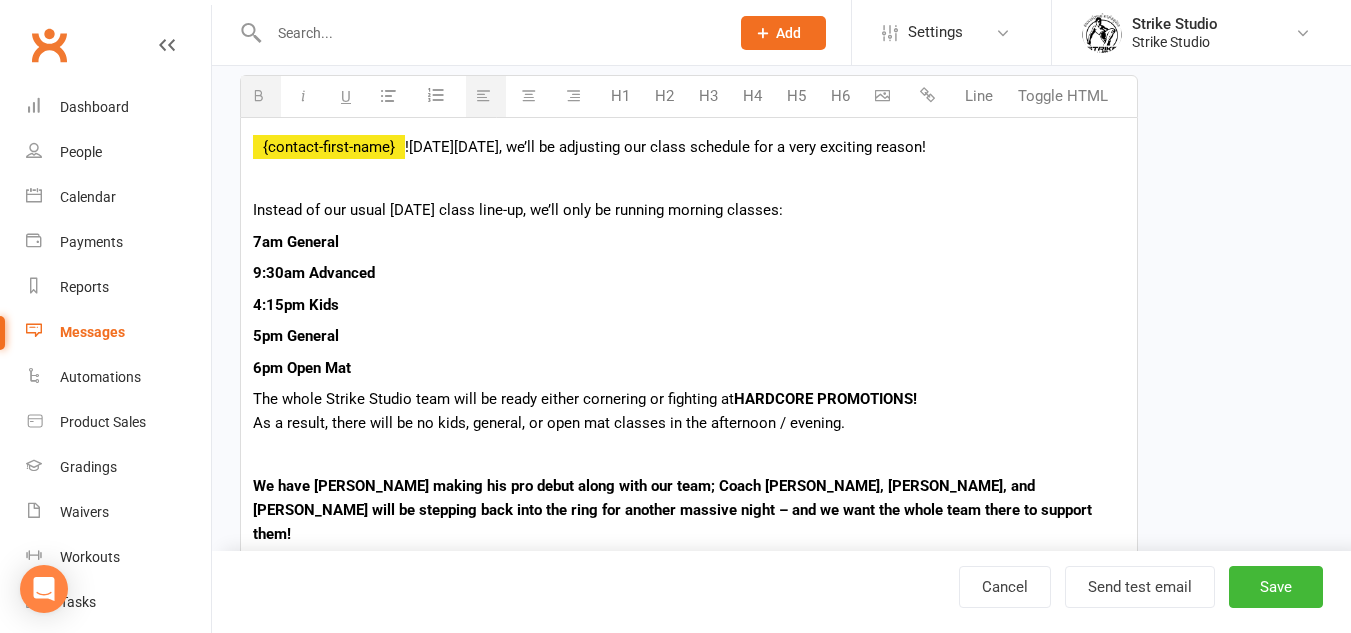 click on "9:30am Advanced" at bounding box center (689, 273) 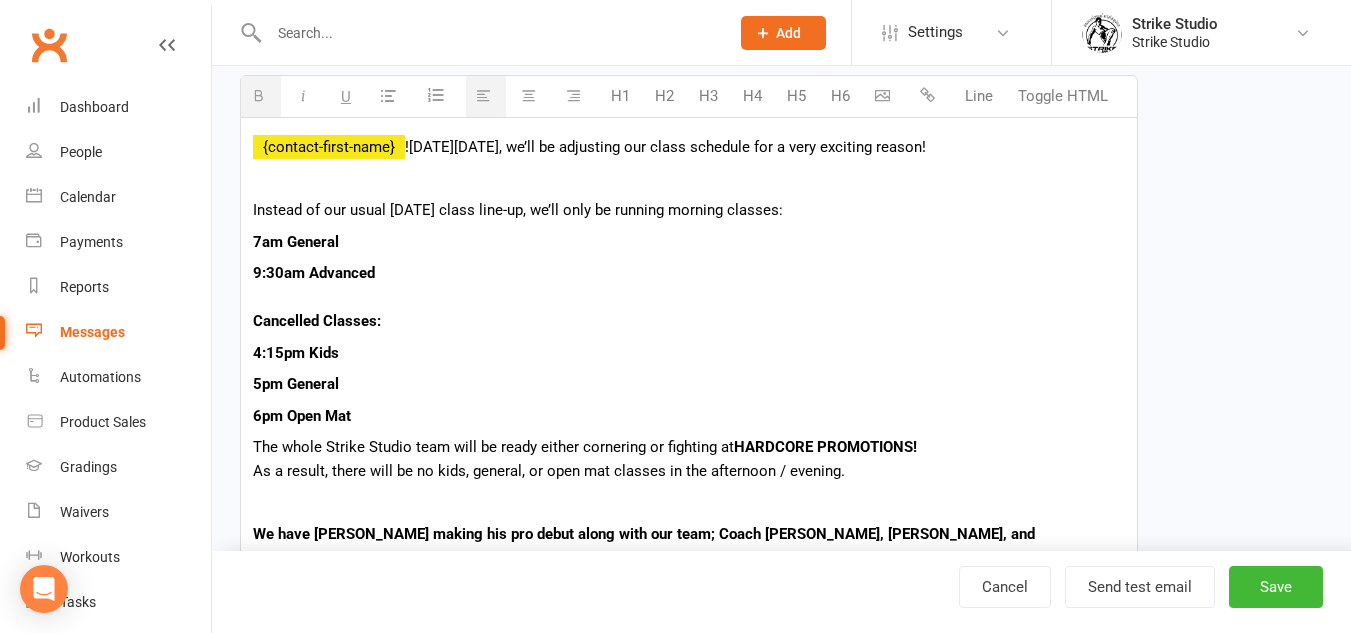 click on "{contact-first-name} !  [DATE][DATE], we’ll be adjusting our class schedule for a very exciting reason! Instead of our usual [DATE] class line-up, we’ll only be running morning classes: 7am General  9:30am Advanced  Cancelled Classes: 4:15pm Kids  5pm General 6pm Open Mat The whole Strike Studio team will be ready either cornering or fighting at  HARDCORE PROMOTIONS!  As a result, there will be no kids, general, or open mat classes in the afternoon / evening. We have [PERSON_NAME] making his pro debut along with our team; Coach [PERSON_NAME], [PERSON_NAME], and [PERSON_NAME] will be stepping back into the ring for another massive night – and we want the whole team there to support them! It’s going to be a huge night and we’d love to see as many of you there as possible! Event Details: 🗓 [DATE] 🕖 7:00 PM 📍 [GEOGRAPHIC_DATA] 🎟 Tickets available now at reception – CASH ONLY General Admission: $80 Seated Ticket: $120 See you there!" at bounding box center [689, 1156] 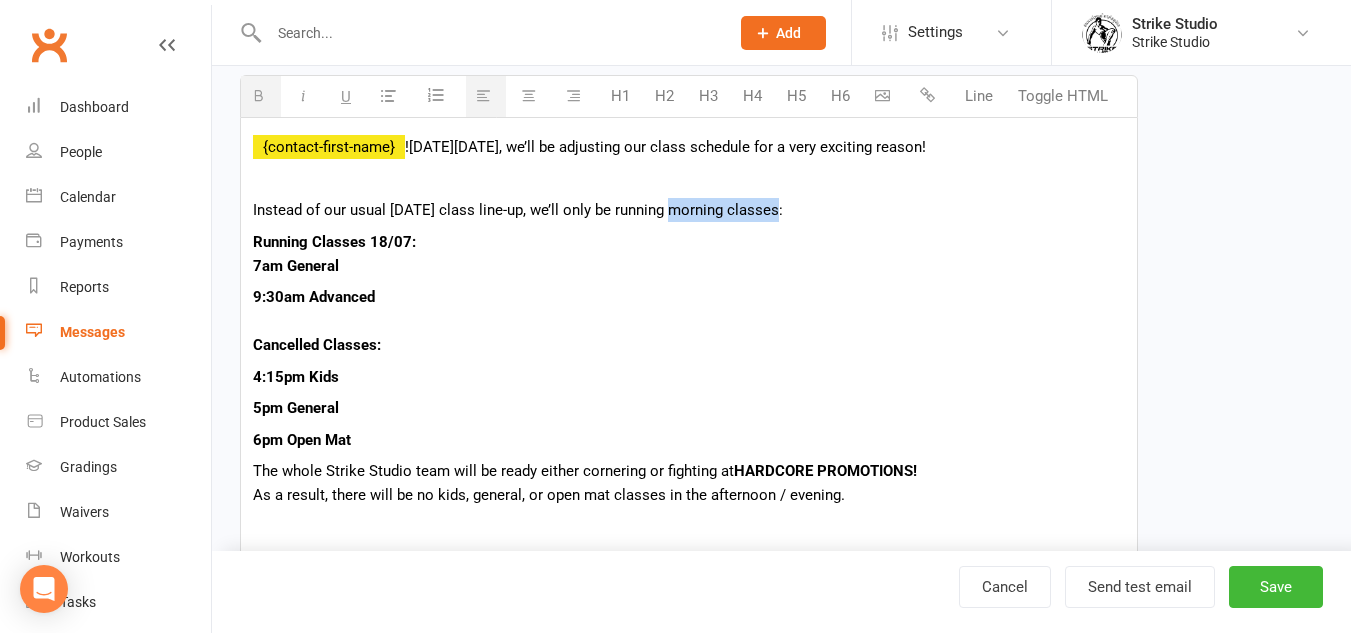 drag, startPoint x: 662, startPoint y: 212, endPoint x: 768, endPoint y: 209, distance: 106.04244 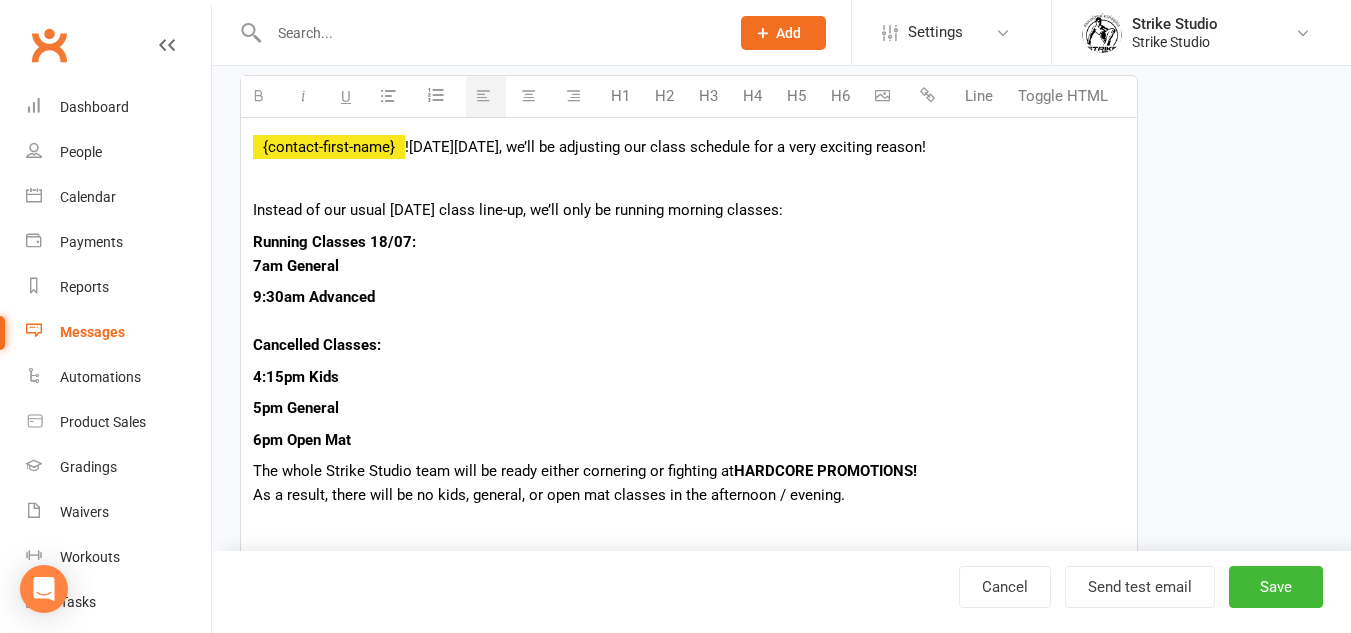 click on "9:30am Advanced  Cancelled Classes:" at bounding box center [689, 321] 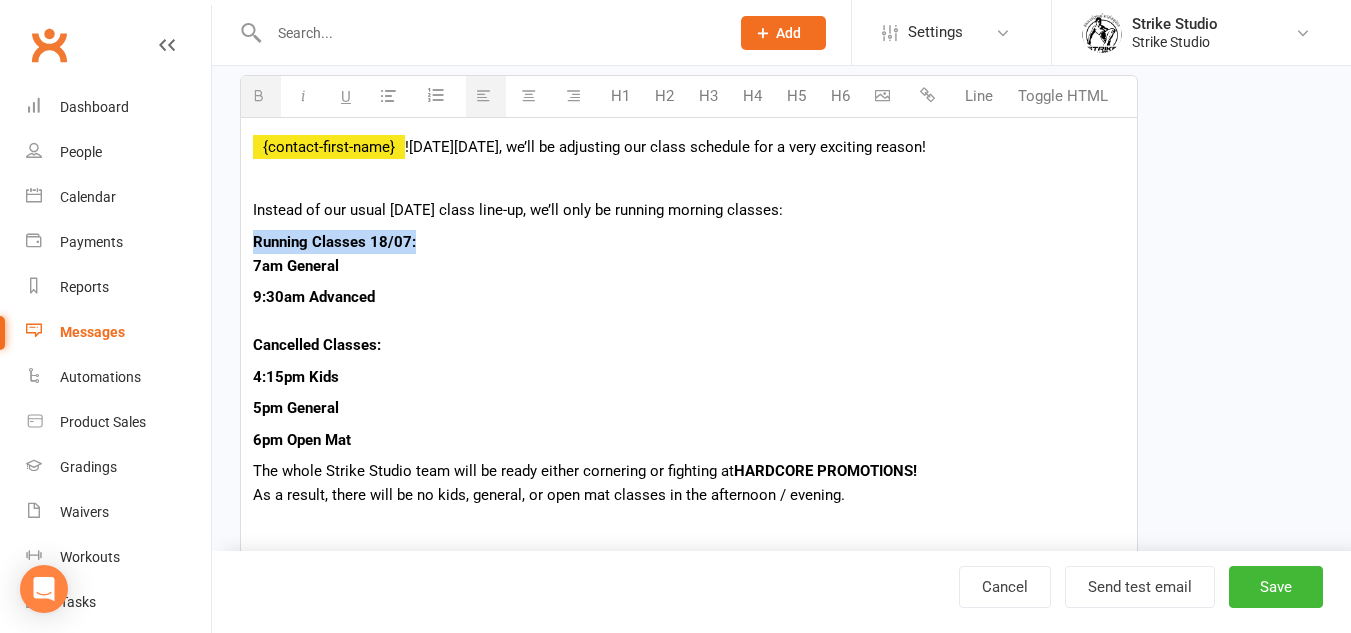 drag, startPoint x: 424, startPoint y: 242, endPoint x: 223, endPoint y: 240, distance: 201.00995 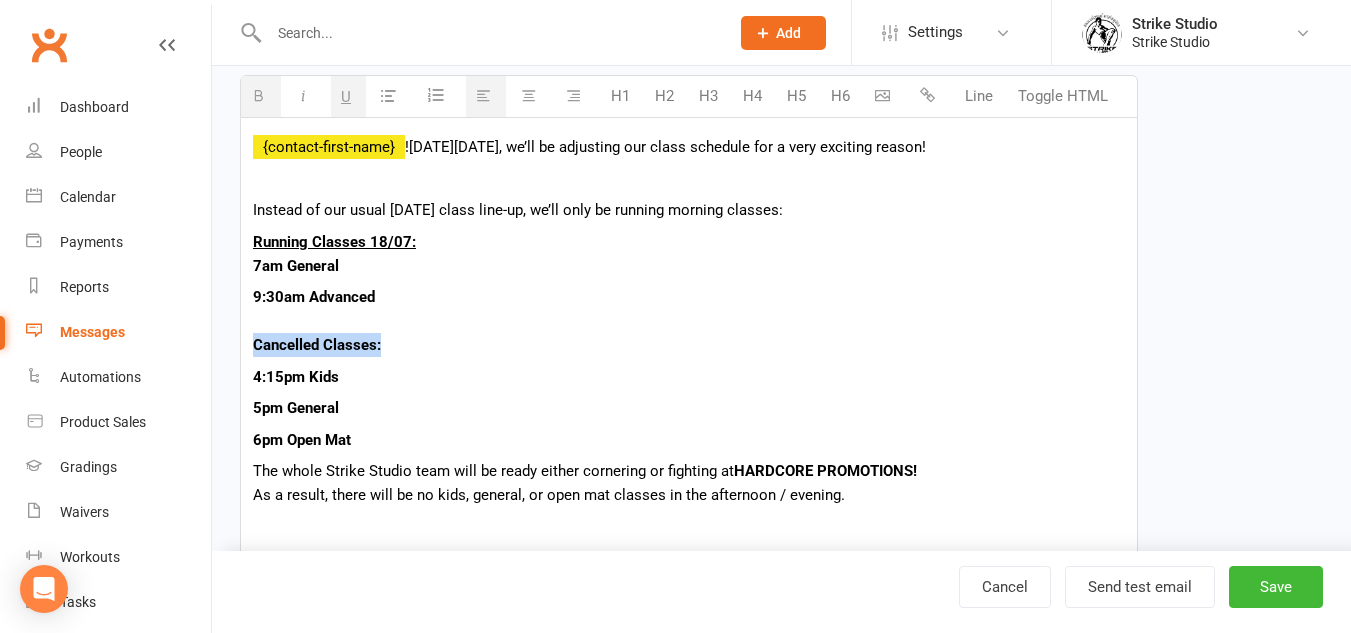 drag, startPoint x: 428, startPoint y: 346, endPoint x: 252, endPoint y: 339, distance: 176.13914 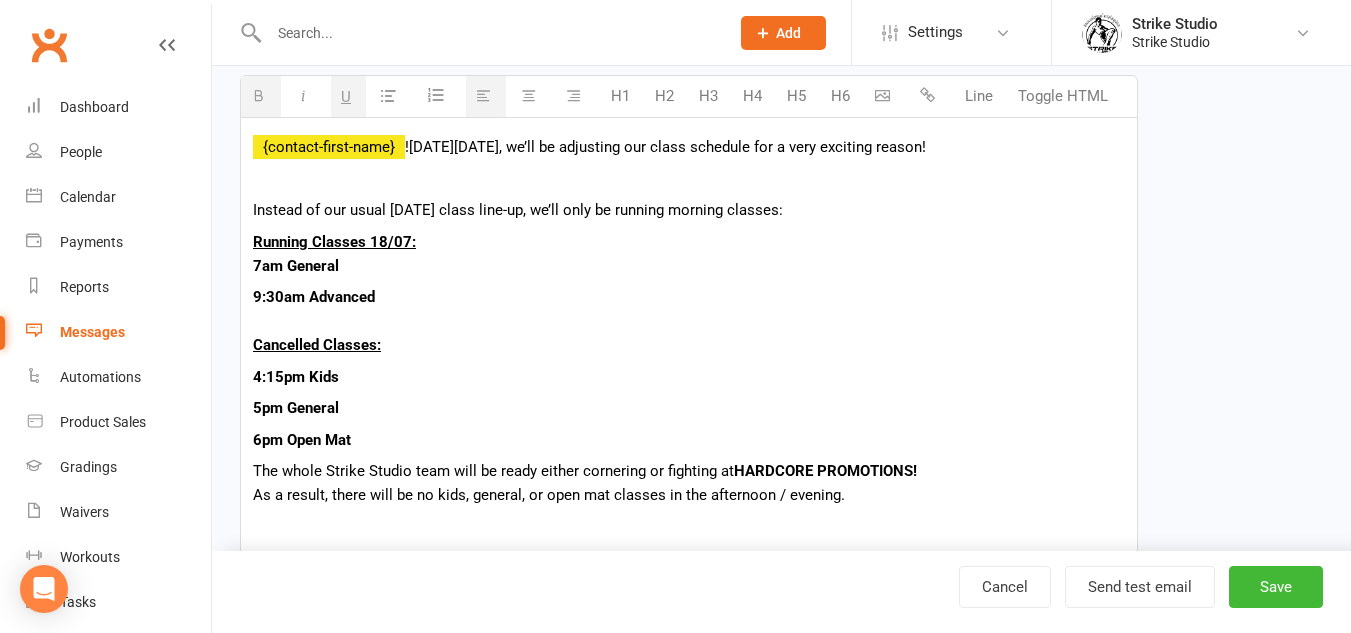 click on "{contact-first-name} !  [DATE][DATE], we’ll be adjusting our class schedule for a very exciting reason! Instead of our usual [DATE] class line-up, we’ll only be running morning classes: Running Classes 18/07: 7am General  9:30am Advanced  Cancelled Classes: 4:15pm Kids  5pm General 6pm Open Mat The whole Strike Studio team will be ready either cornering or fighting at  HARDCORE PROMOTIONS!  As a result, there will be no kids, general, or open mat classes in the afternoon / evening. We have [PERSON_NAME] making his pro debut along with our team; Coach [PERSON_NAME], [PERSON_NAME], and [PERSON_NAME] will be stepping back into the ring for another massive night – and we want the whole team there to support them! It’s going to be a huge night and we’d love to see as many of you there as possible! Event Details: 🗓 [DATE] 🕖 7:00 PM 📍 [GEOGRAPHIC_DATA] 🎟 Tickets available now at reception – CASH ONLY General Admission: $80 Seated Ticket: $120 See you there!" at bounding box center [689, 1168] 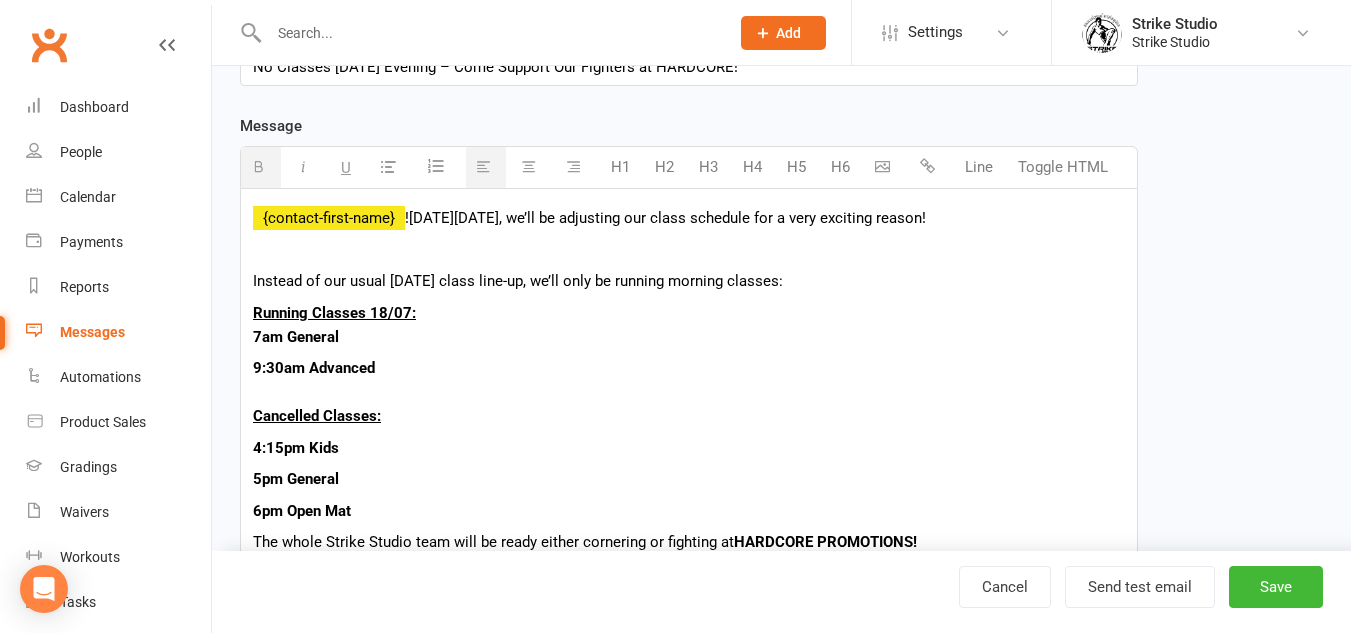 scroll, scrollTop: 300, scrollLeft: 0, axis: vertical 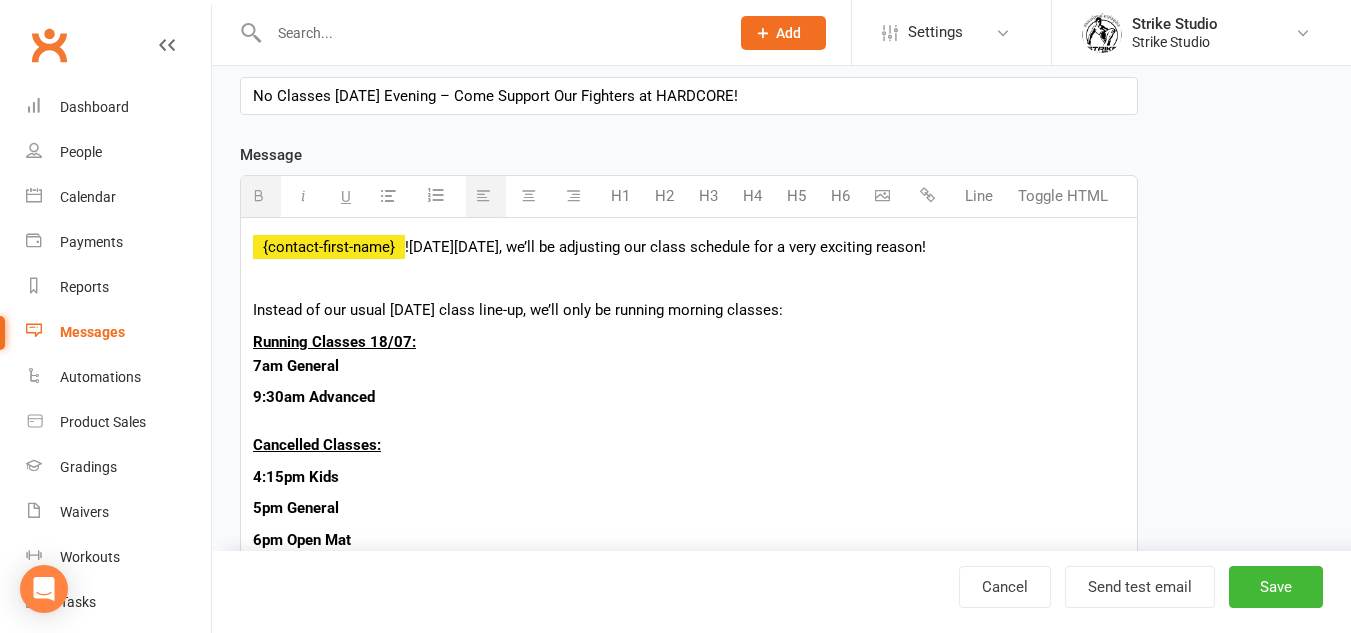 click on "Running Classes 18/07: 7am General" at bounding box center (689, 354) 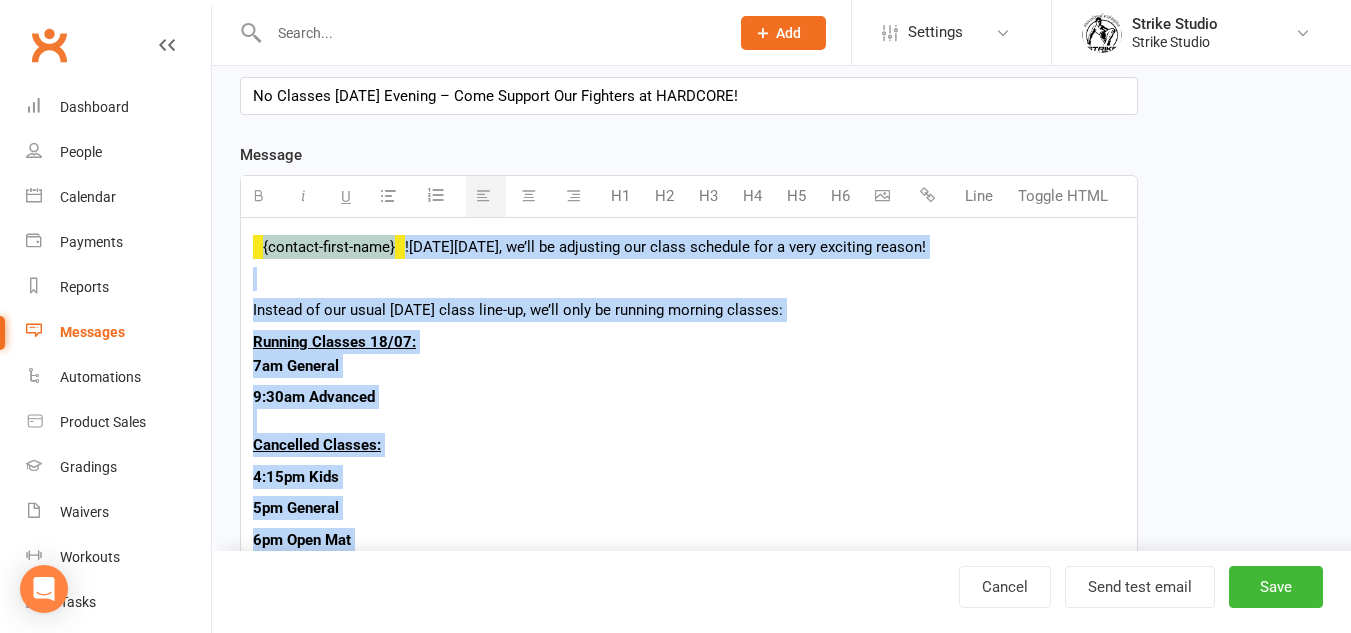 click at bounding box center [531, 196] 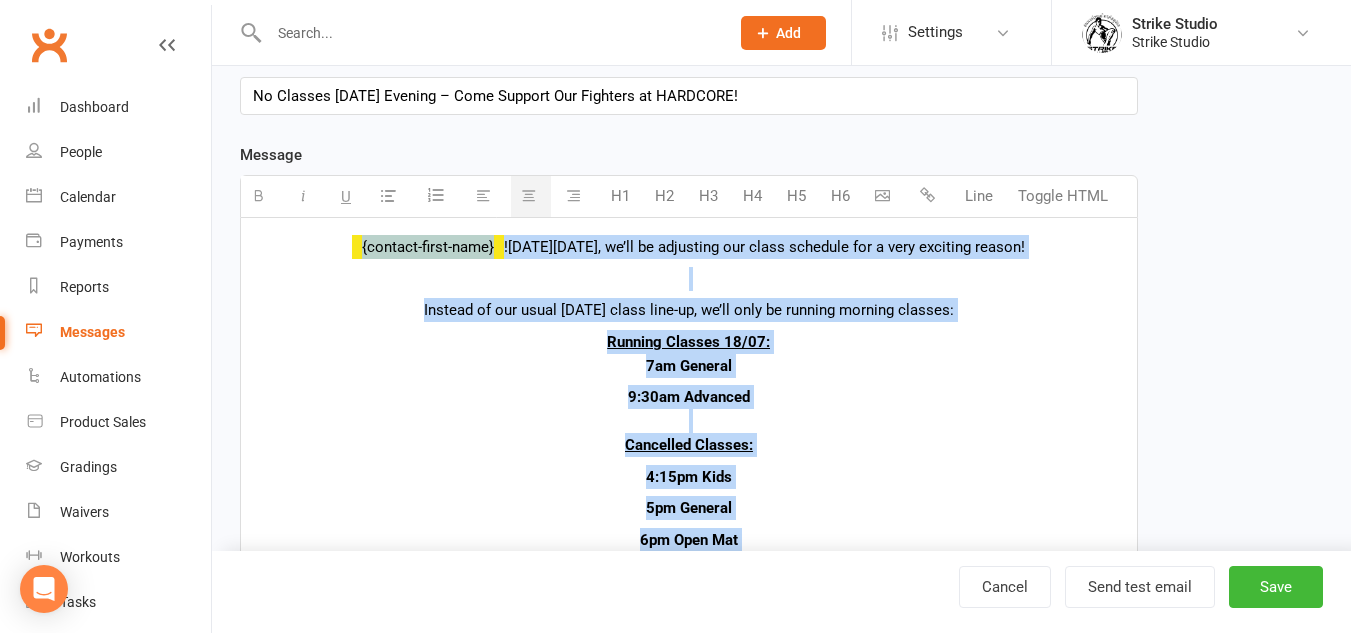 click on "Running Classes 18/07:" at bounding box center [689, 342] 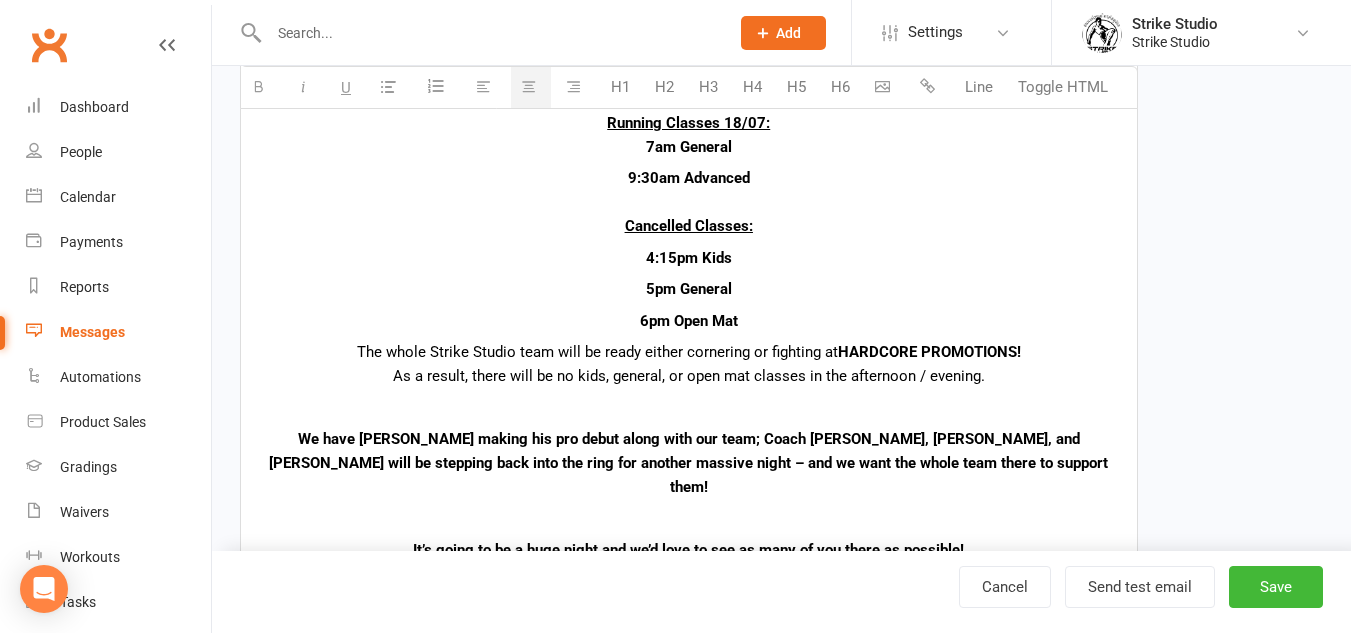 scroll, scrollTop: 400, scrollLeft: 0, axis: vertical 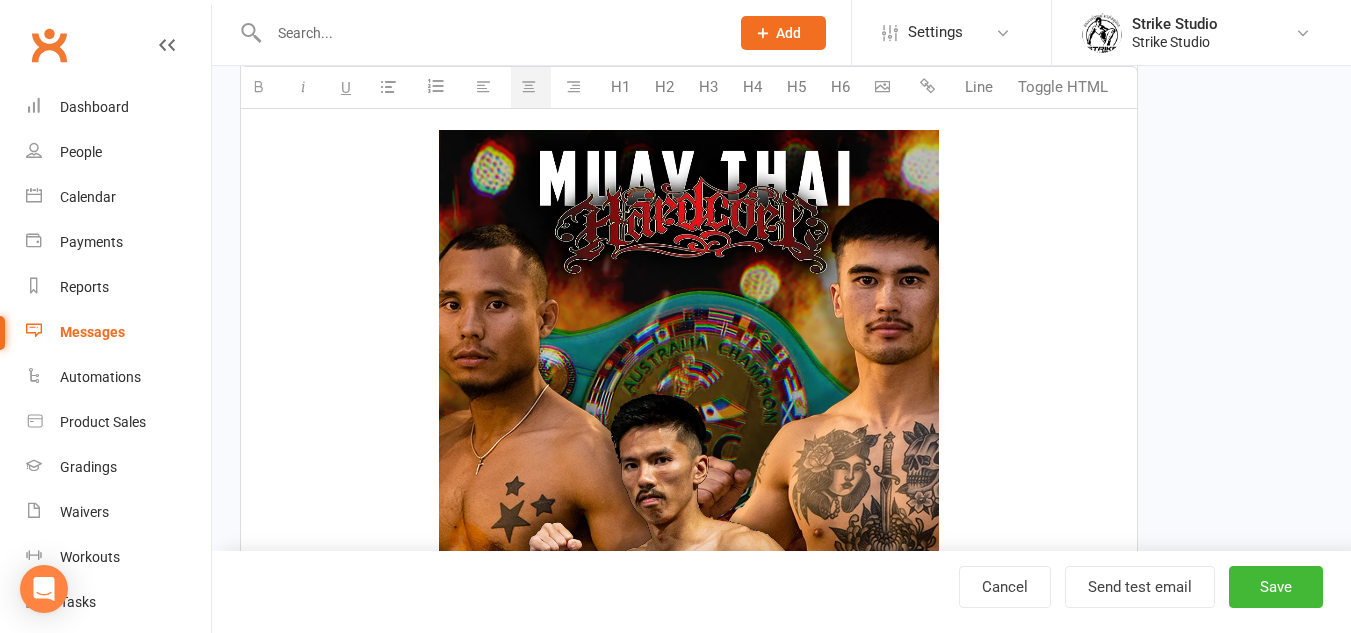 click at bounding box center [689, 557] 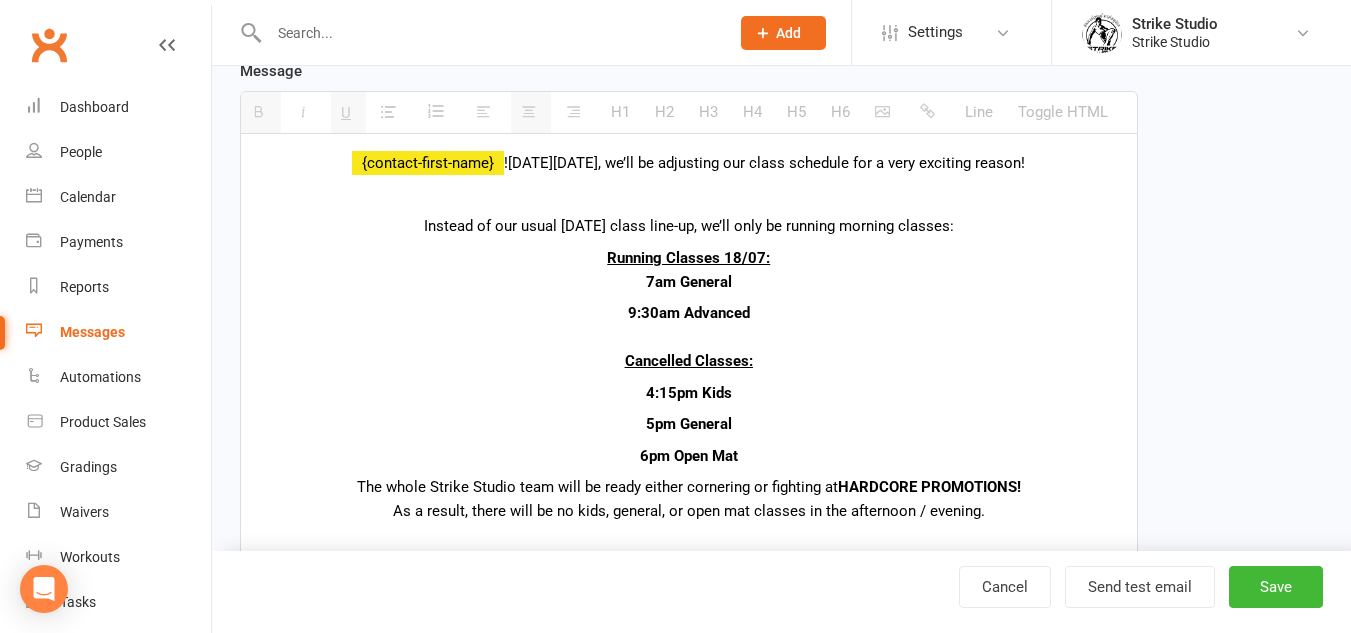 scroll, scrollTop: 300, scrollLeft: 0, axis: vertical 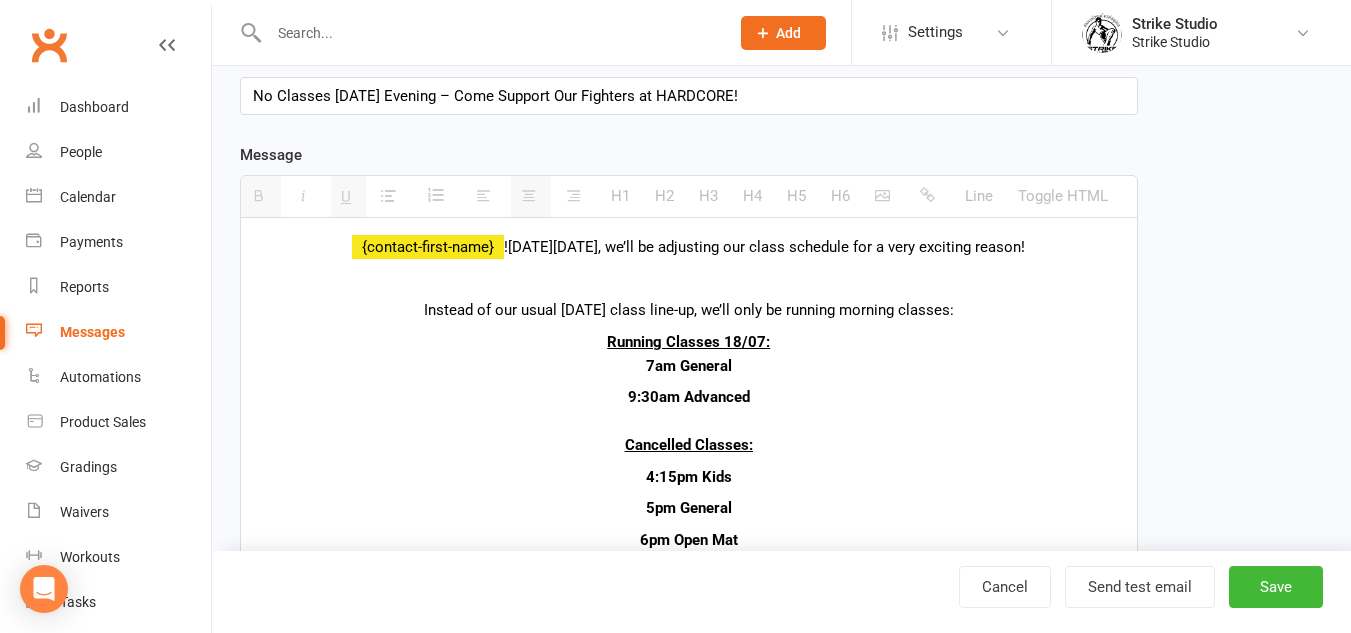 drag, startPoint x: 775, startPoint y: 436, endPoint x: 764, endPoint y: 291, distance: 145.41664 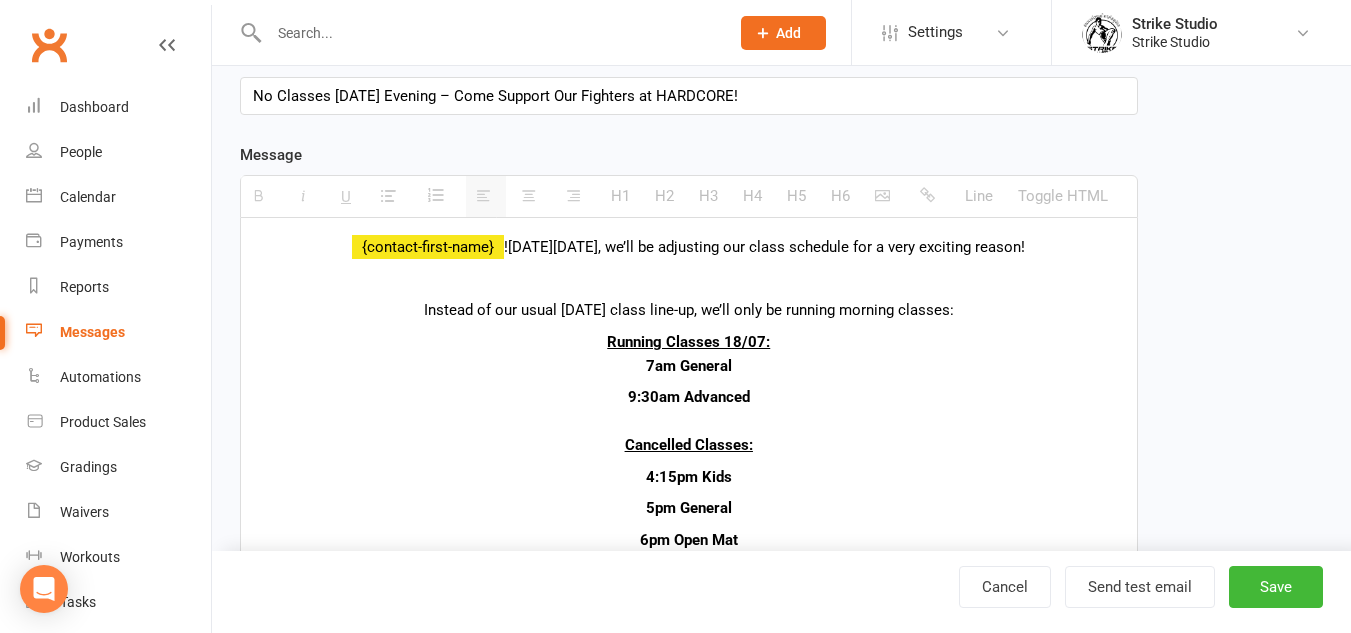drag, startPoint x: 735, startPoint y: 272, endPoint x: 660, endPoint y: 265, distance: 75.32596 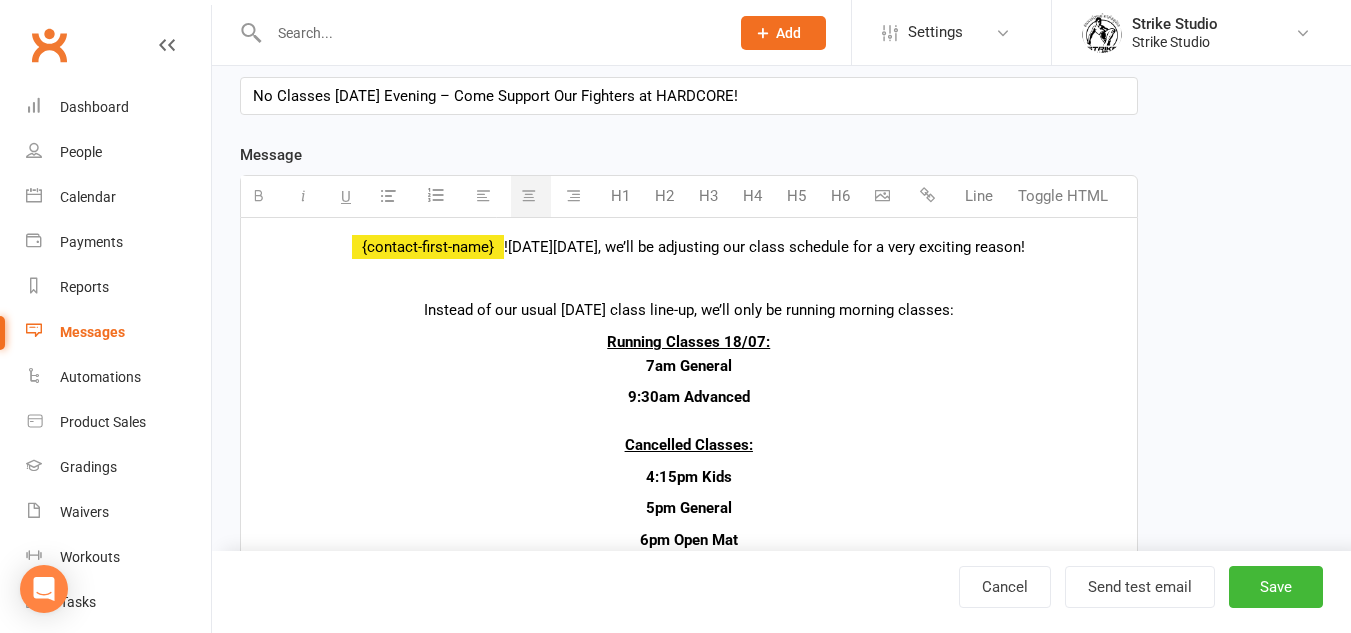click at bounding box center [885, 196] 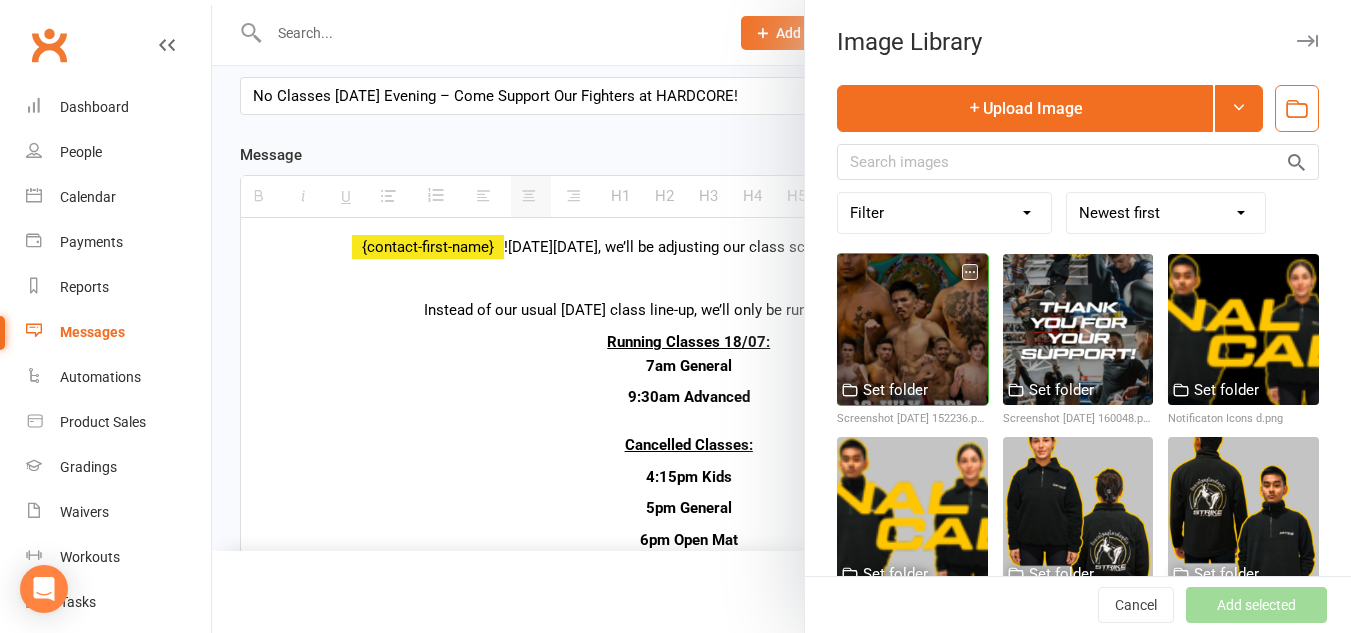 click at bounding box center (912, 329) 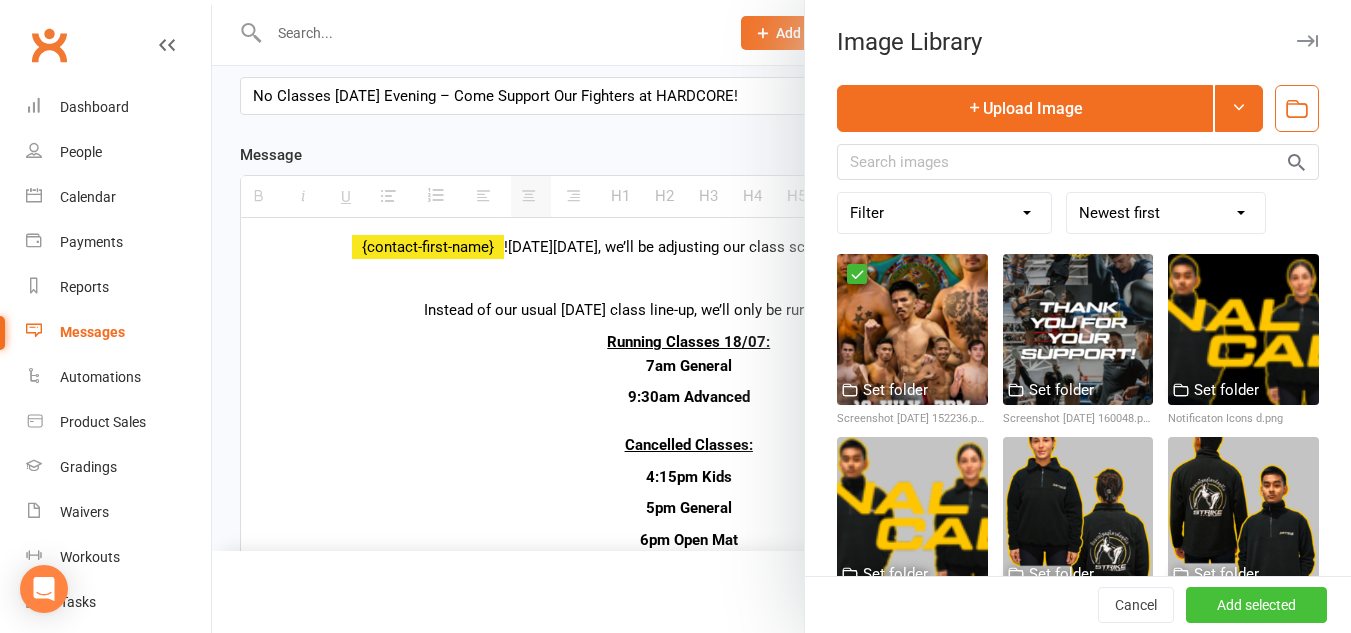 click on "Add selected" at bounding box center [1256, 605] 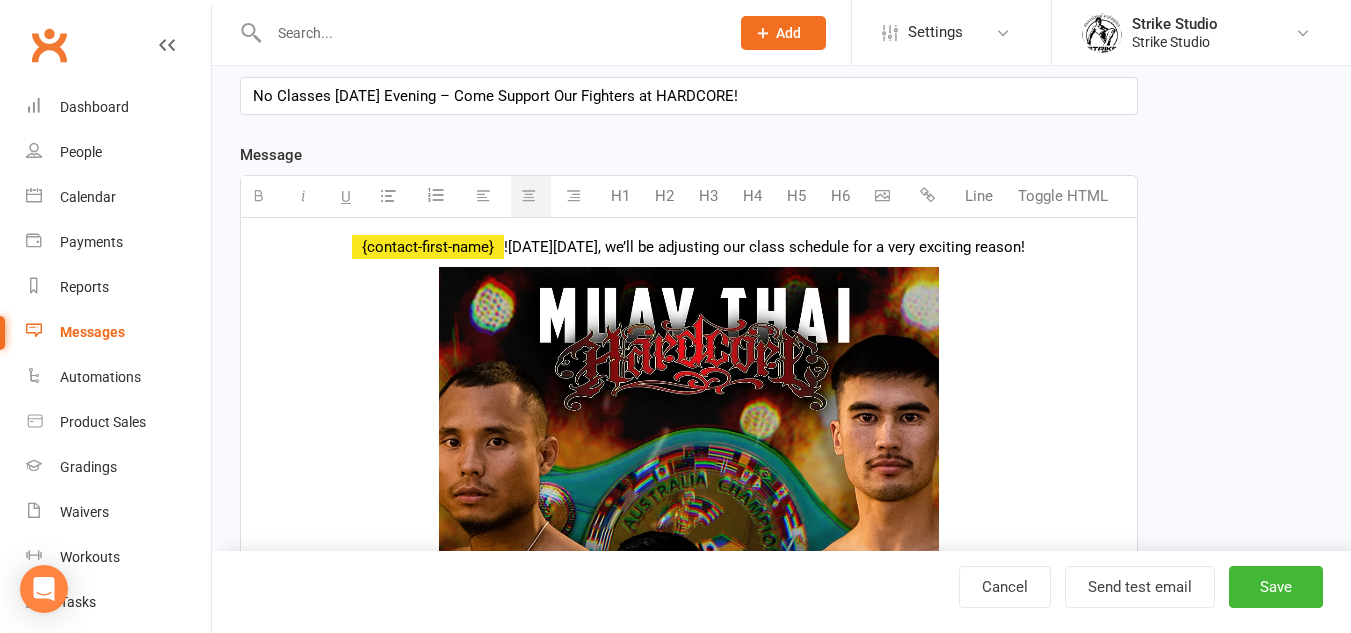 click at bounding box center (689, 694) 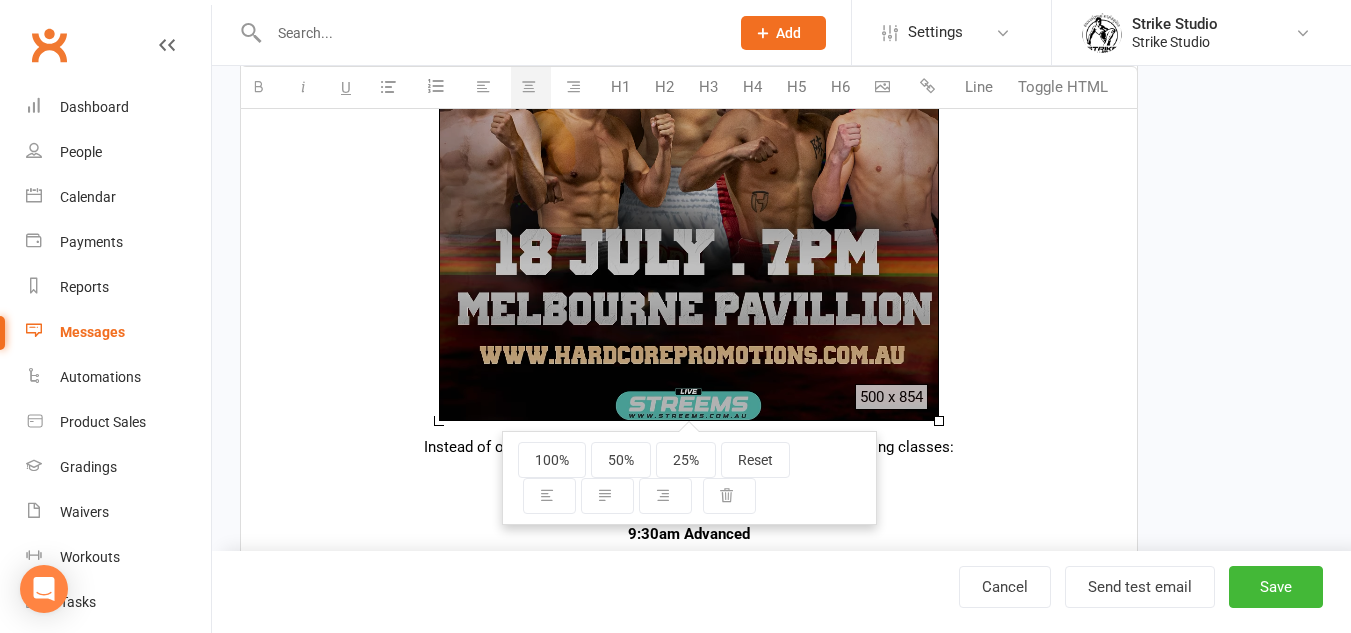 scroll, scrollTop: 1100, scrollLeft: 0, axis: vertical 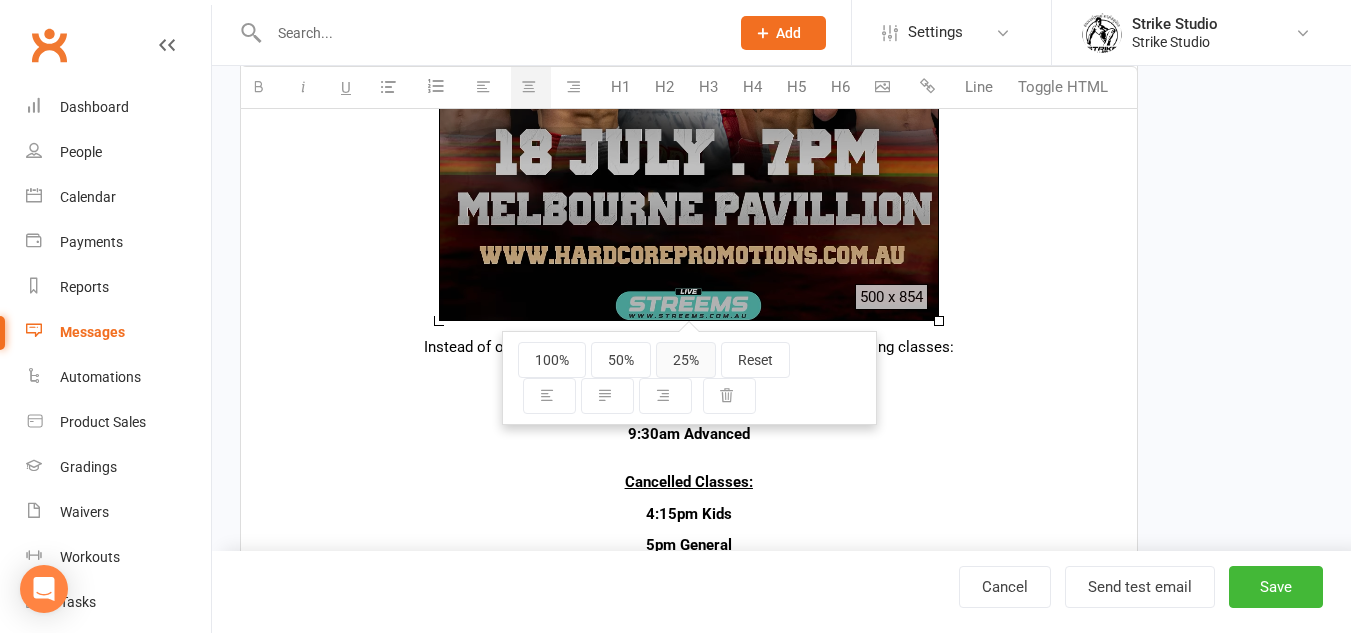 click on "25%" at bounding box center (686, 360) 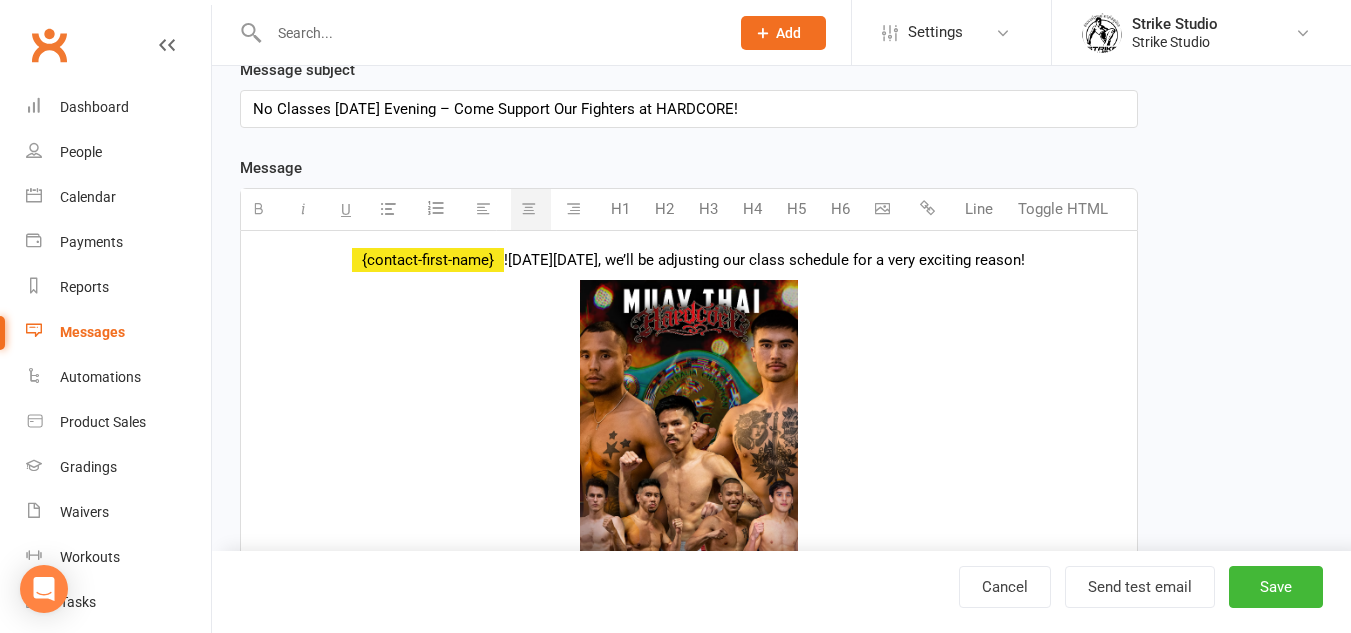 scroll, scrollTop: 500, scrollLeft: 0, axis: vertical 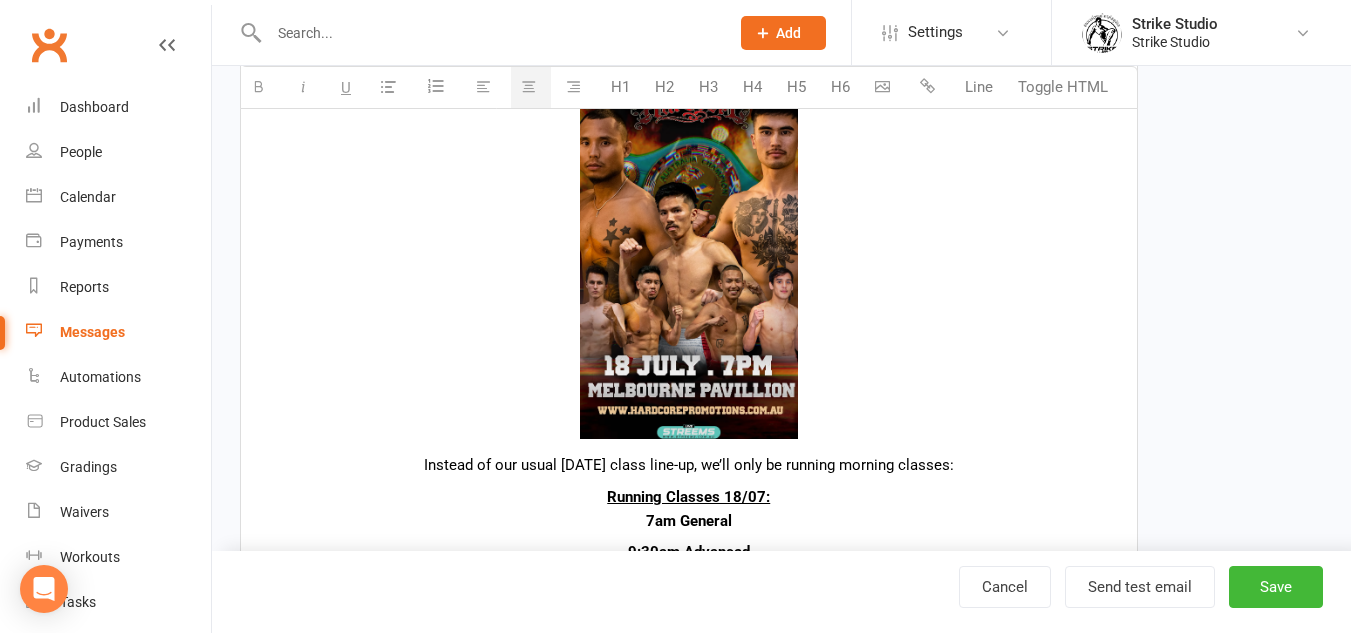 click at bounding box center (689, 256) 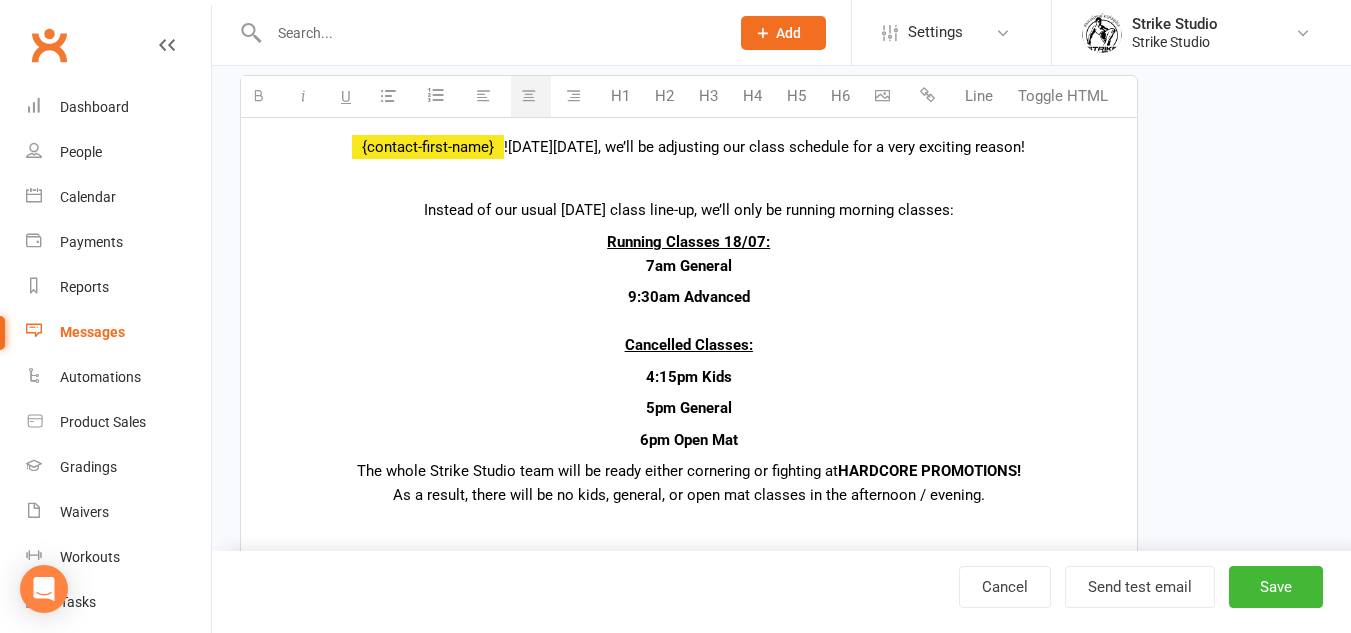 click at bounding box center (885, 96) 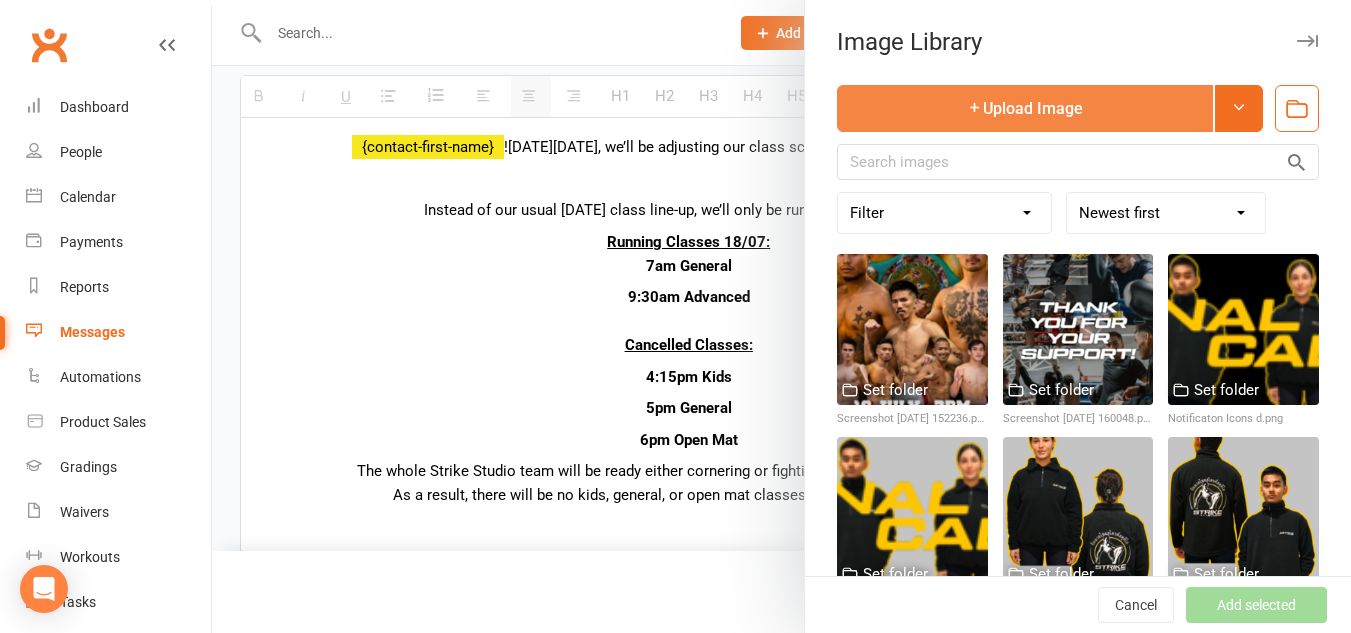 click on "Upload Image" at bounding box center [1025, 108] 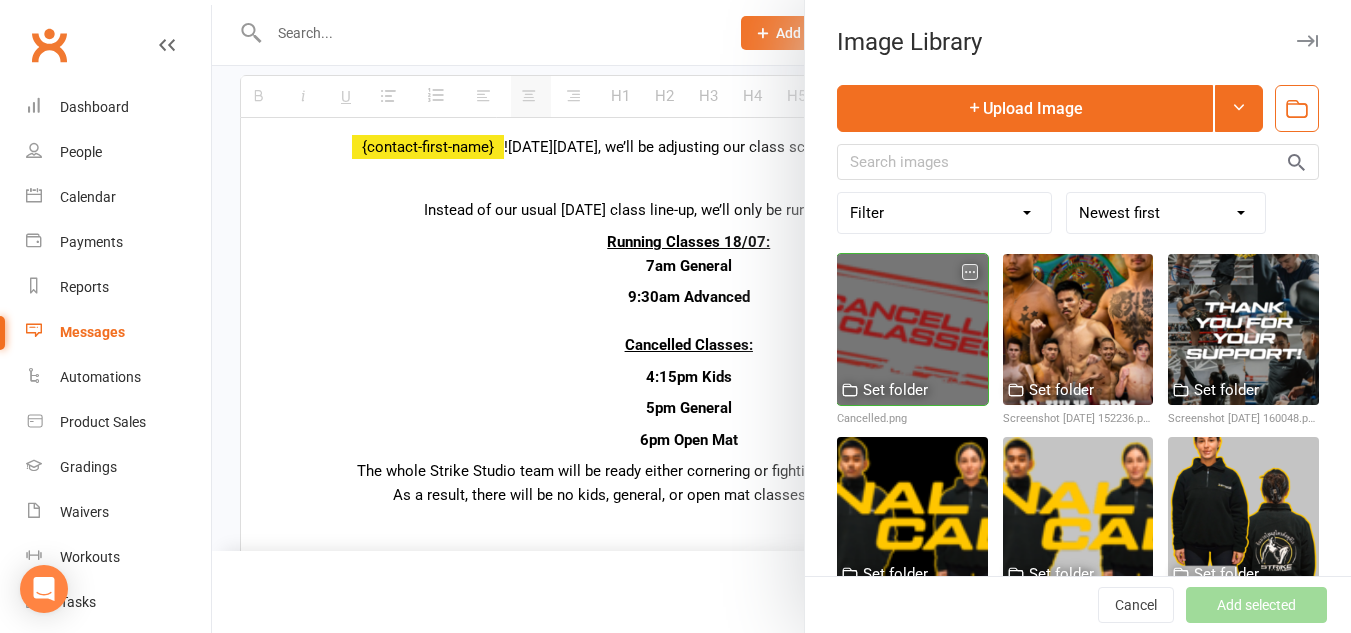 click at bounding box center (912, 329) 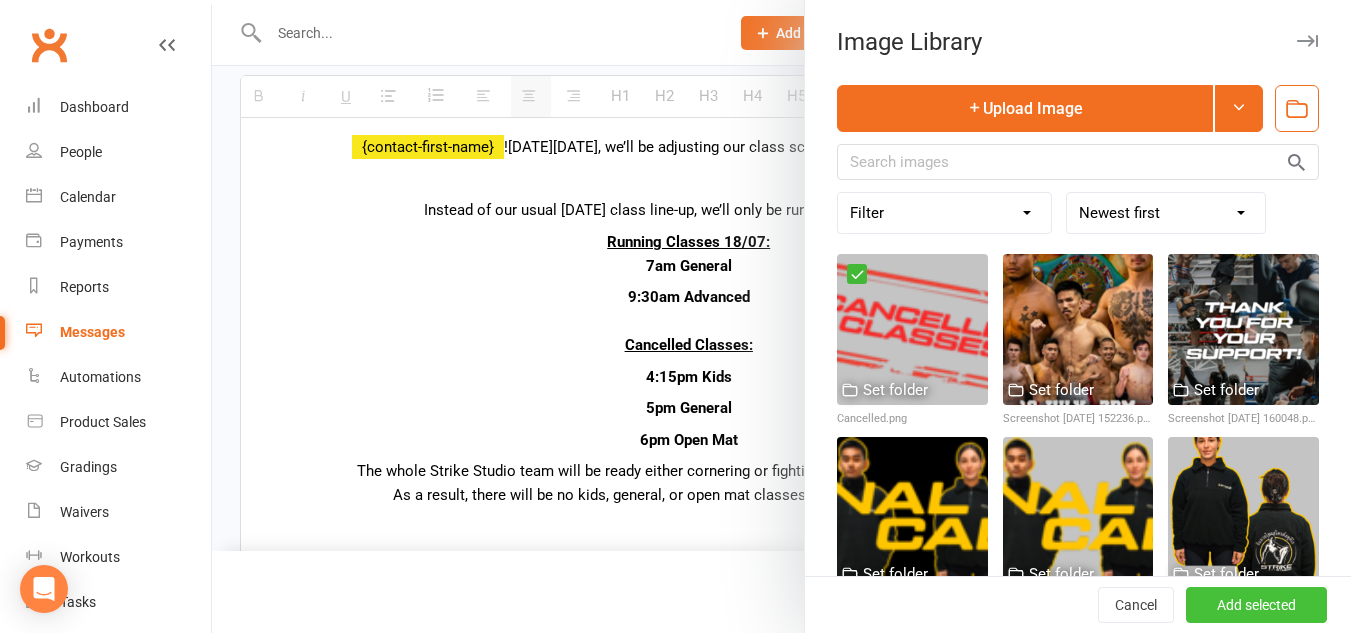 click on "Add selected" at bounding box center (1256, 605) 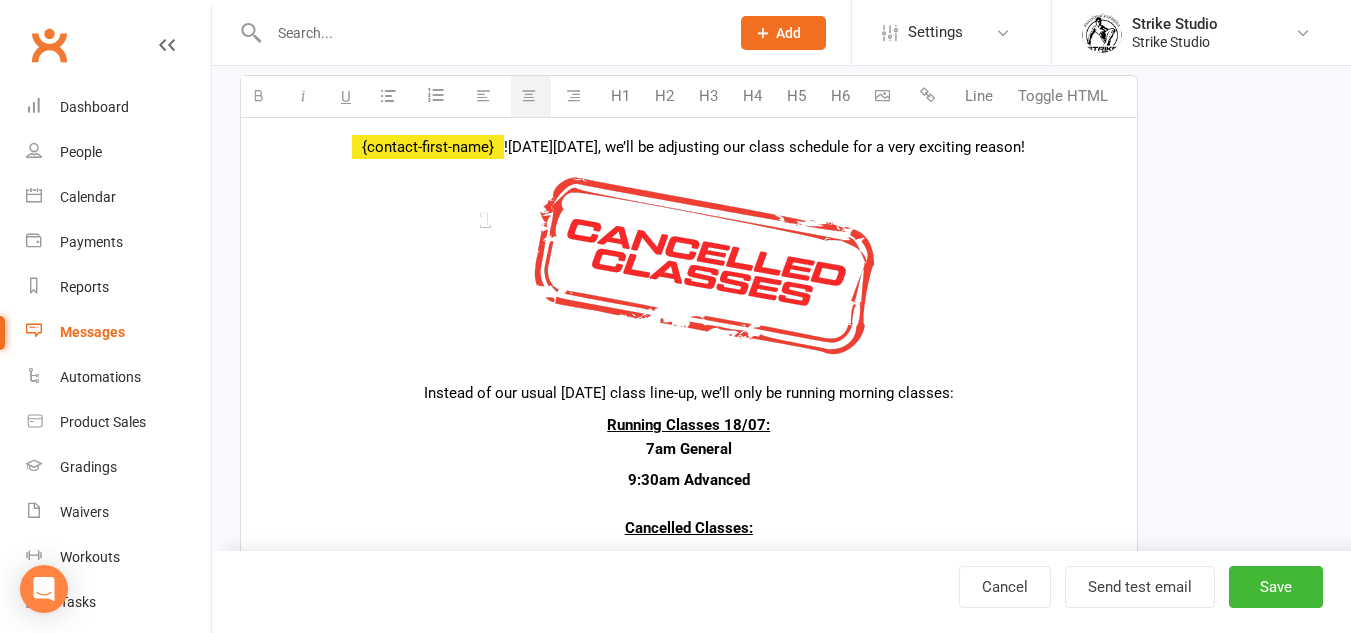 click at bounding box center [689, 267] 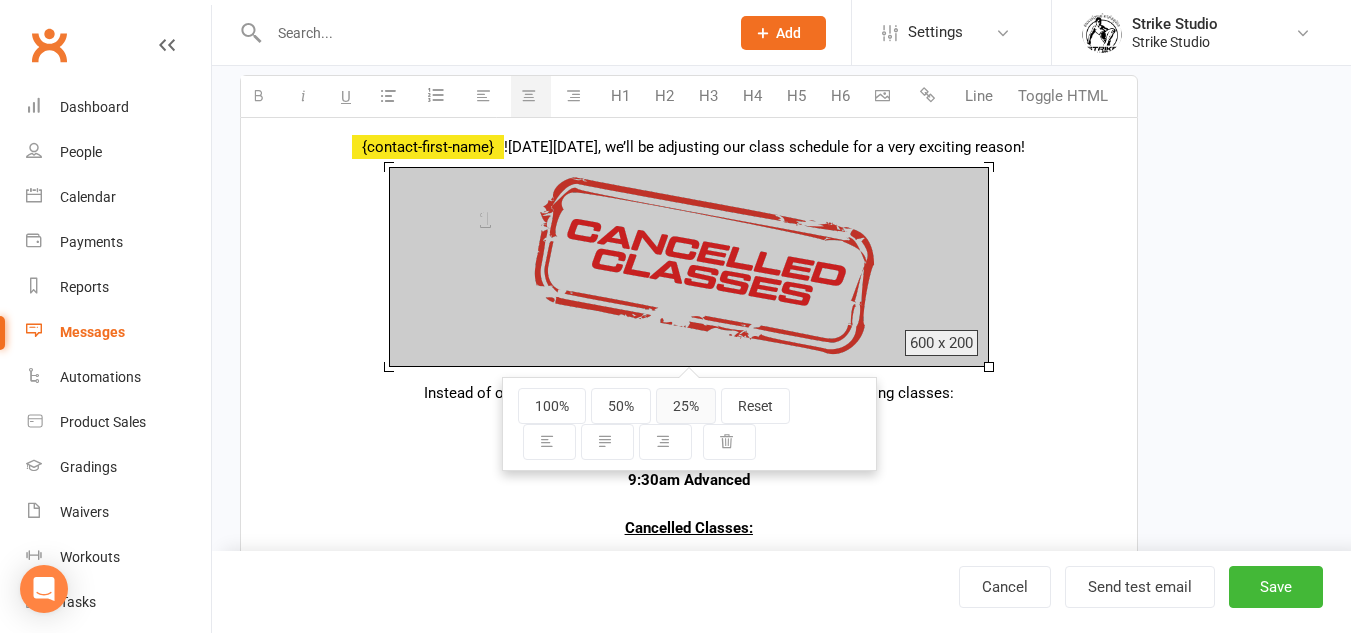 click on "25%" at bounding box center [686, 406] 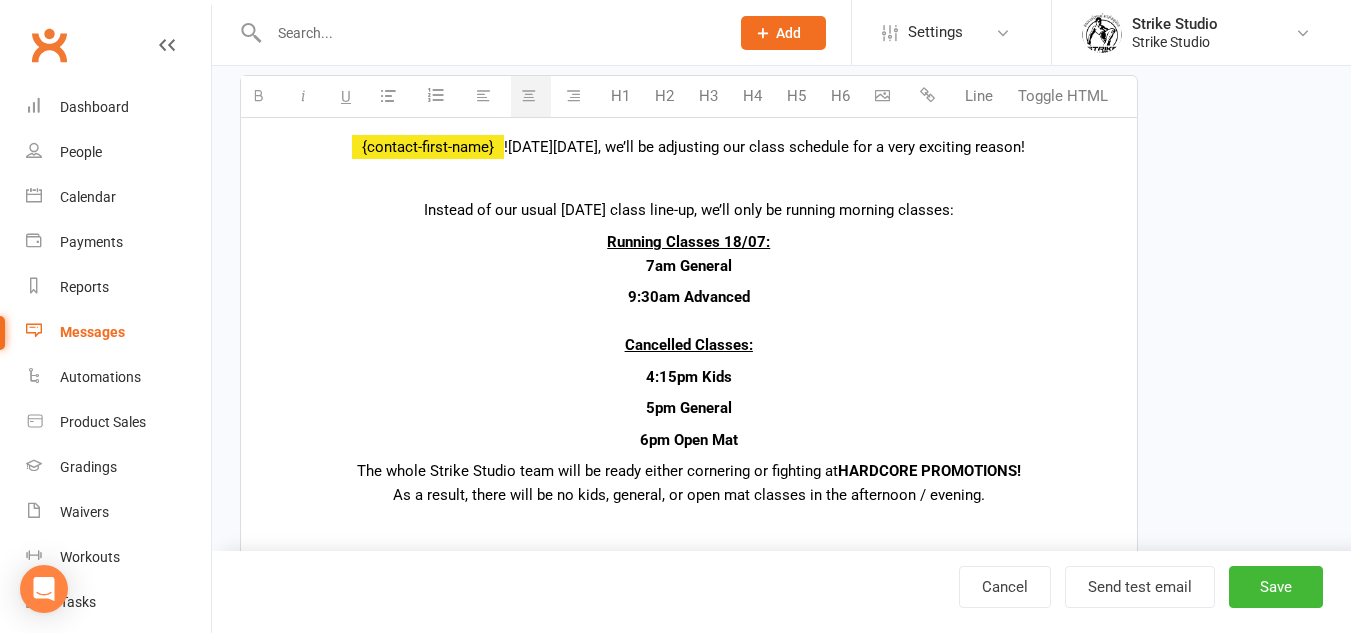 click at bounding box center [689, 321] 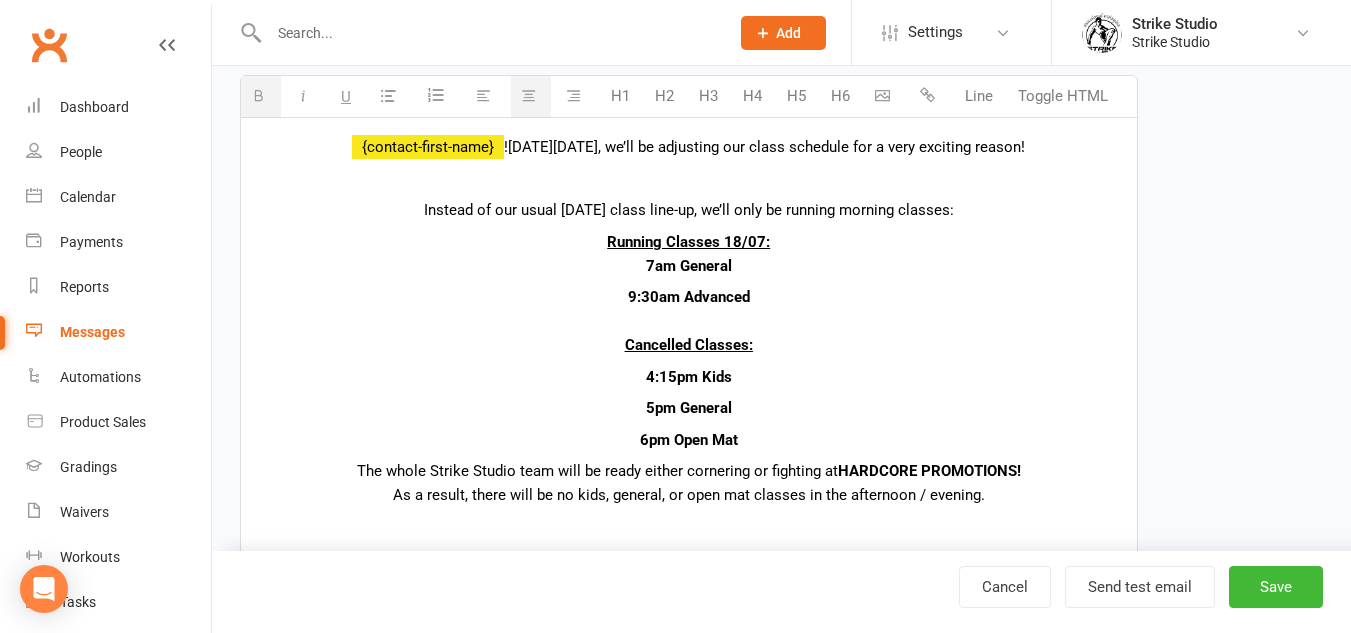click on "Cancelled Classes:" at bounding box center [689, 345] 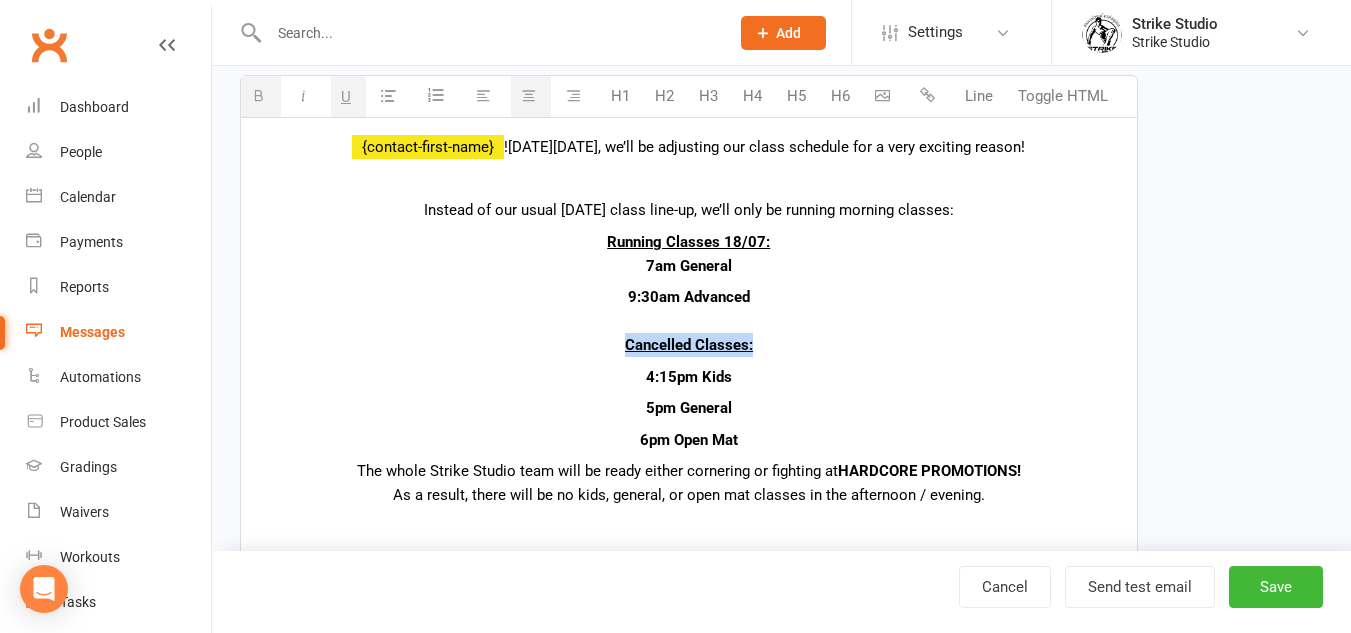 drag, startPoint x: 759, startPoint y: 346, endPoint x: 592, endPoint y: 338, distance: 167.19151 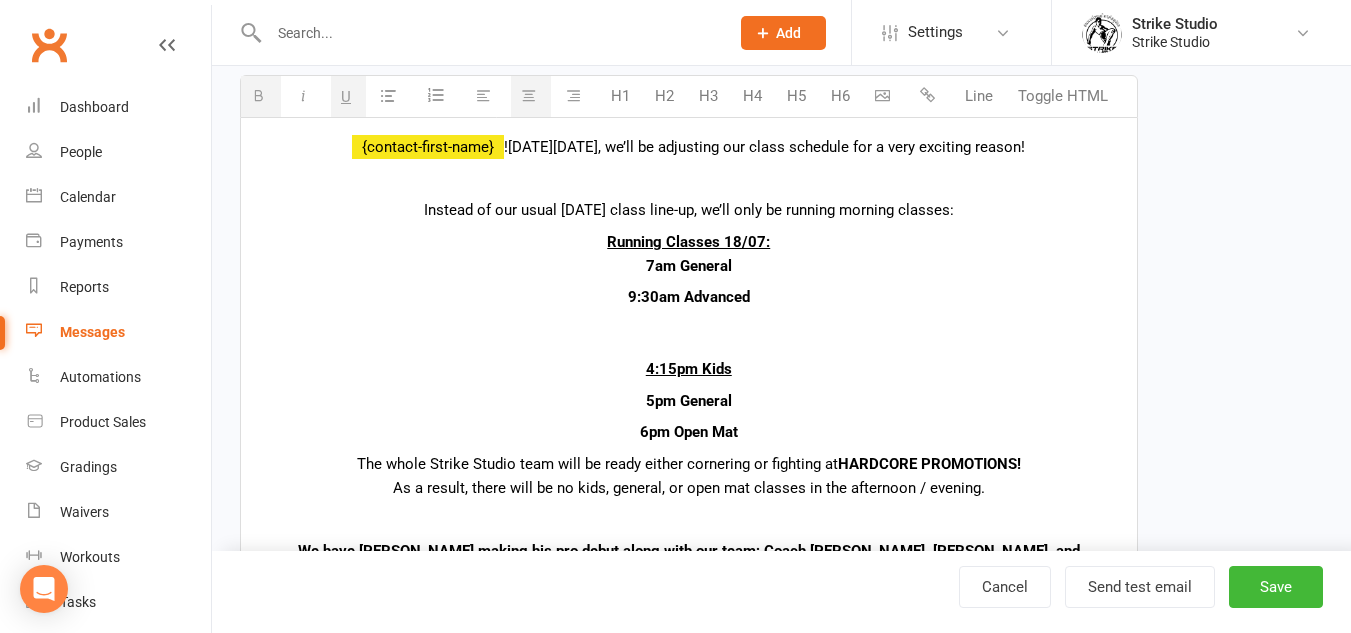 click at bounding box center (882, 95) 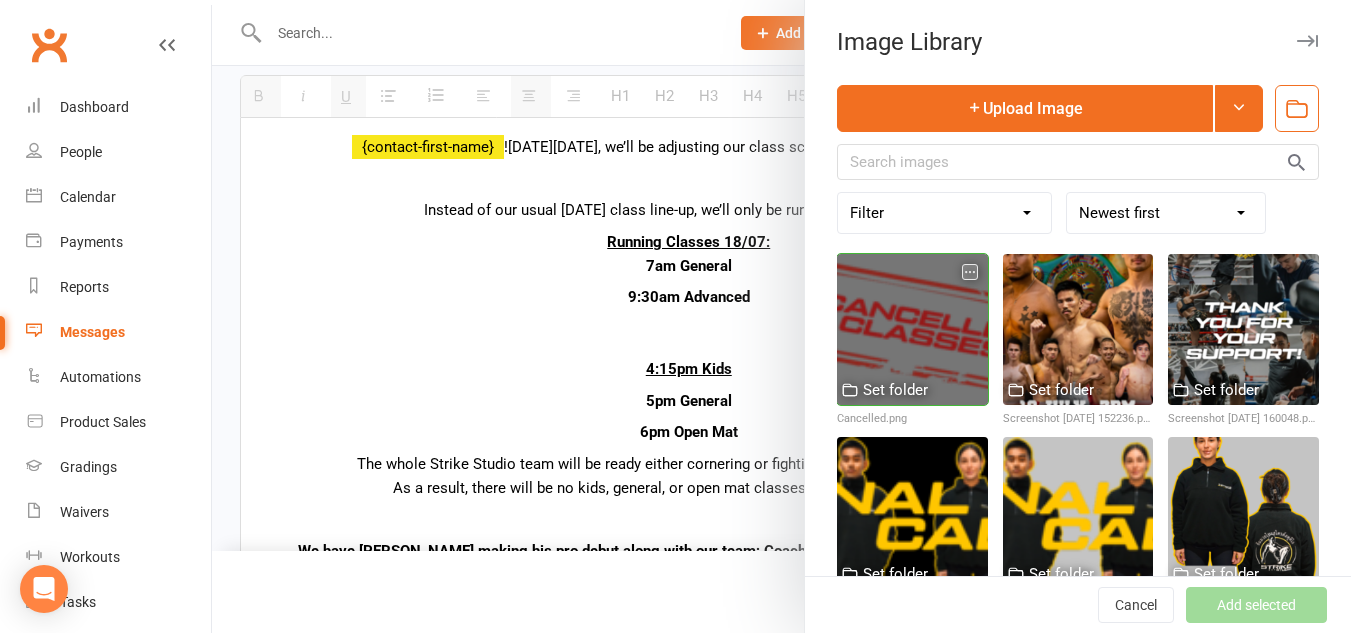 click at bounding box center [912, 329] 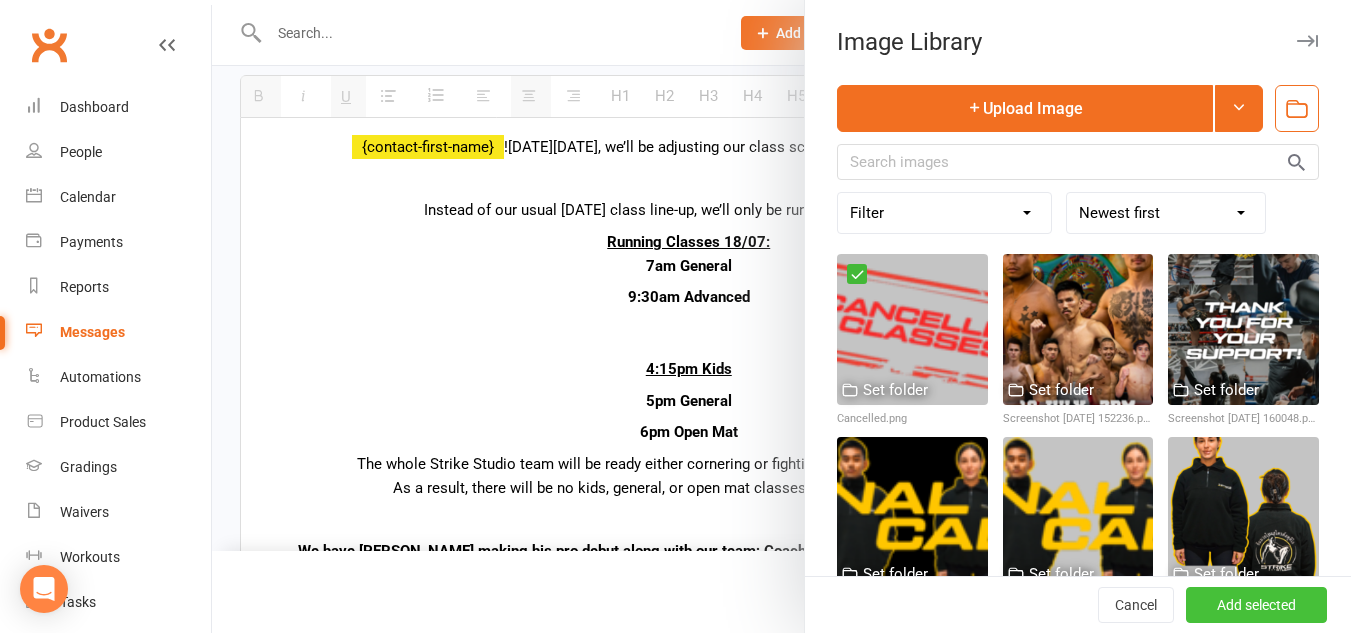 click on "Add selected" at bounding box center [1256, 605] 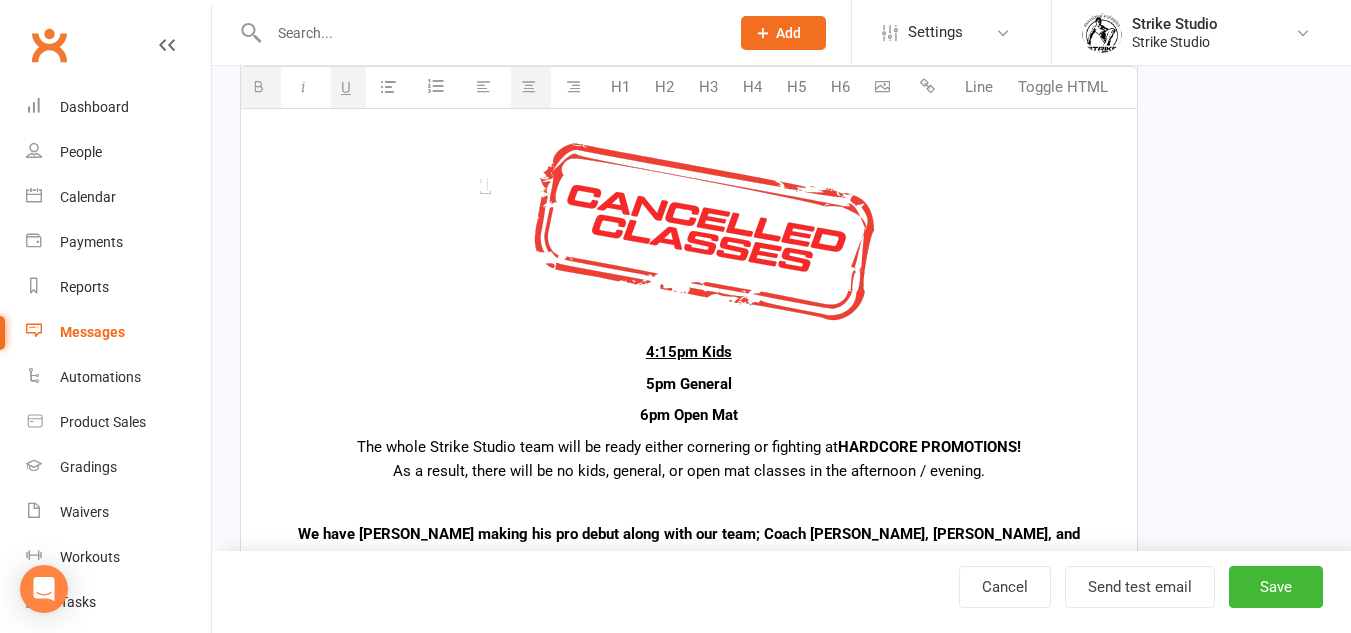 scroll, scrollTop: 700, scrollLeft: 0, axis: vertical 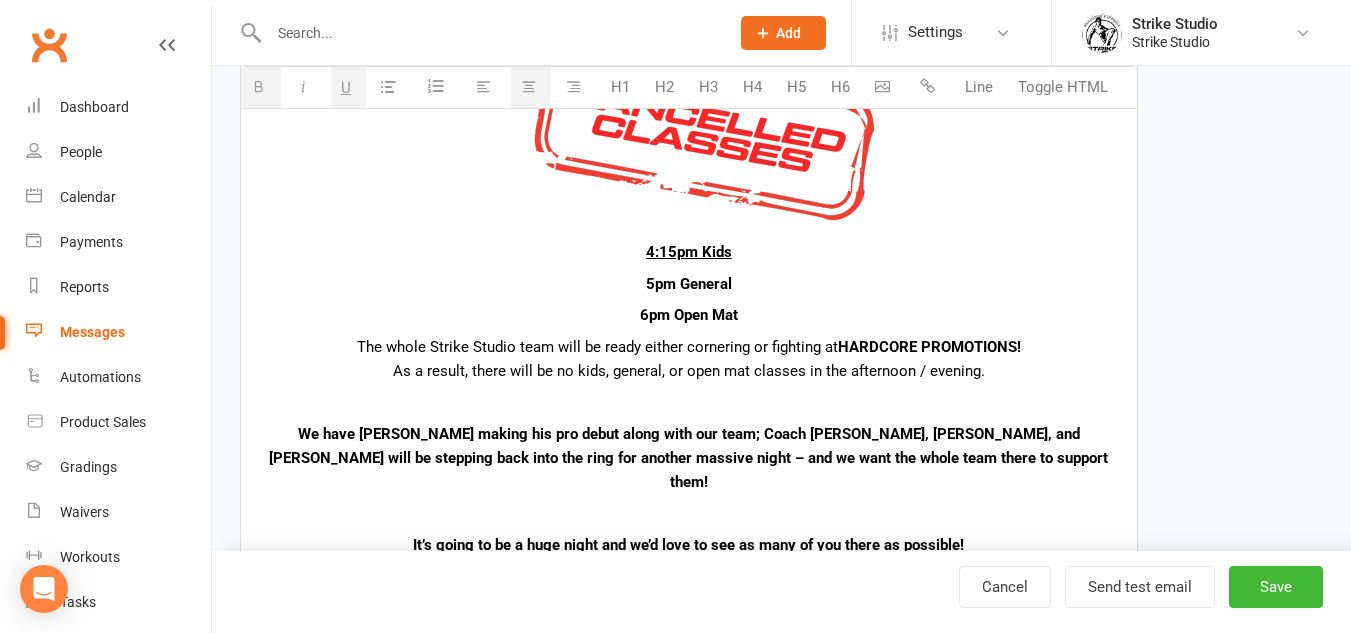 click on "HARDCORE PROMOTIONS!" at bounding box center [929, 347] 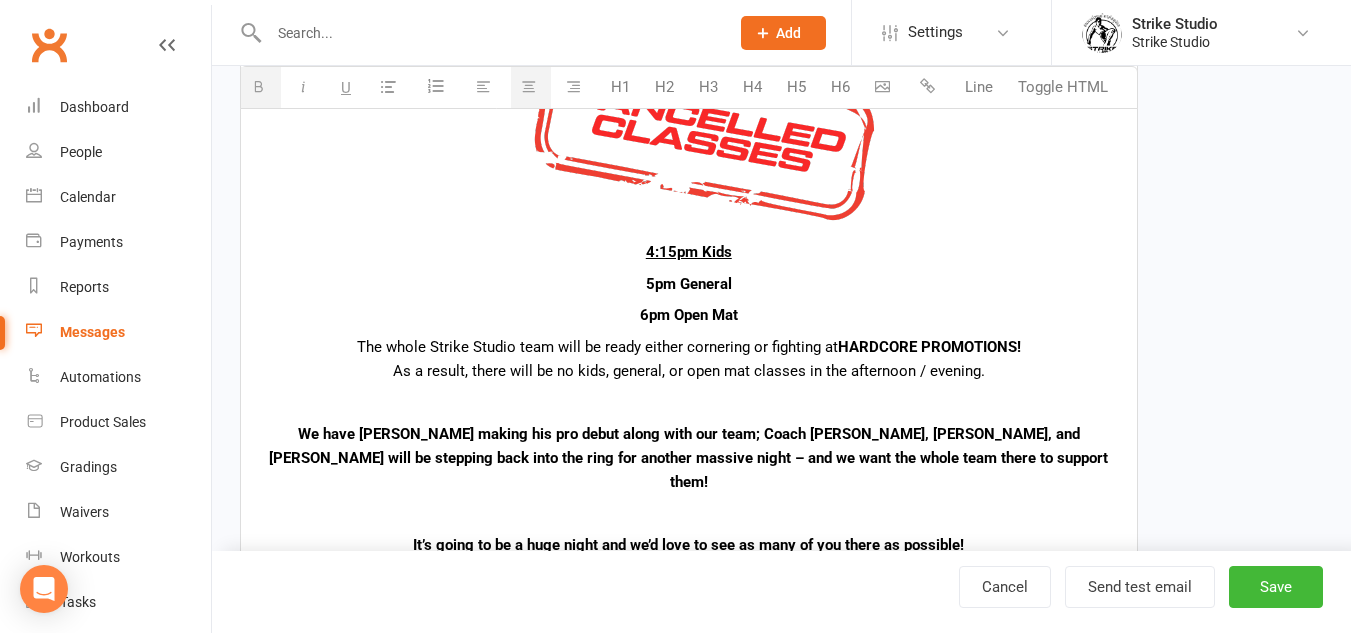 click at bounding box center (689, 133) 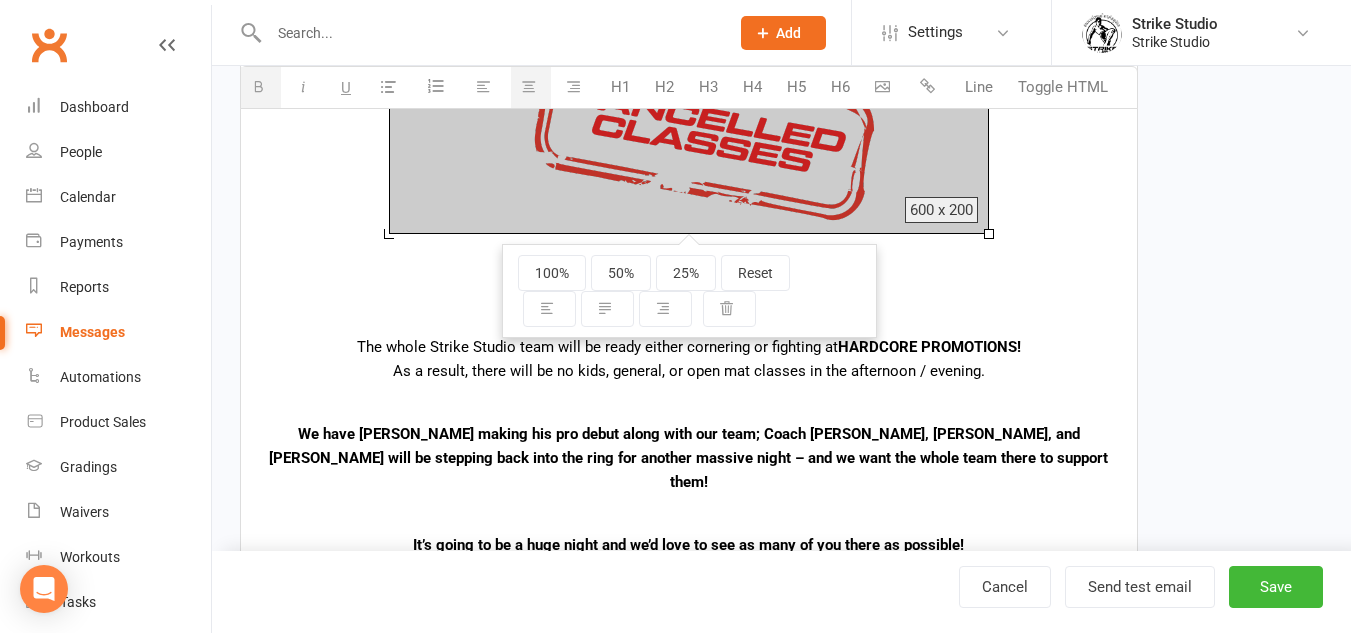 click on "{contact-first-name} !  [DATE][DATE], we’ll be adjusting our class schedule for a very exciting reason! Instead of our usual [DATE] class line-up, we’ll only be running morning classes: Running Classes 18/07: 7am General  9:30am Advanced  4:15pm Kids  5pm General 6pm Open Mat The whole Strike Studio team will be ready either cornering or fighting at  HARDCORE PROMOTIONS! As a result, there will be no kids, general, or open mat classes in the afternoon / evening. We have [PERSON_NAME] making his pro debut along with our team; Coach [PERSON_NAME], [PERSON_NAME], and [PERSON_NAME] will be stepping back into the ring for another massive night – and we want the whole team there to support them! It’s going to be a huge night and we’d love to see as many of you there as possible! Event Details: 🗓 [DATE] 🕖 7:00 PM 📍 [GEOGRAPHIC_DATA] 🎟 Tickets available now at reception – CASH ONLY General Admission: $80 Seated Ticket: $120 See you there!" at bounding box center [689, 956] 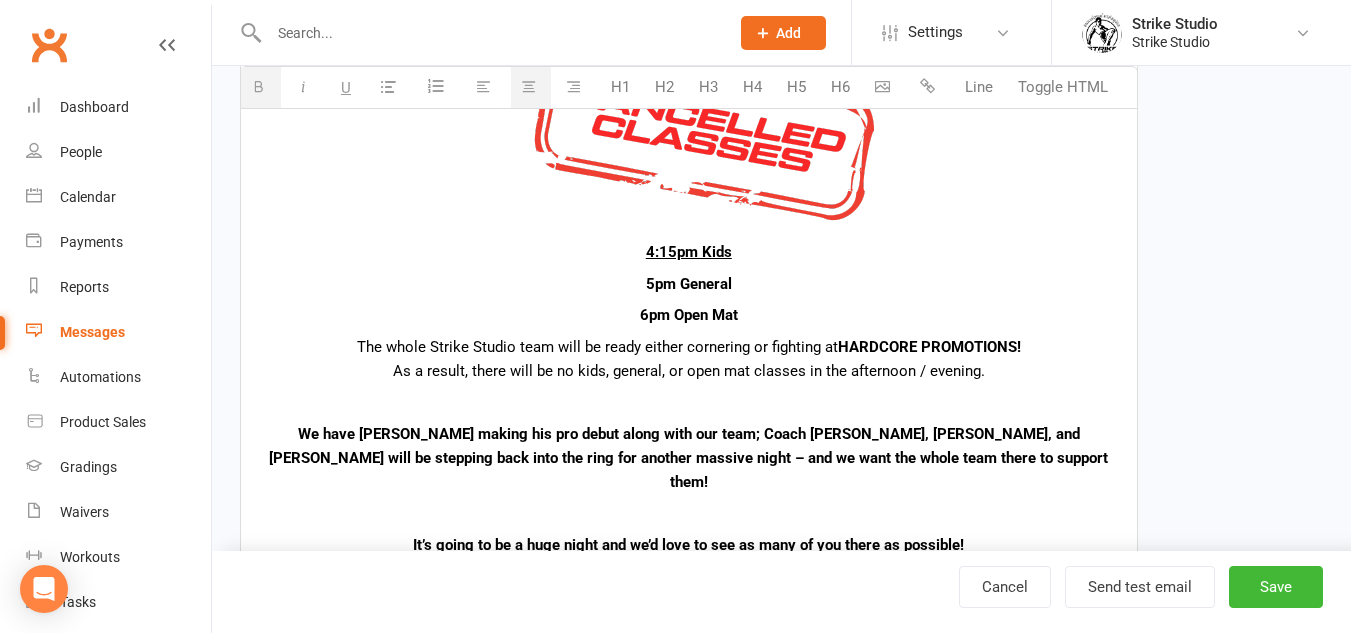 click at bounding box center [689, 133] 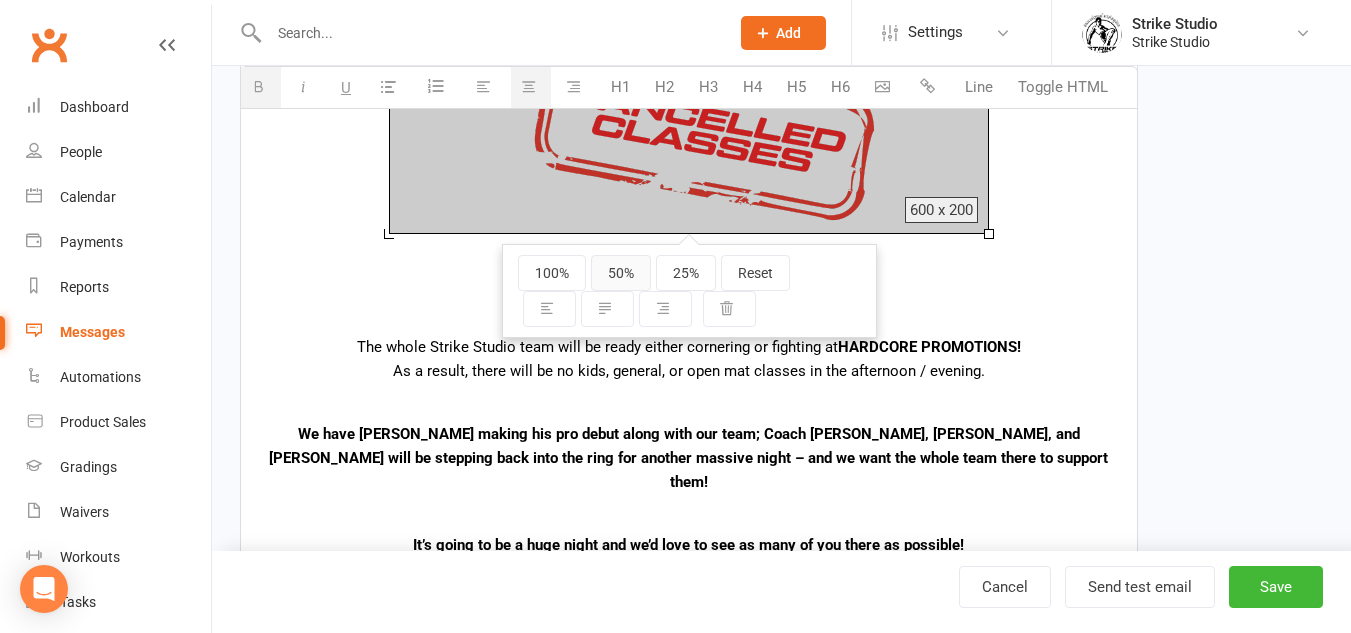 click on "50%" at bounding box center [621, 273] 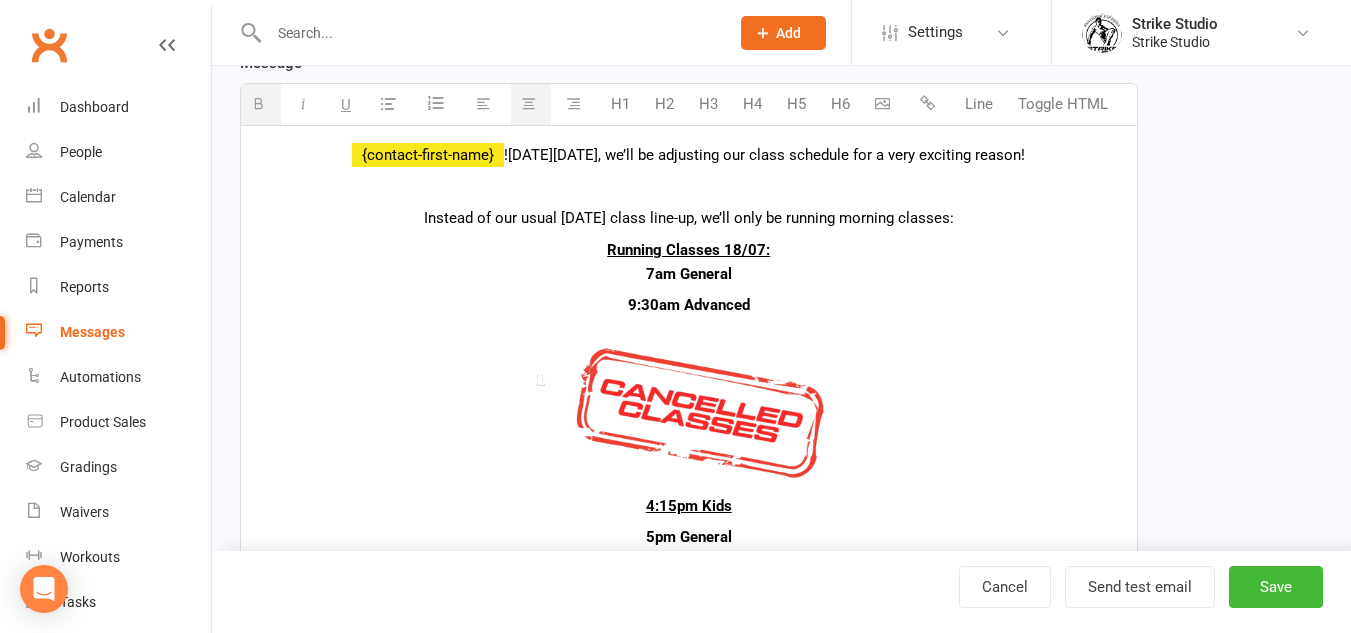 scroll, scrollTop: 500, scrollLeft: 0, axis: vertical 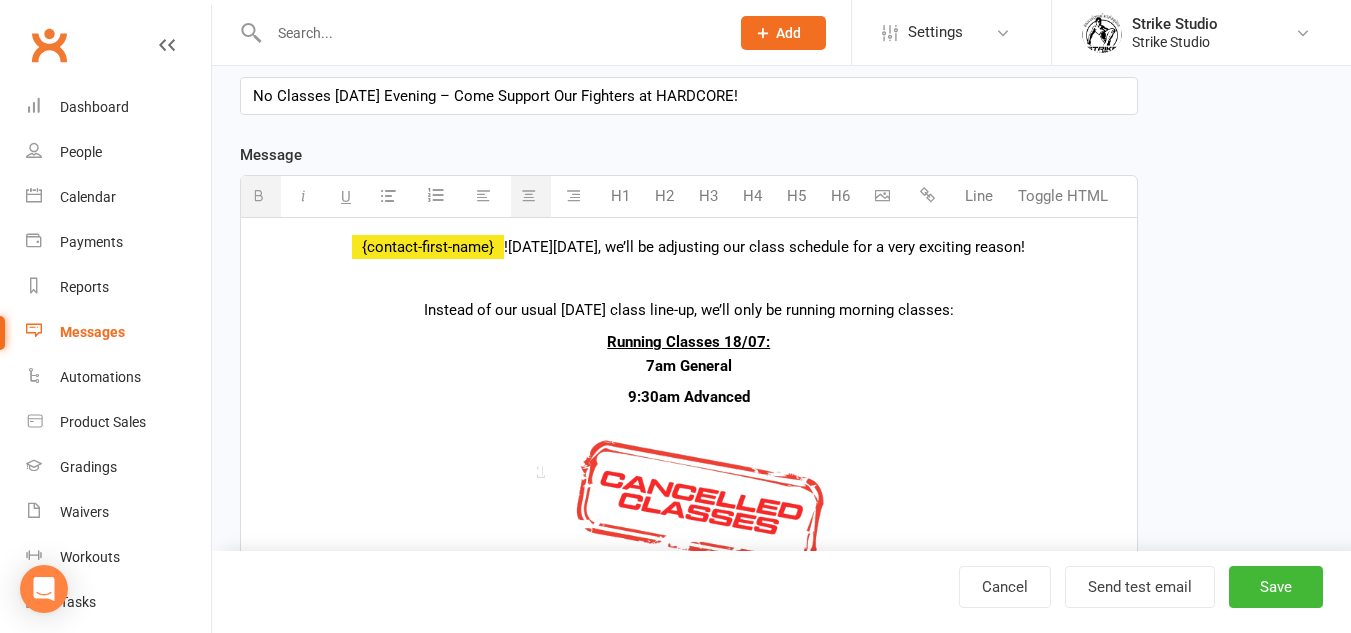 click on "Running Classes 18/07:" at bounding box center (688, 342) 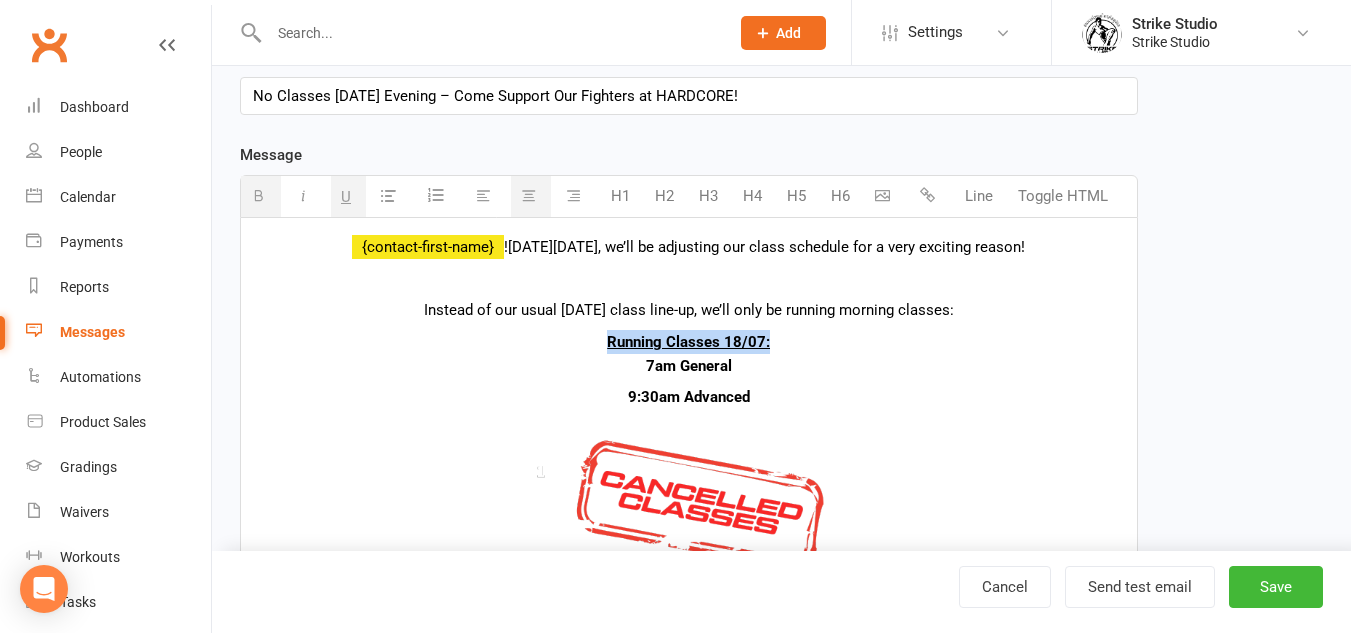 drag, startPoint x: 778, startPoint y: 338, endPoint x: 564, endPoint y: 334, distance: 214.03738 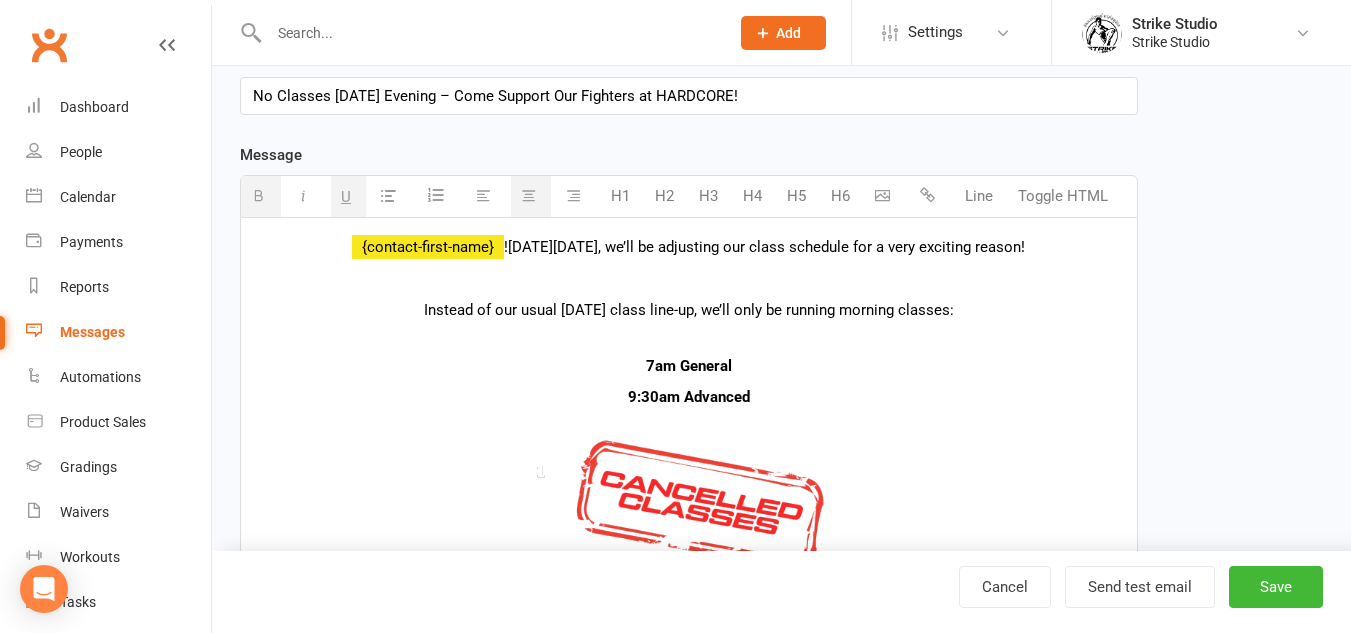 click at bounding box center (882, 195) 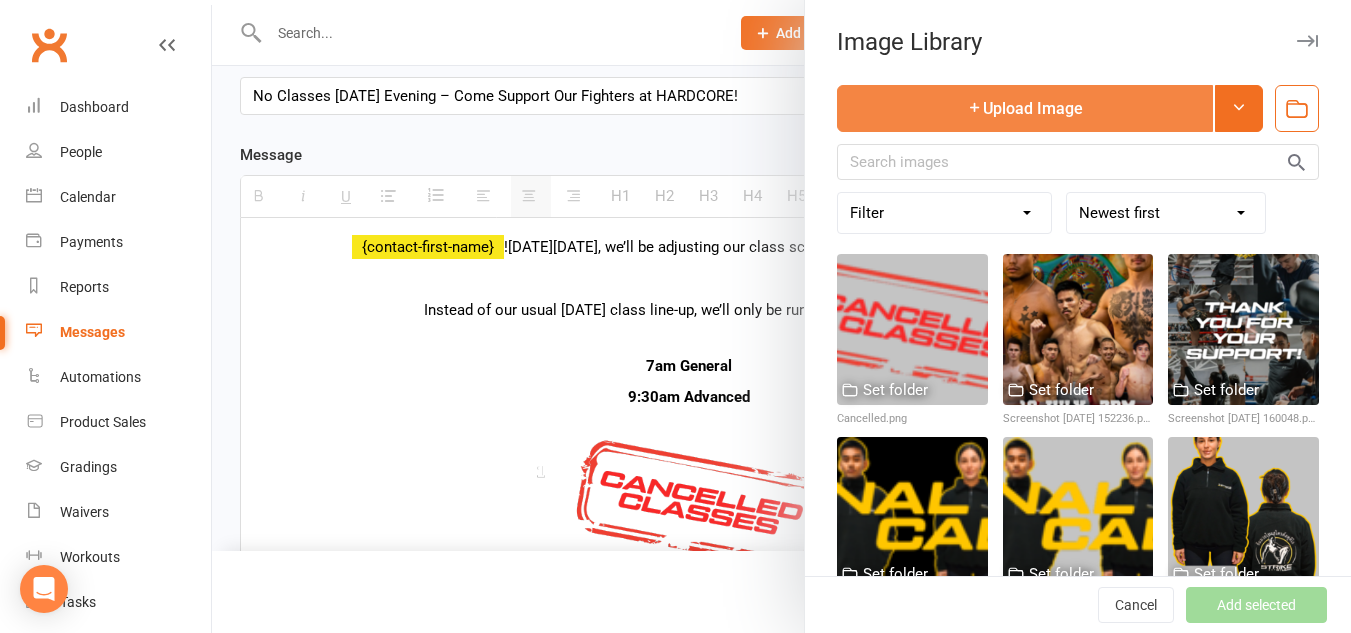 click on "Upload Image" at bounding box center (1025, 108) 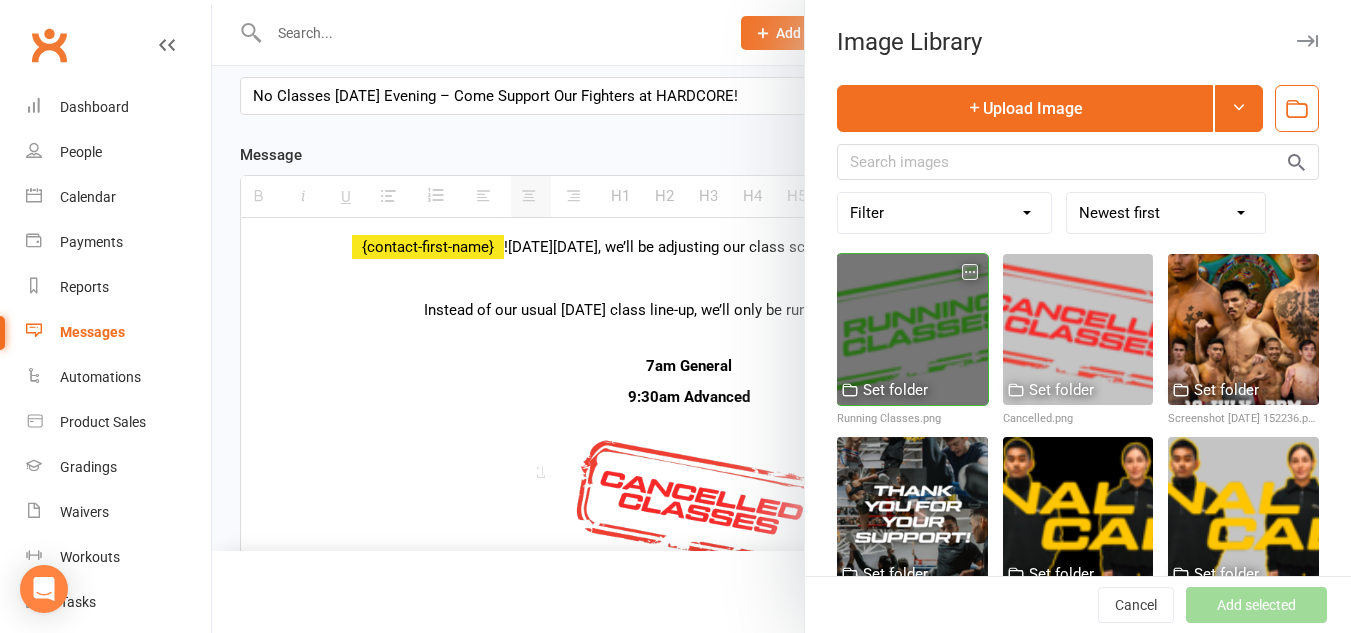 click at bounding box center [912, 329] 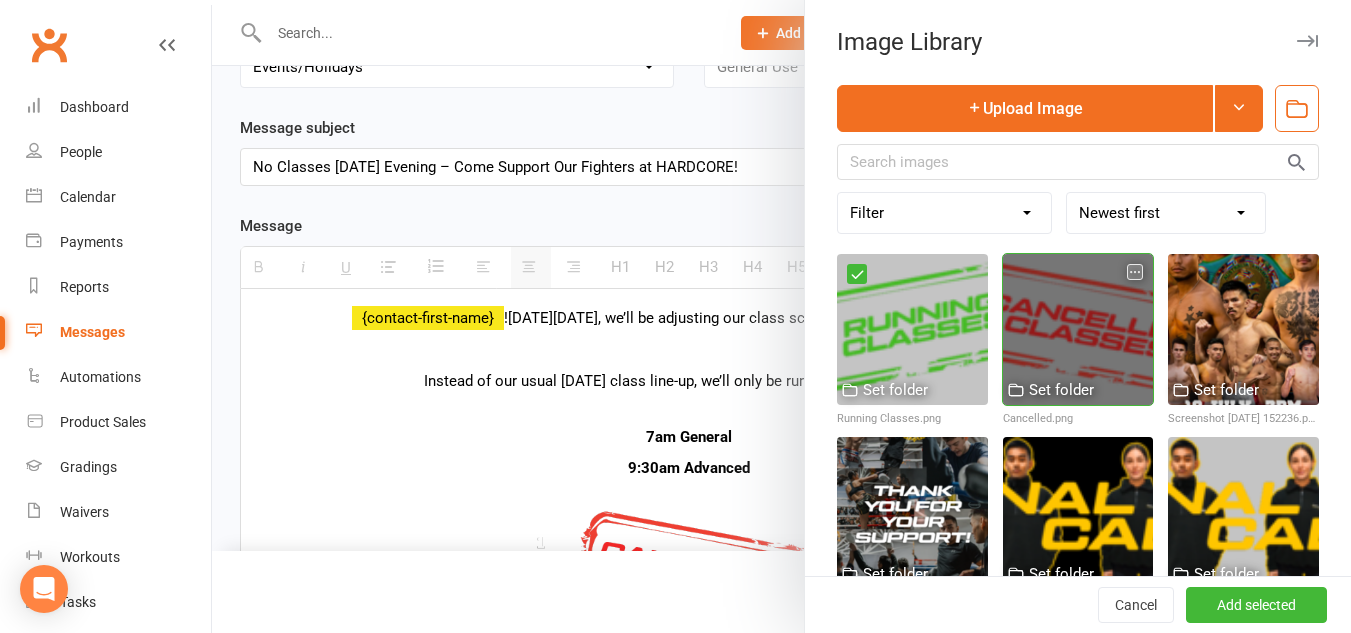 scroll, scrollTop: 200, scrollLeft: 0, axis: vertical 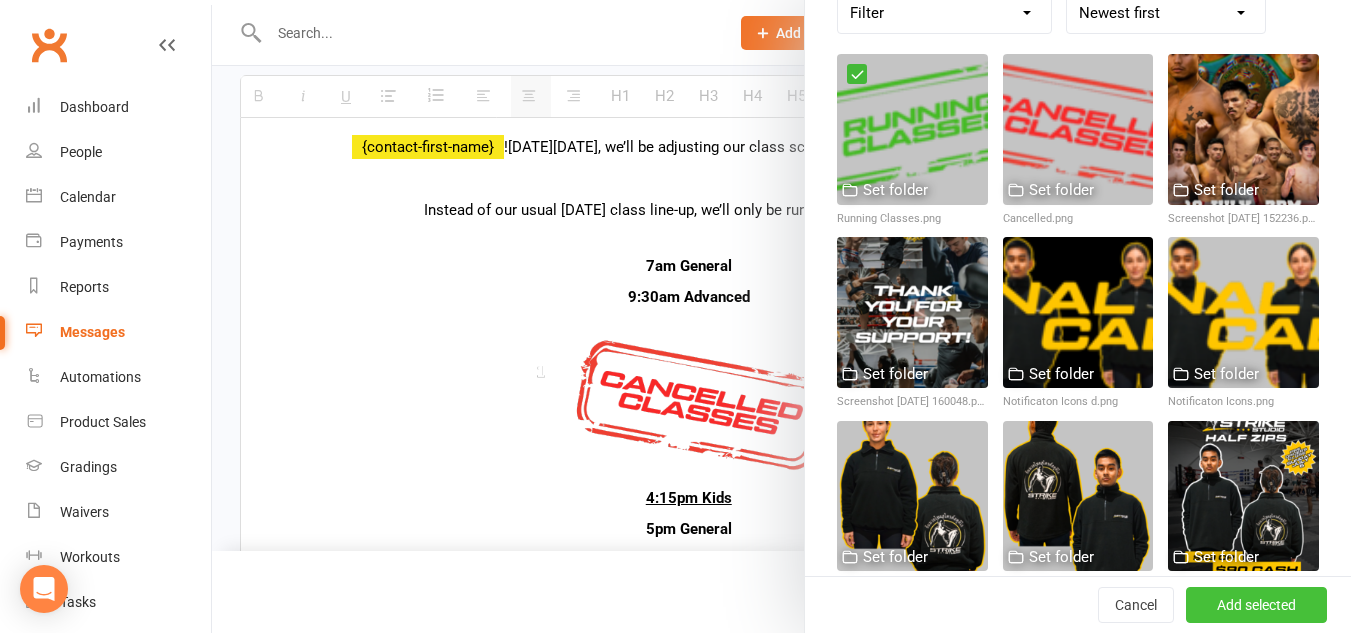 click on "Add selected" at bounding box center [1256, 605] 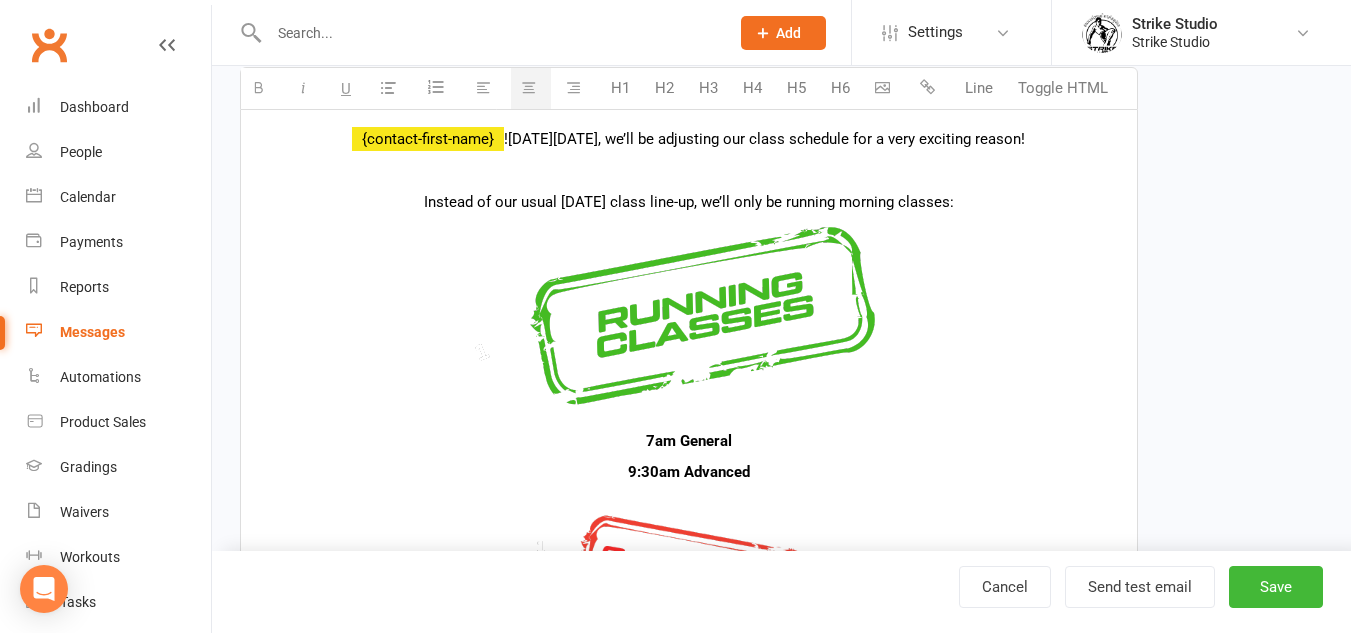scroll, scrollTop: 400, scrollLeft: 0, axis: vertical 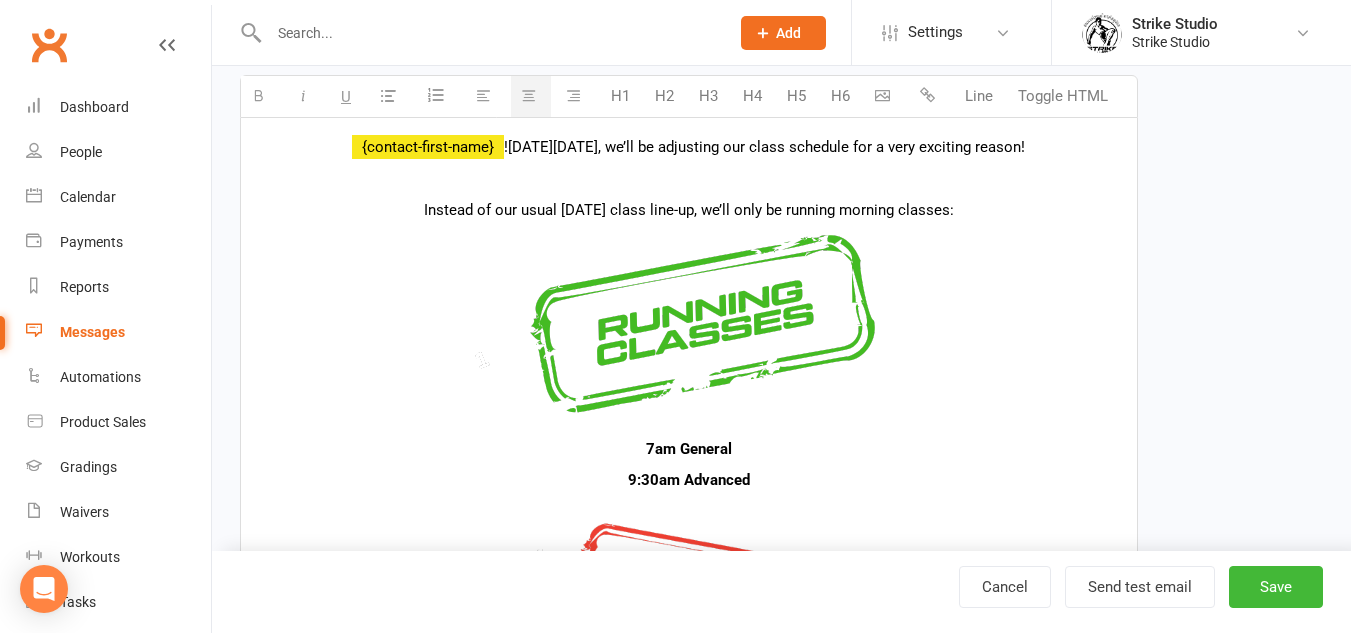 click at bounding box center (689, 330) 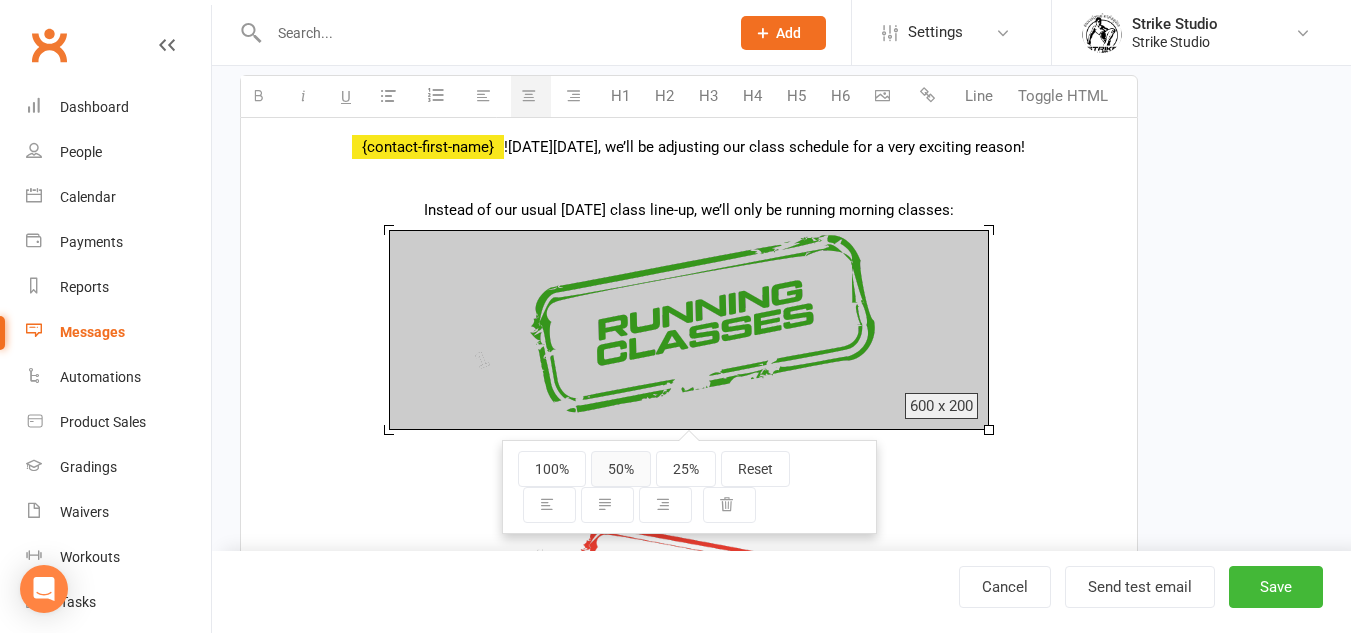 click on "50%" at bounding box center [621, 469] 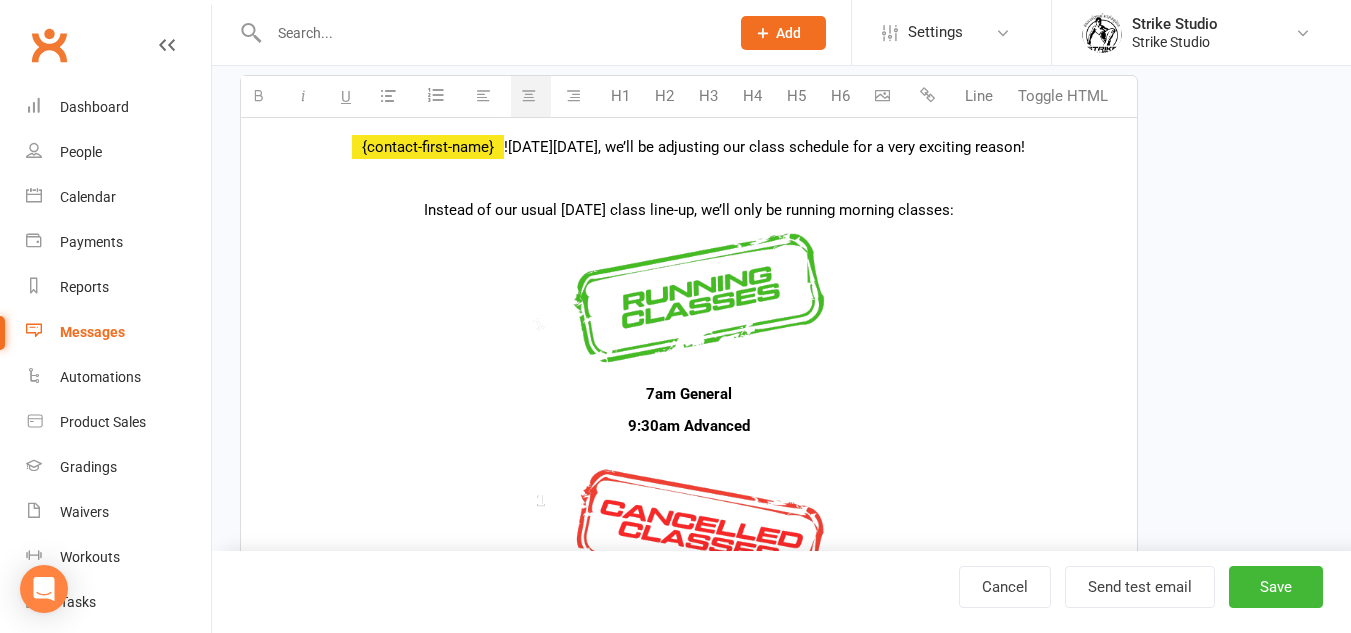 click on "7am General" at bounding box center [689, 394] 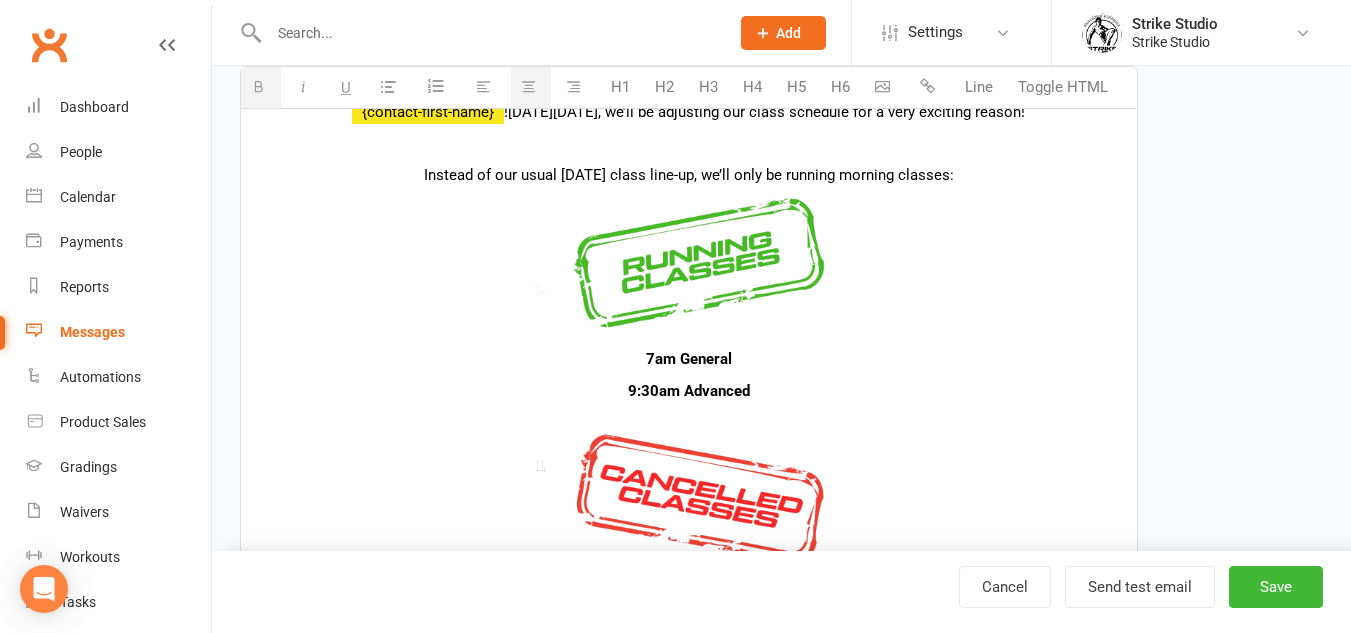 scroll, scrollTop: 400, scrollLeft: 0, axis: vertical 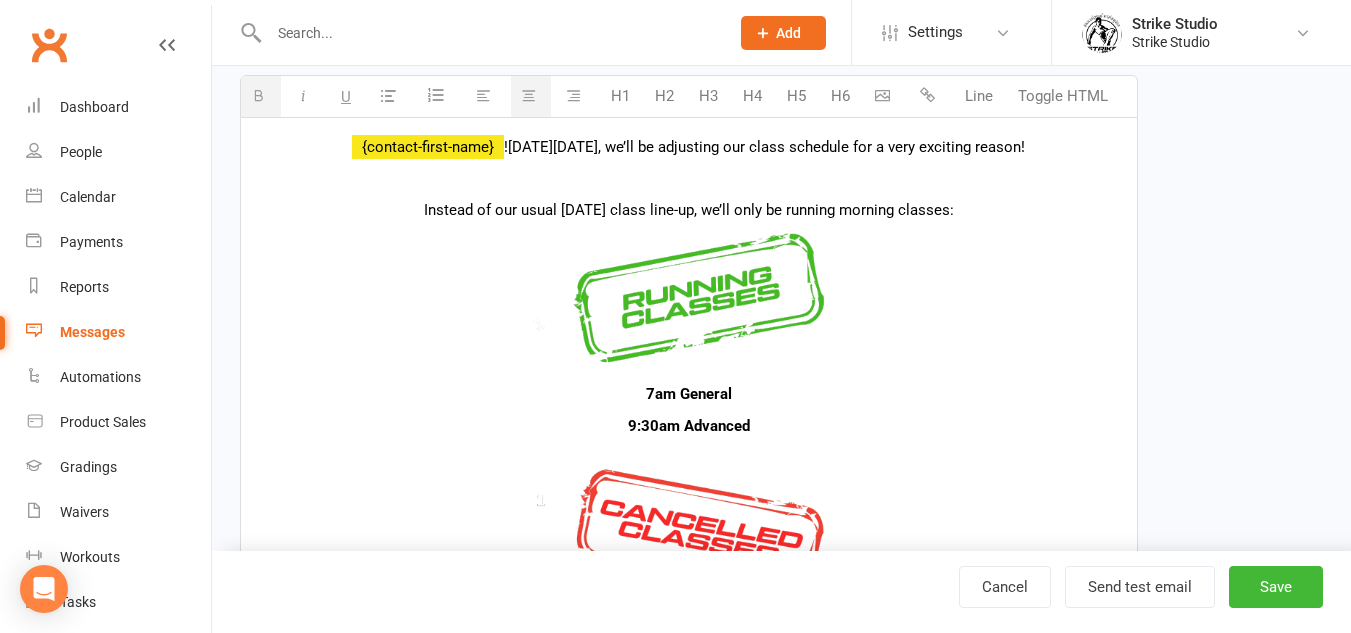 drag, startPoint x: 682, startPoint y: 424, endPoint x: 611, endPoint y: 397, distance: 75.96052 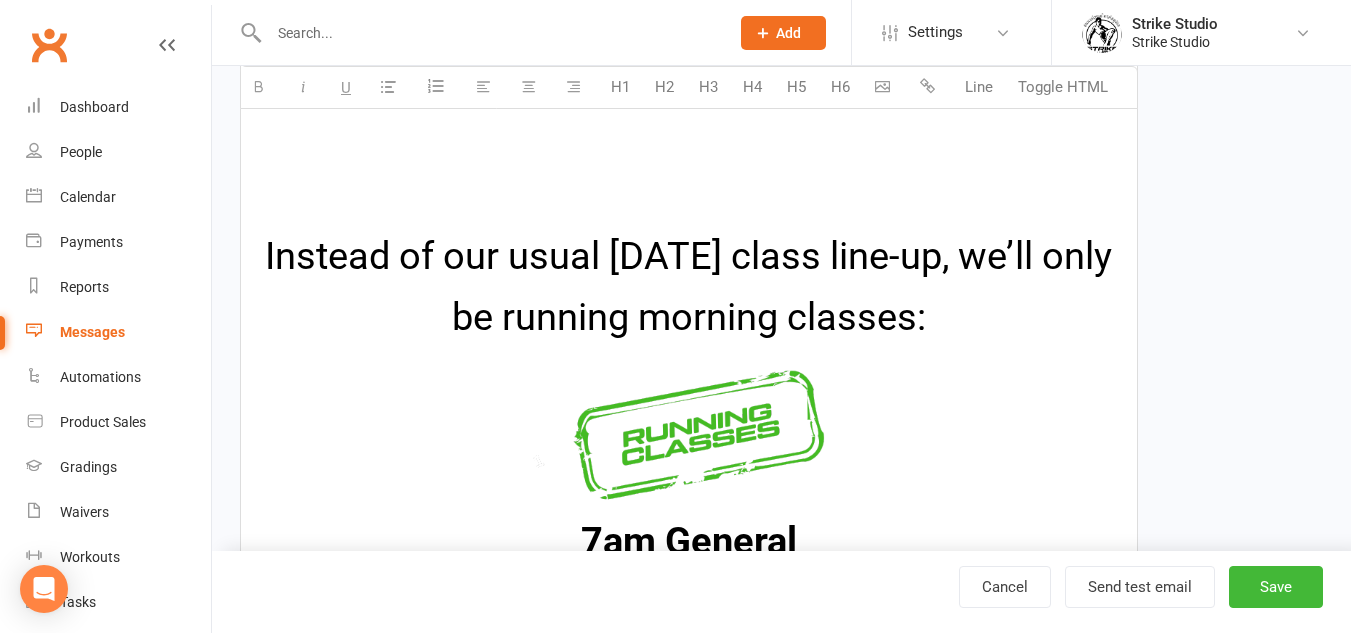 scroll, scrollTop: 600, scrollLeft: 0, axis: vertical 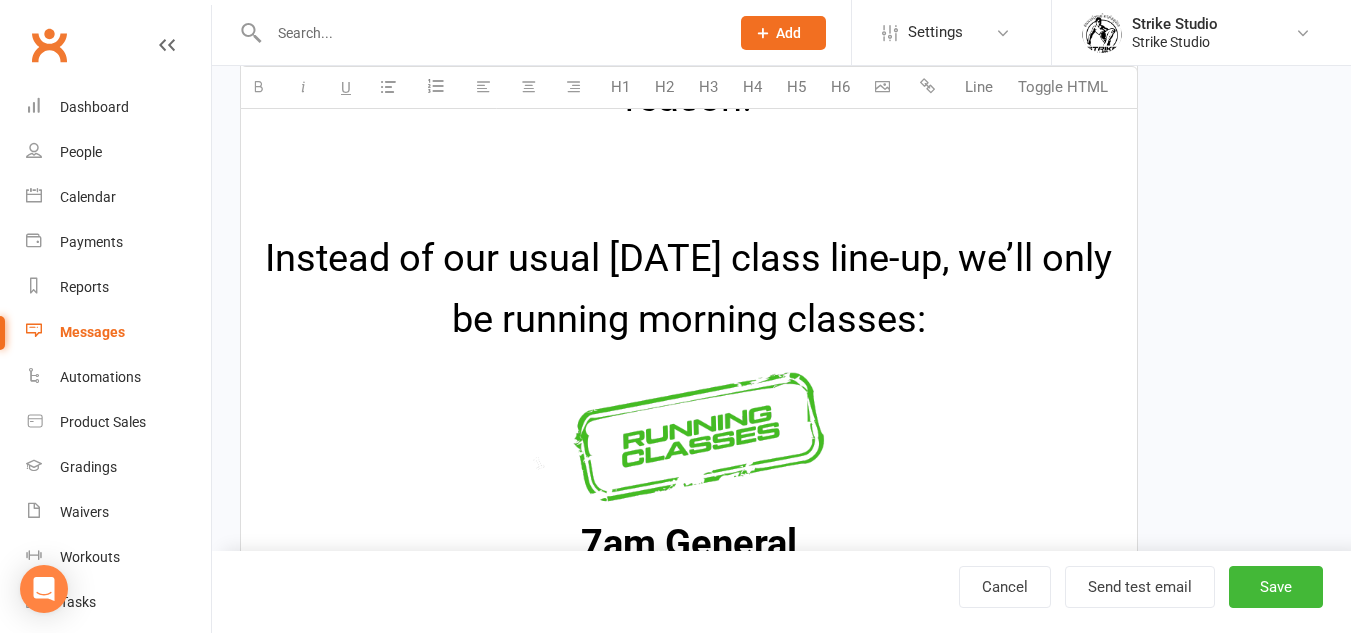 click on "Instead of our usual [DATE] class line-up, we’ll only be running morning classes:" at bounding box center (689, 289) 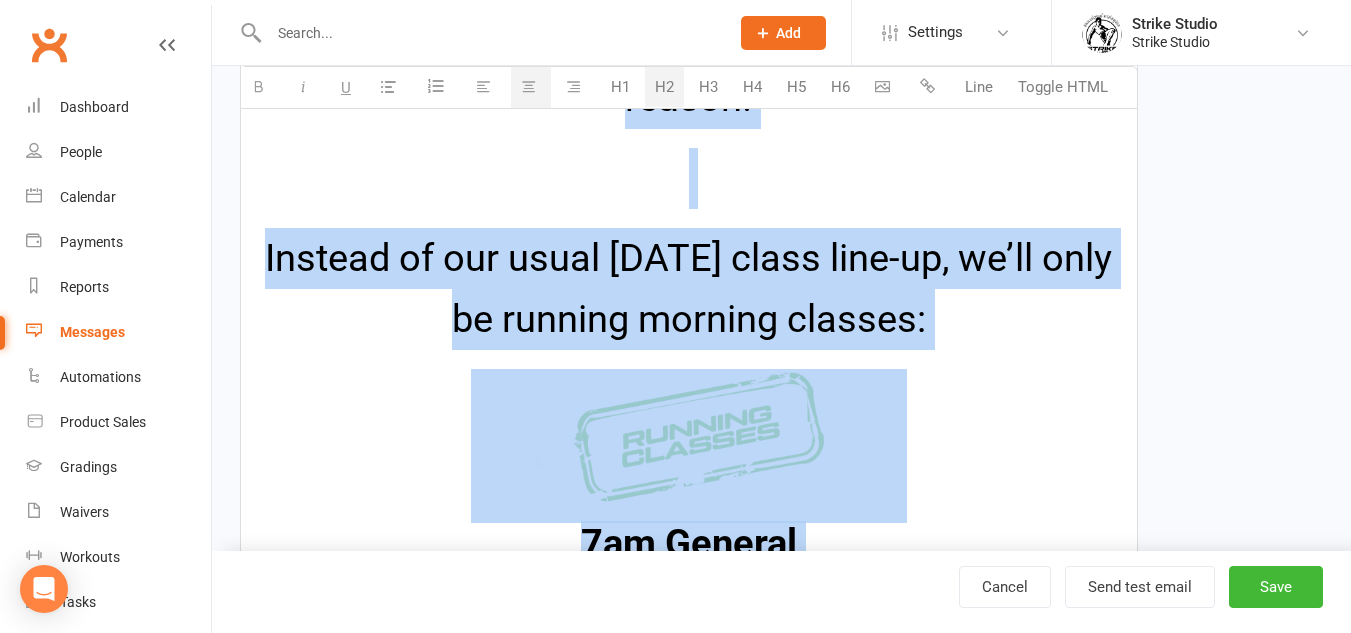 click on "H1" at bounding box center (620, 88) 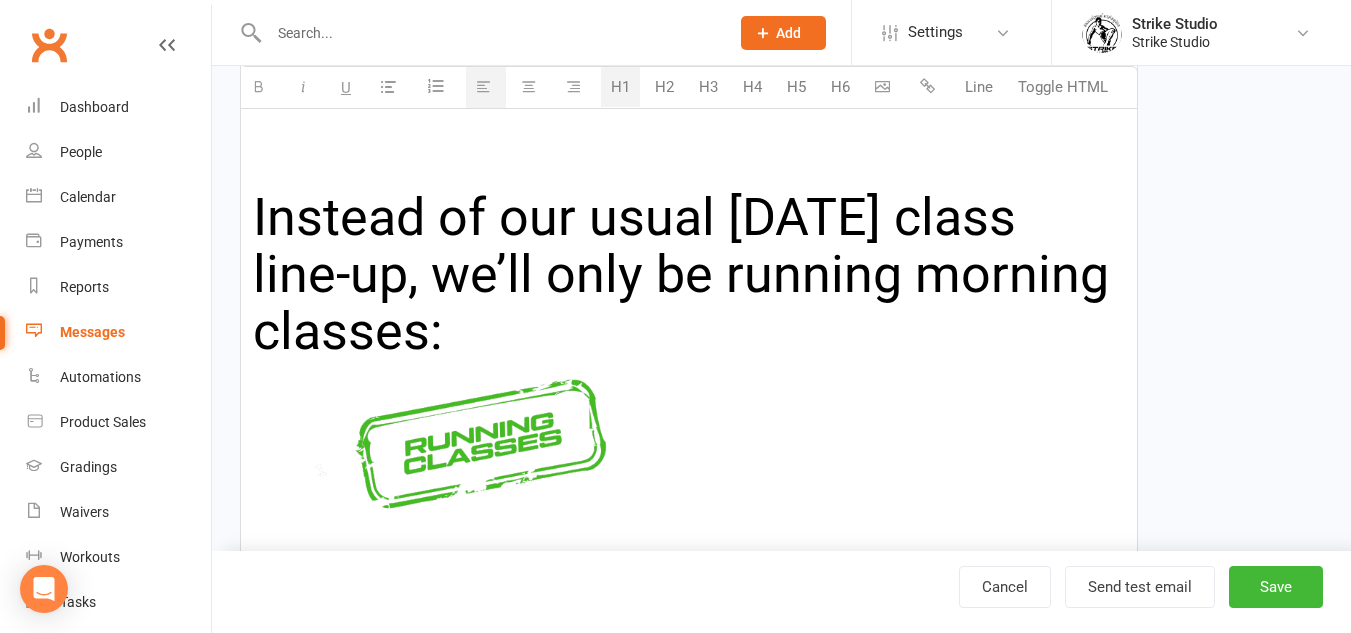 click on "H3" at bounding box center (708, 88) 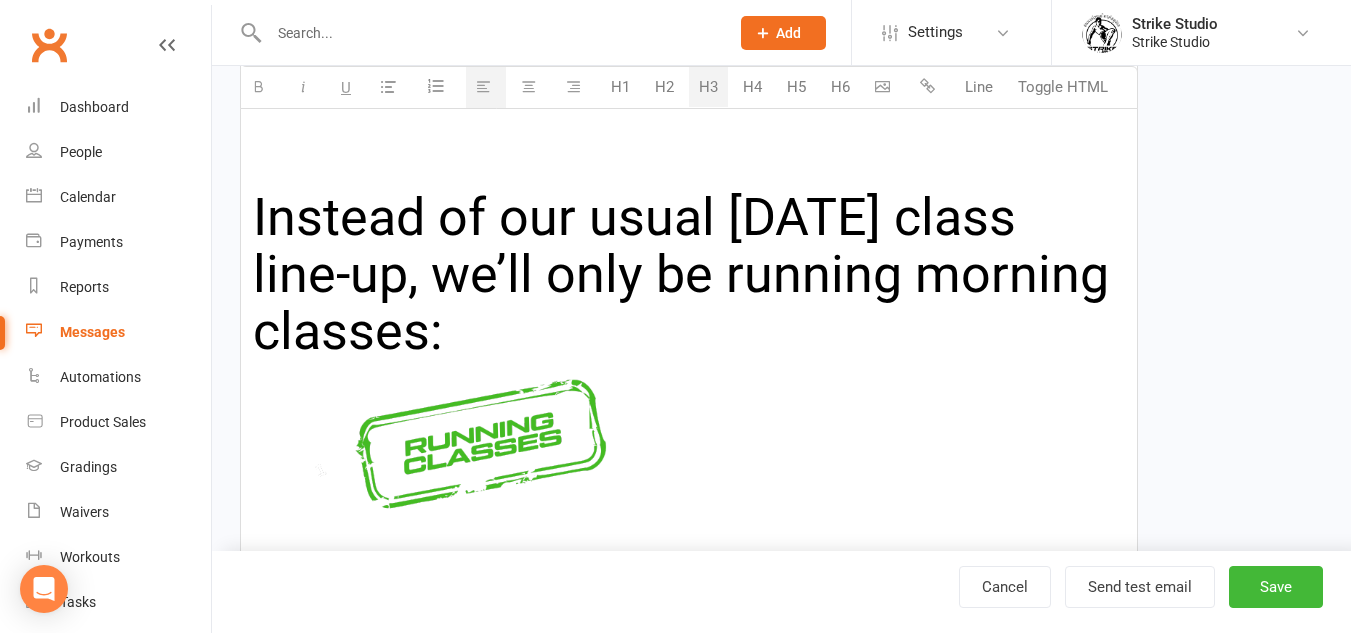 click on "Instead of our usual [DATE] class line-up, we’ll only be running morning classes:" at bounding box center (689, 275) 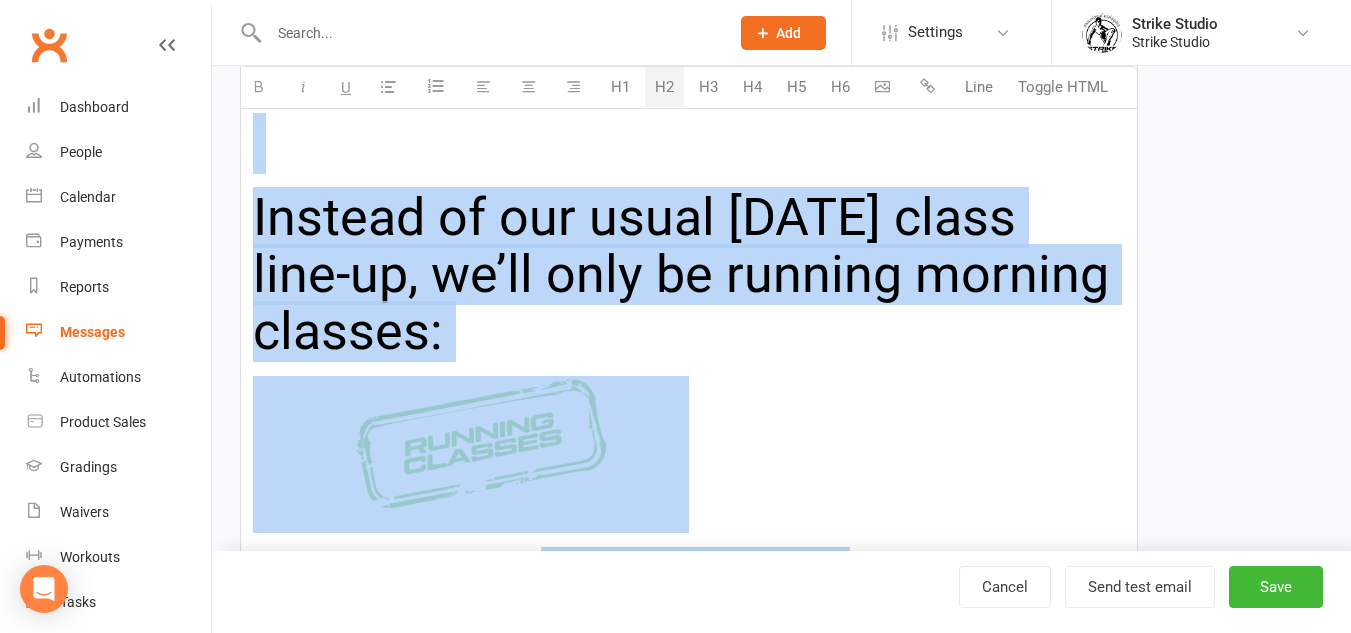 click on "H4" at bounding box center (752, 88) 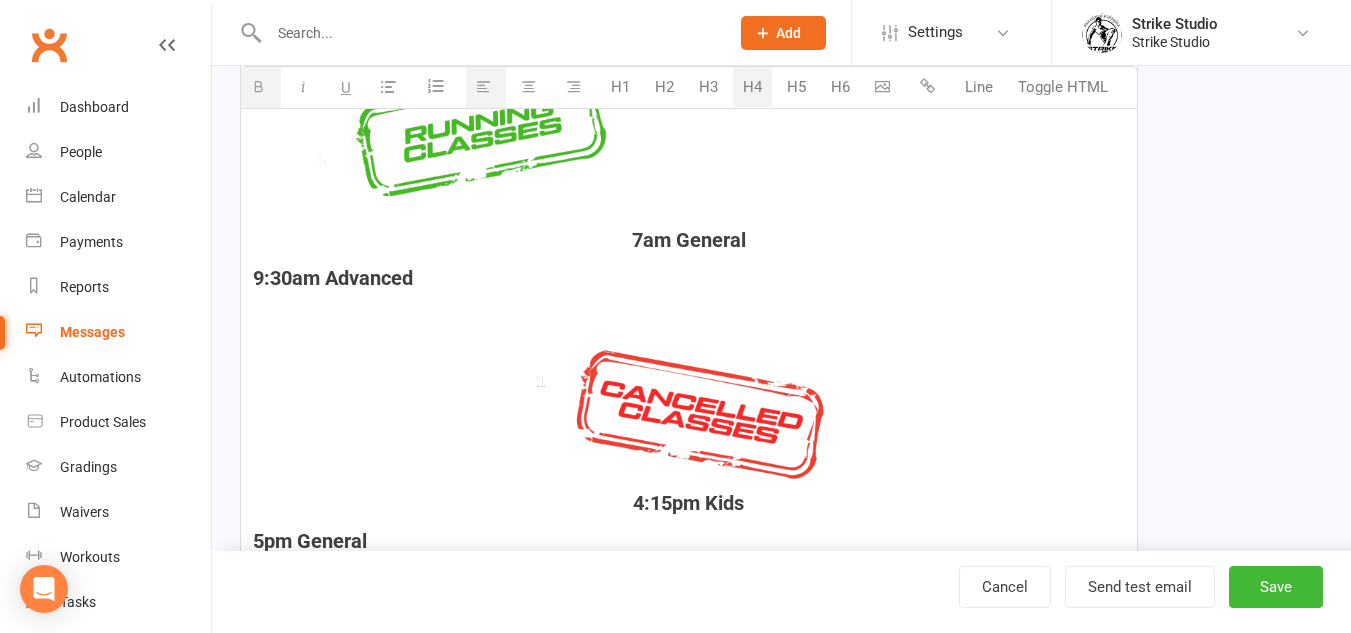 click on "H5" at bounding box center [796, 88] 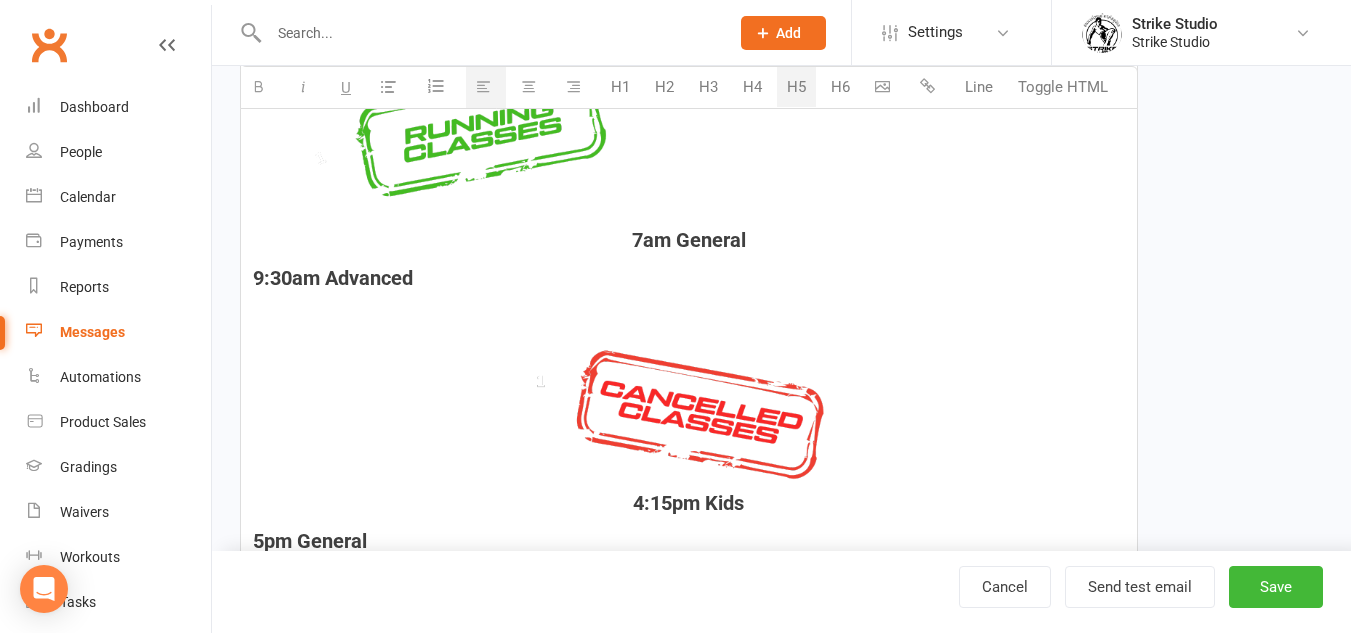 click on "{contact-first-name} !  [DATE][DATE], we’ll be adjusting our class schedule for a very exciting reason! Instead of our usual [DATE] class line-up, we’ll only be running morning classes: 7am General  9:30am Advanced  4:15pm Kids  5pm General 6pm Open Mat The whole Strike Studio team will be ready either cornering or fighting at  HARDCORE PROMOTIONS! As a result, there will be no kids, general, or open mat classes in the afternoon / evening. We have [PERSON_NAME] making his pro debut along with our team; Coach [PERSON_NAME], [PERSON_NAME], and [PERSON_NAME] will be stepping back into the ring for another massive night – and we want the whole team there to support them! It’s going to be a huge night and we’d love to see as many of you there as possible! Event Details: 🗓 [DATE] 🕖 7:00 PM 📍 [GEOGRAPHIC_DATA] 🎟 Tickets available now at reception – CASH ONLY General Admission: $80 Seated Ticket: $120 See you there!" at bounding box center [689, 1230] 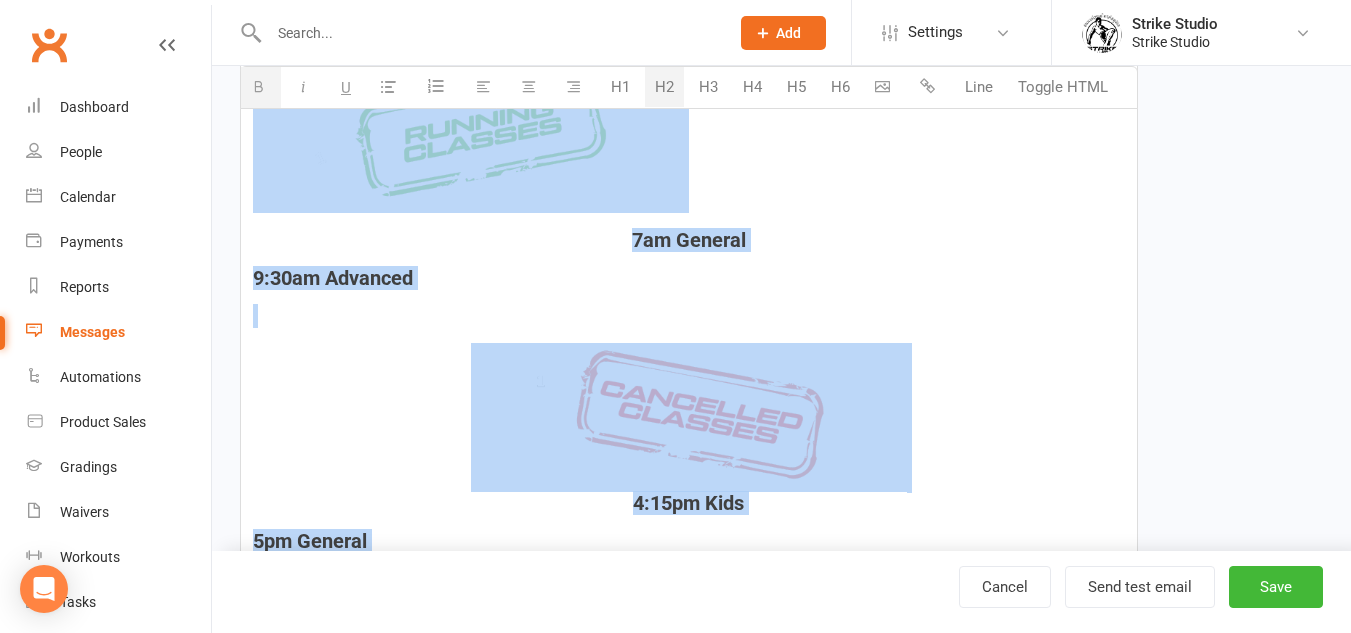 click at bounding box center (528, 86) 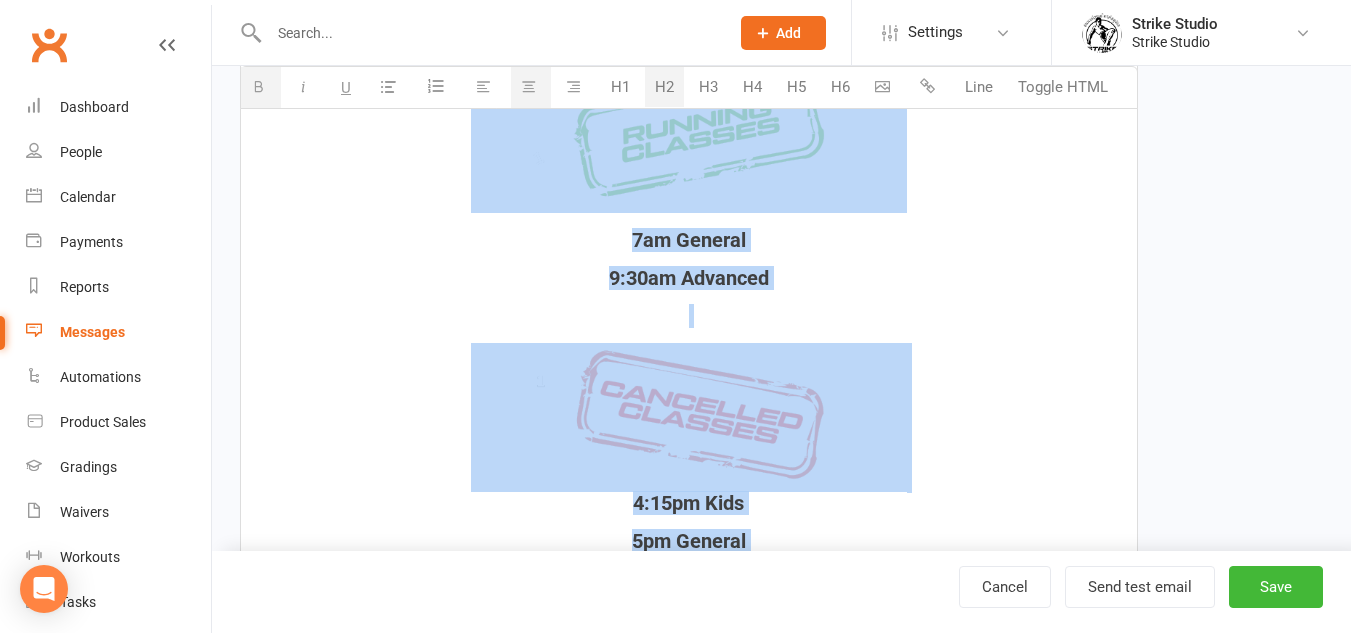 click on "H6" at bounding box center [840, 88] 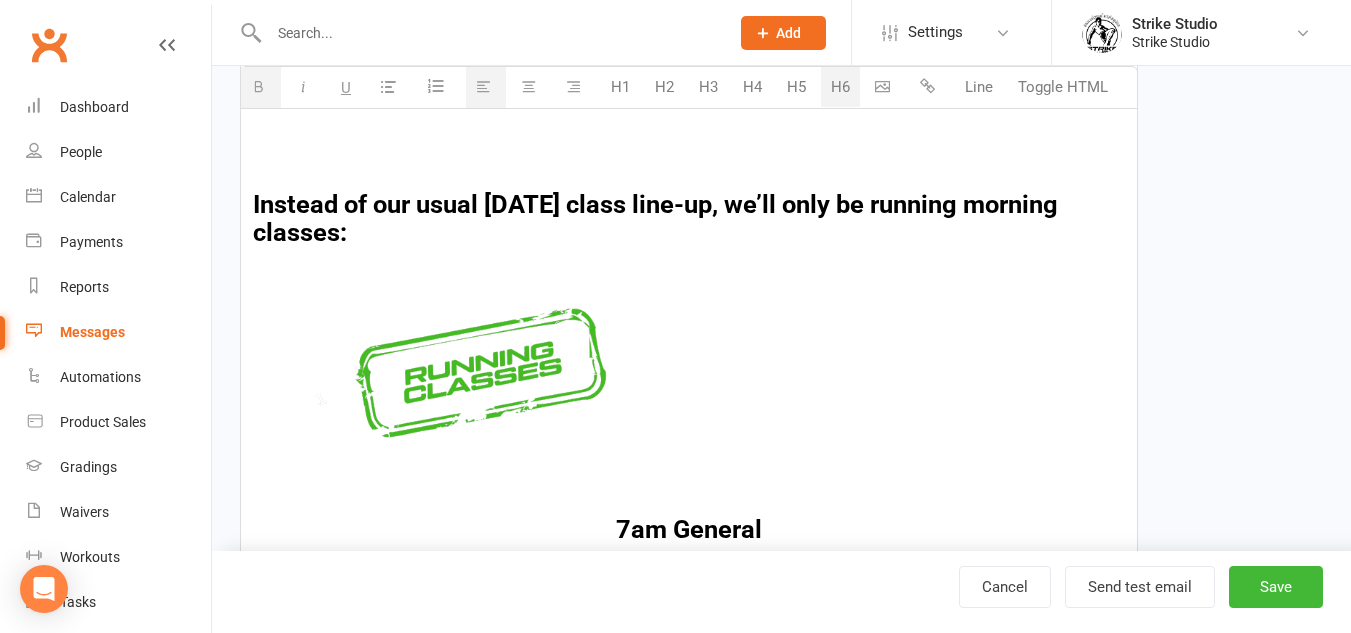 click at bounding box center [689, 380] 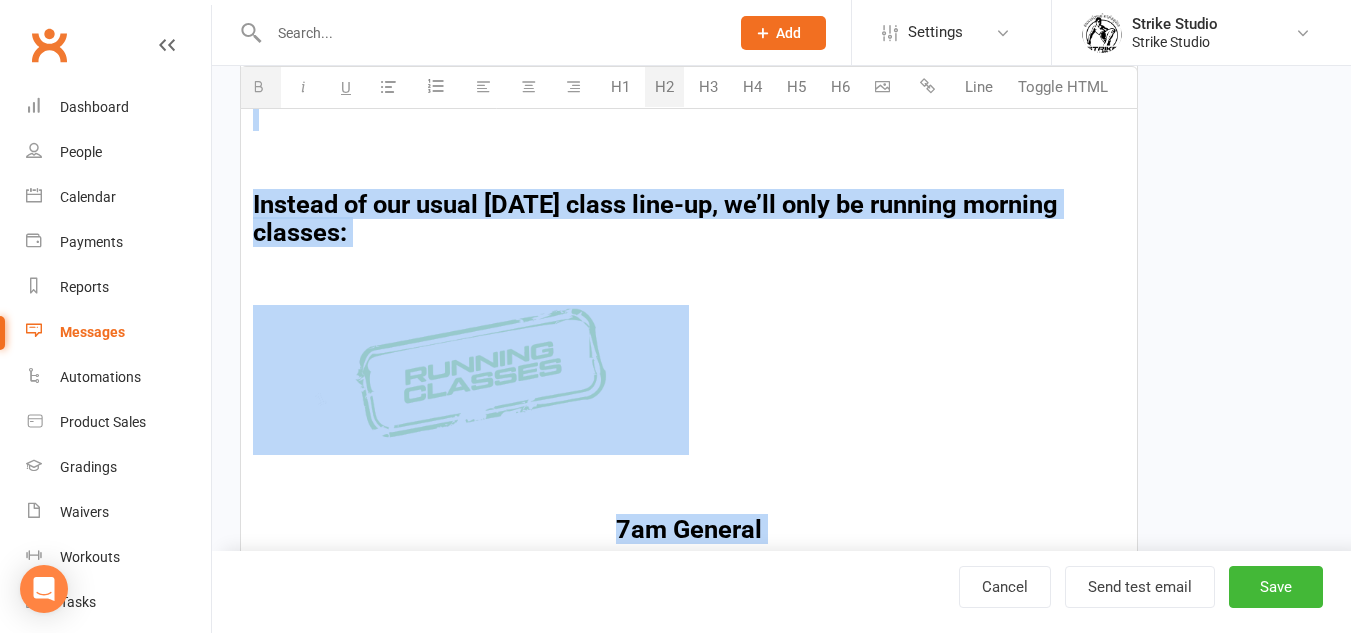 click on "H1" at bounding box center [620, 88] 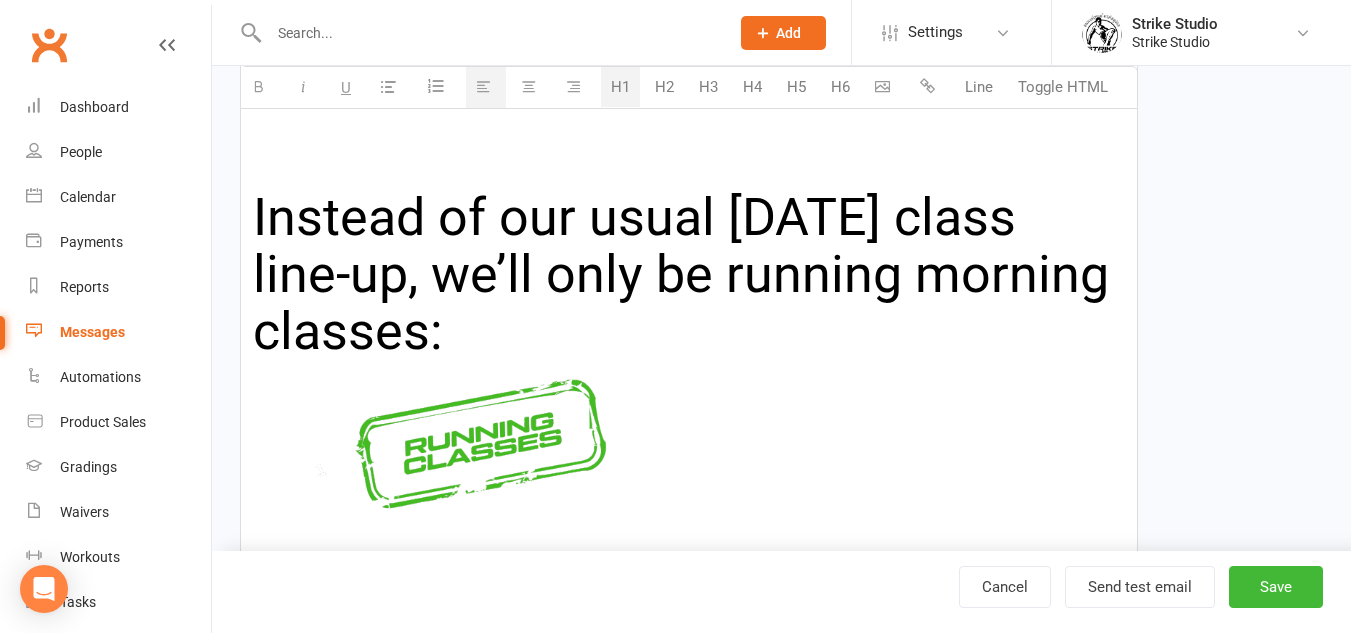 click on "Instead of our usual [DATE] class line-up, we’ll only be running morning classes:" at bounding box center [689, 275] 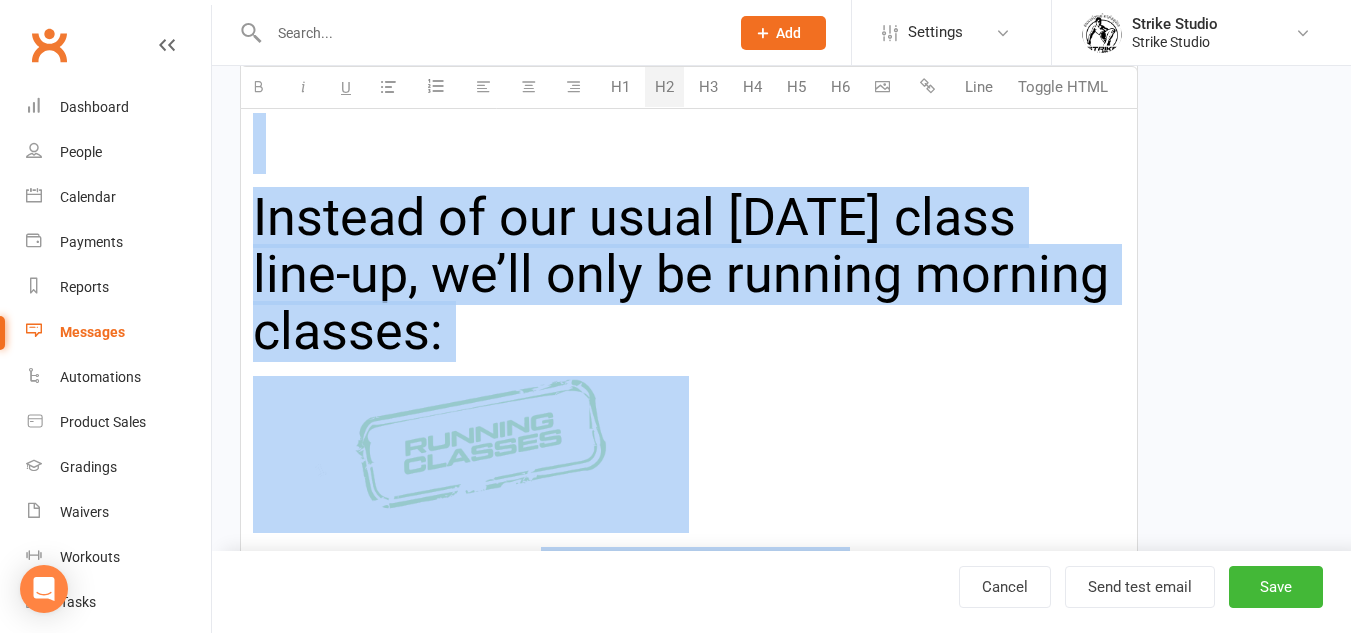 click on "H4" at bounding box center (752, 88) 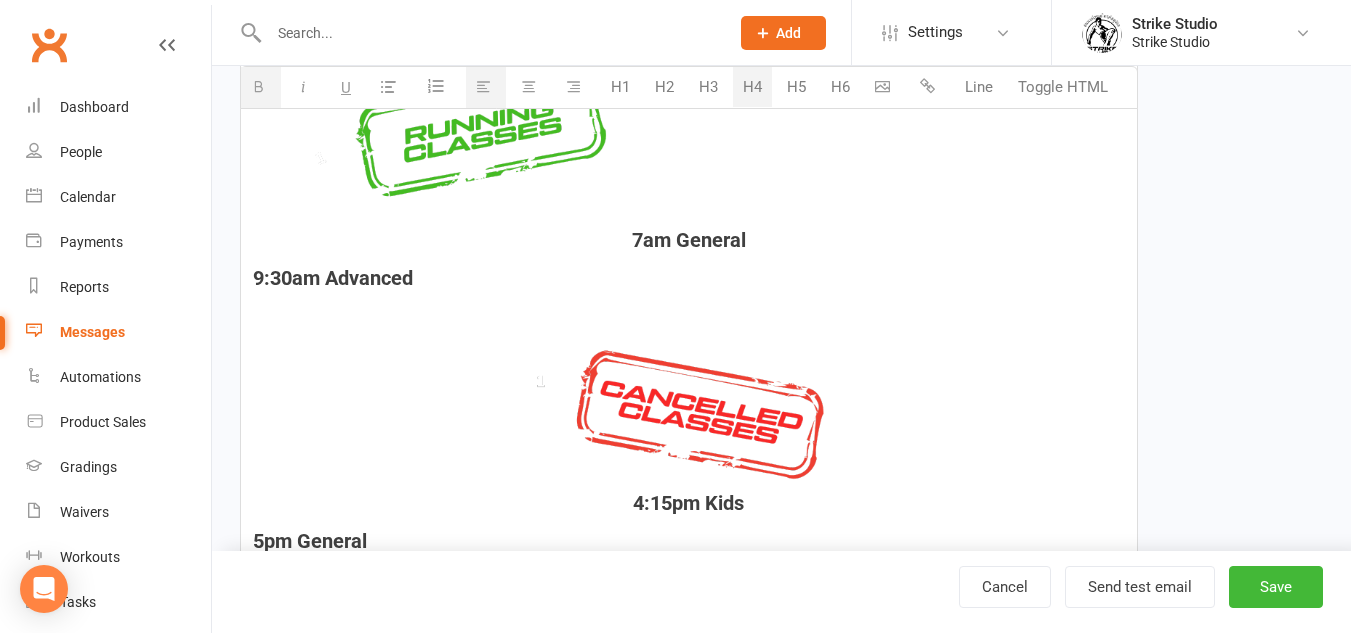 click at bounding box center [689, 138] 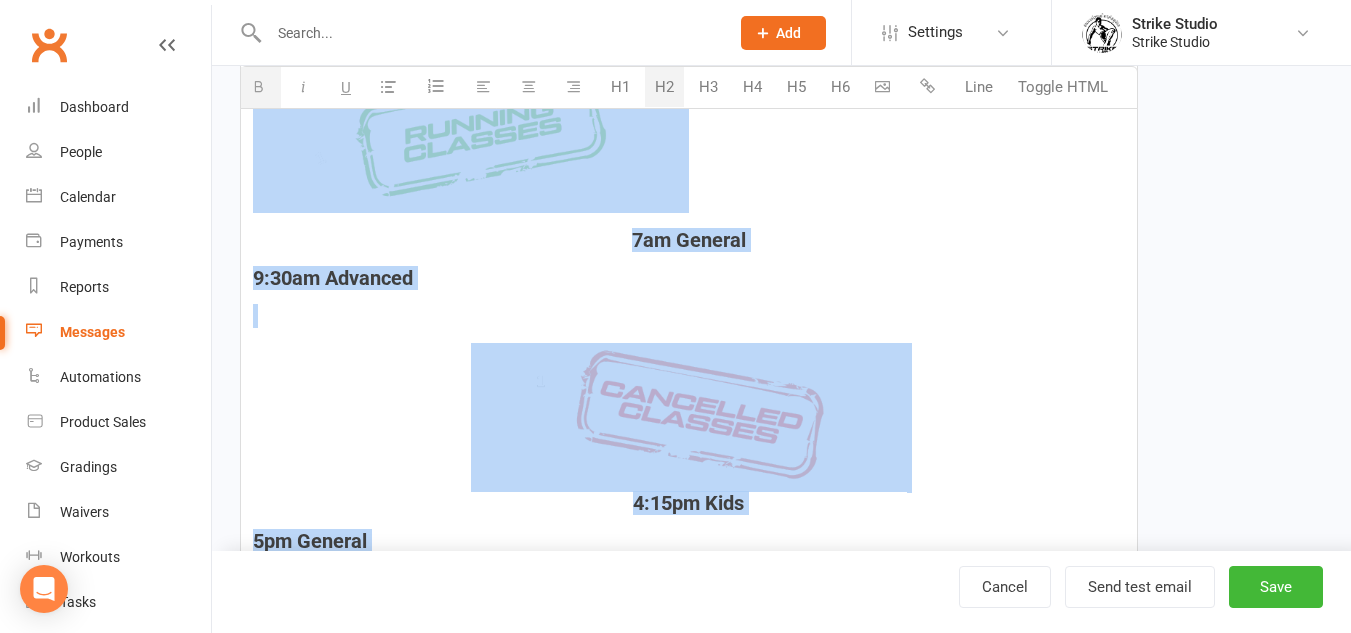 click on "H5" at bounding box center [796, 88] 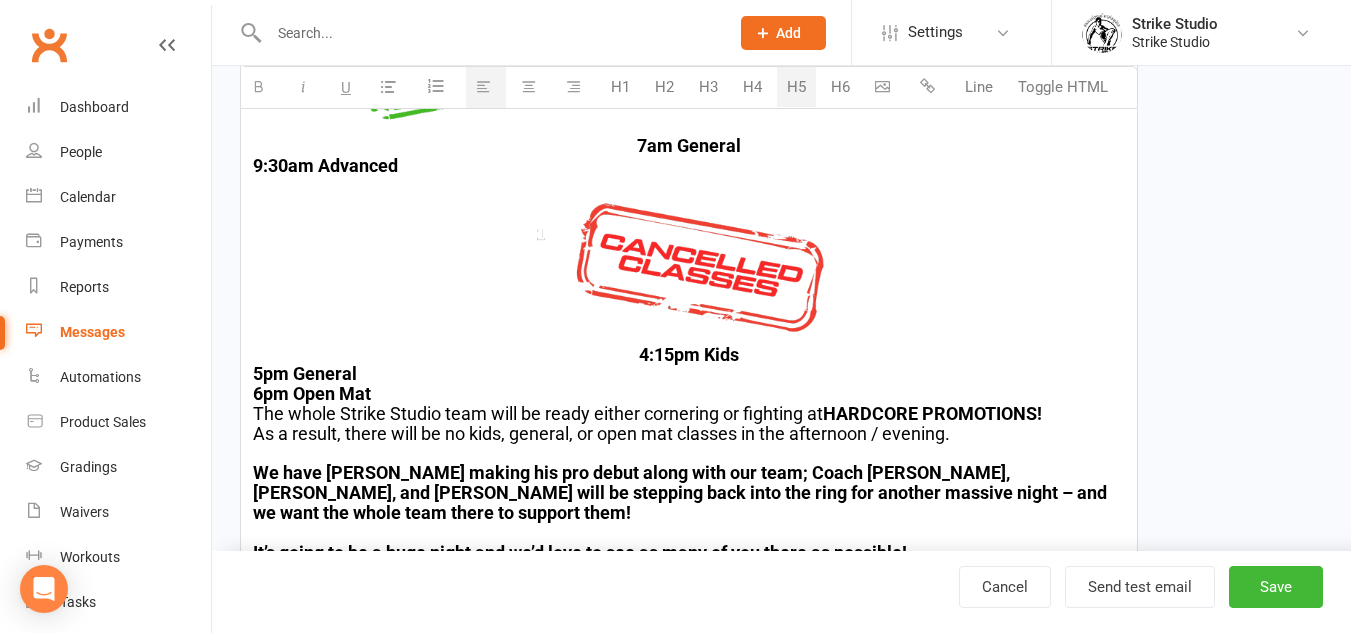 click on "5pm General" at bounding box center (689, 374) 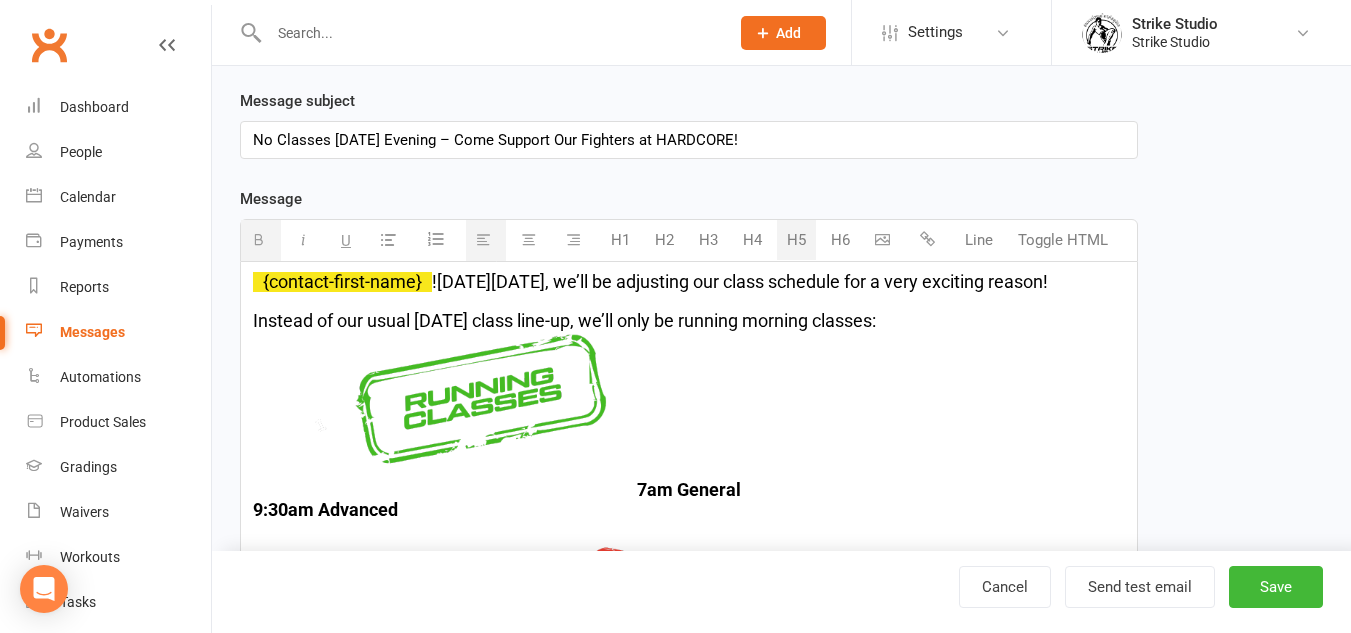 scroll, scrollTop: 300, scrollLeft: 0, axis: vertical 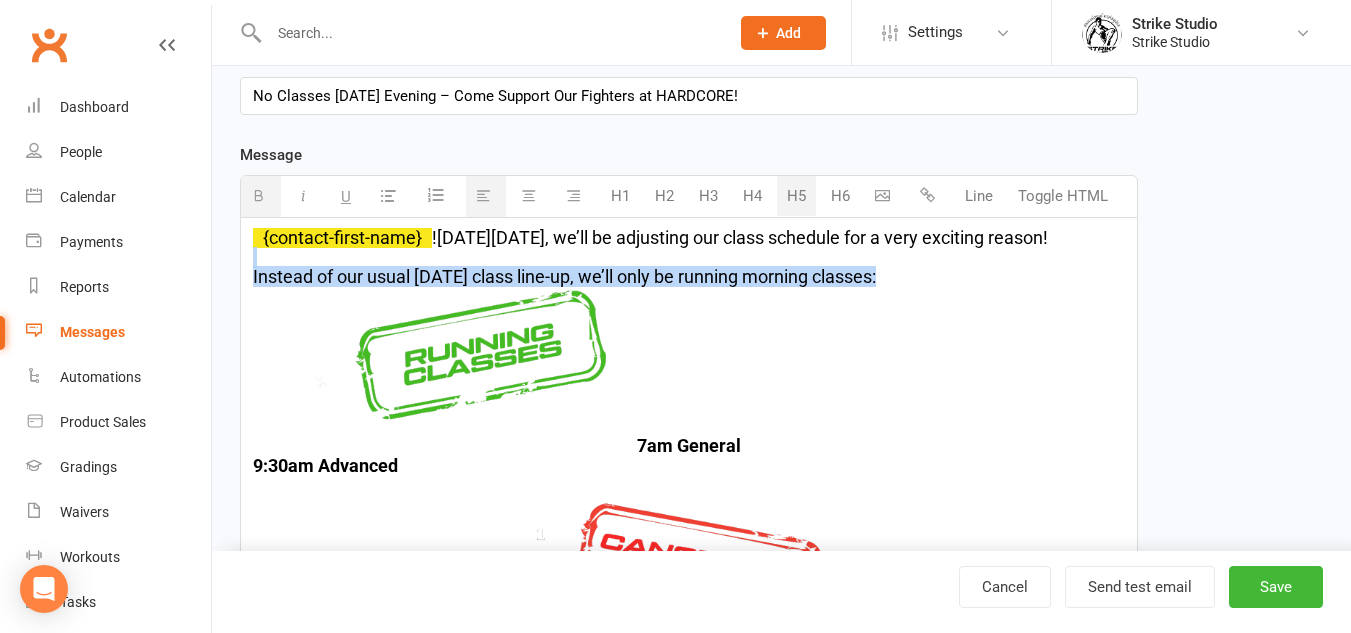 drag, startPoint x: 647, startPoint y: 258, endPoint x: 318, endPoint y: 253, distance: 329.038 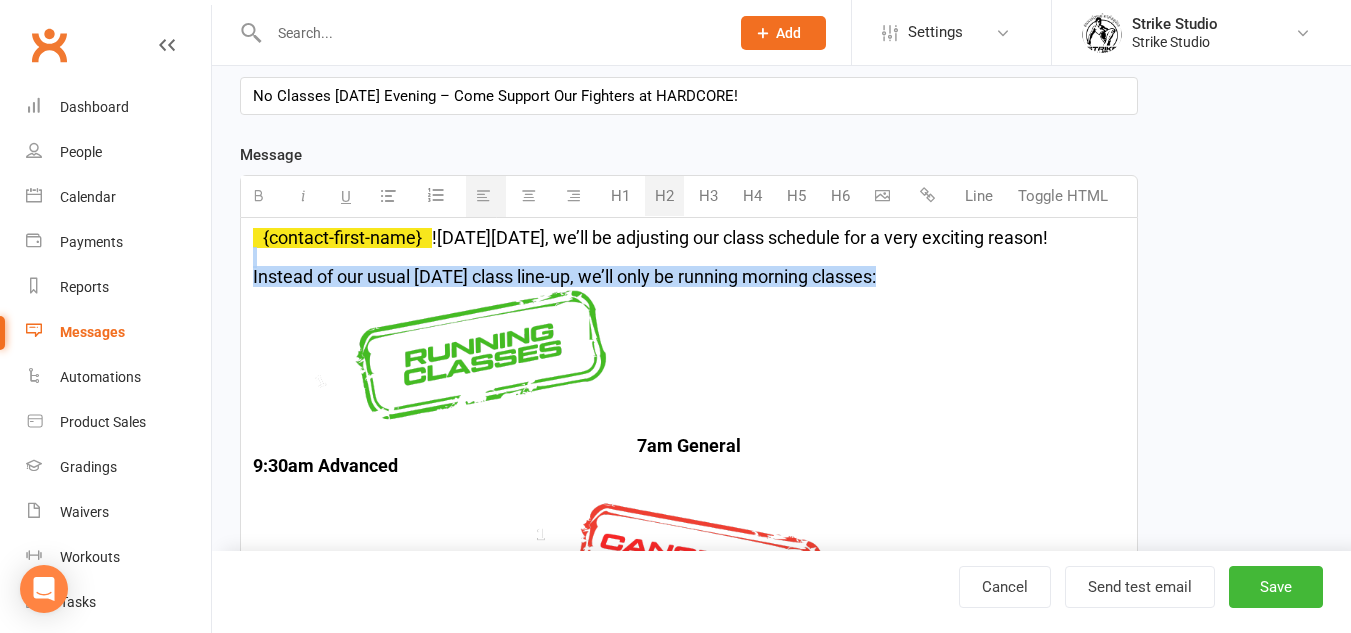 click at bounding box center (689, 258) 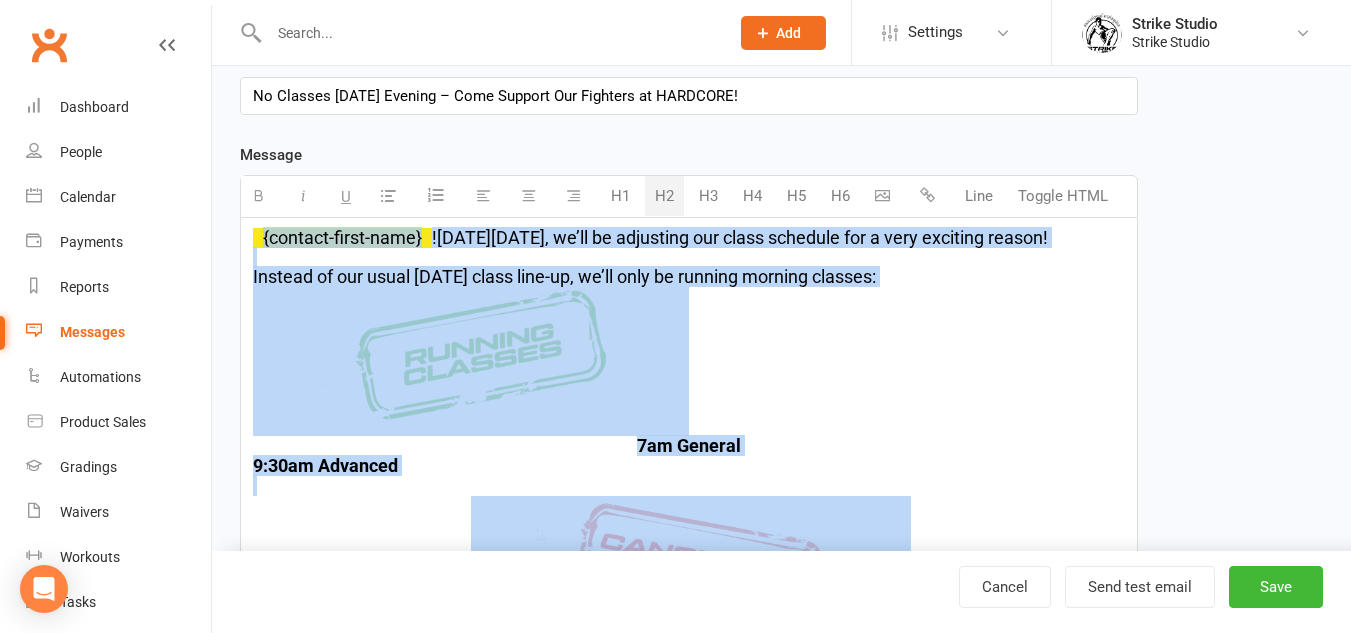 click at bounding box center [528, 195] 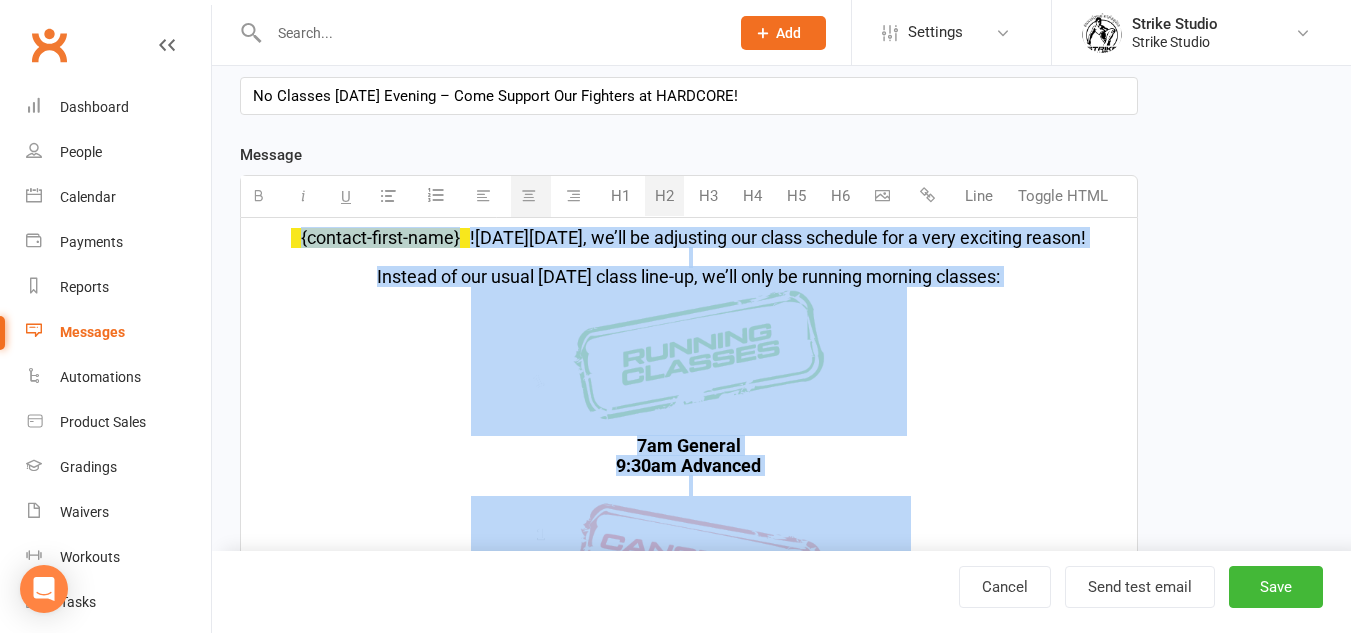 click at bounding box center [689, 258] 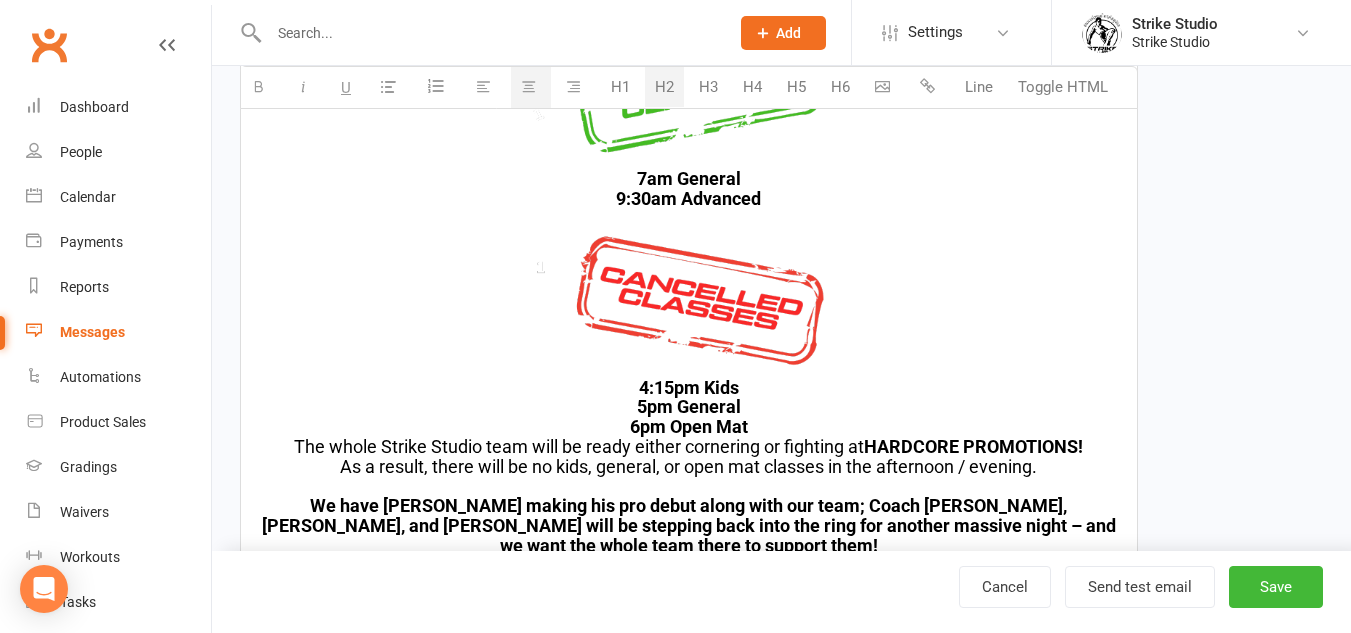 scroll, scrollTop: 500, scrollLeft: 0, axis: vertical 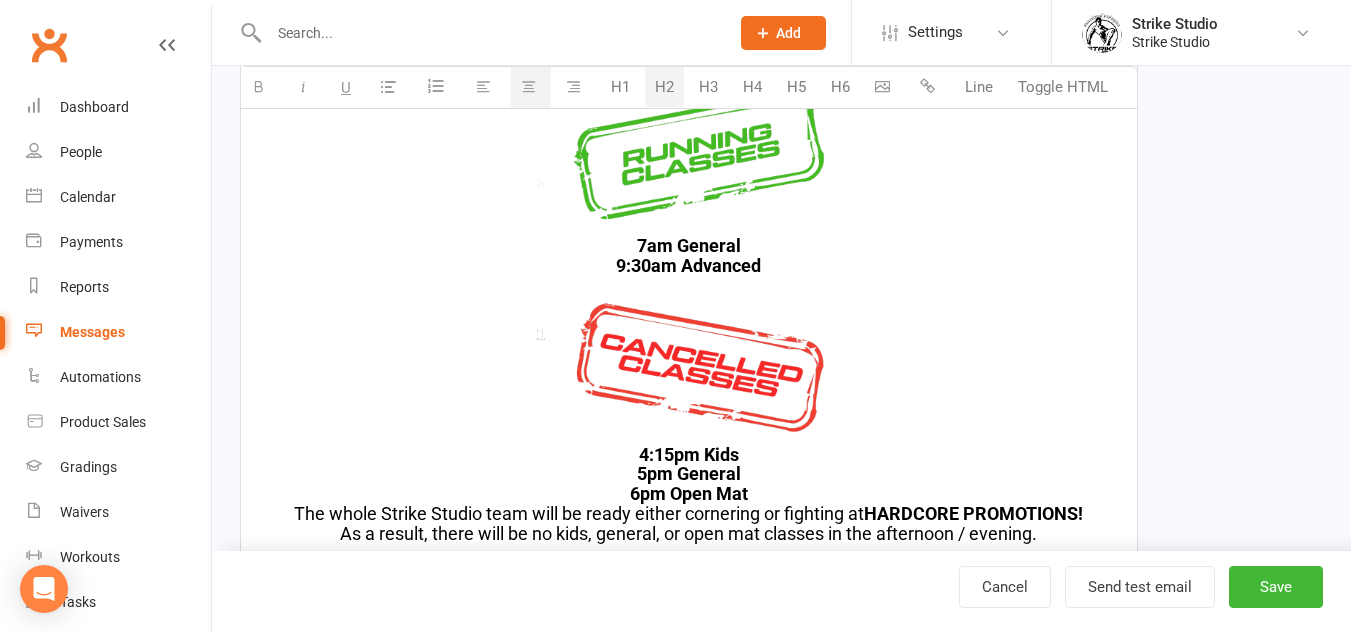 click on "6pm Open Mat" at bounding box center [689, 494] 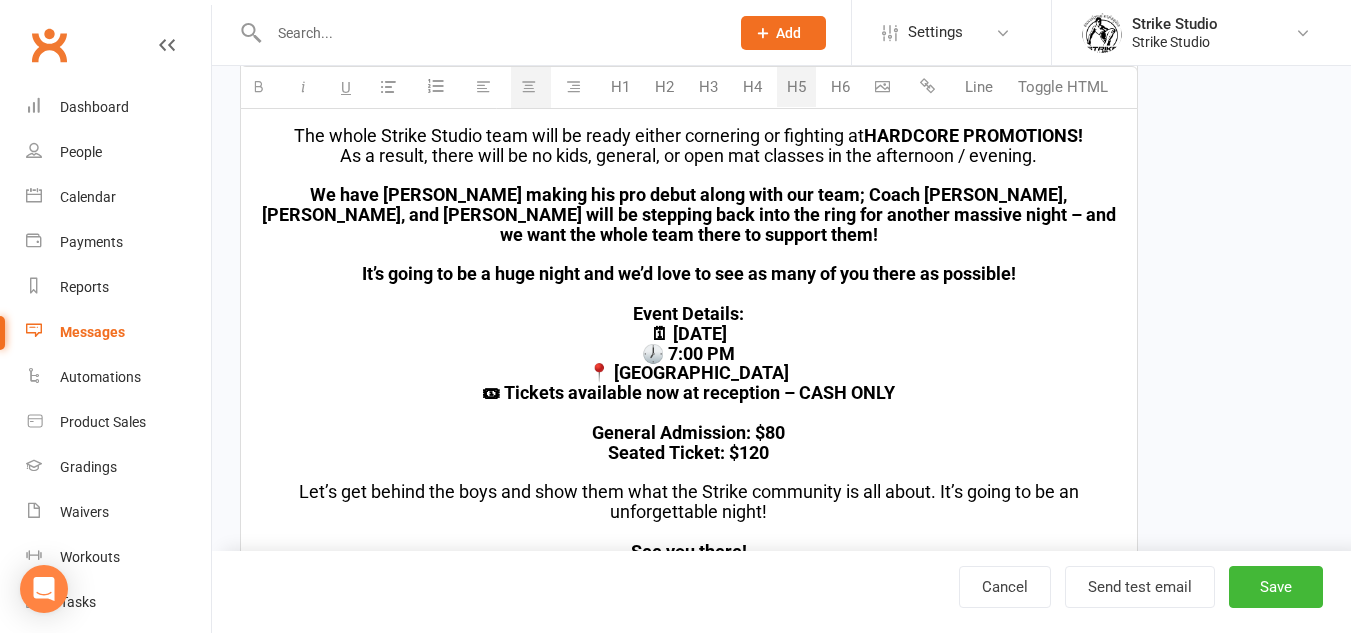 scroll, scrollTop: 900, scrollLeft: 0, axis: vertical 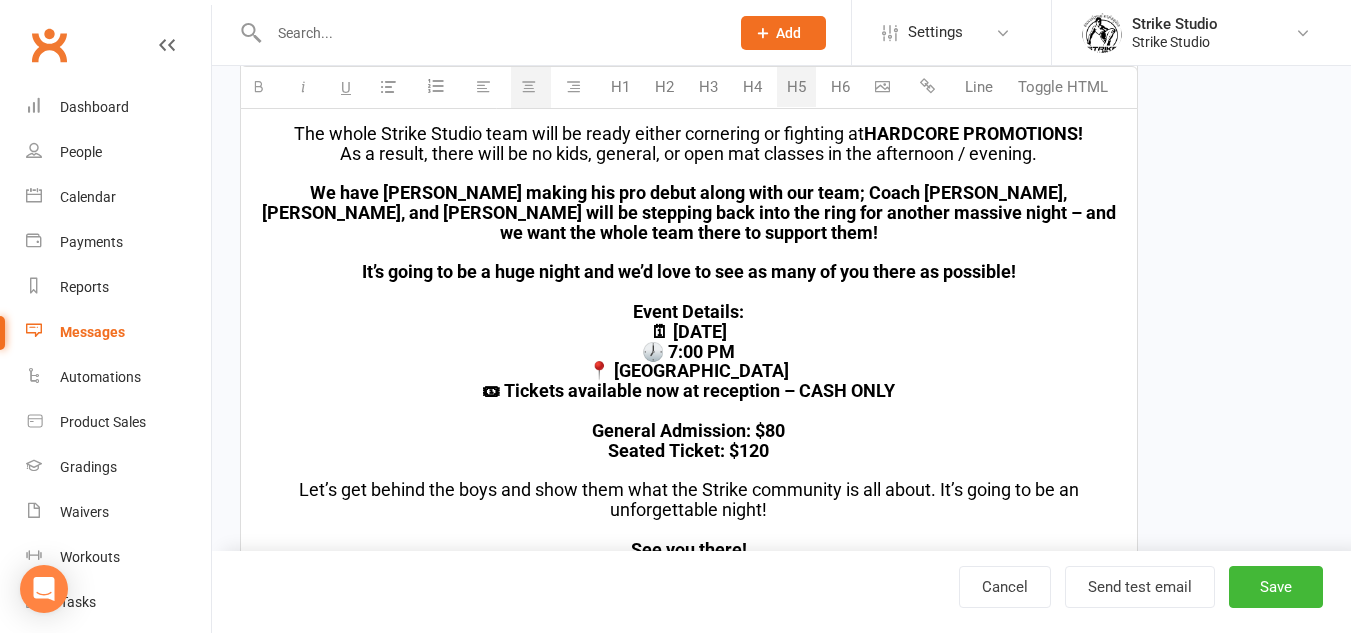 click at bounding box center (689, 253) 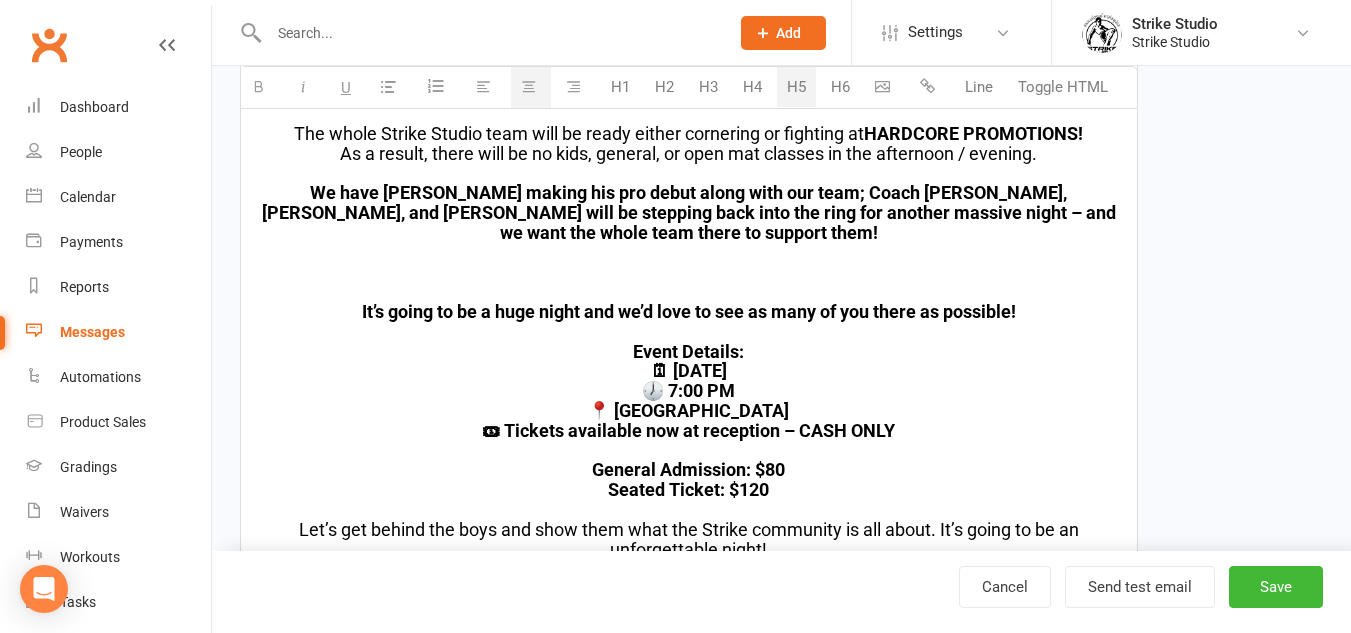 click at bounding box center (882, 86) 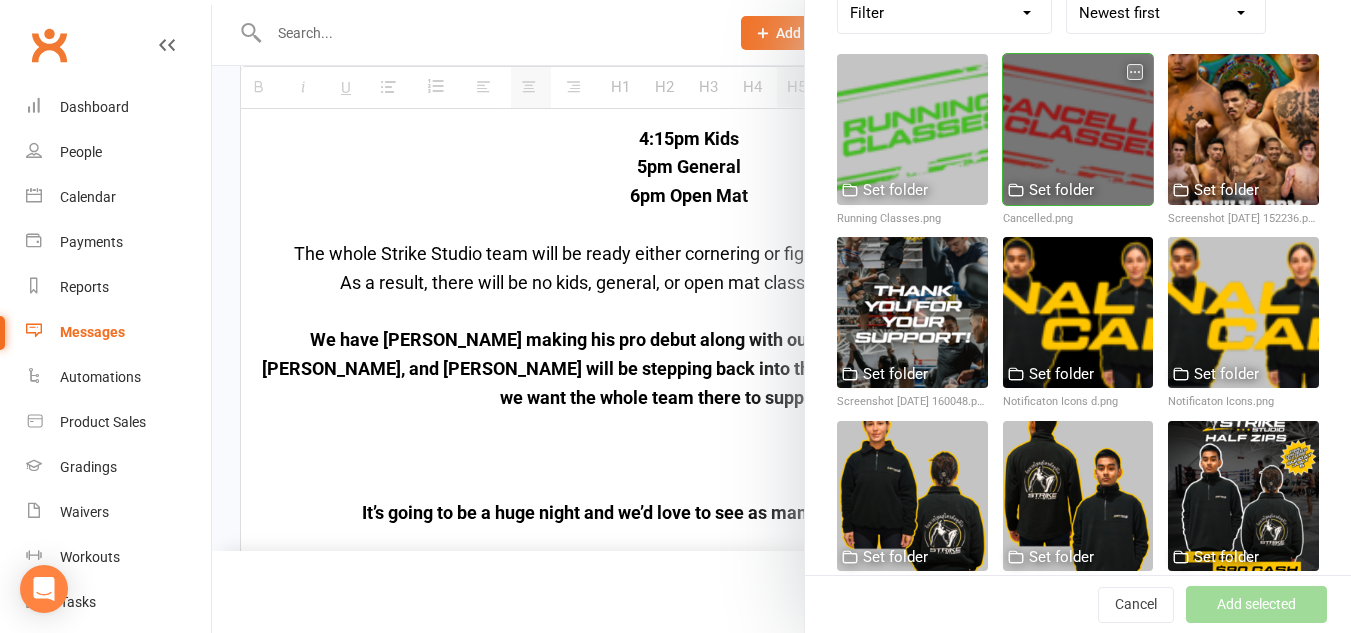 scroll, scrollTop: 0, scrollLeft: 0, axis: both 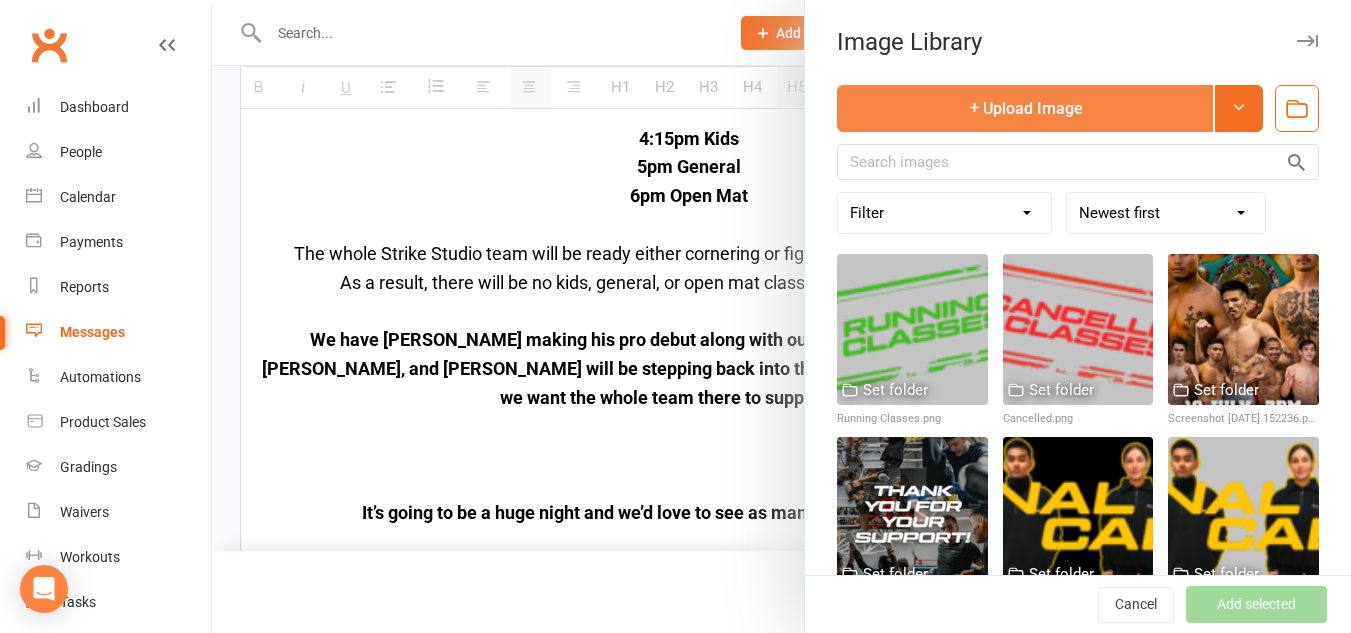 click on "Upload Image" at bounding box center [1025, 108] 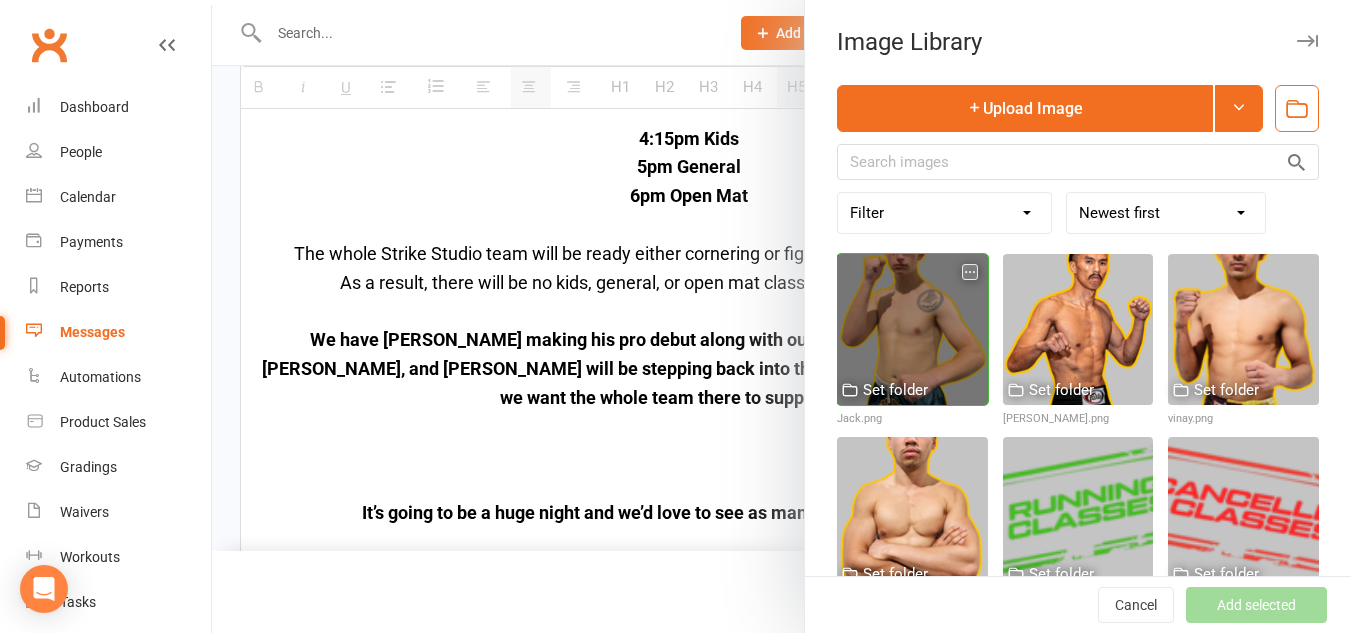 click at bounding box center [912, 329] 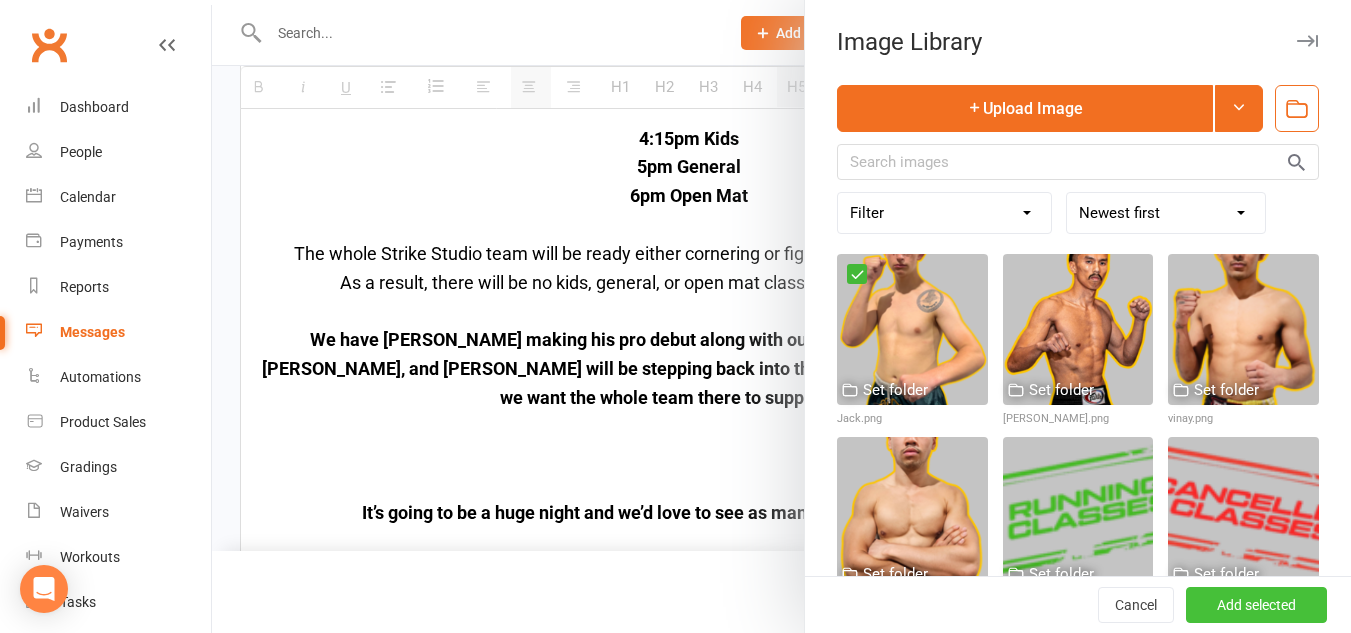 click on "Add selected" at bounding box center (1256, 605) 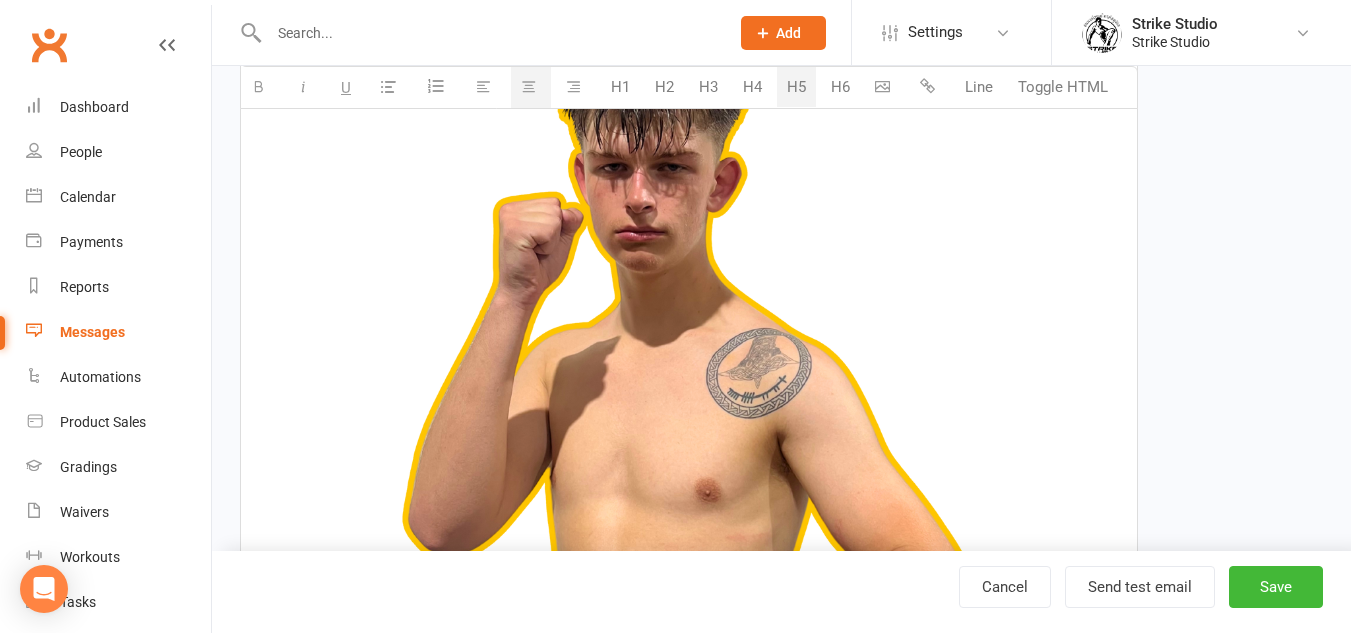 click at bounding box center [688, 487] 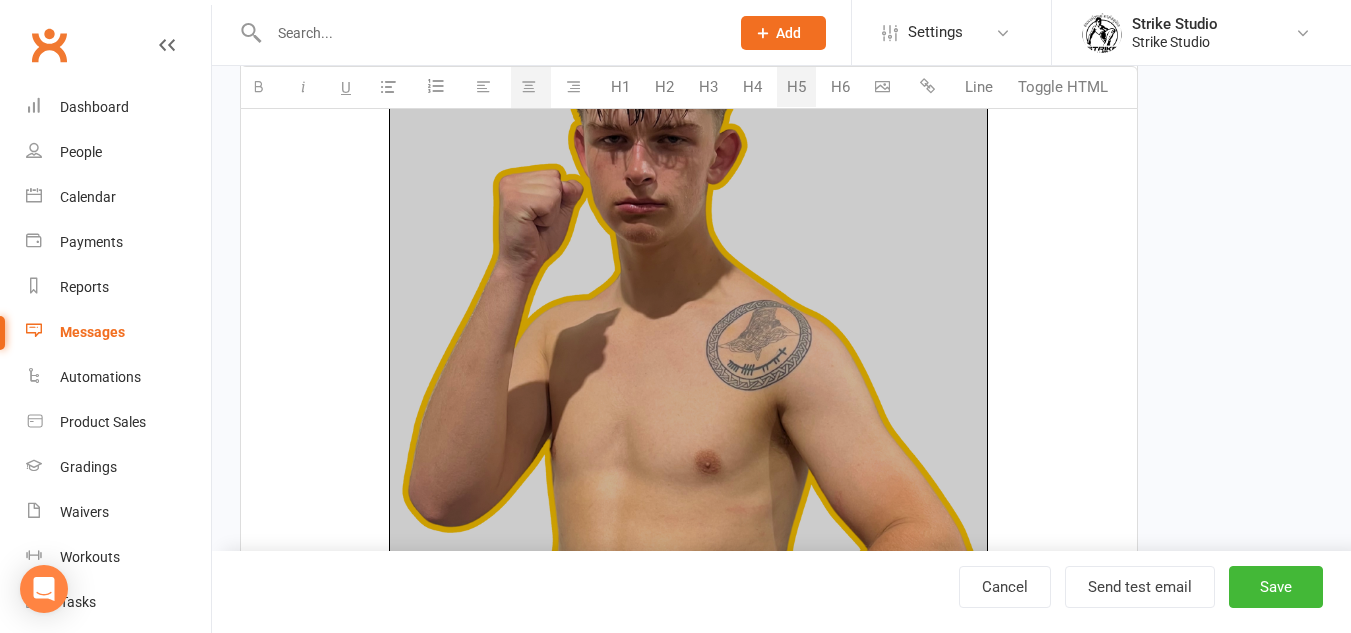scroll, scrollTop: 2041, scrollLeft: 0, axis: vertical 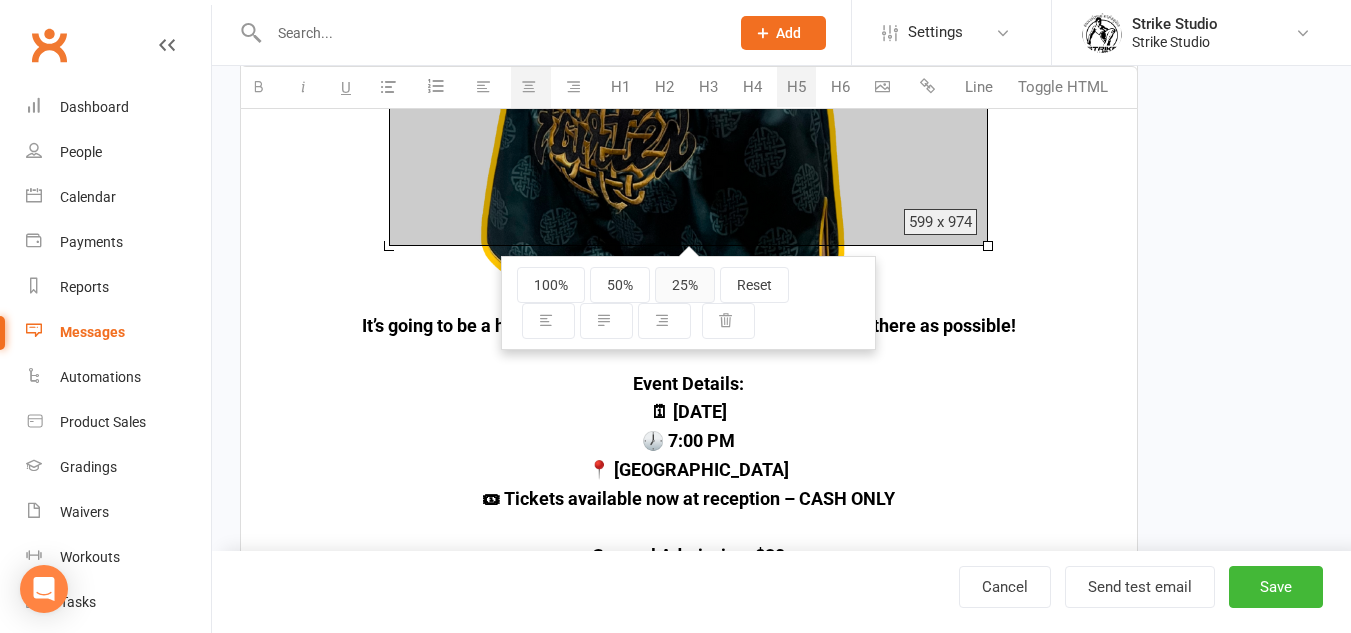 click on "25%" at bounding box center [685, 285] 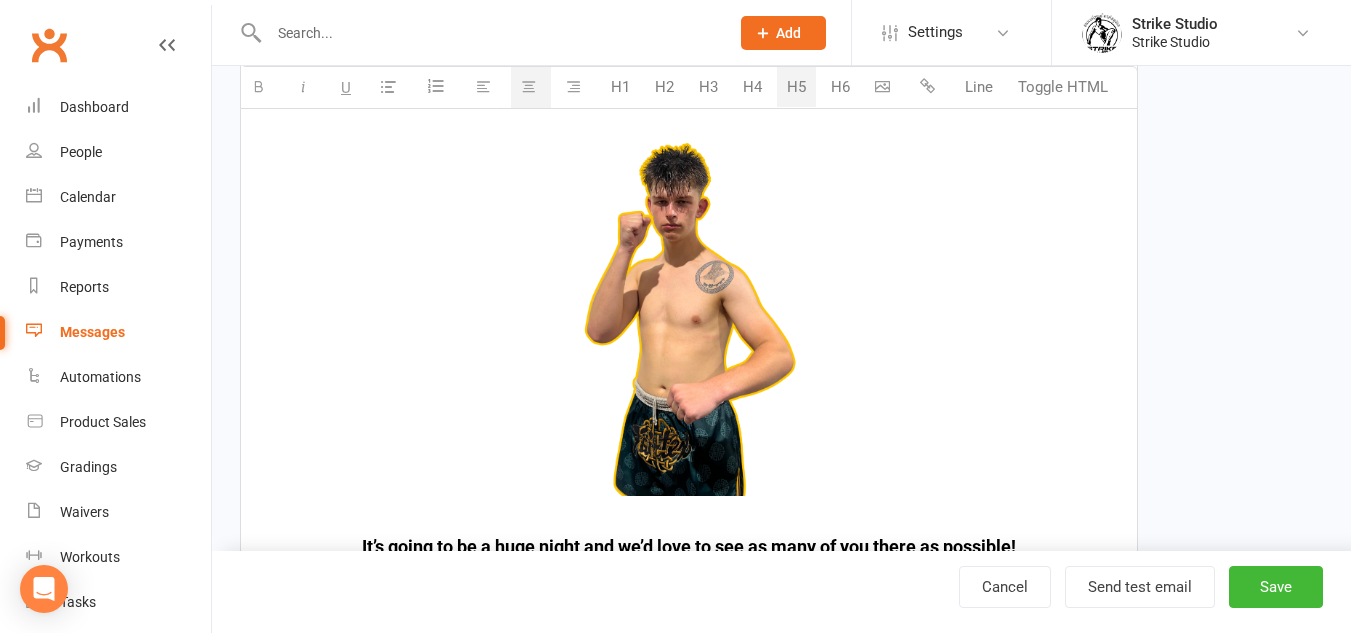 scroll, scrollTop: 1141, scrollLeft: 0, axis: vertical 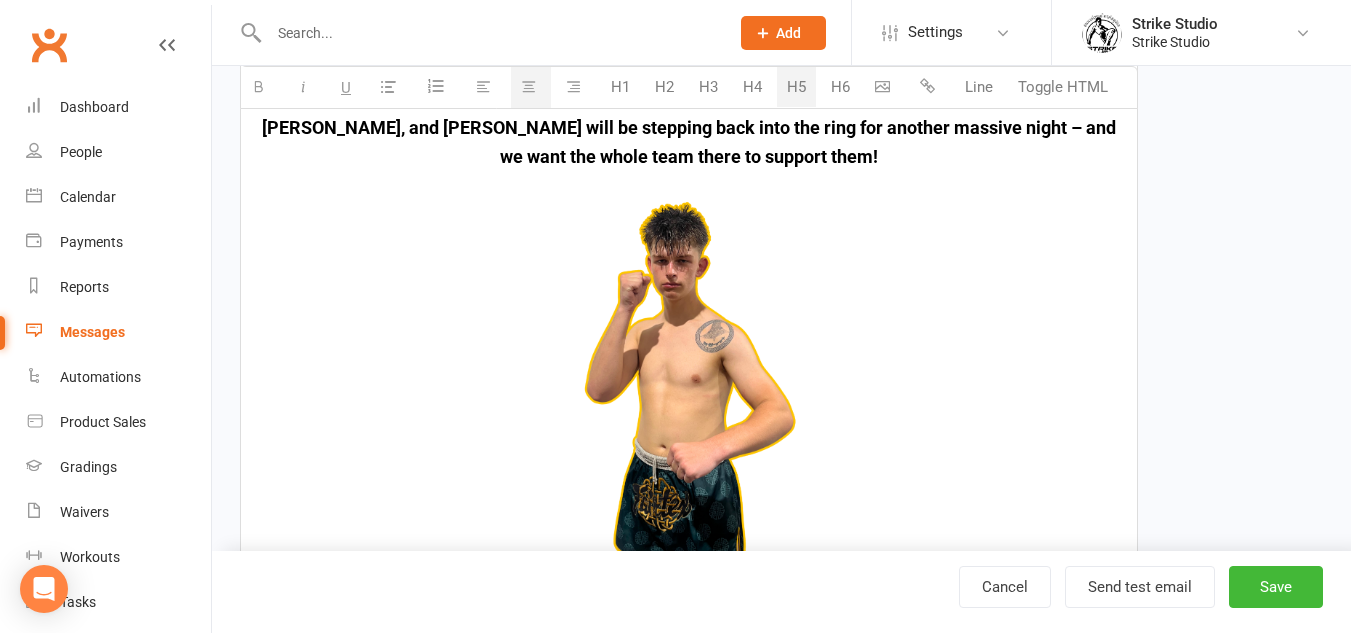 click at bounding box center (882, 86) 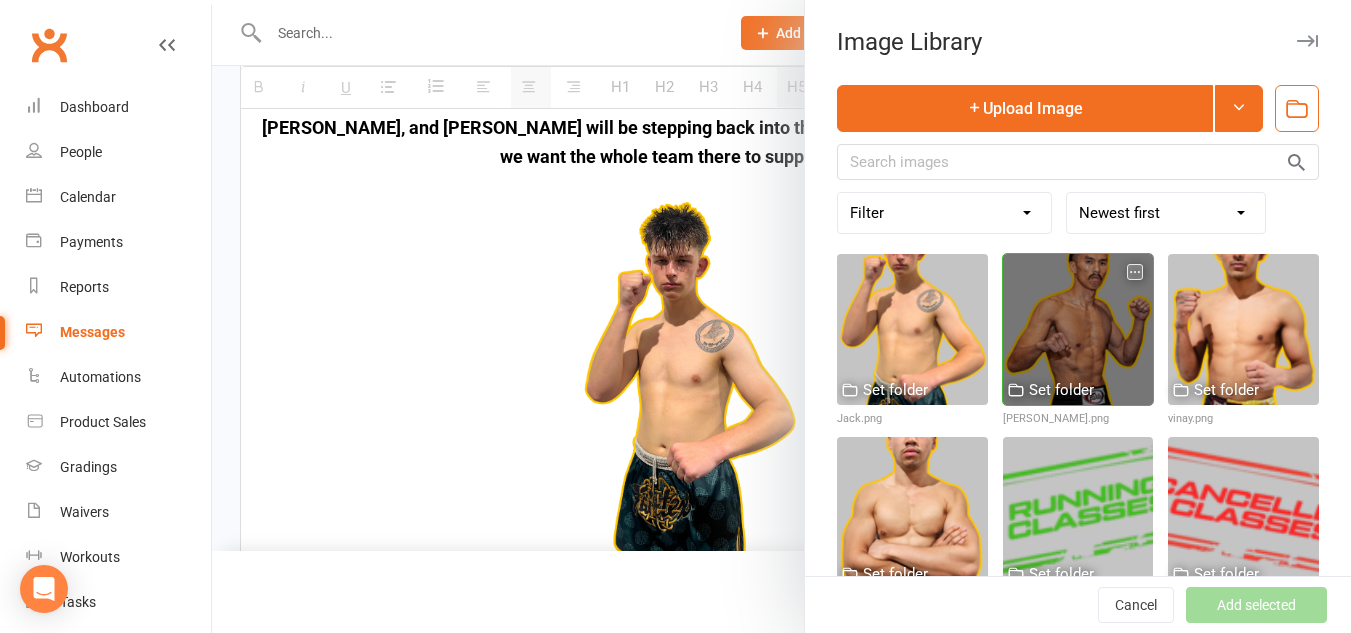 click at bounding box center [1078, 329] 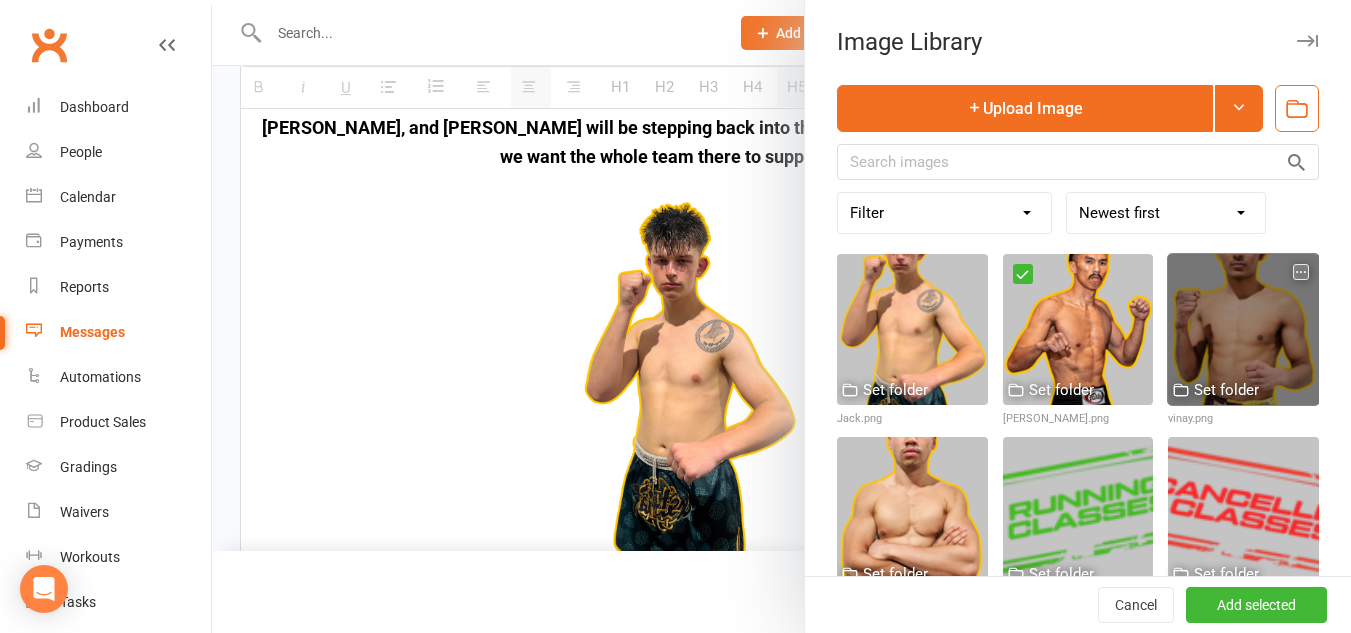 click at bounding box center [1243, 329] 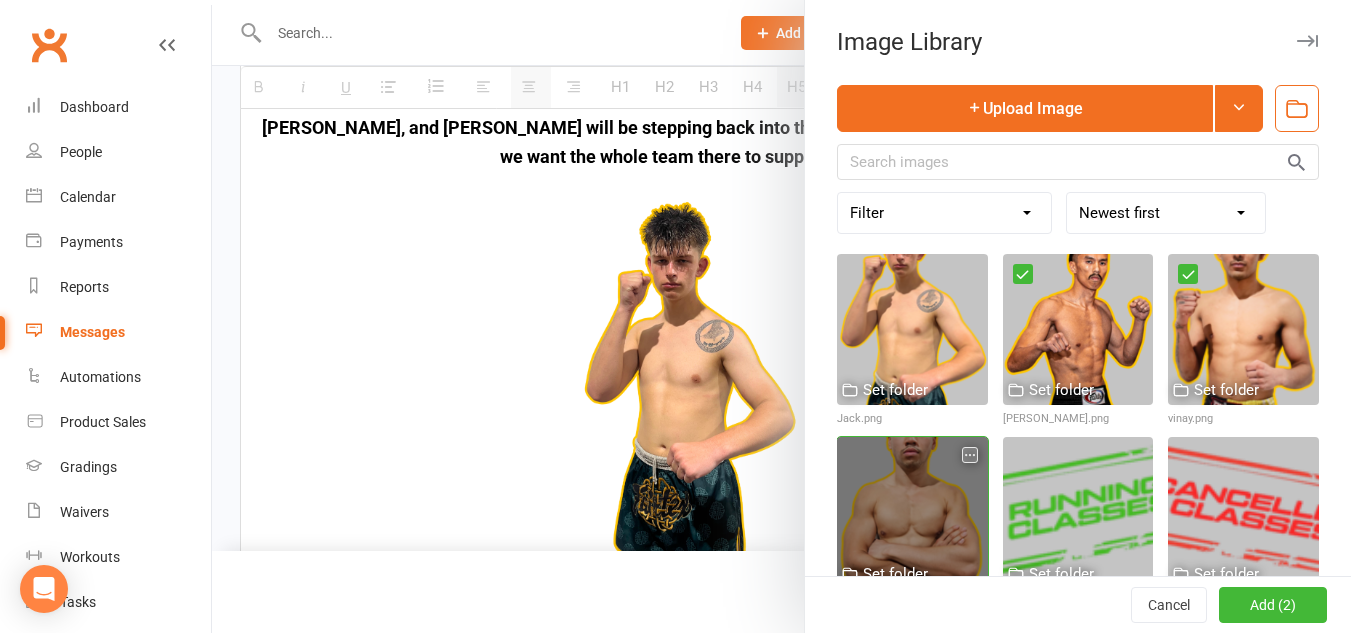 click at bounding box center (912, 512) 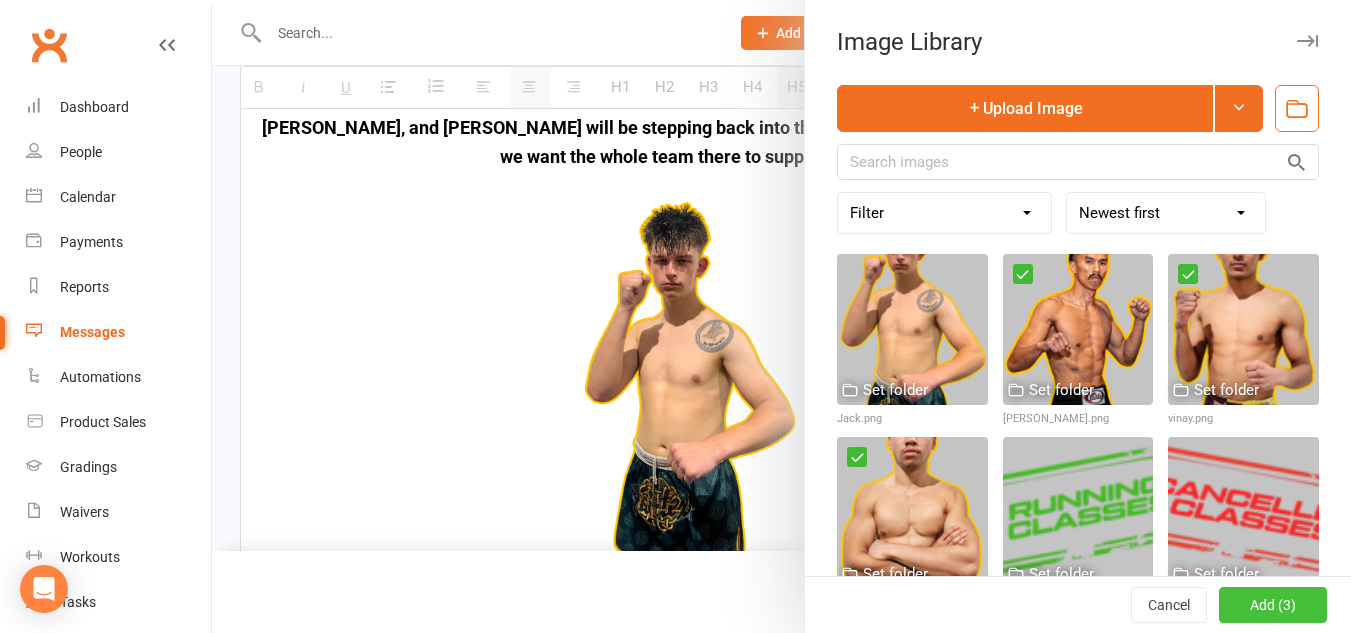 click on "Add (3)" at bounding box center [1273, 605] 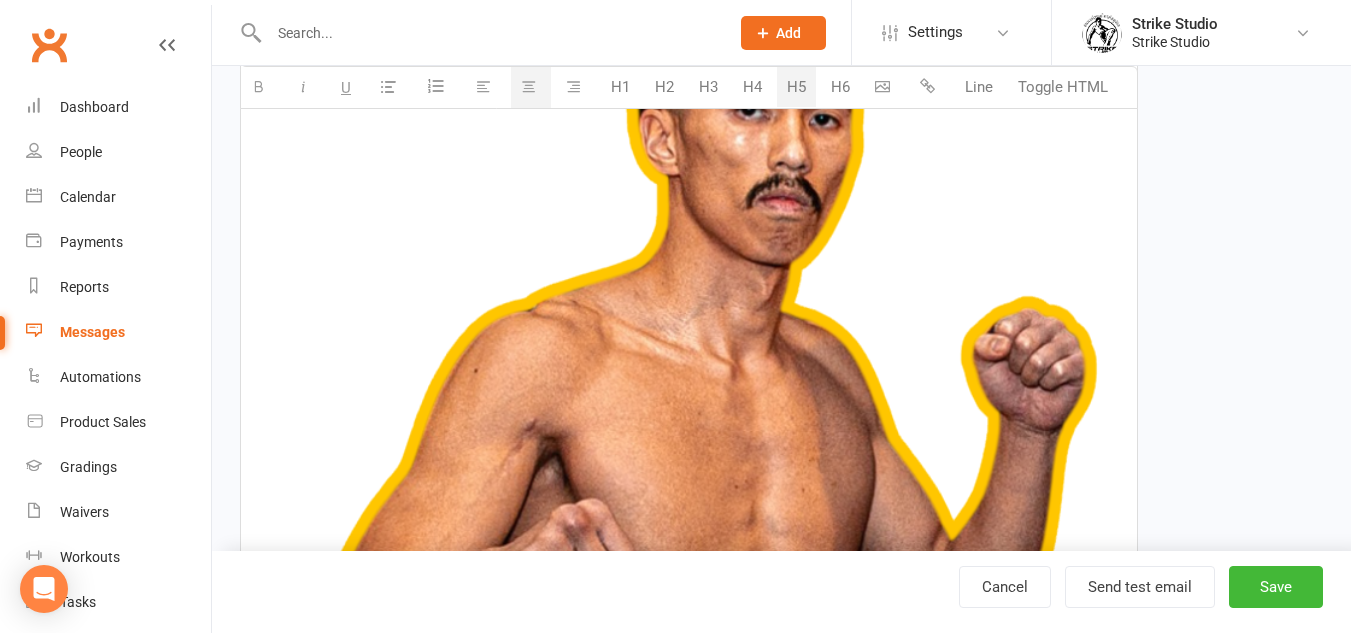 click at bounding box center [689, 485] 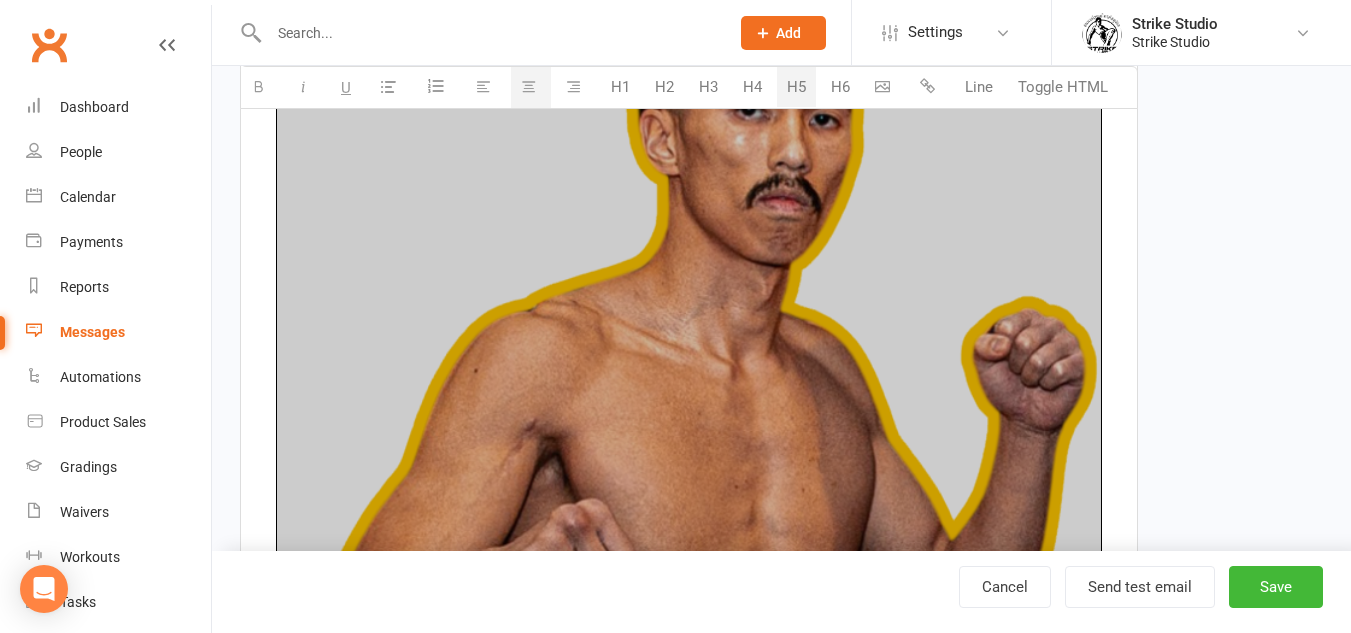 scroll, scrollTop: 2441, scrollLeft: 0, axis: vertical 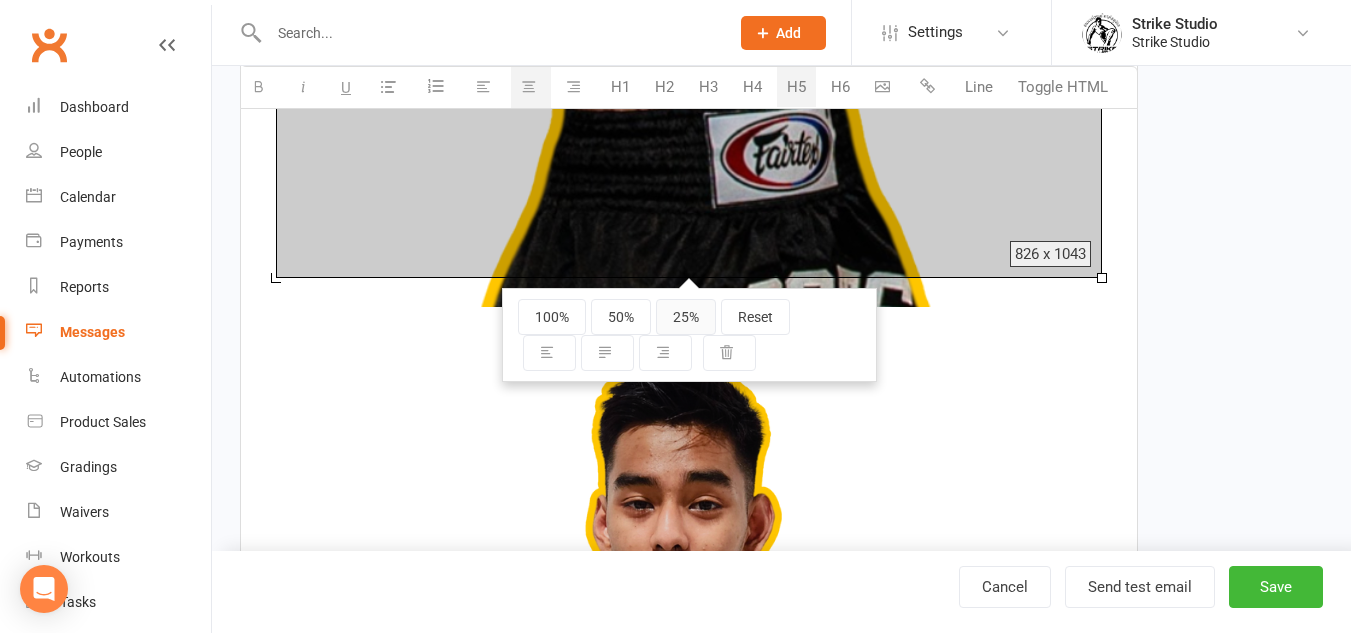 click on "25%" at bounding box center (686, 317) 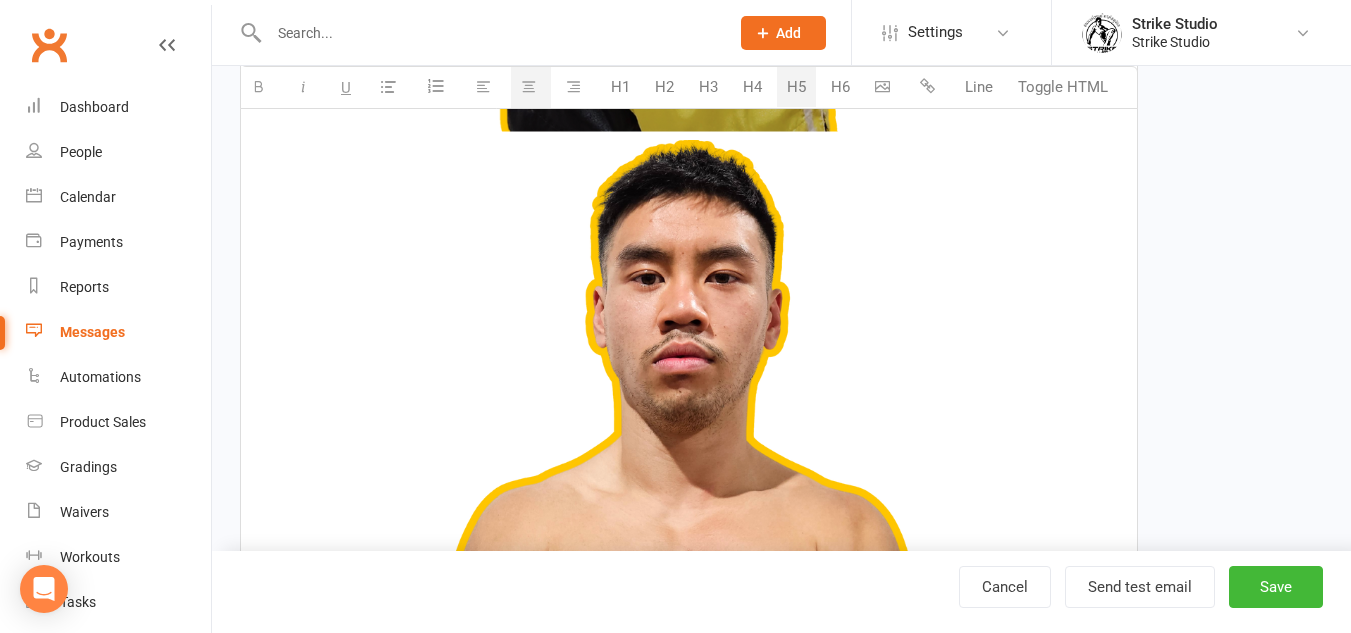 click at bounding box center (689, 599) 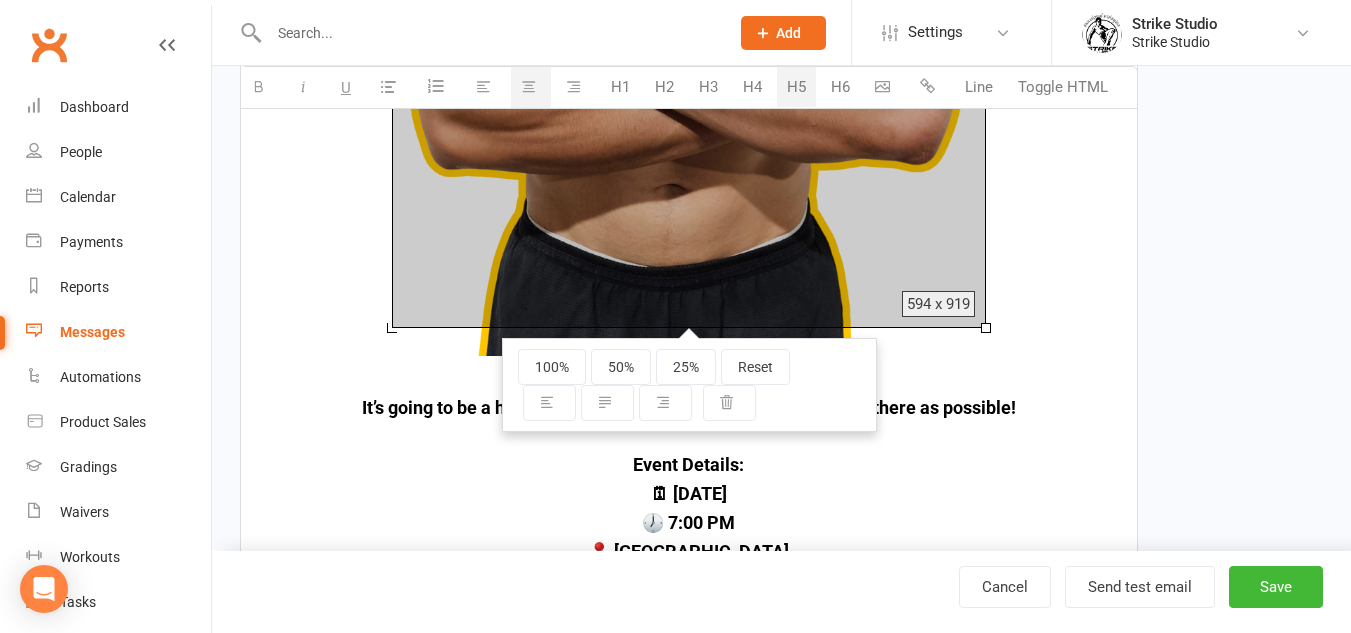 scroll, scrollTop: 3341, scrollLeft: 0, axis: vertical 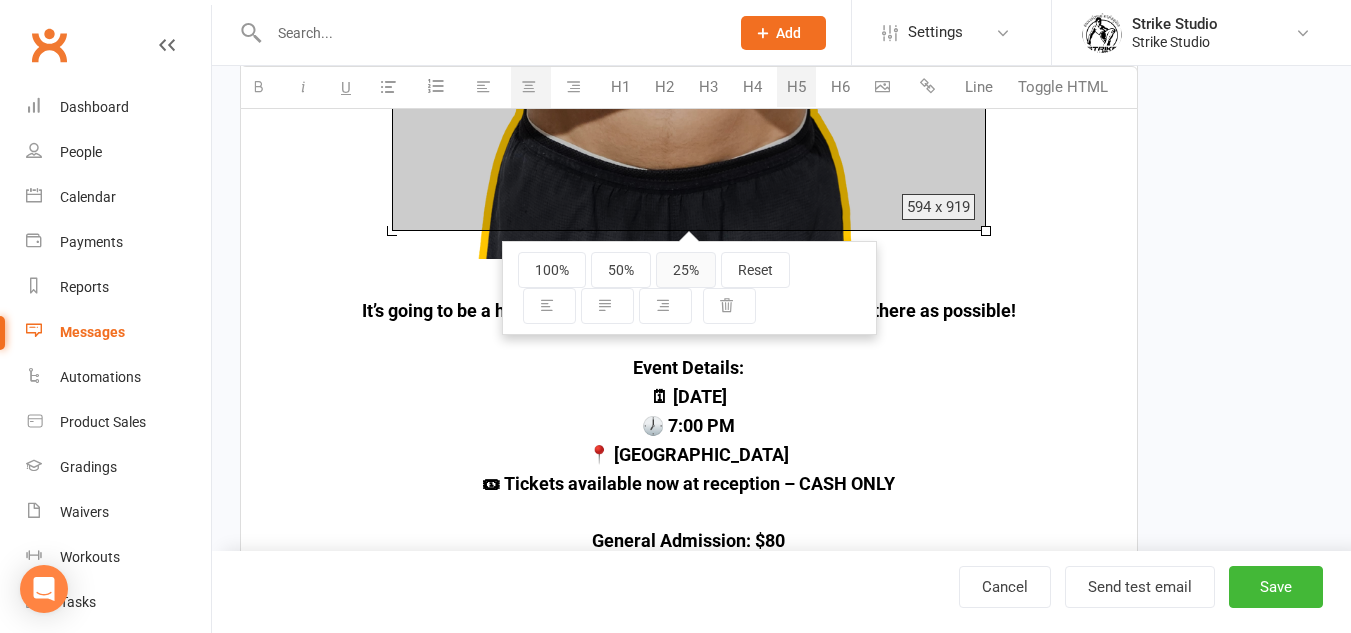 click on "25%" at bounding box center (686, 270) 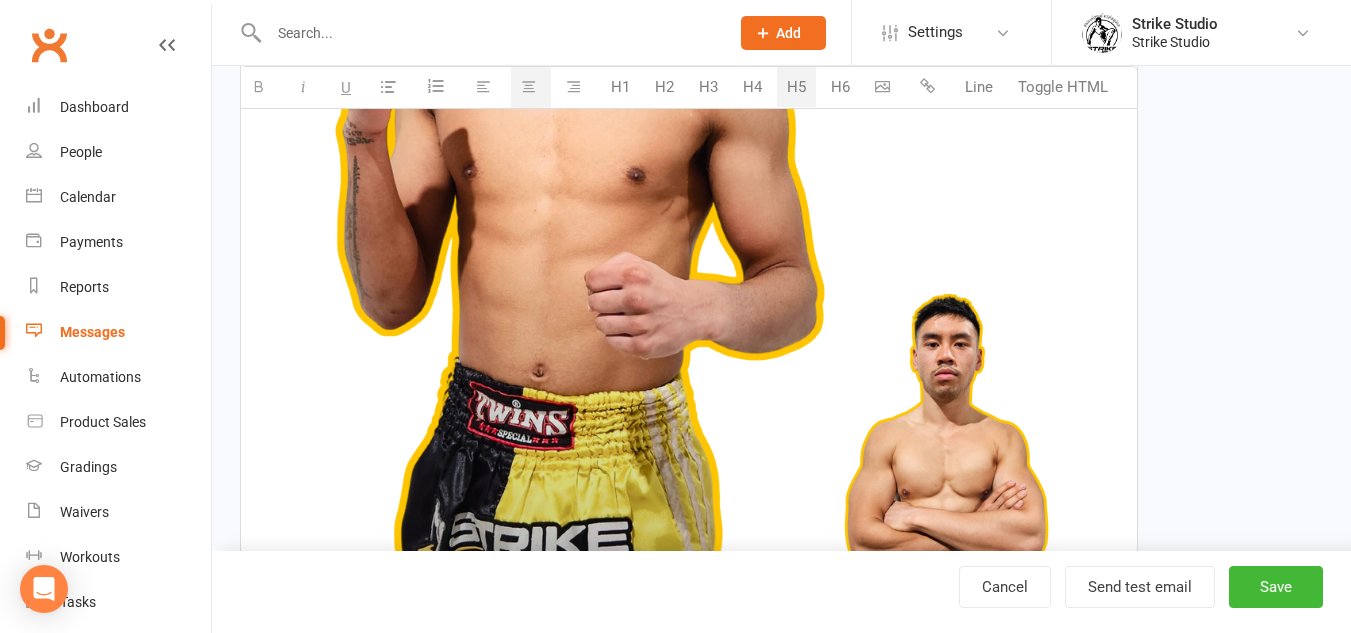 click at bounding box center (579, 148) 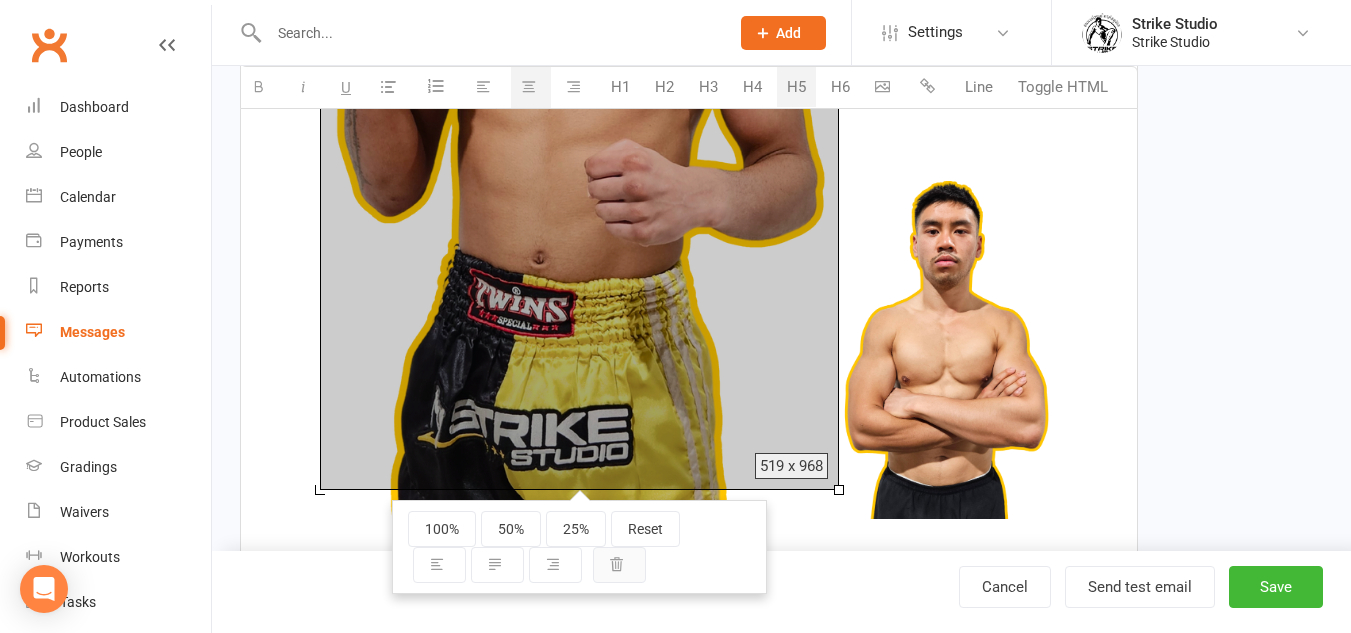 scroll, scrollTop: 2441, scrollLeft: 0, axis: vertical 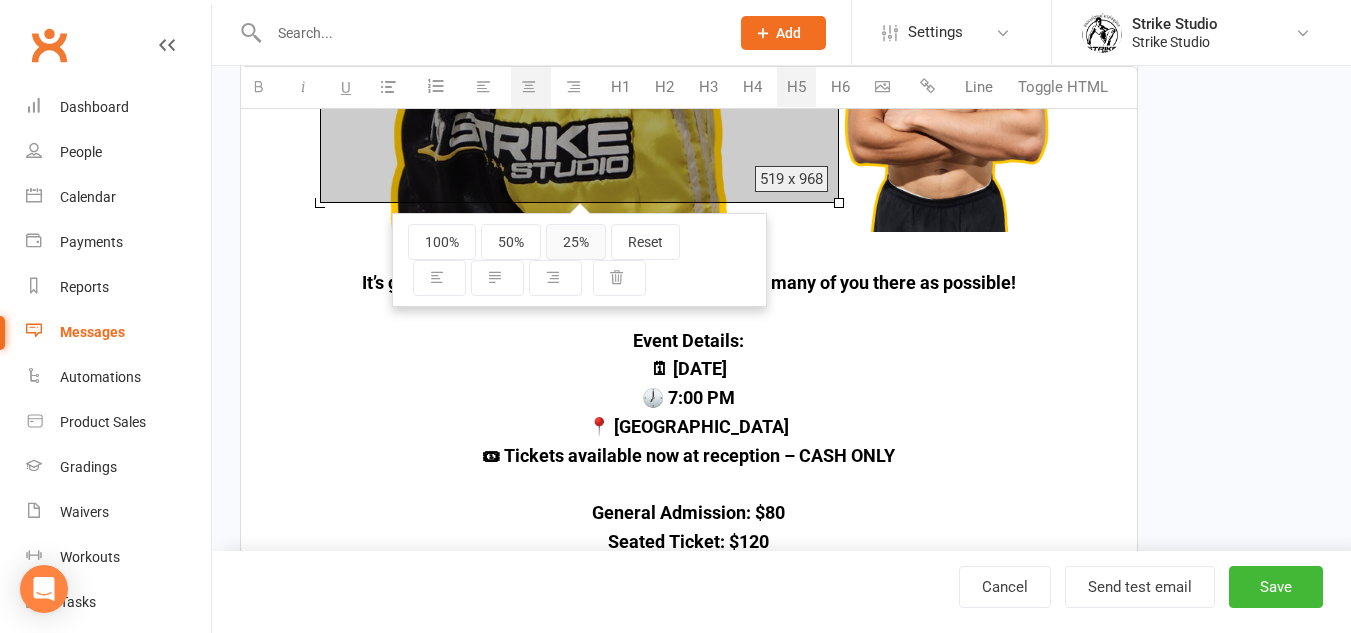 click on "25%" at bounding box center (576, 242) 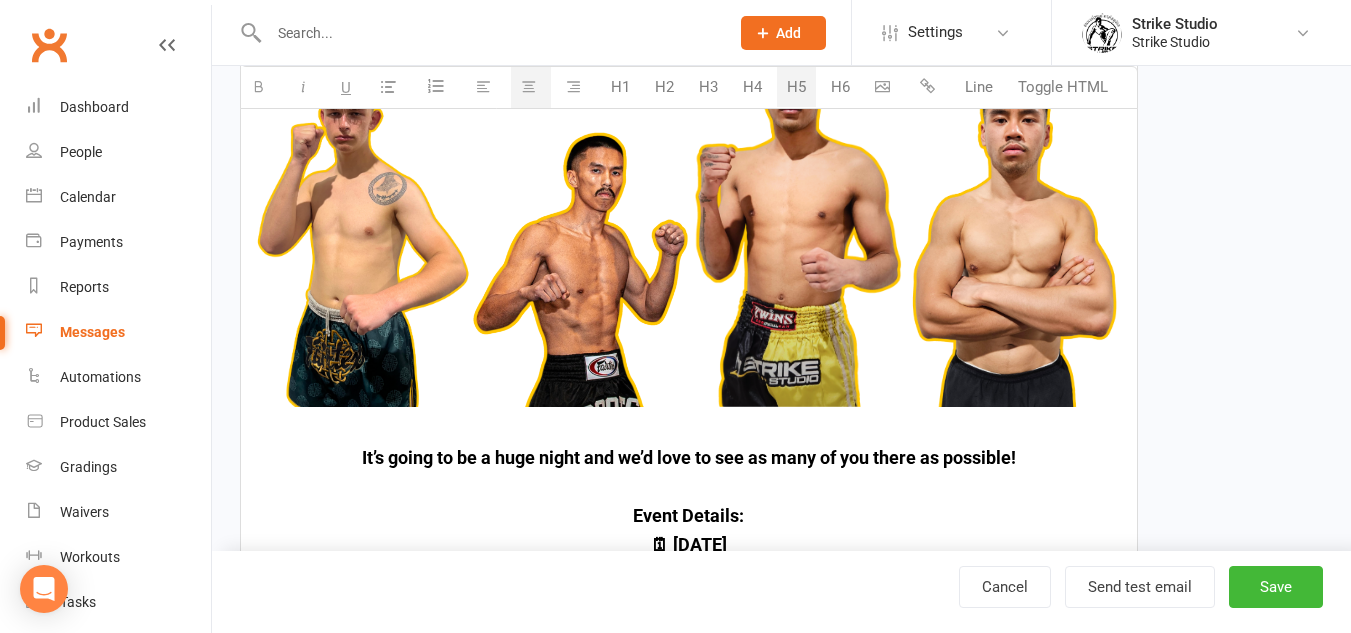 scroll, scrollTop: 1141, scrollLeft: 0, axis: vertical 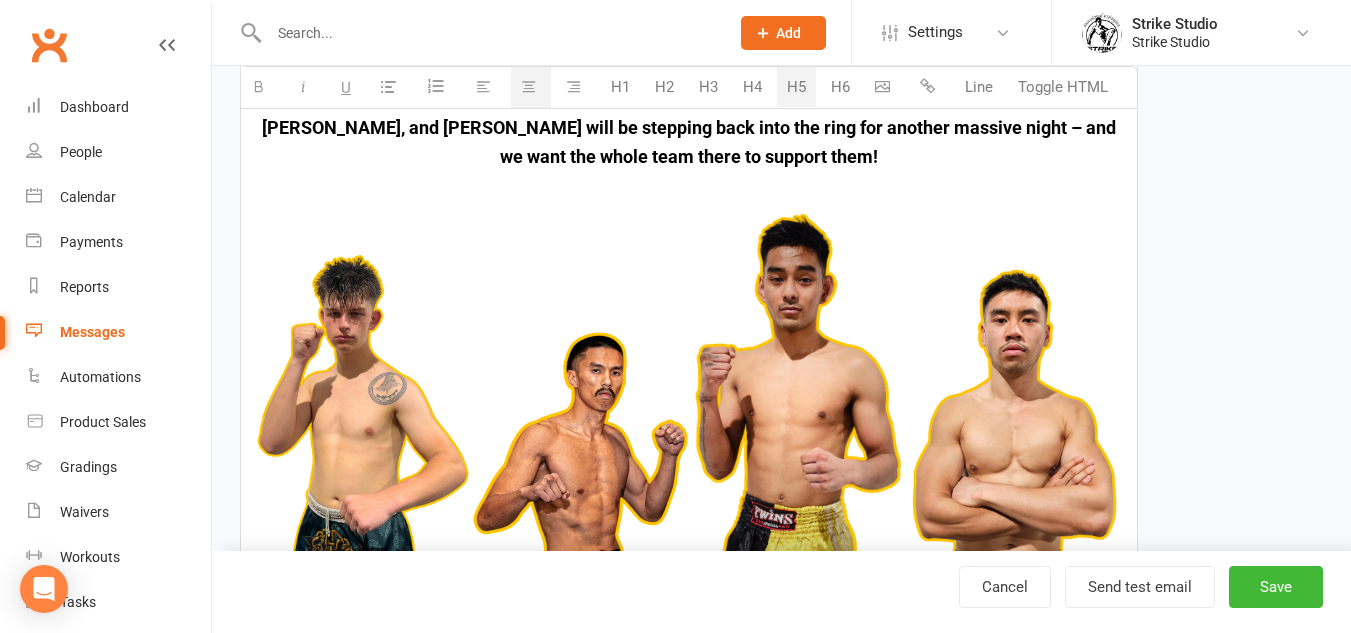 click at bounding box center (798, 403) 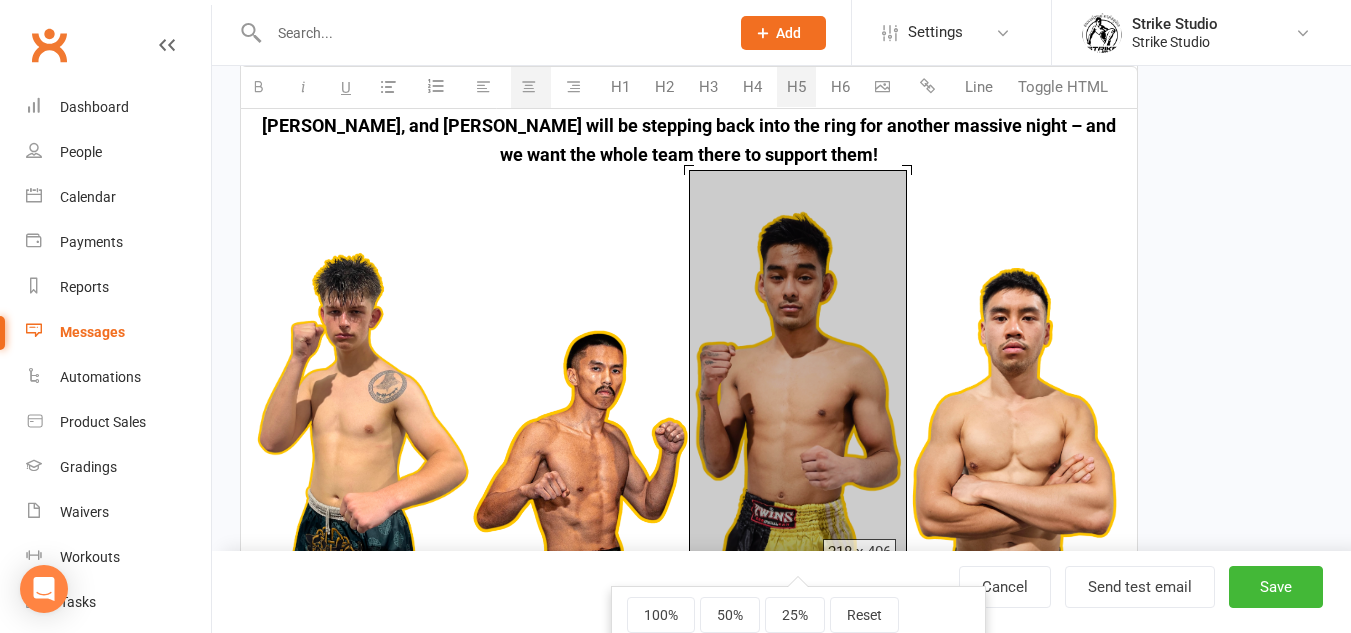 scroll, scrollTop: 1141, scrollLeft: 0, axis: vertical 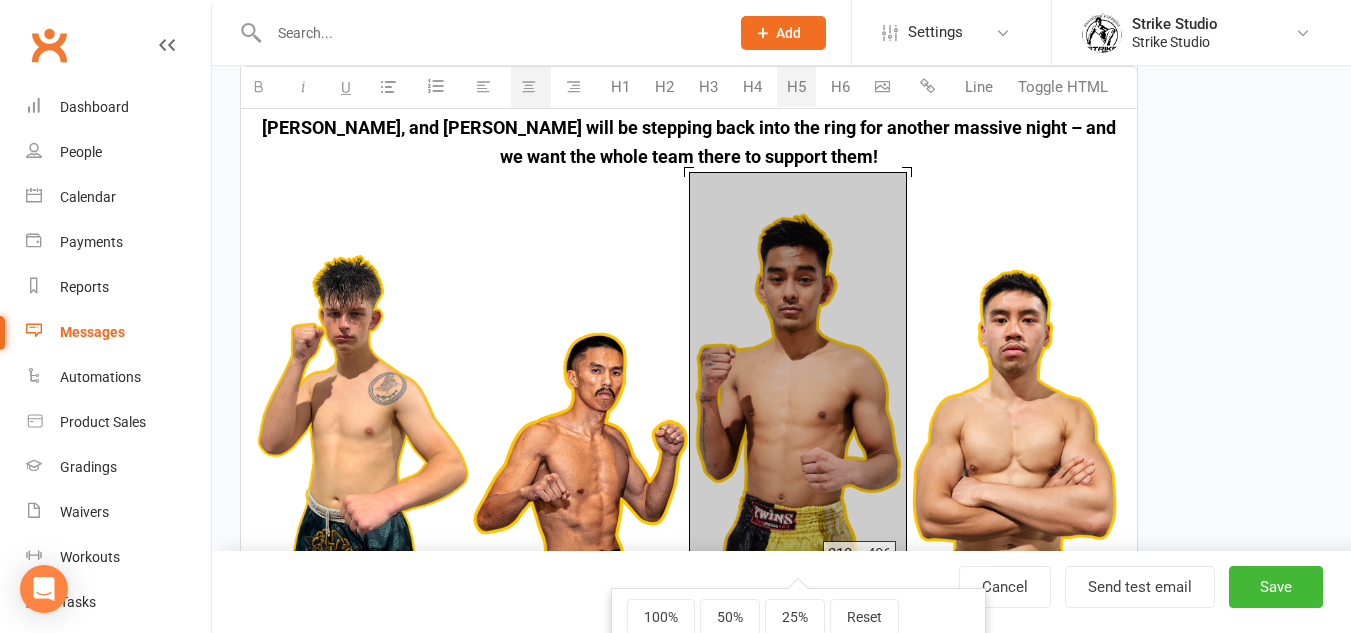 click at bounding box center [1016, 438] 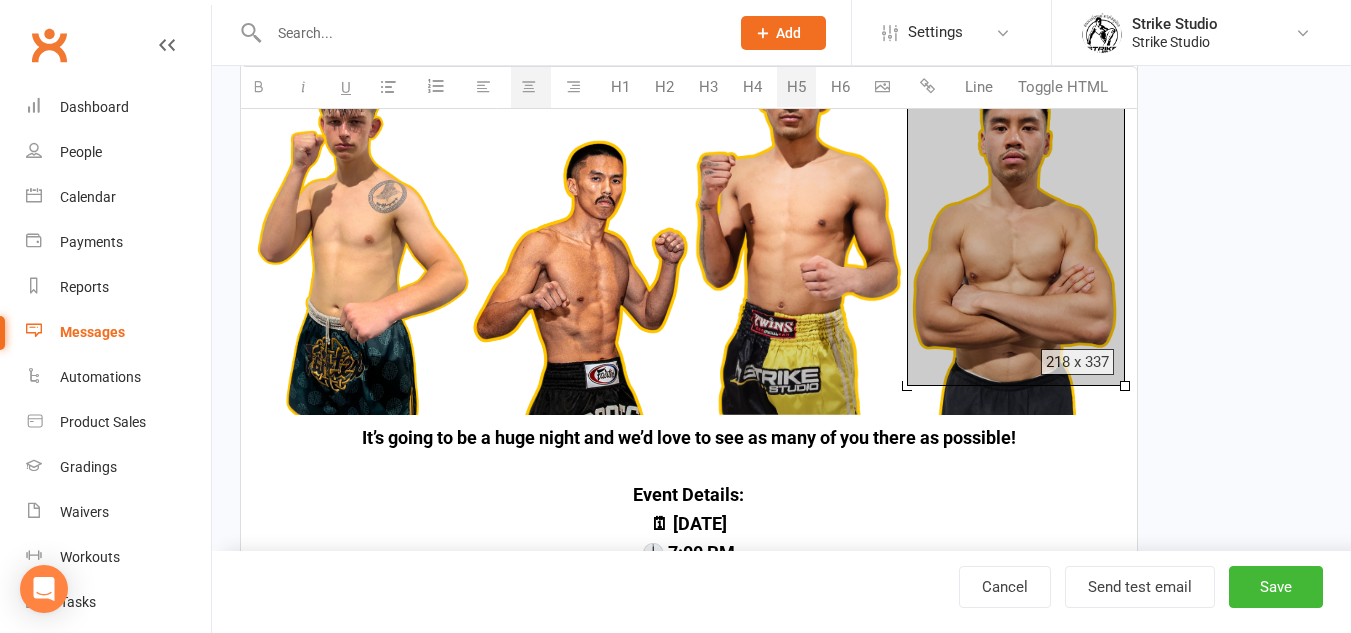 scroll, scrollTop: 1341, scrollLeft: 0, axis: vertical 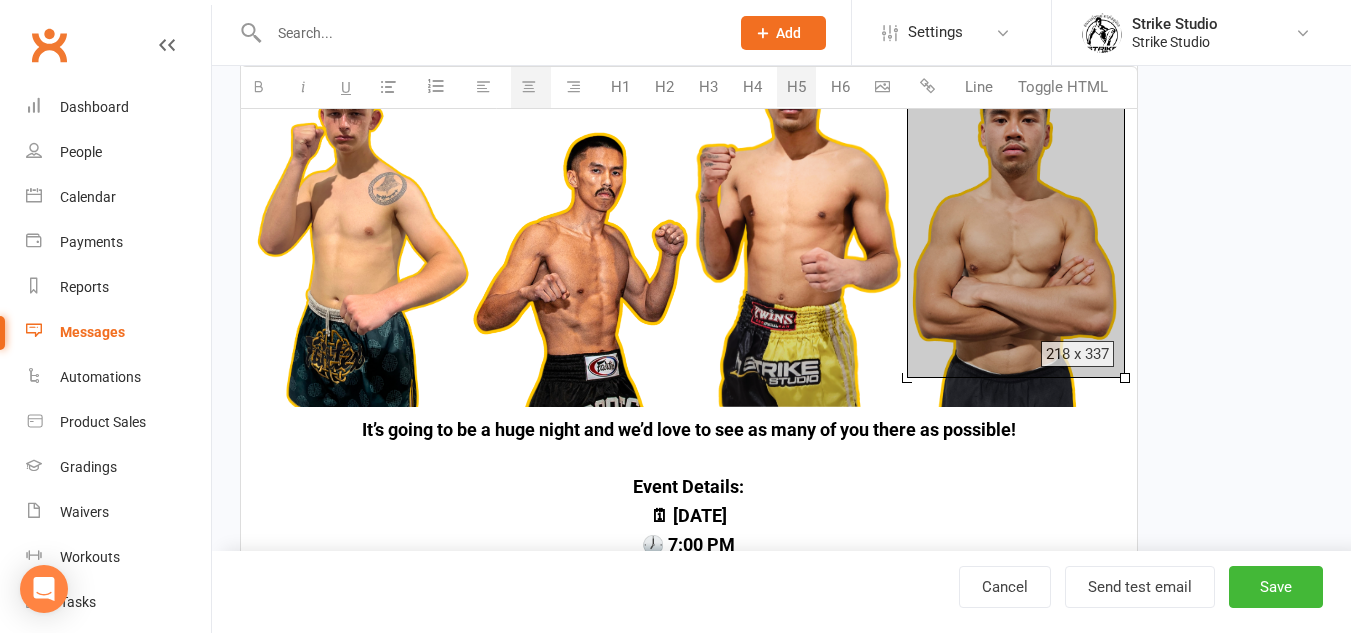 click on "100%  50%  25%  Reset 218 x 337 {contact-first-name} !  [DATE][DATE], we’ll be adjusting our class schedule for a very exciting reason! Instead of our usual [DATE] class line-up, we’ll only be running morning classes: 7am General  9:30am Advanced  4:15pm Kids  5pm General 6pm Open Mat The whole Strike Studio team will be ready either cornering or fighting at  HARDCORE PROMOTIONS! As a result, there will be no kids, general, or open mat classes in the afternoon / evening. We have [PERSON_NAME] making his pro debut along with our team; Coach [PERSON_NAME], [PERSON_NAME], and [PERSON_NAME] will be stepping back into the ring for another massive night – and we want the whole team there to support them! It’s going to be a huge night and we’d love to see as many of you there as possible! Event Details: 🗓 [DATE] 🕖 7:00 PM 📍 [GEOGRAPHIC_DATA] 🎟 Tickets available now at reception – CASH ONLY General Admission: $80 Seated Ticket: $120 See you there!" at bounding box center (689, 566) 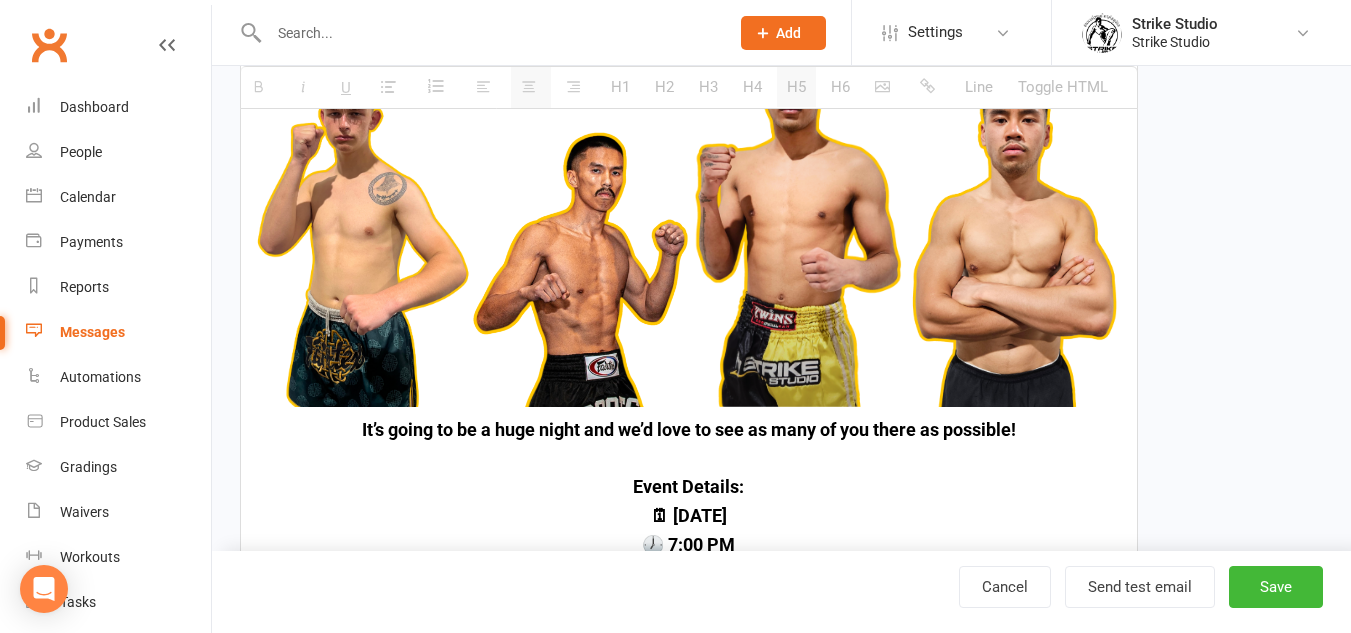 click on "{contact-first-name} !  [DATE][DATE], we’ll be adjusting our class schedule for a very exciting reason! Instead of our usual [DATE] class line-up, we’ll only be running morning classes: 7am General  9:30am Advanced  4:15pm Kids  5pm General 6pm Open Mat The whole Strike Studio team will be ready either cornering or fighting at  HARDCORE PROMOTIONS! As a result, there will be no kids, general, or open mat classes in the afternoon / evening. We have [PERSON_NAME] making his pro debut along with our team; Coach [PERSON_NAME], [PERSON_NAME], and [PERSON_NAME] will be stepping back into the ring for another massive night – and we want the whole team there to support them! It’s going to be a huge night and we’d love to see as many of you there as possible! Event Details: 🗓 [DATE] 🕖 7:00 PM 📍 [GEOGRAPHIC_DATA] 🎟 Tickets available now at reception – CASH ONLY General Admission: $80 Seated Ticket: $120 See you there!" at bounding box center (689, 565) 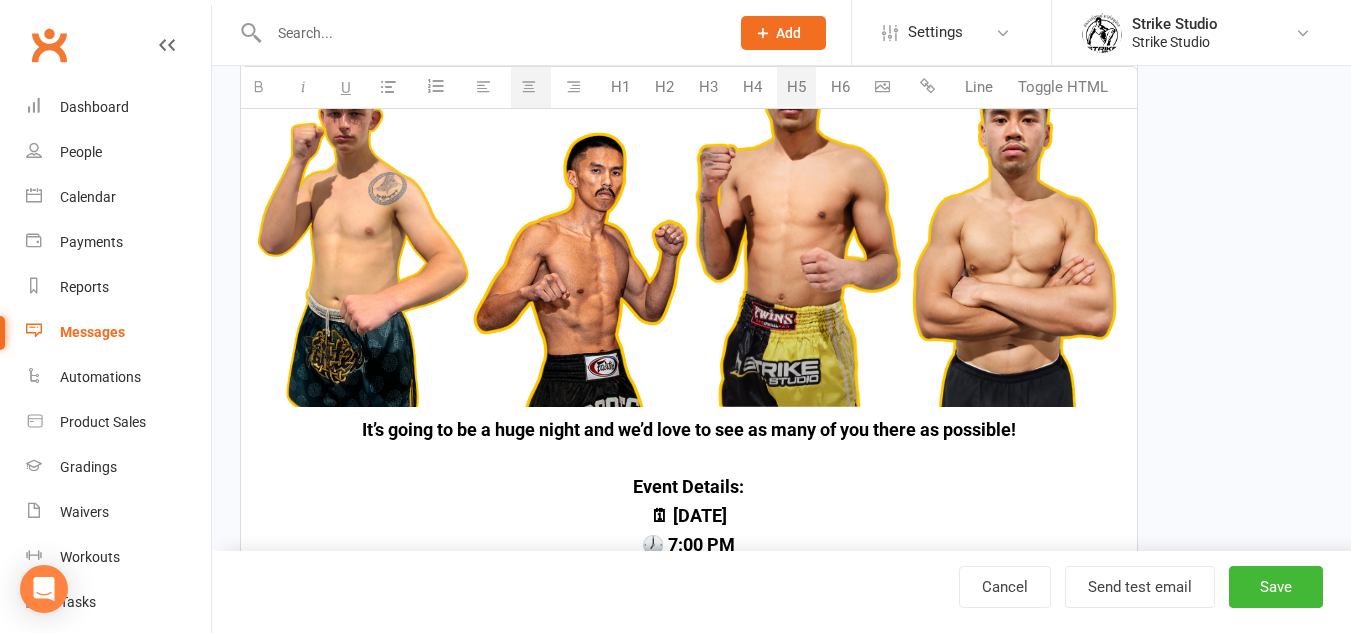 scroll, scrollTop: 1312, scrollLeft: 0, axis: vertical 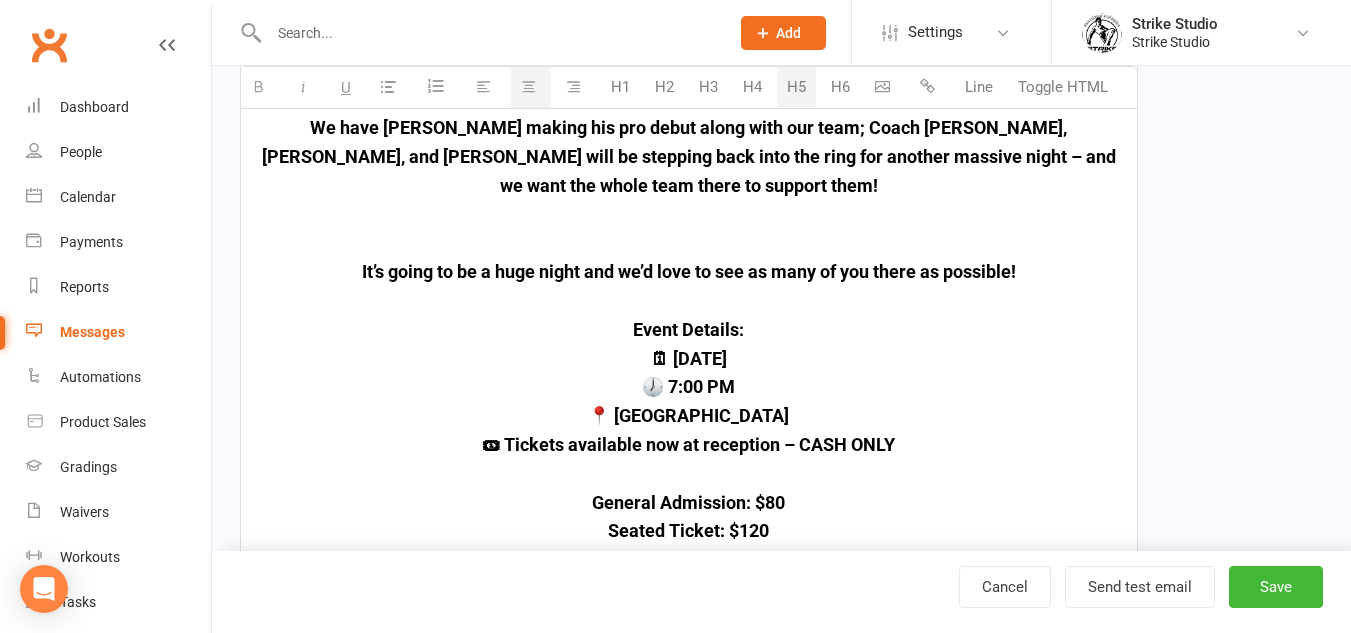 click at bounding box center (882, 86) 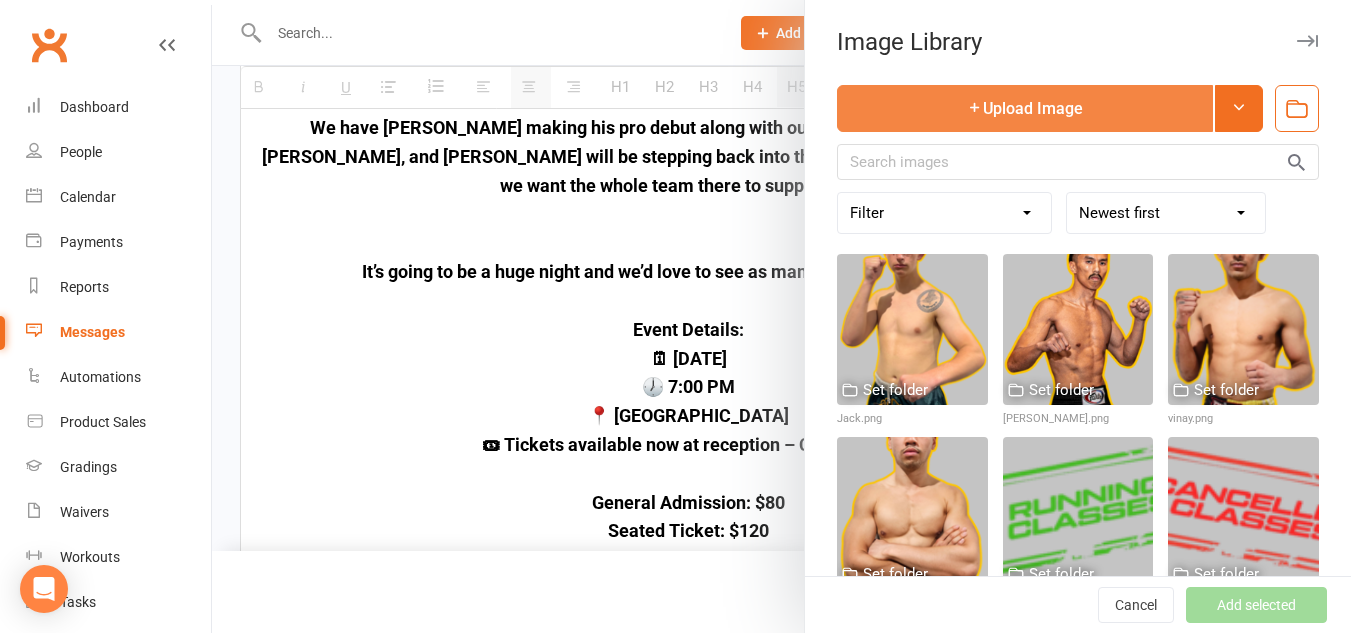 click on "Upload Image" at bounding box center [1025, 108] 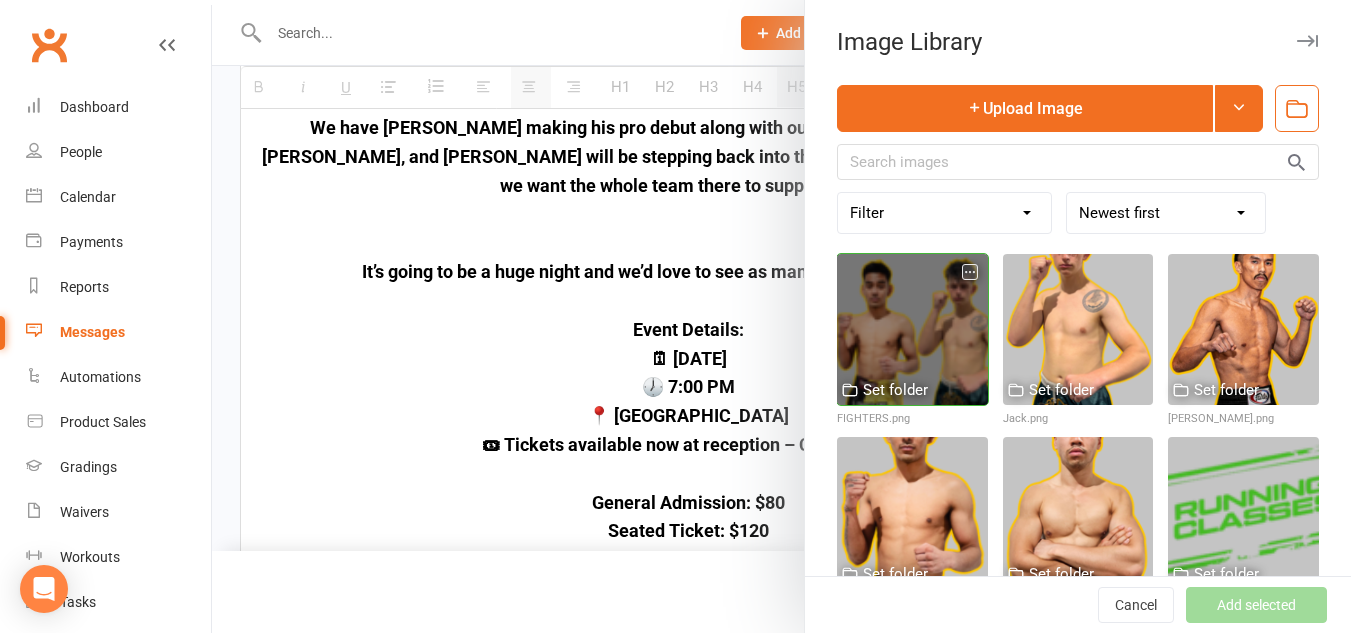 click at bounding box center [912, 329] 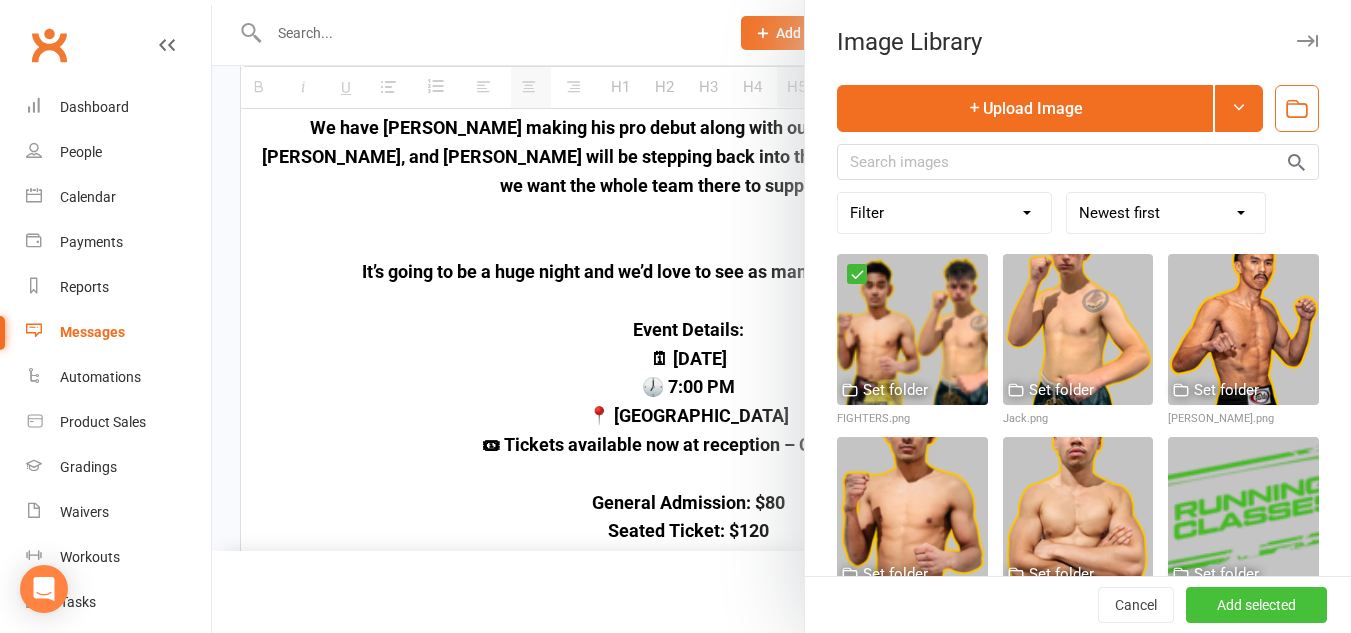 click on "Add selected" at bounding box center (1256, 605) 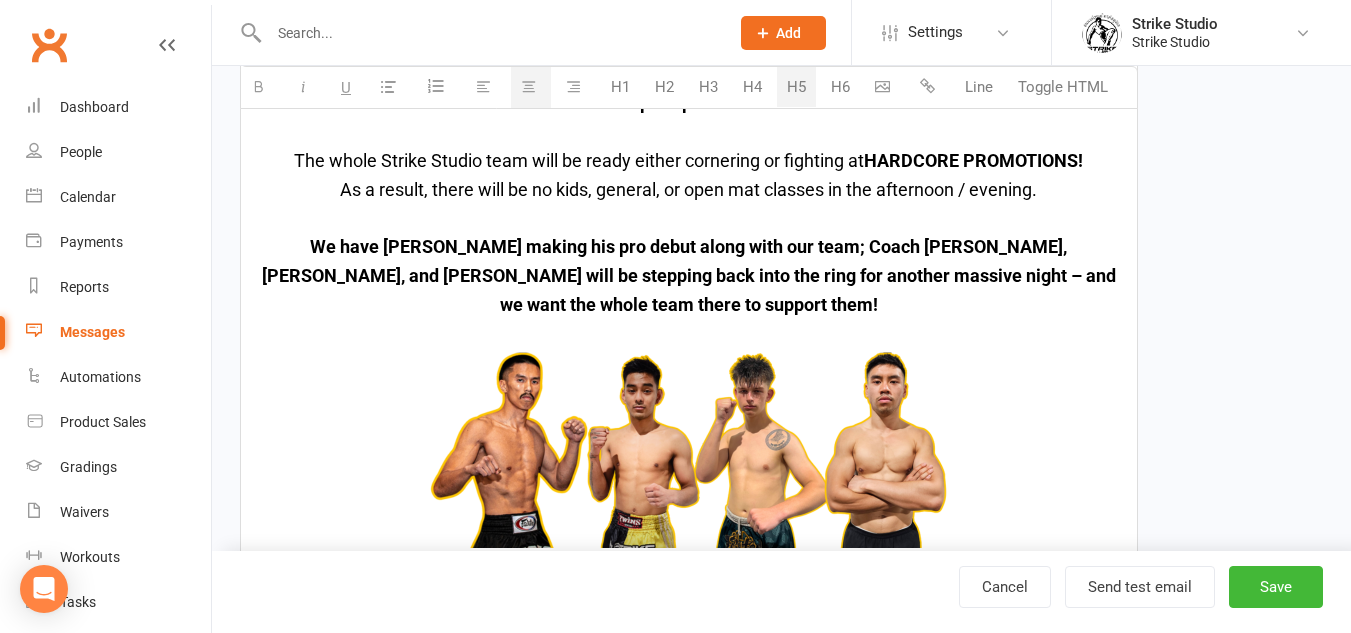 scroll, scrollTop: 1041, scrollLeft: 0, axis: vertical 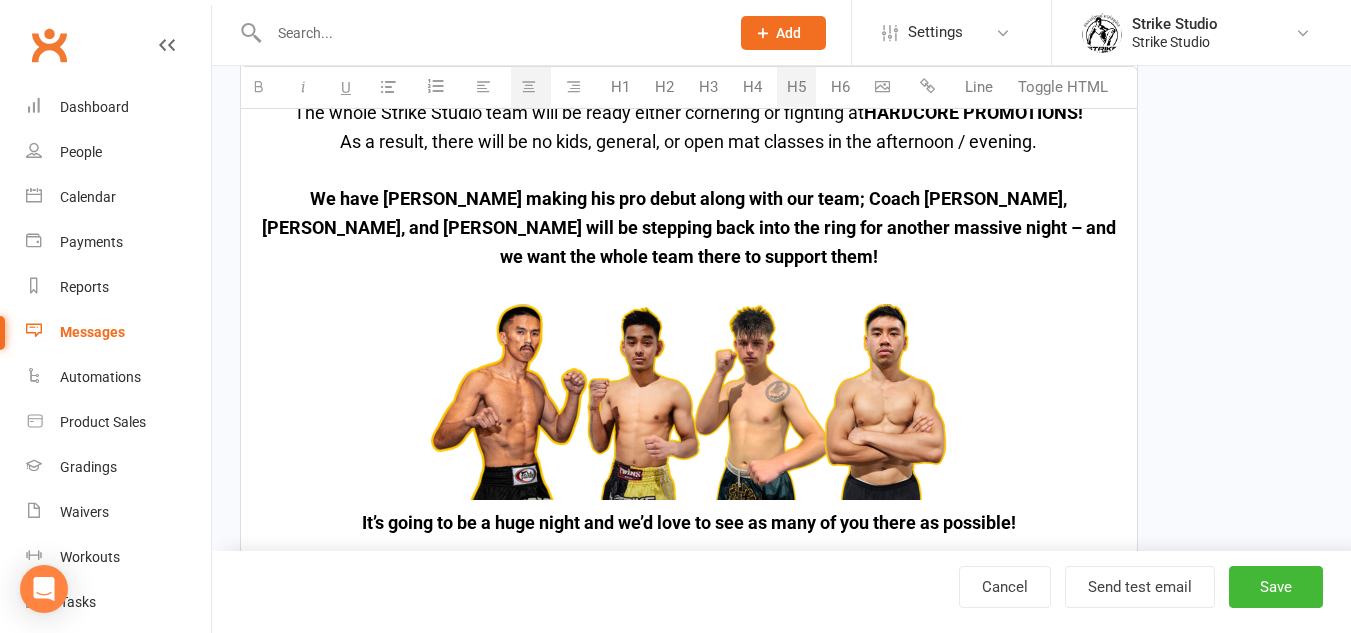 click at bounding box center [689, 400] 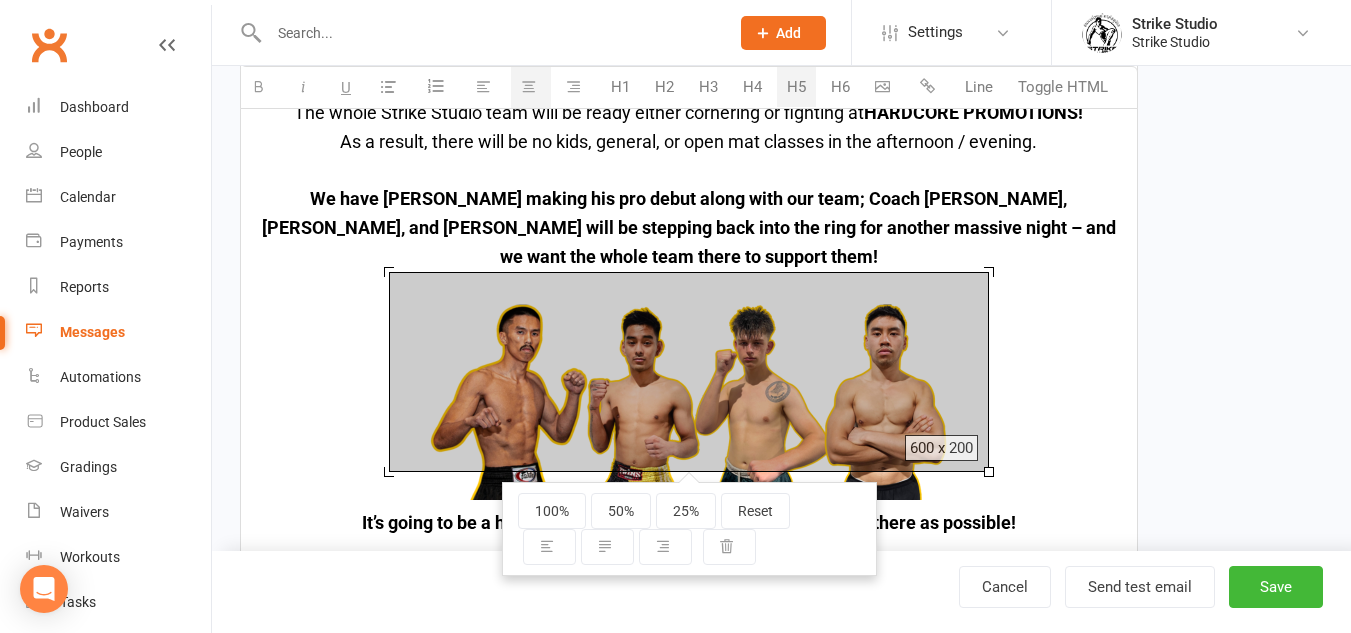 click at bounding box center (689, 391) 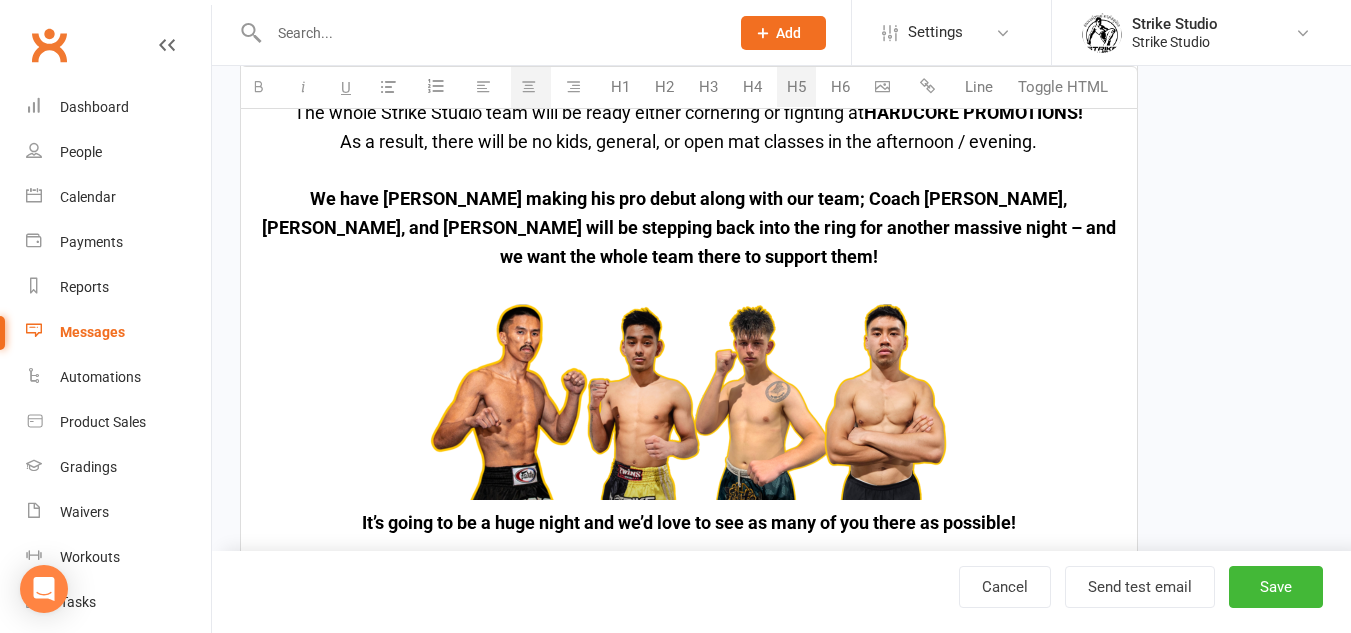 click at bounding box center (689, 400) 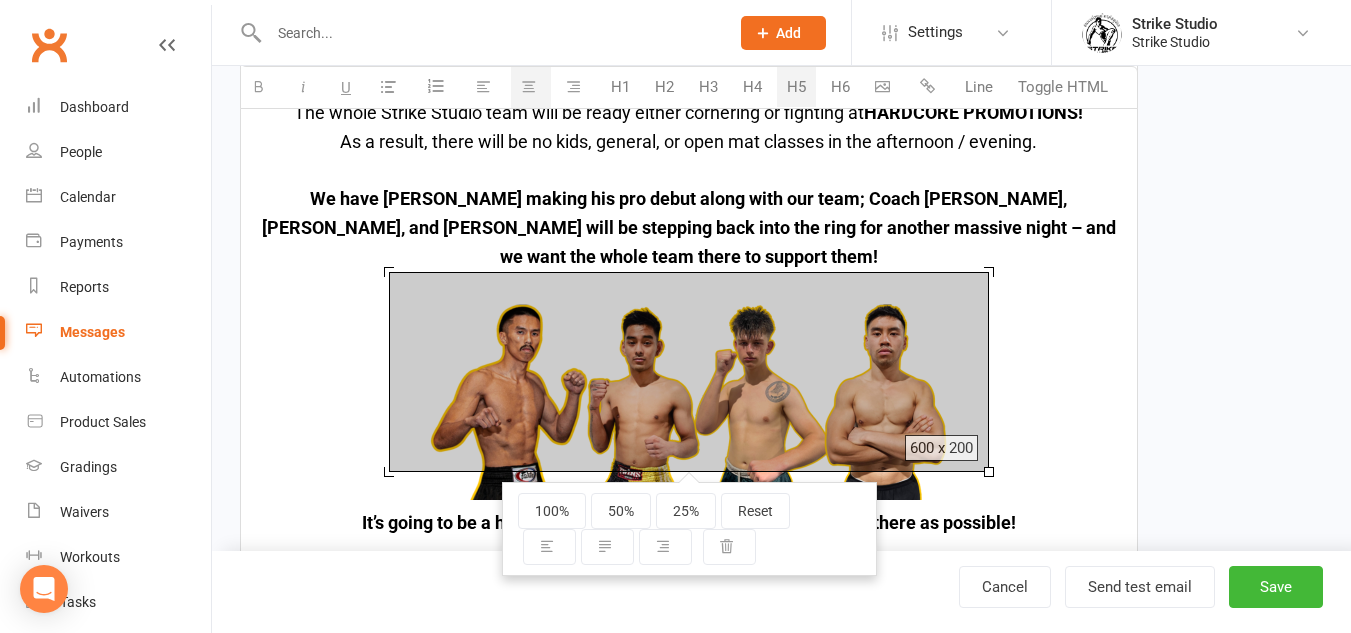click on "We have [PERSON_NAME] making his pro debut along with our team; Coach [PERSON_NAME], [PERSON_NAME], and [PERSON_NAME] will be stepping back into the ring for another massive night – and we want the whole team there to support them!" at bounding box center [689, 227] 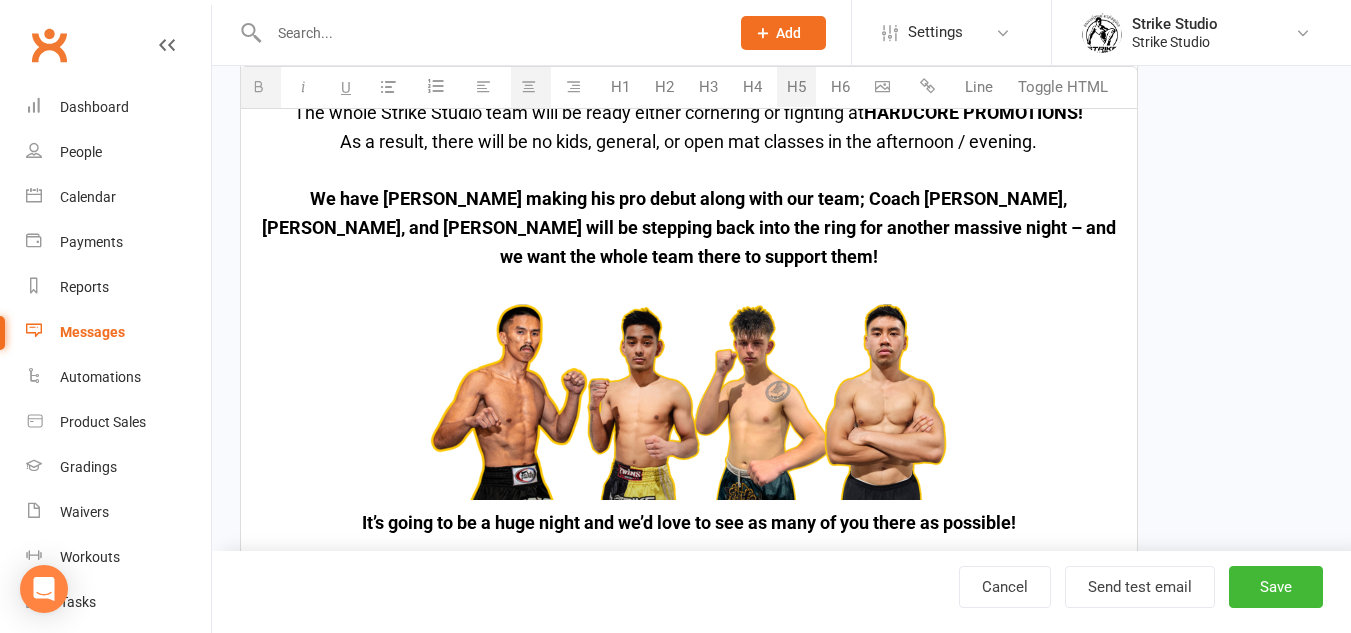 click at bounding box center [689, 391] 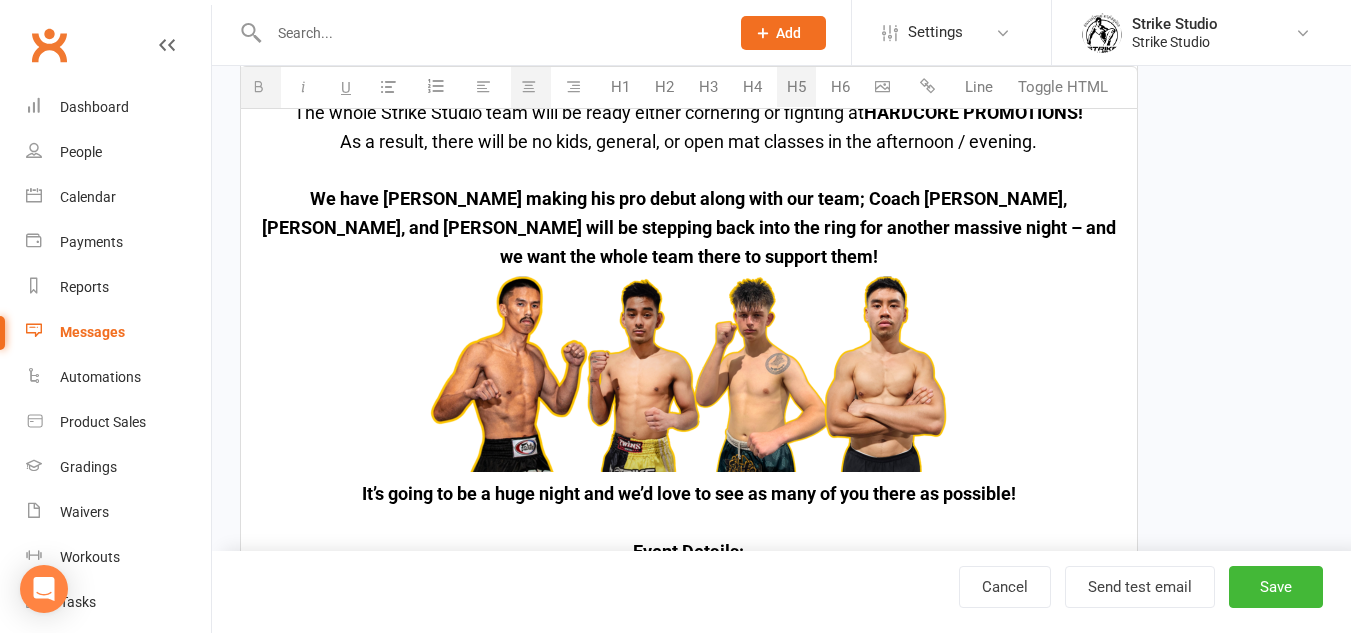 click at bounding box center [689, 376] 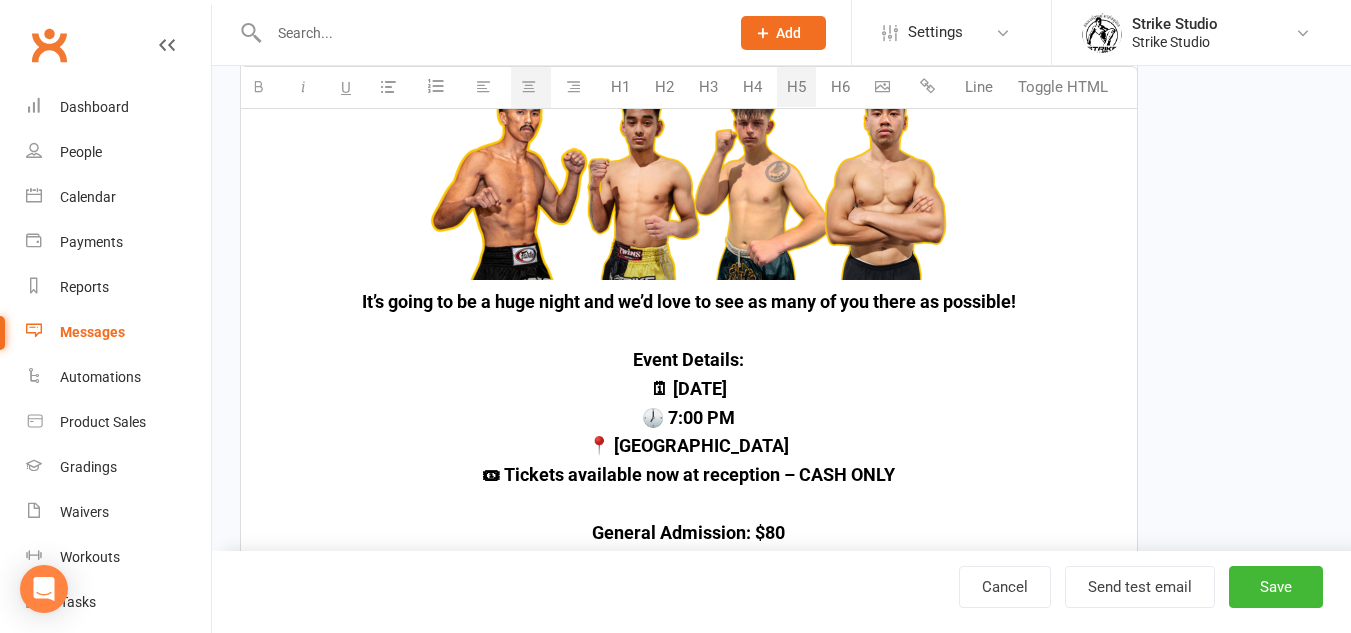 scroll, scrollTop: 1241, scrollLeft: 0, axis: vertical 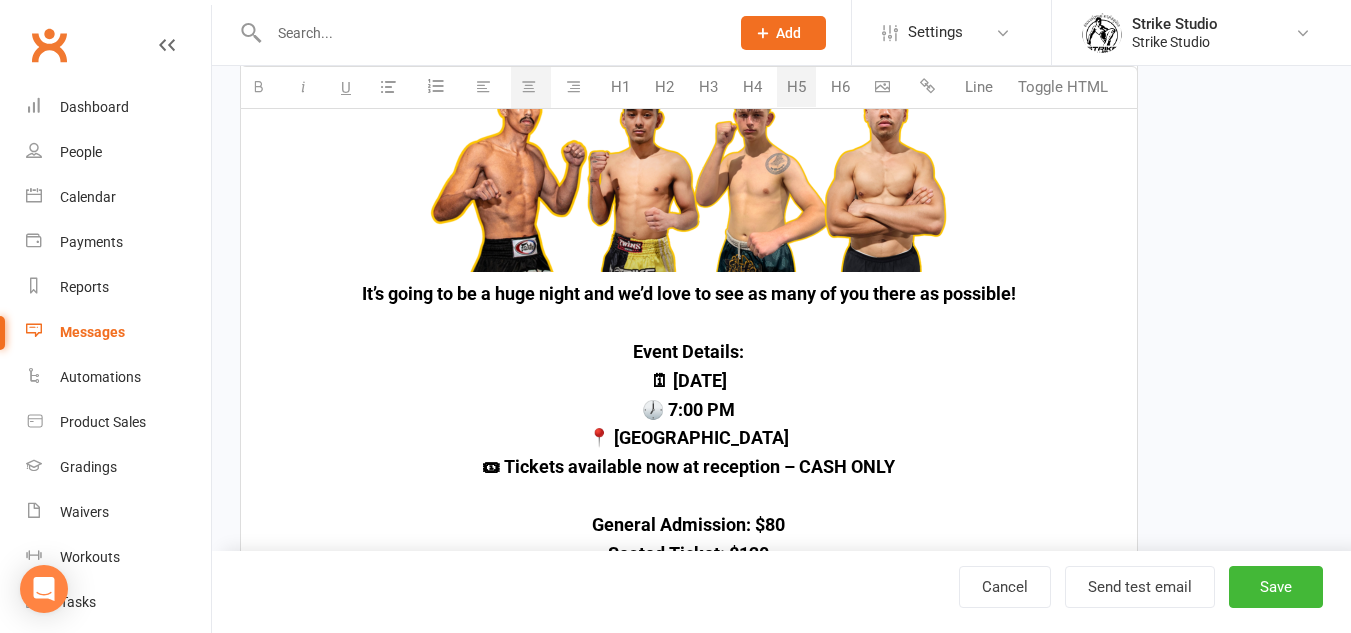 click at bounding box center [689, 323] 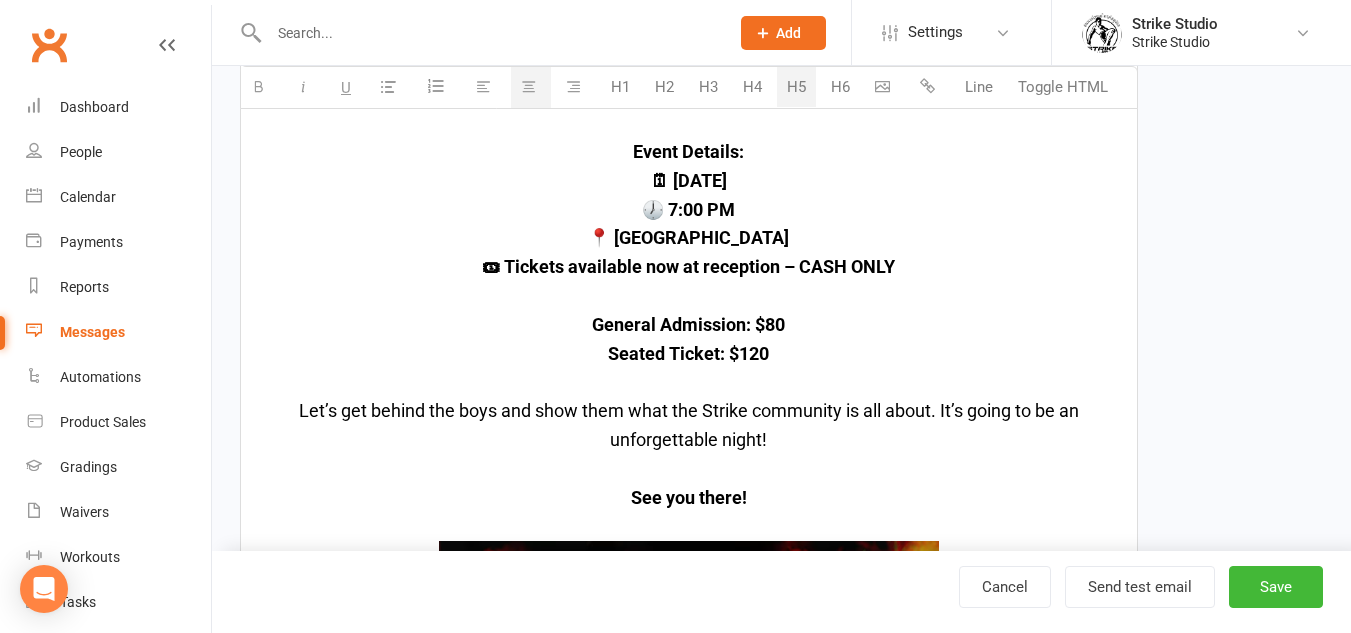 scroll, scrollTop: 1541, scrollLeft: 0, axis: vertical 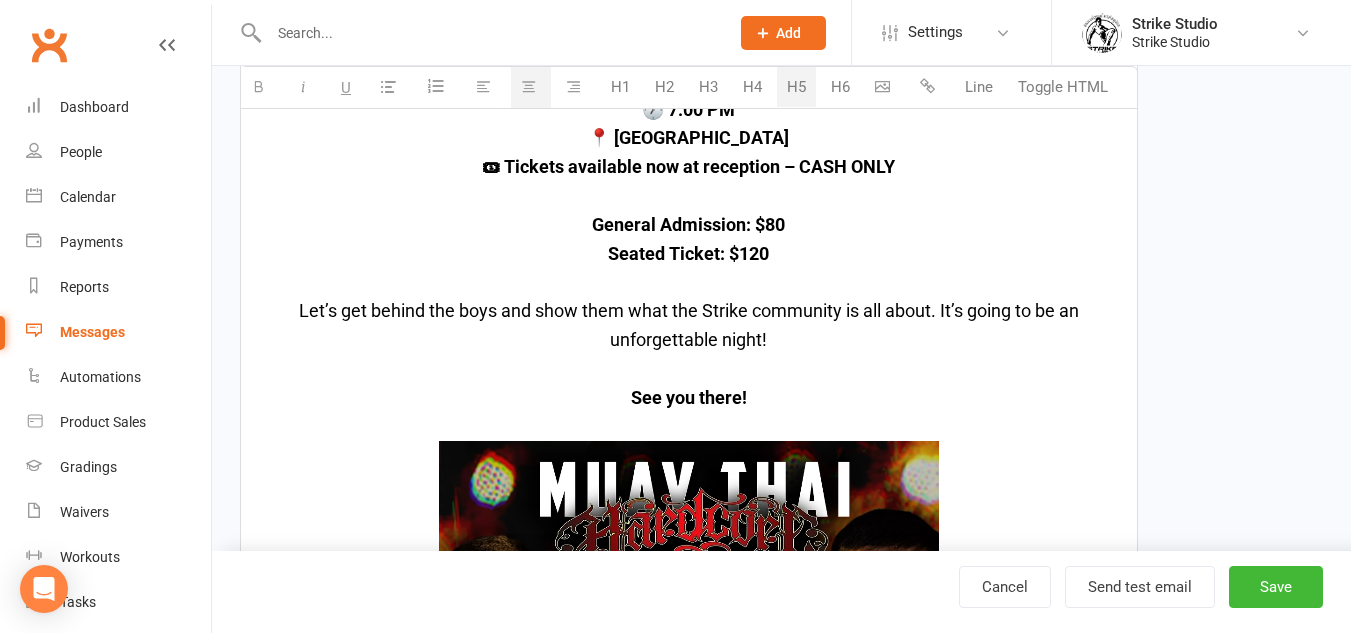 click at bounding box center (689, 868) 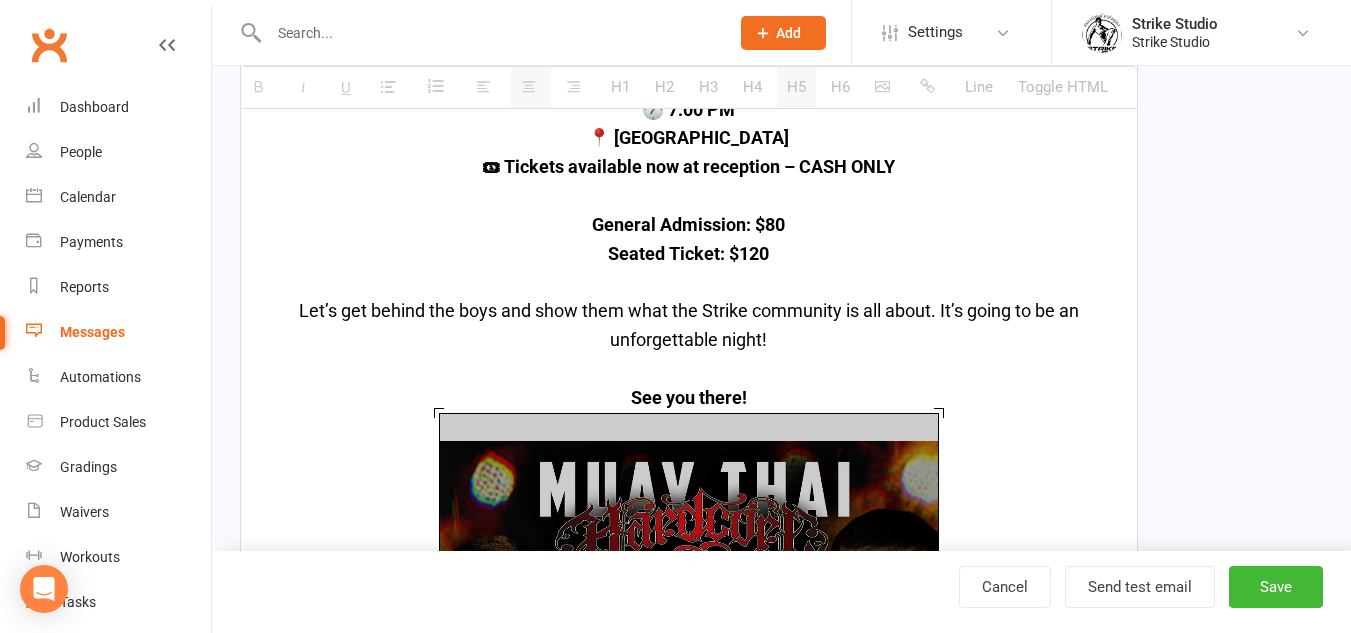 drag, startPoint x: 691, startPoint y: 478, endPoint x: 696, endPoint y: 467, distance: 12.083046 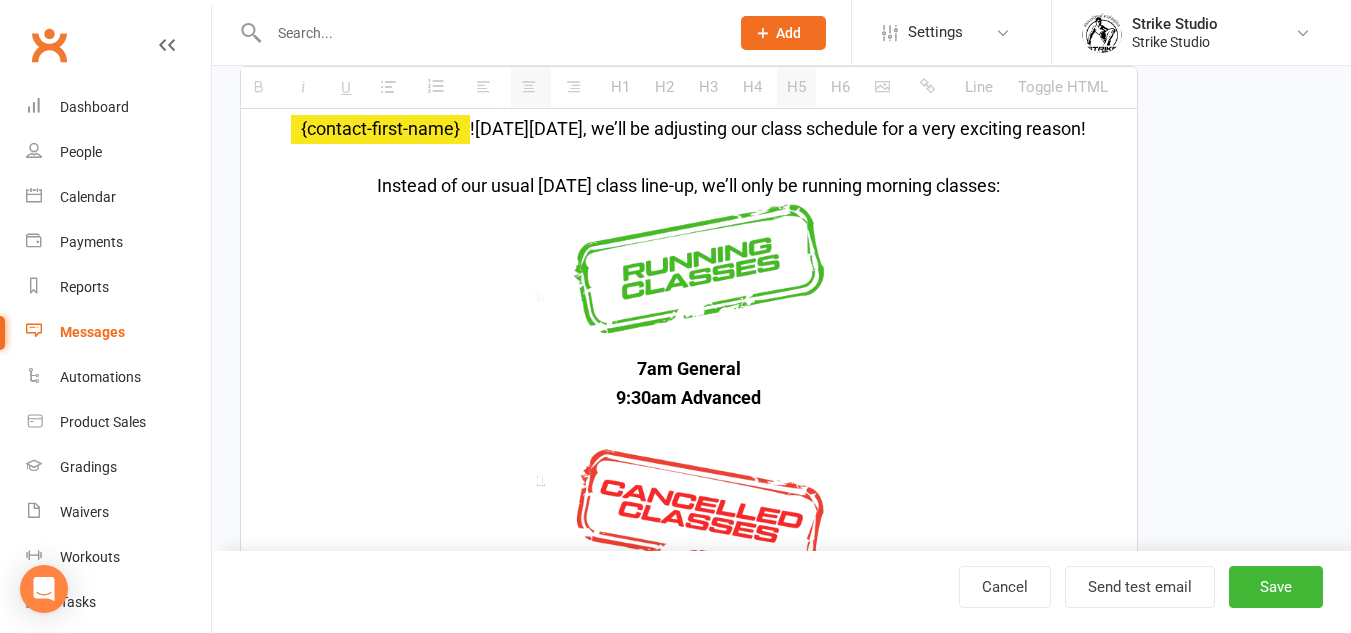scroll, scrollTop: 441, scrollLeft: 0, axis: vertical 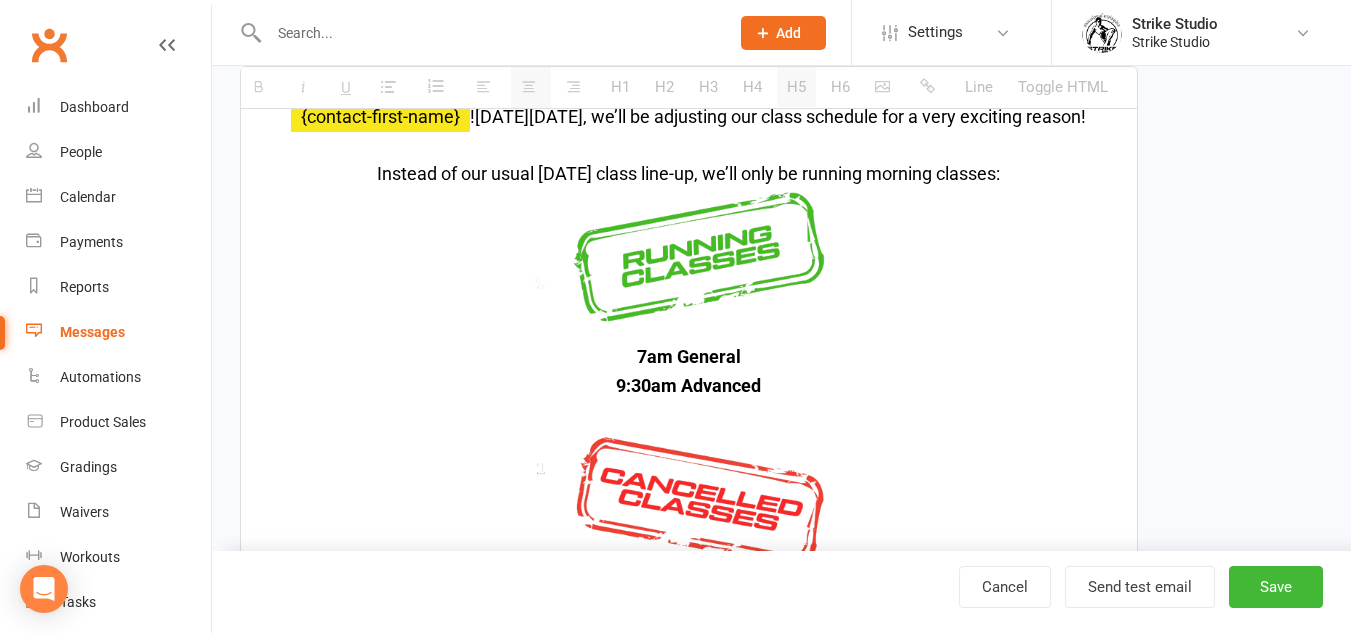 click at bounding box center [689, 146] 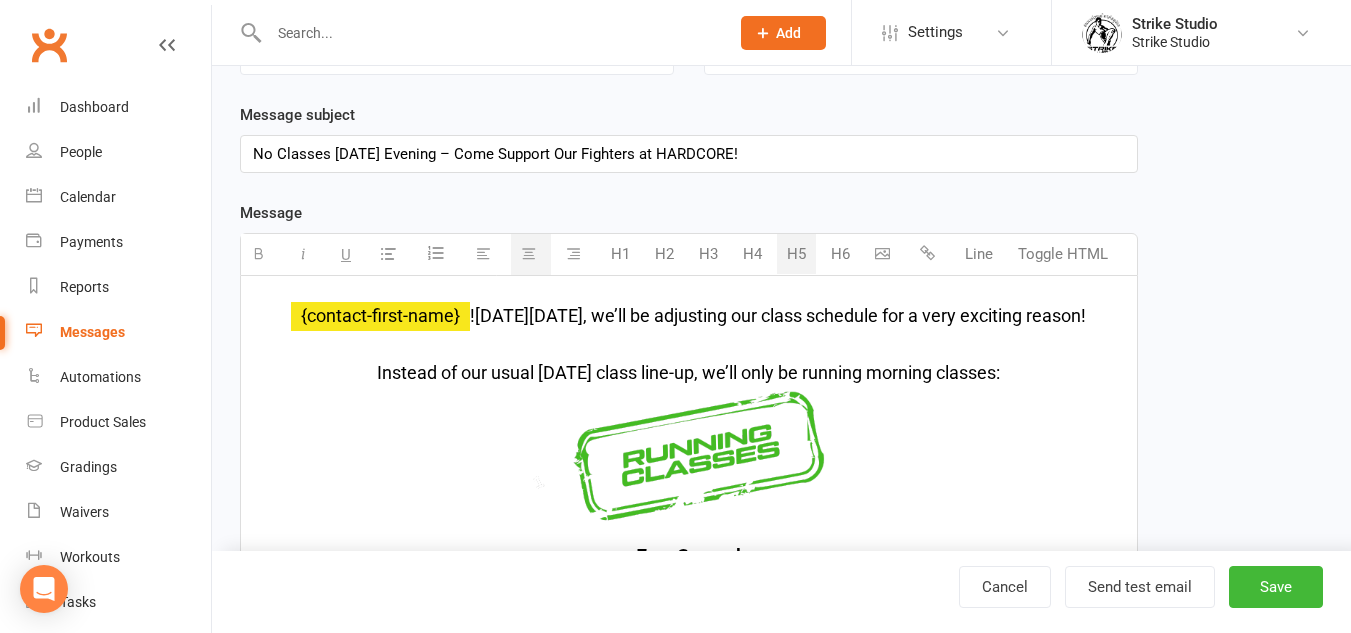 scroll, scrollTop: 241, scrollLeft: 0, axis: vertical 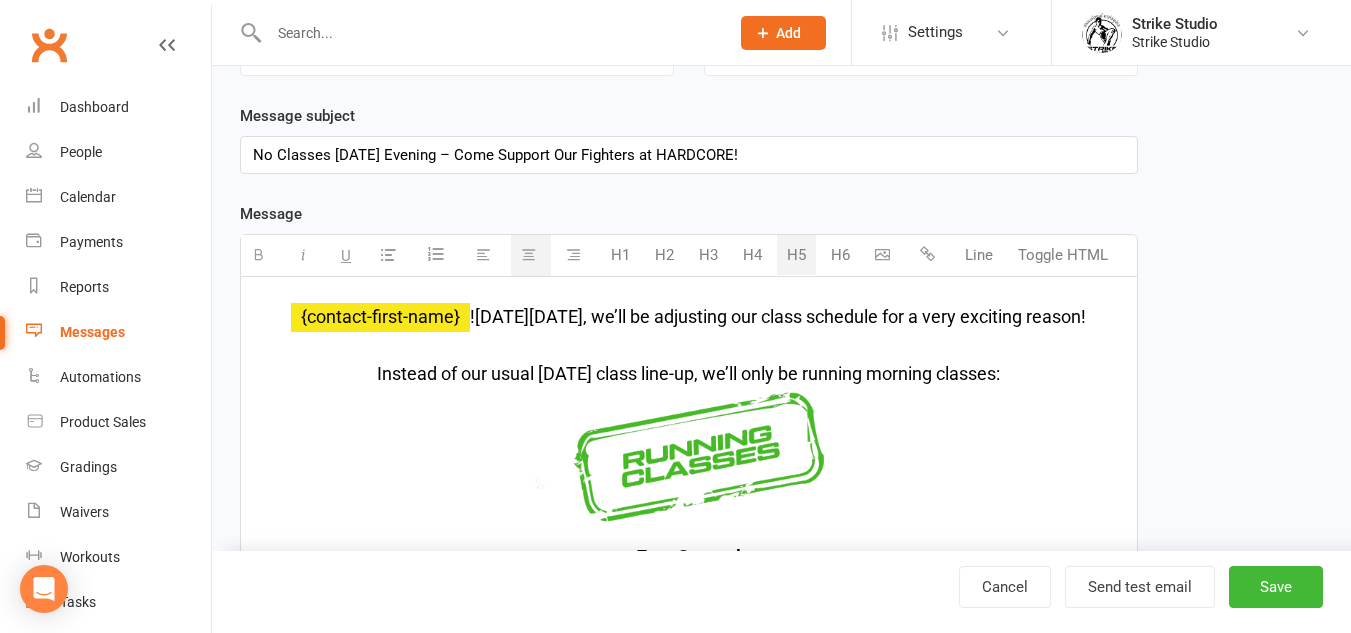 click on "[DATE][DATE], we’ll be adjusting our class schedule for a very exciting reason!" at bounding box center (780, 316) 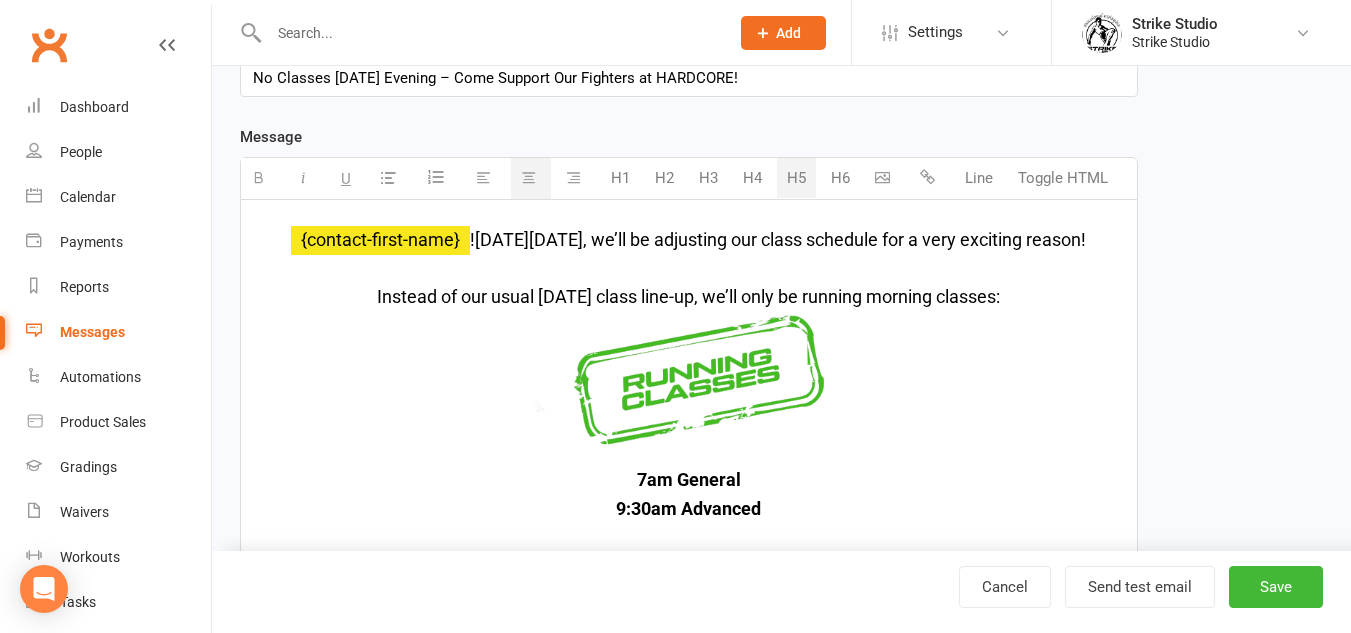 scroll, scrollTop: 341, scrollLeft: 0, axis: vertical 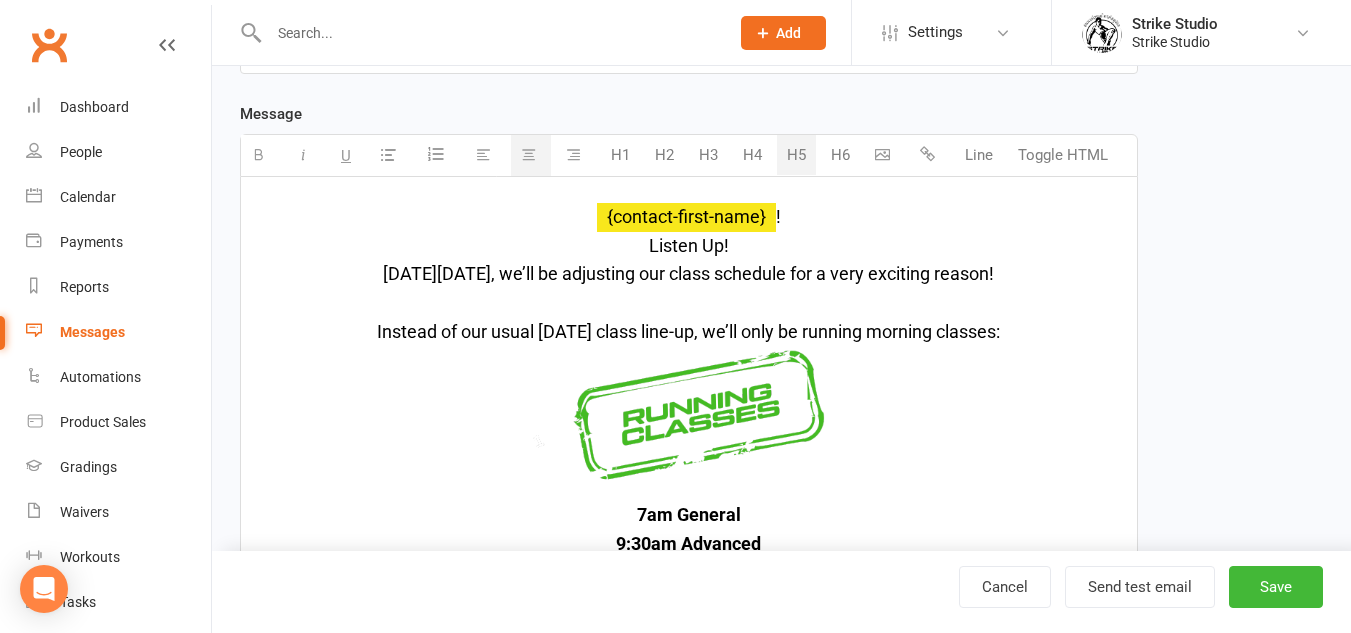 drag, startPoint x: 842, startPoint y: 225, endPoint x: 781, endPoint y: 224, distance: 61.008198 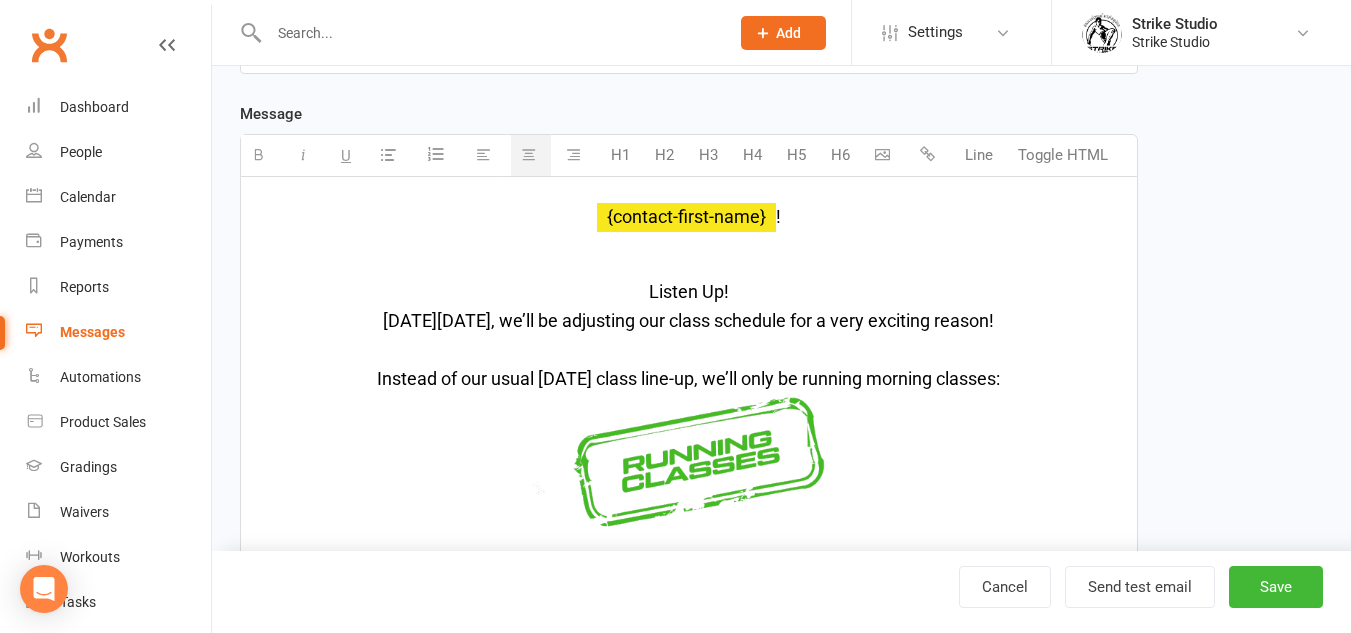 click on "Listen Up! [DATE][DATE], we’ll be adjusting our class schedule for a very exciting reason!" at bounding box center [689, 288] 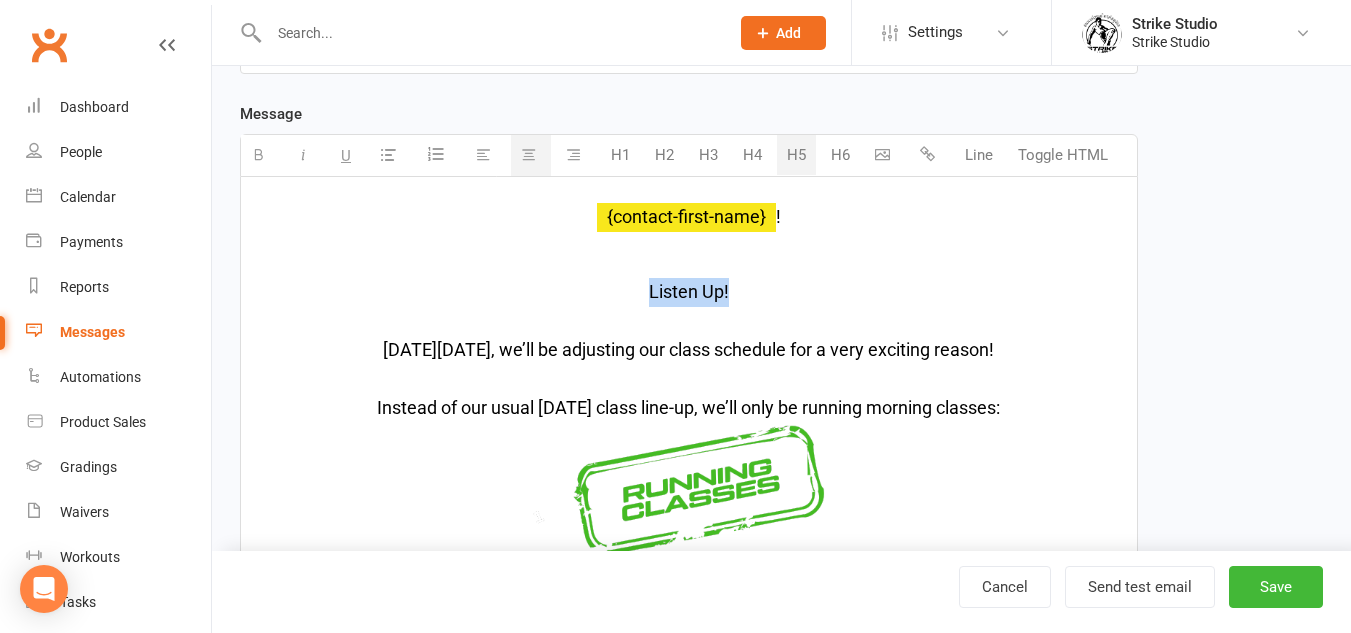 drag, startPoint x: 753, startPoint y: 286, endPoint x: 623, endPoint y: 291, distance: 130.09612 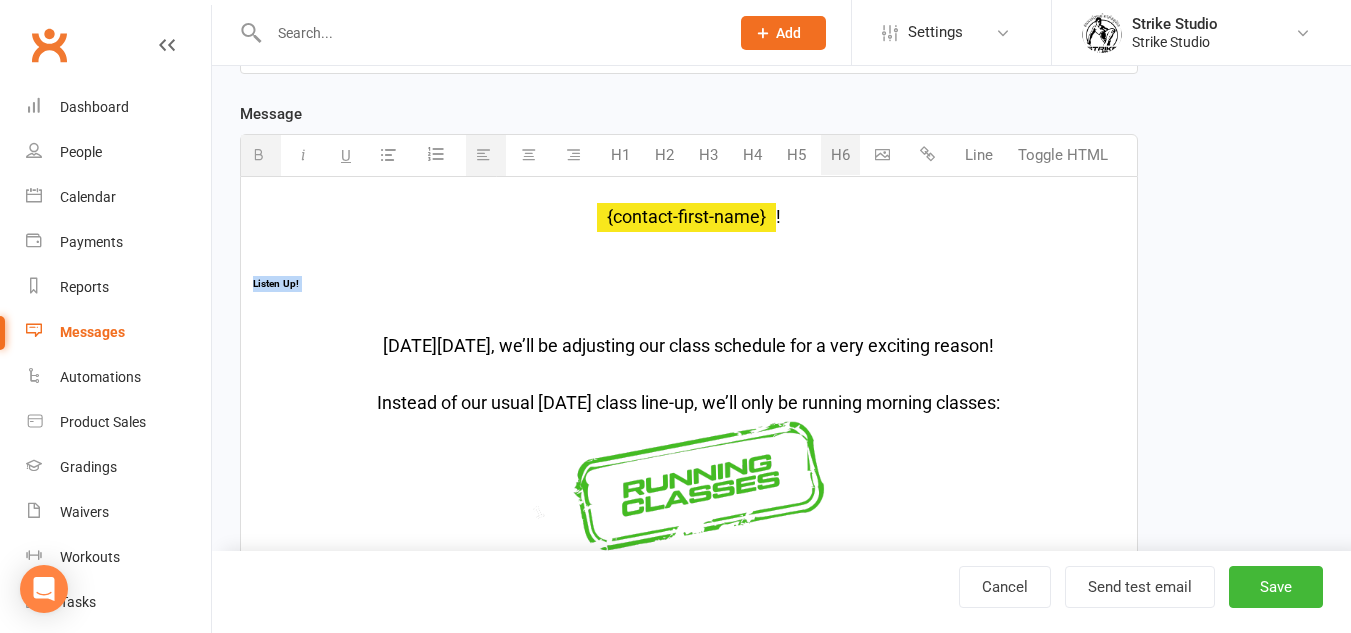 drag, startPoint x: 325, startPoint y: 287, endPoint x: 254, endPoint y: 277, distance: 71.70077 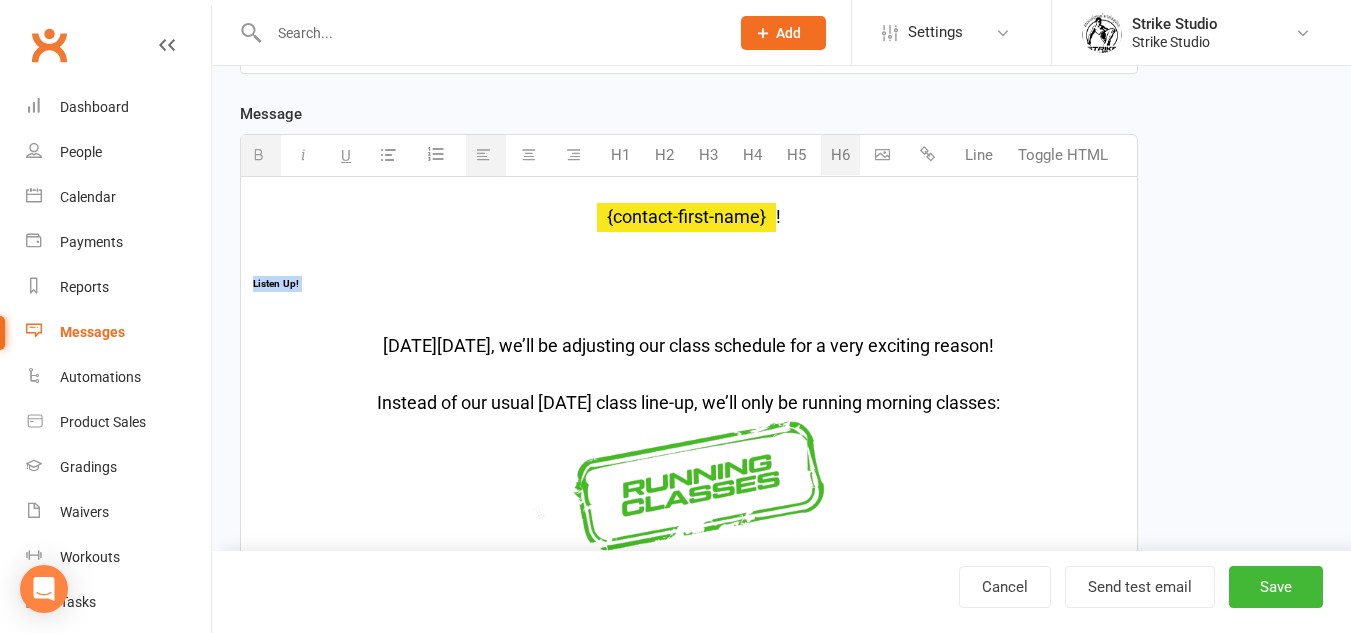click on "H2" at bounding box center [664, 155] 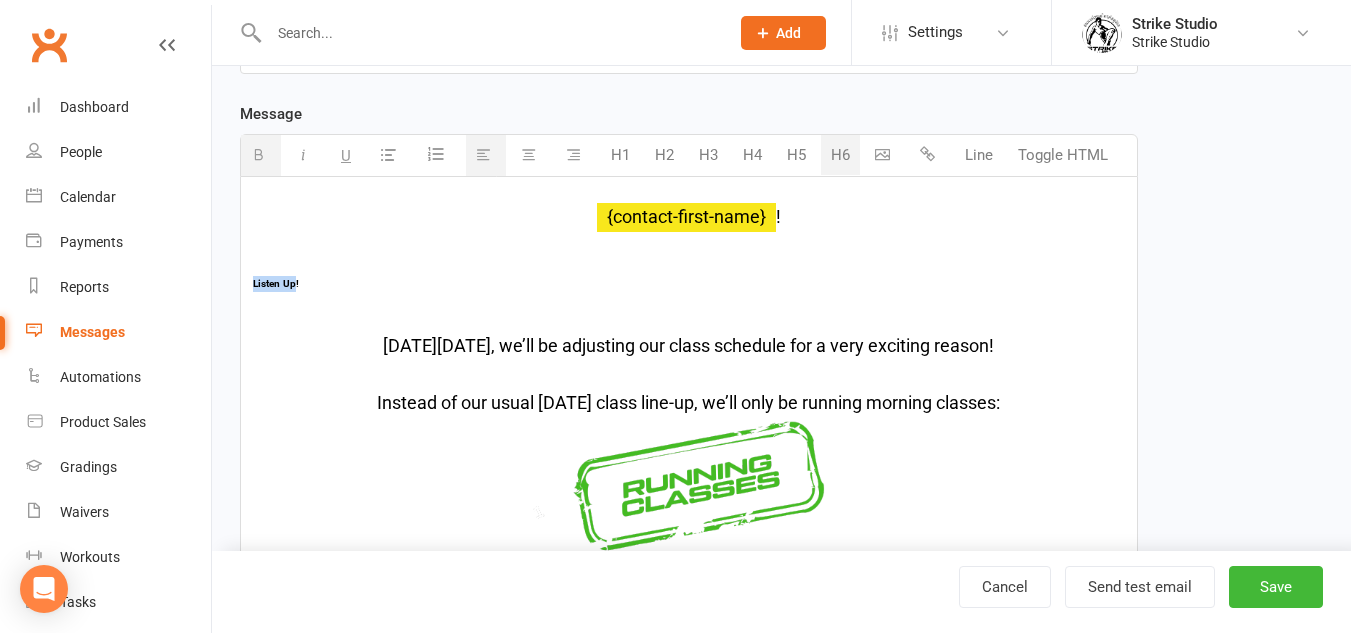 drag, startPoint x: 295, startPoint y: 284, endPoint x: 215, endPoint y: 286, distance: 80.024994 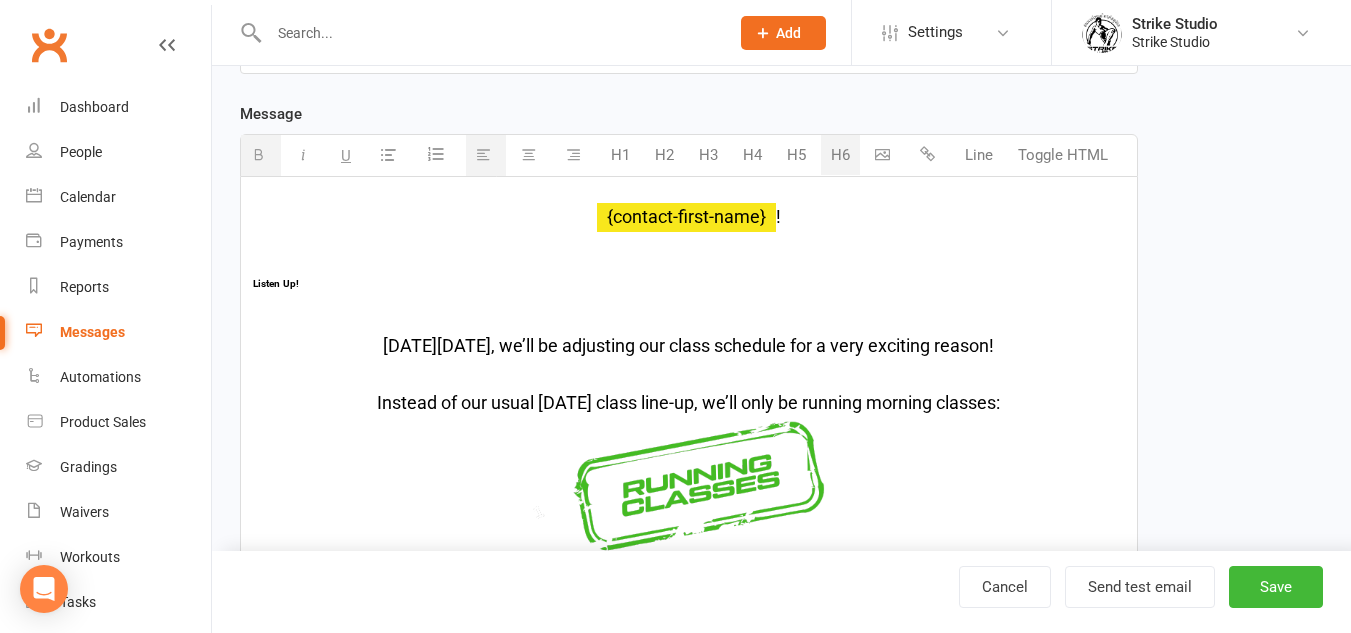 click on "Listen Up!" at bounding box center (689, 281) 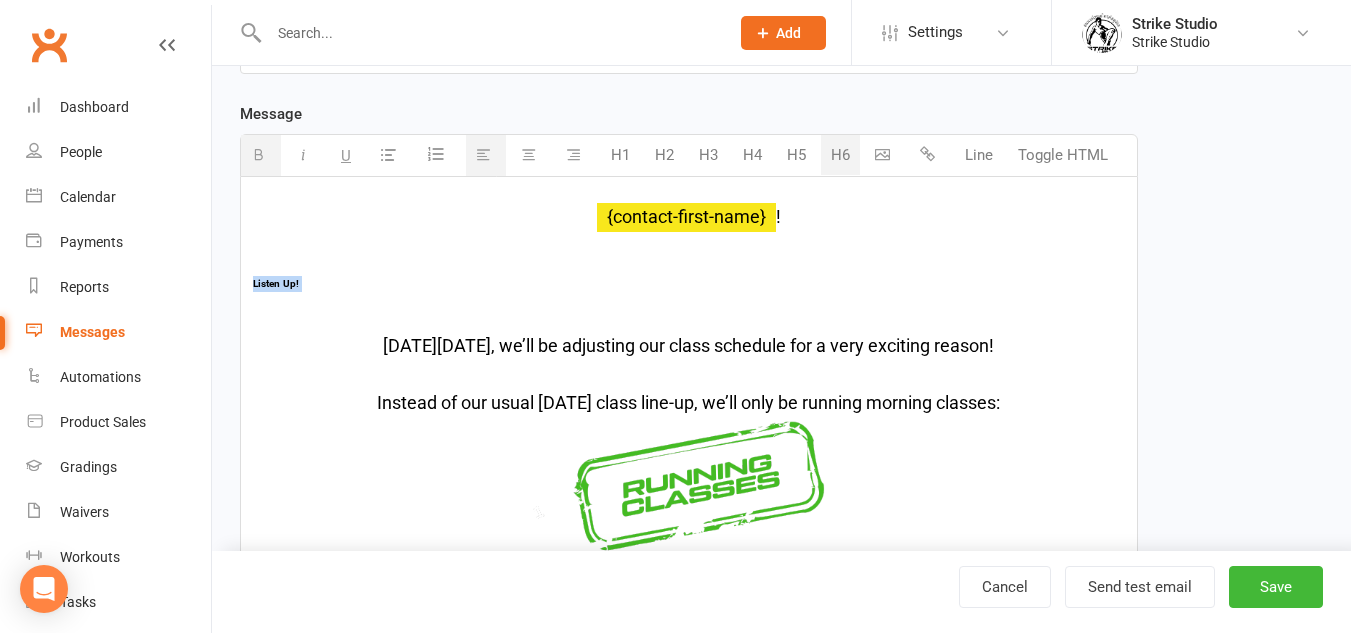 click on "Listen Up!" at bounding box center (689, 281) 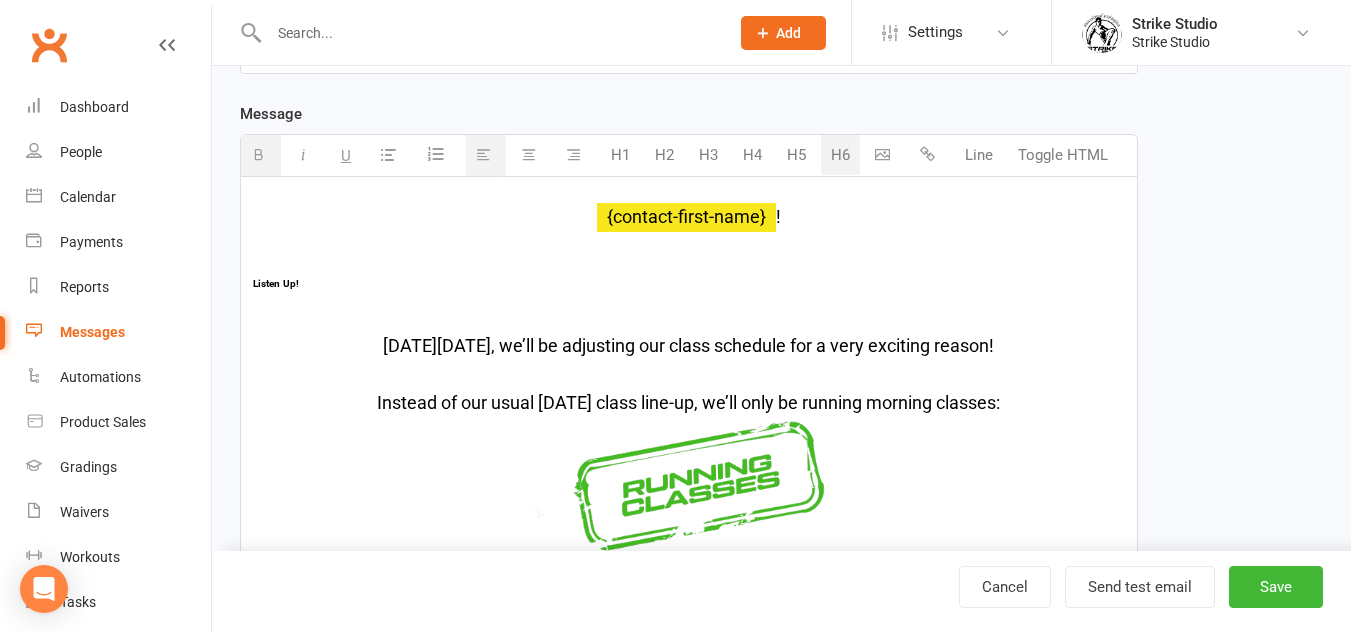 click on "Listen Up!" at bounding box center [276, 283] 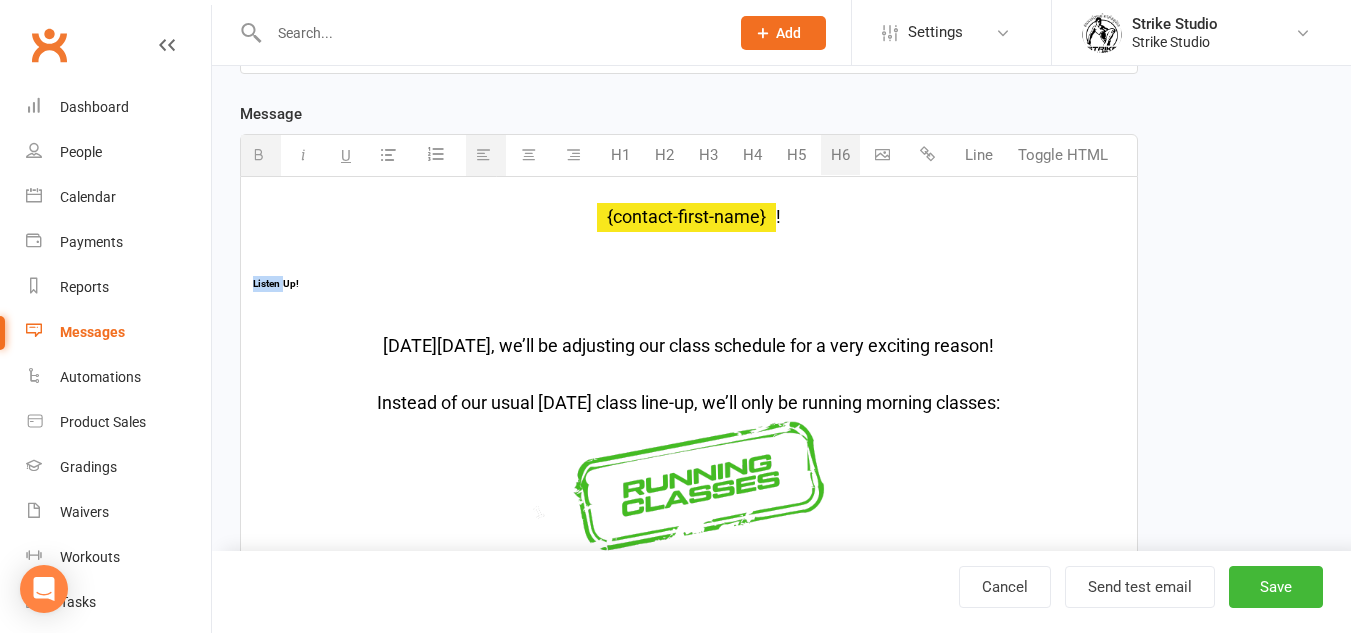 click on "Listen Up!" at bounding box center (276, 283) 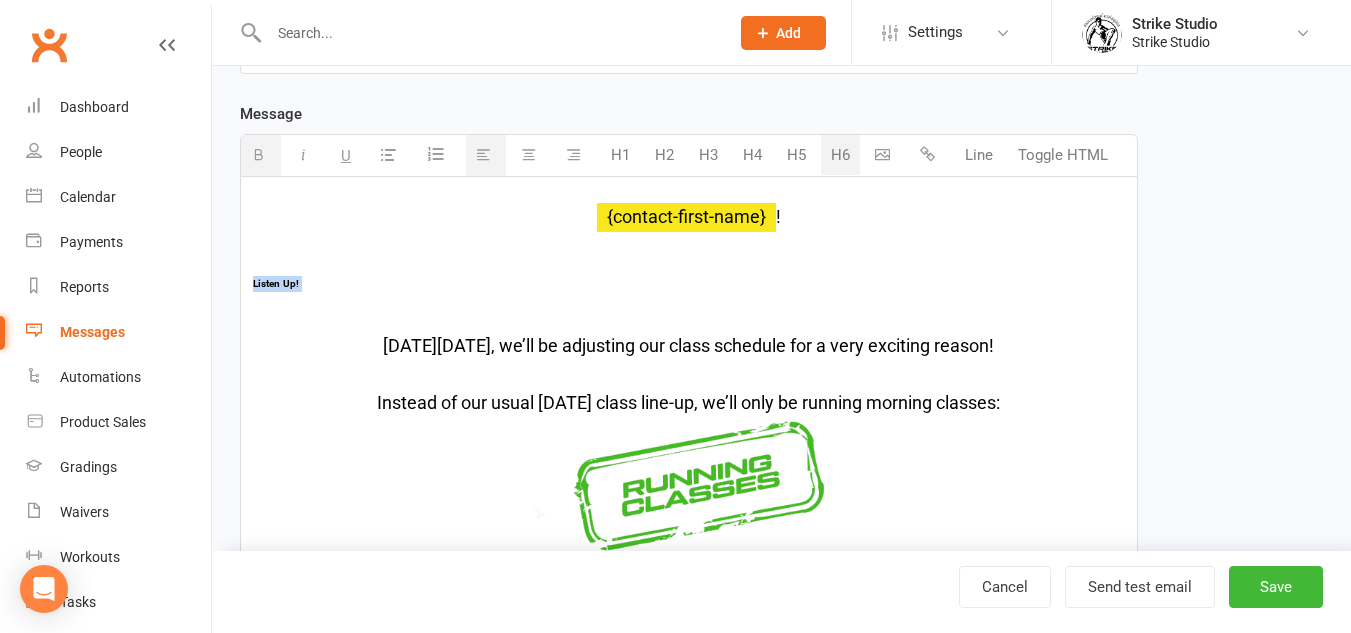click on "Listen Up!" at bounding box center [276, 283] 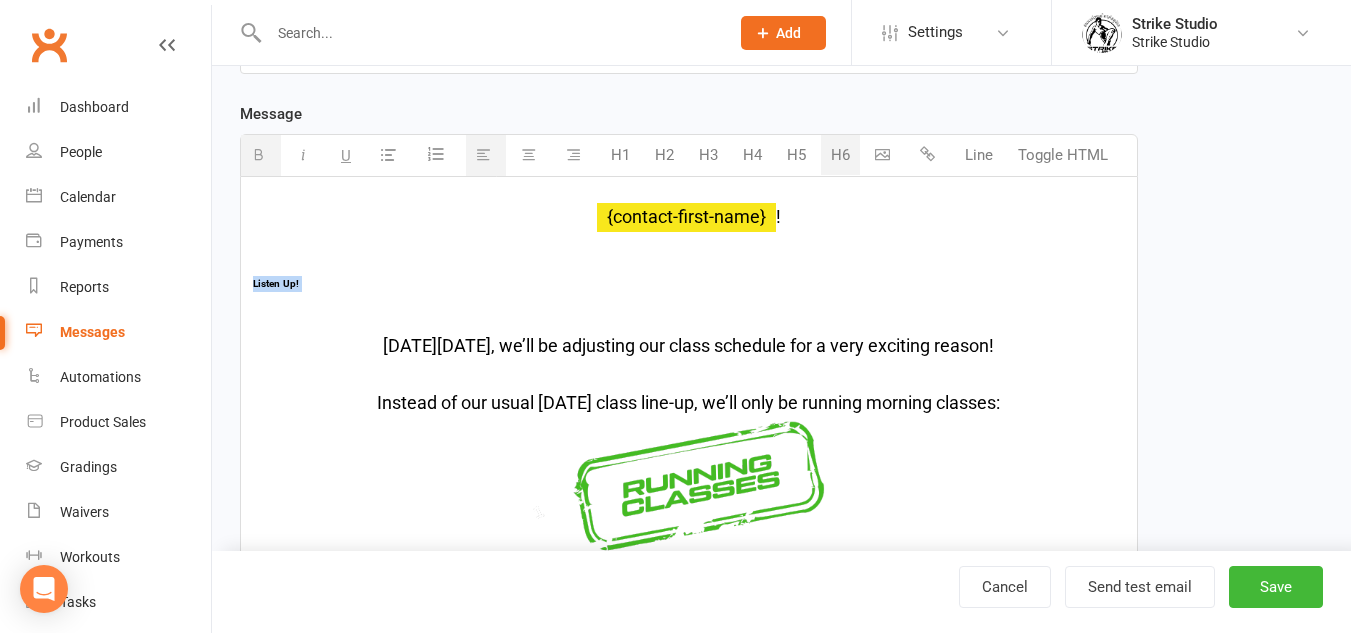 click on "Listen Up!" at bounding box center (689, 281) 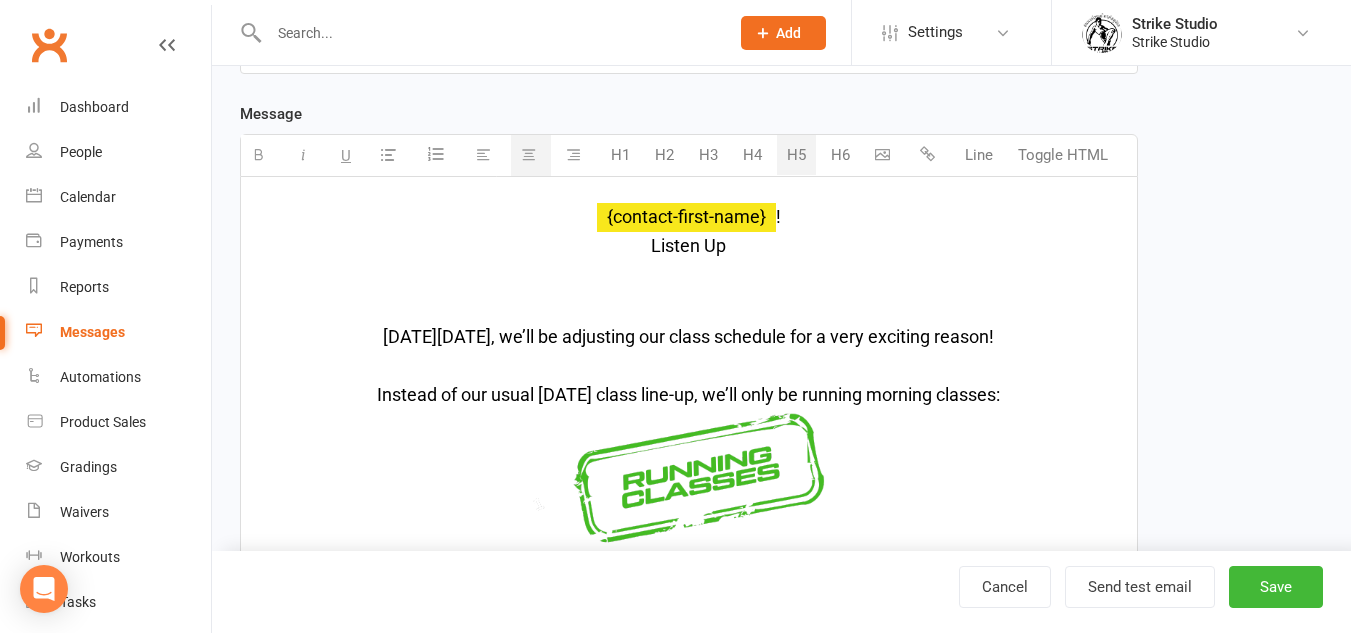 click at bounding box center (882, 154) 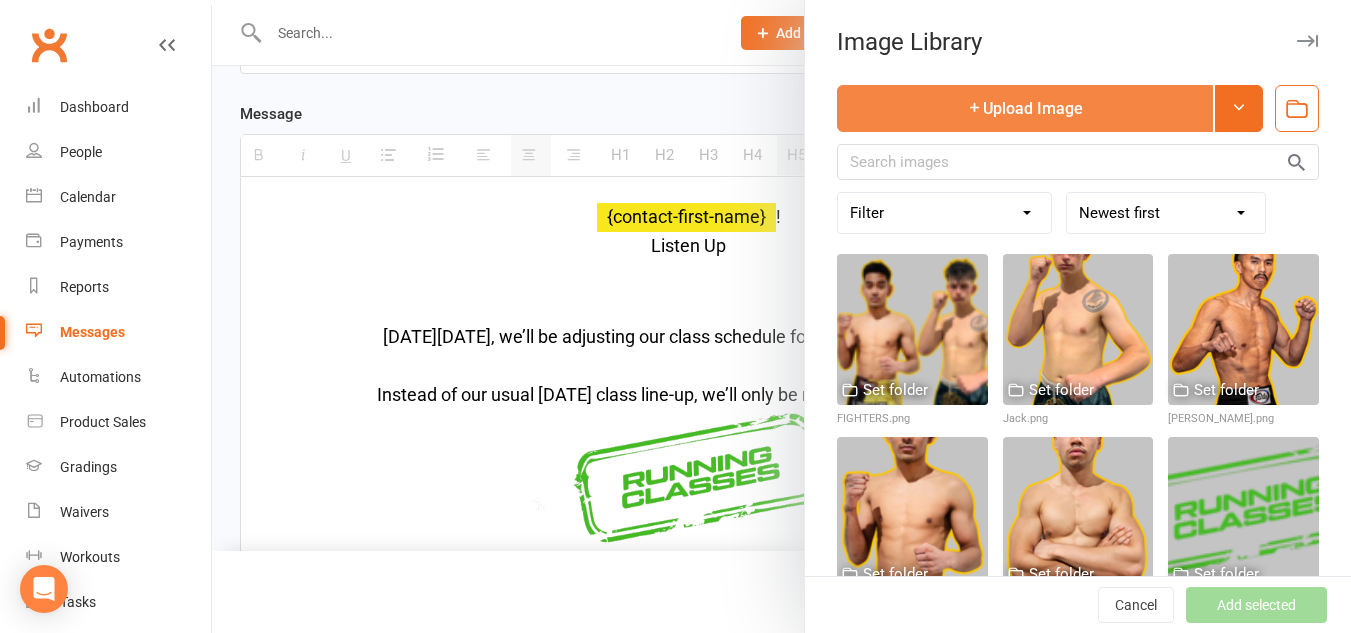 click on "Upload Image" at bounding box center (1025, 108) 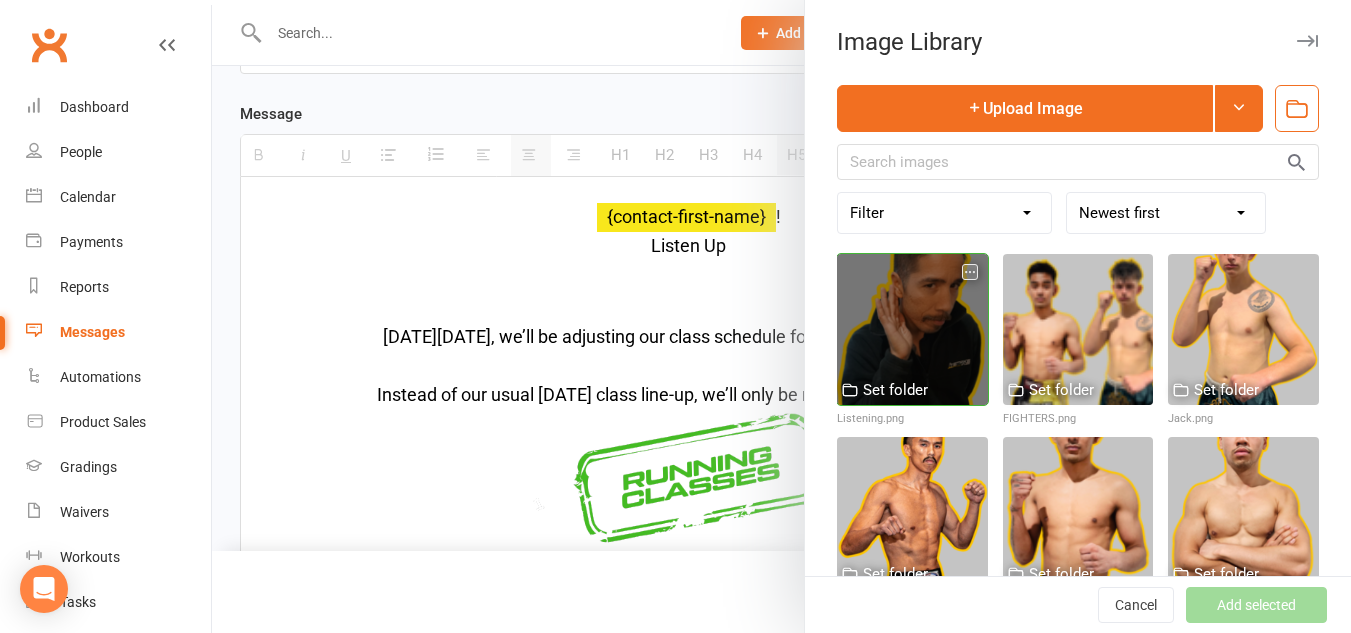 click at bounding box center [912, 329] 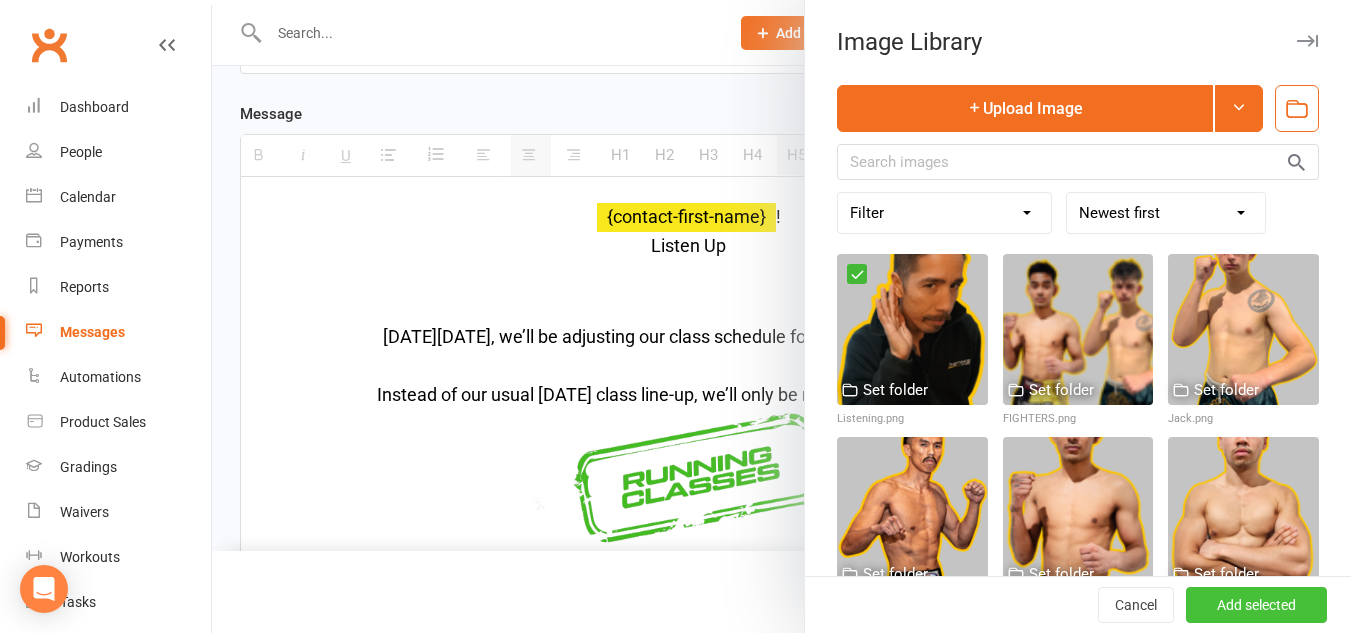 click on "Add selected" at bounding box center [1256, 605] 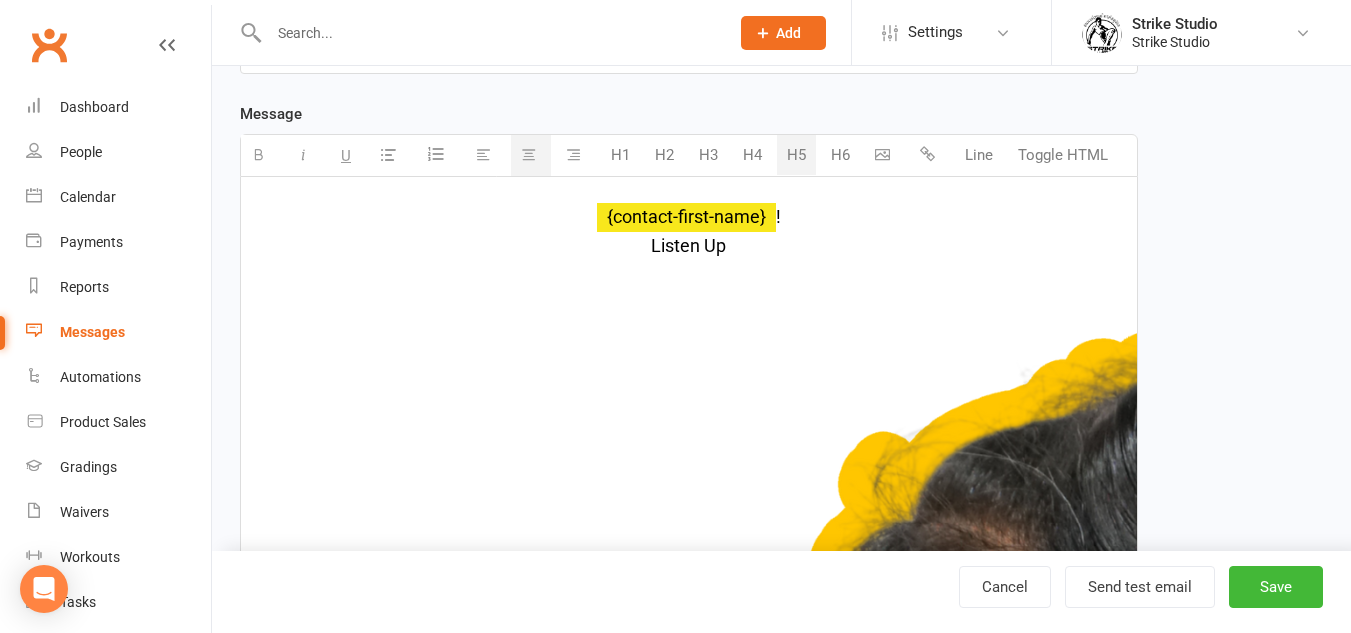 click at bounding box center (1005, 1450) 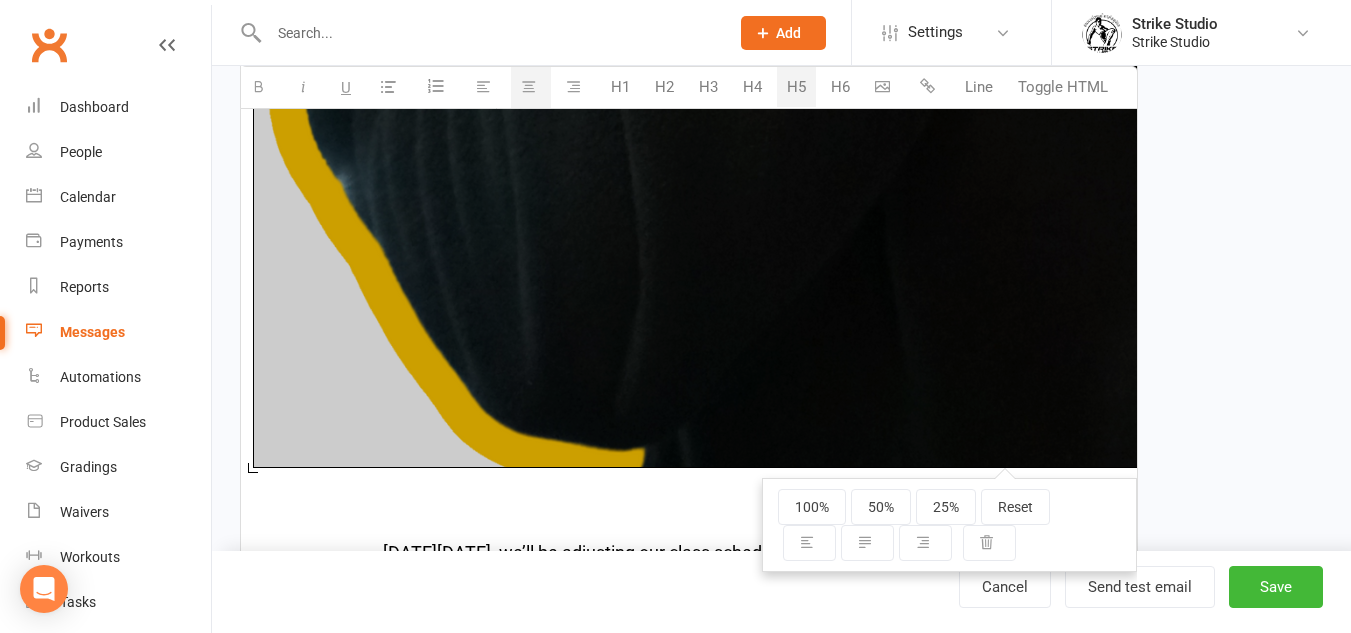 scroll, scrollTop: 2841, scrollLeft: 0, axis: vertical 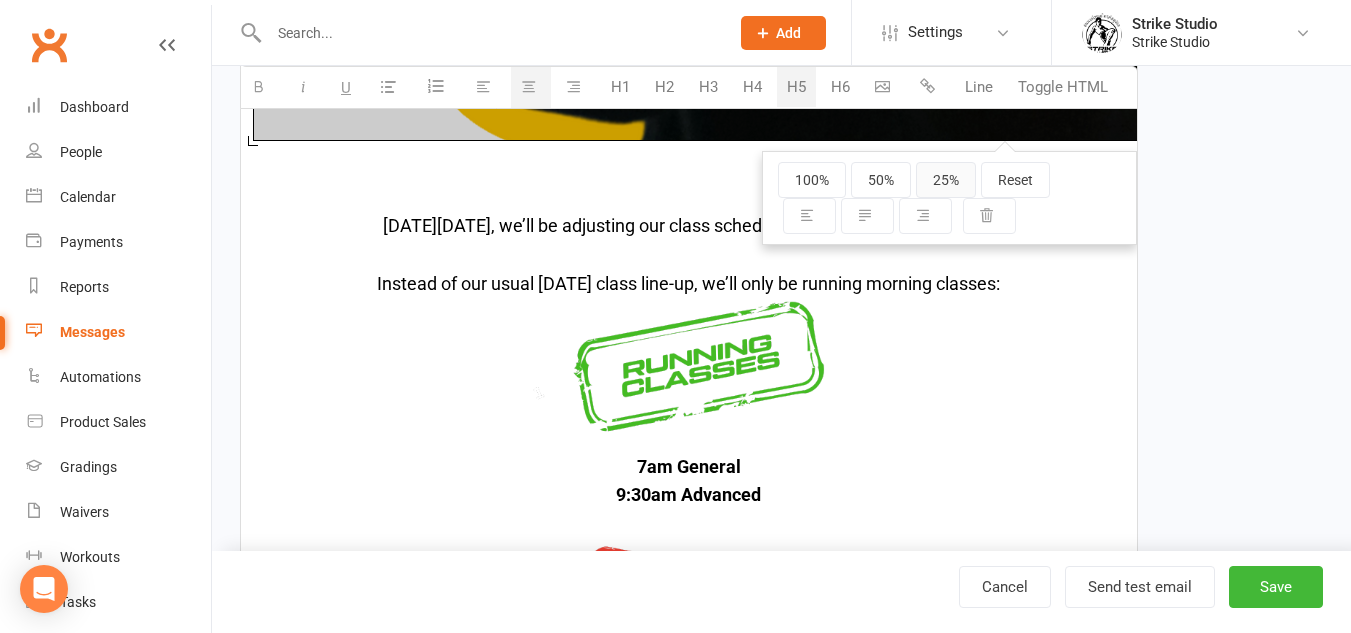 click on "25%" at bounding box center (946, 180) 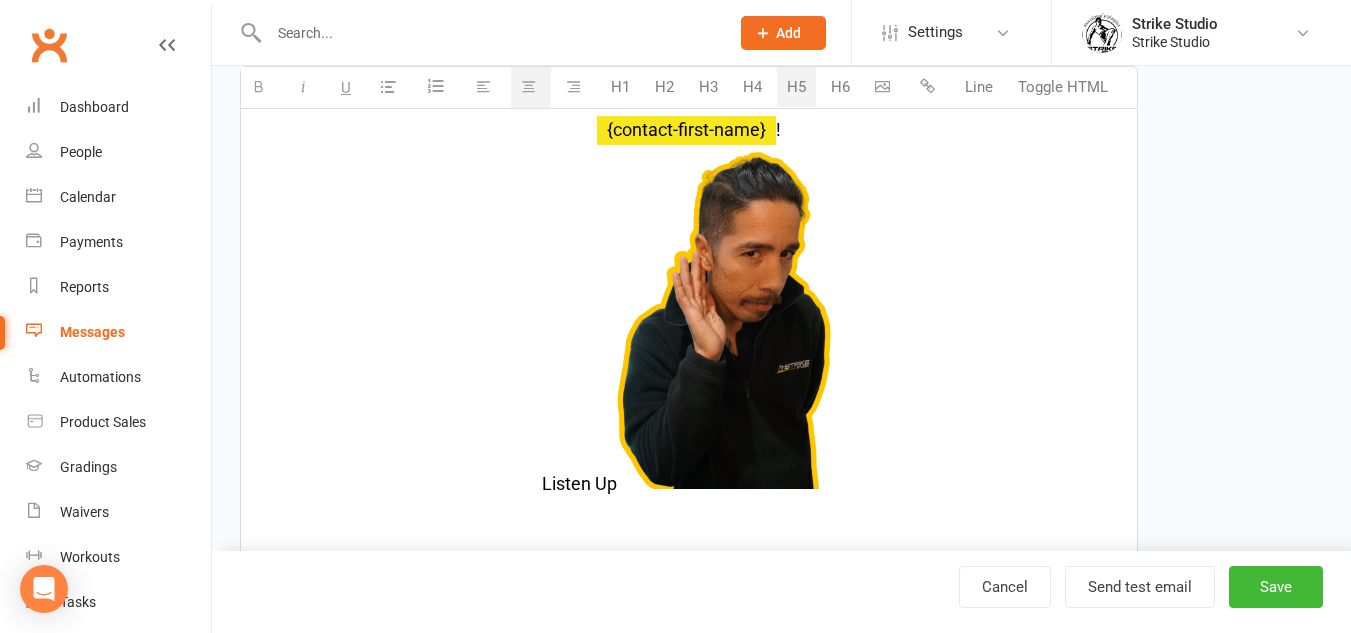 scroll, scrollTop: 541, scrollLeft: 0, axis: vertical 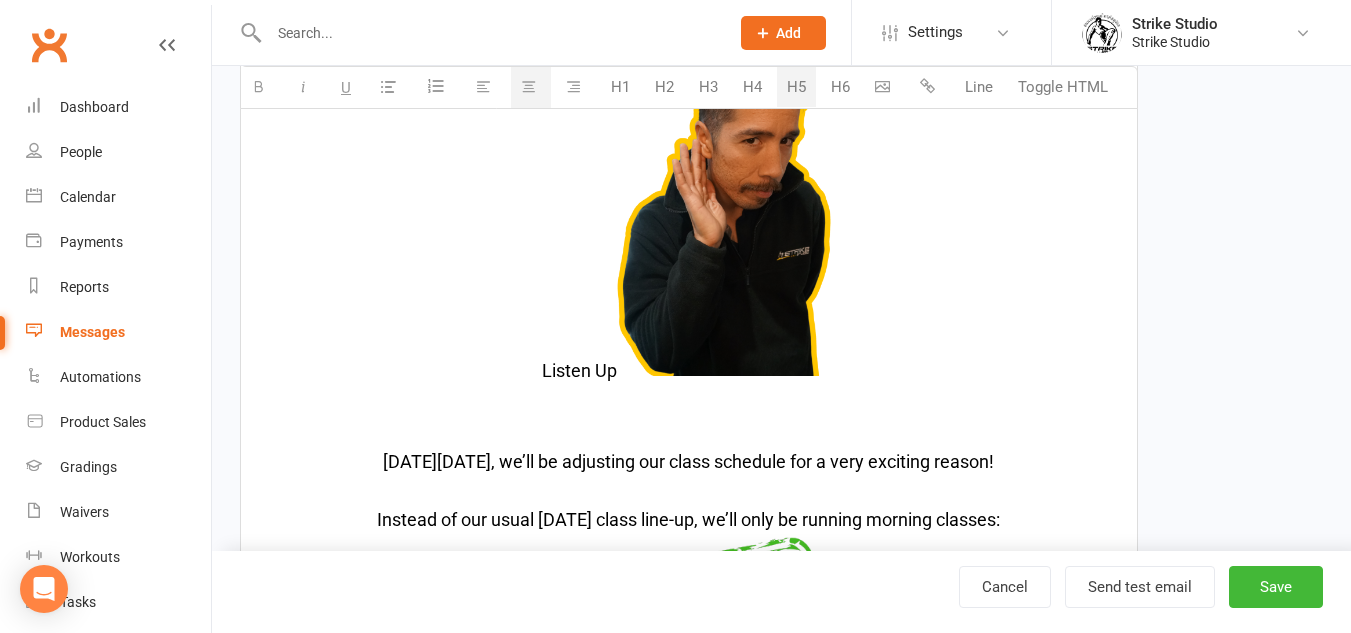 click on "!  Listen Up" at bounding box center [661, 193] 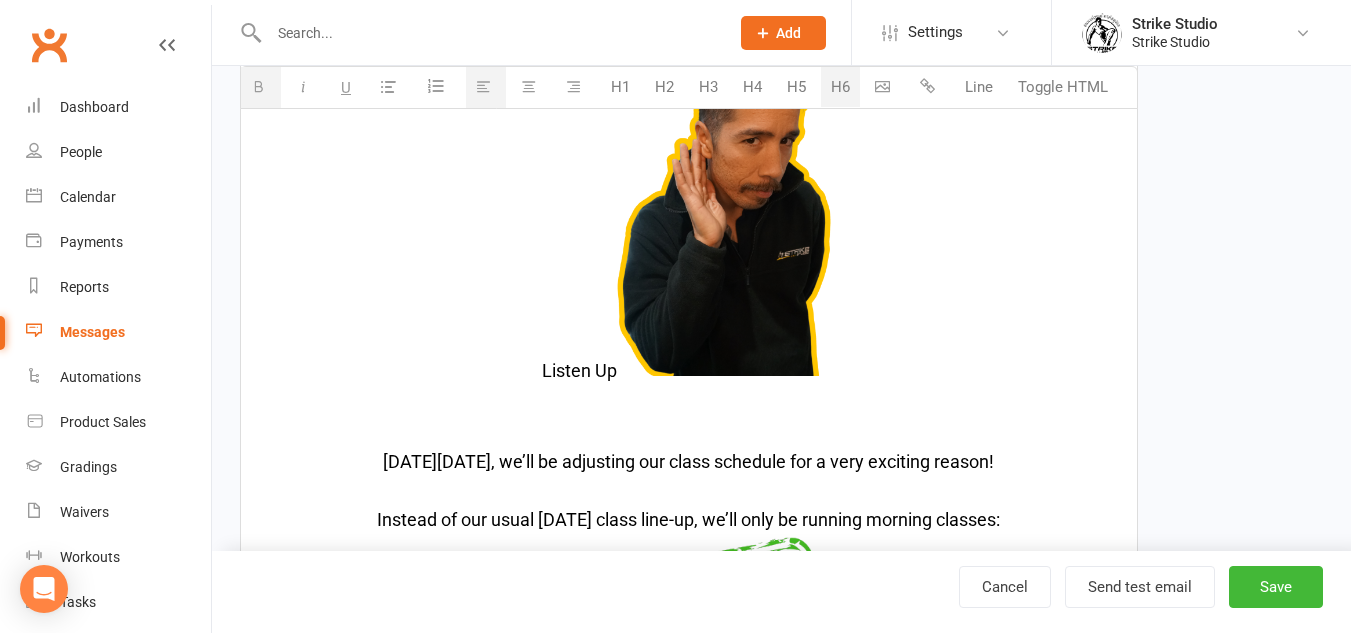 click on "!  Listen Up" at bounding box center [661, 193] 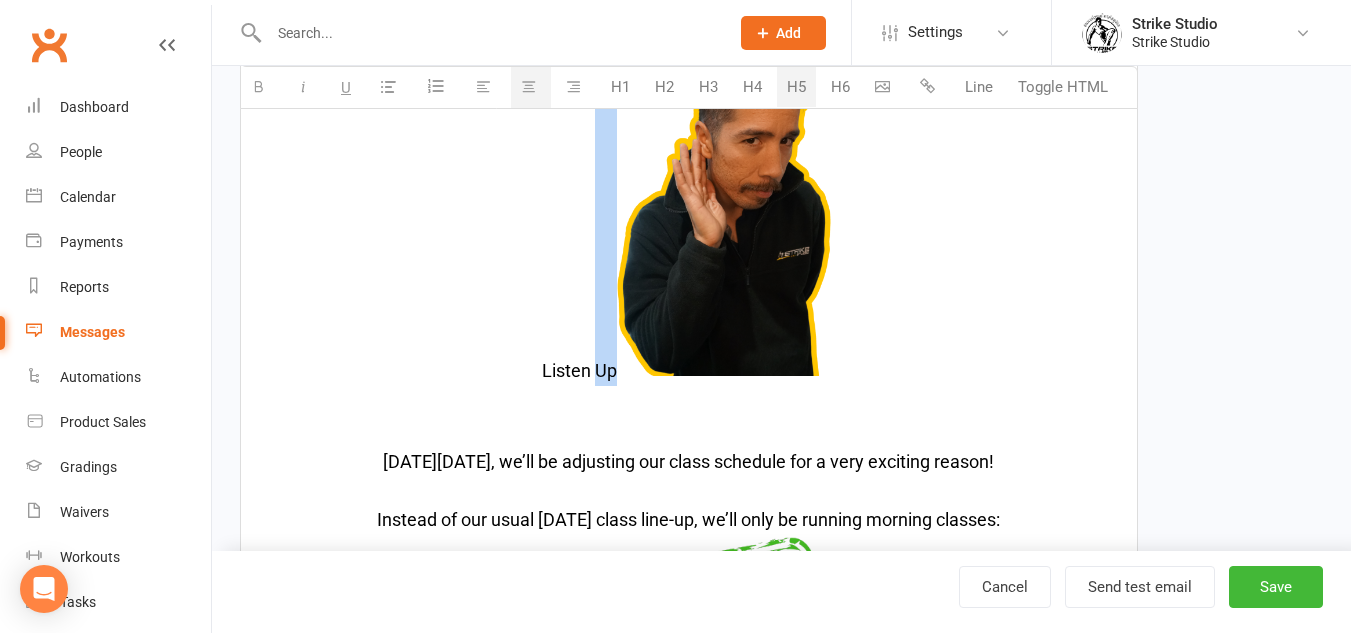 click on "!  Listen Up" at bounding box center (661, 193) 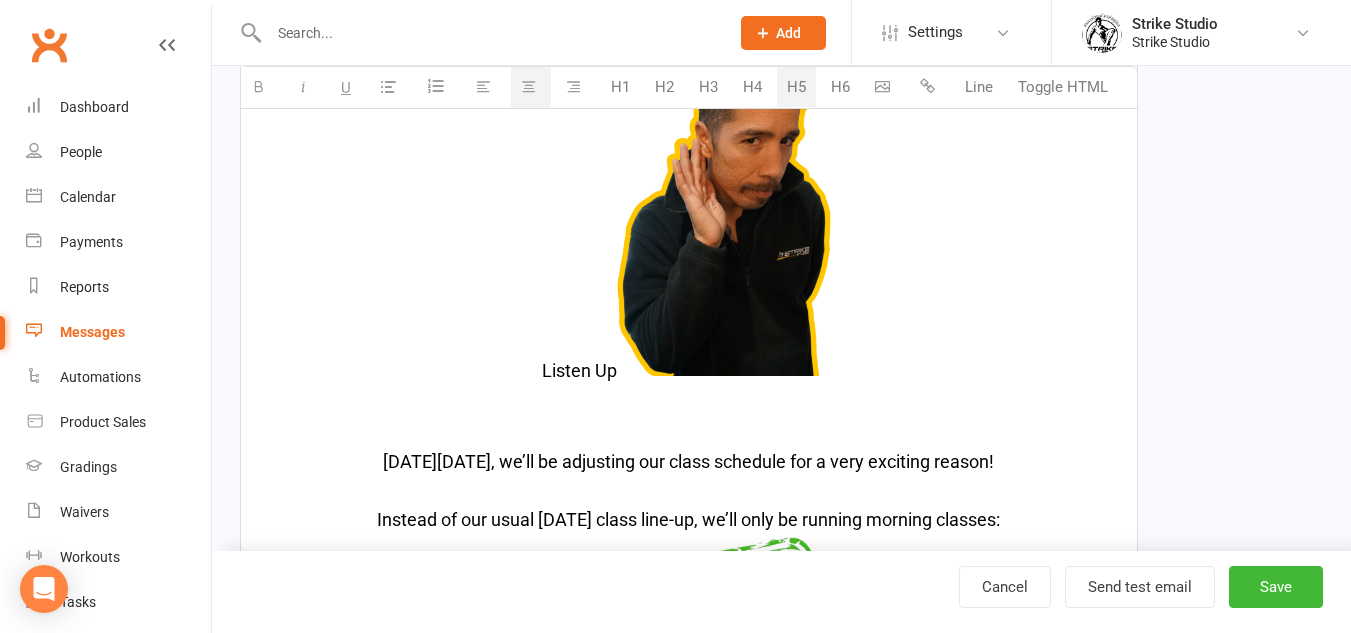 click on "!  Listen Up" at bounding box center (661, 193) 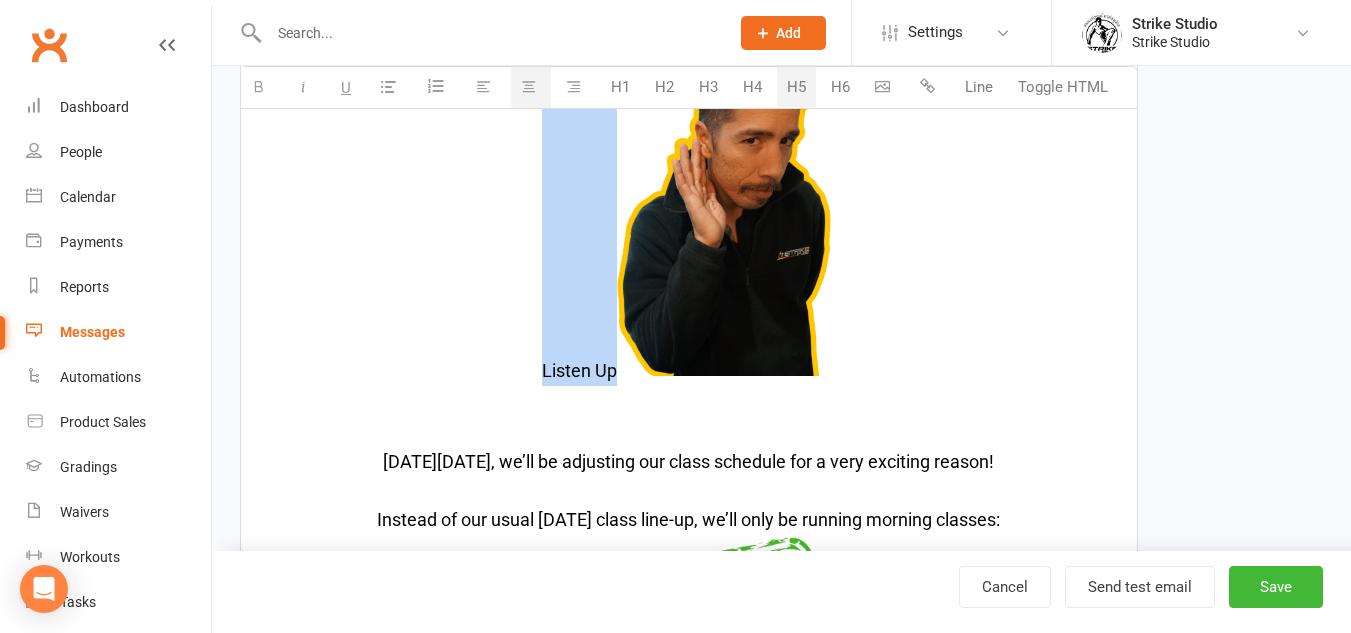 drag, startPoint x: 531, startPoint y: 372, endPoint x: 616, endPoint y: 372, distance: 85 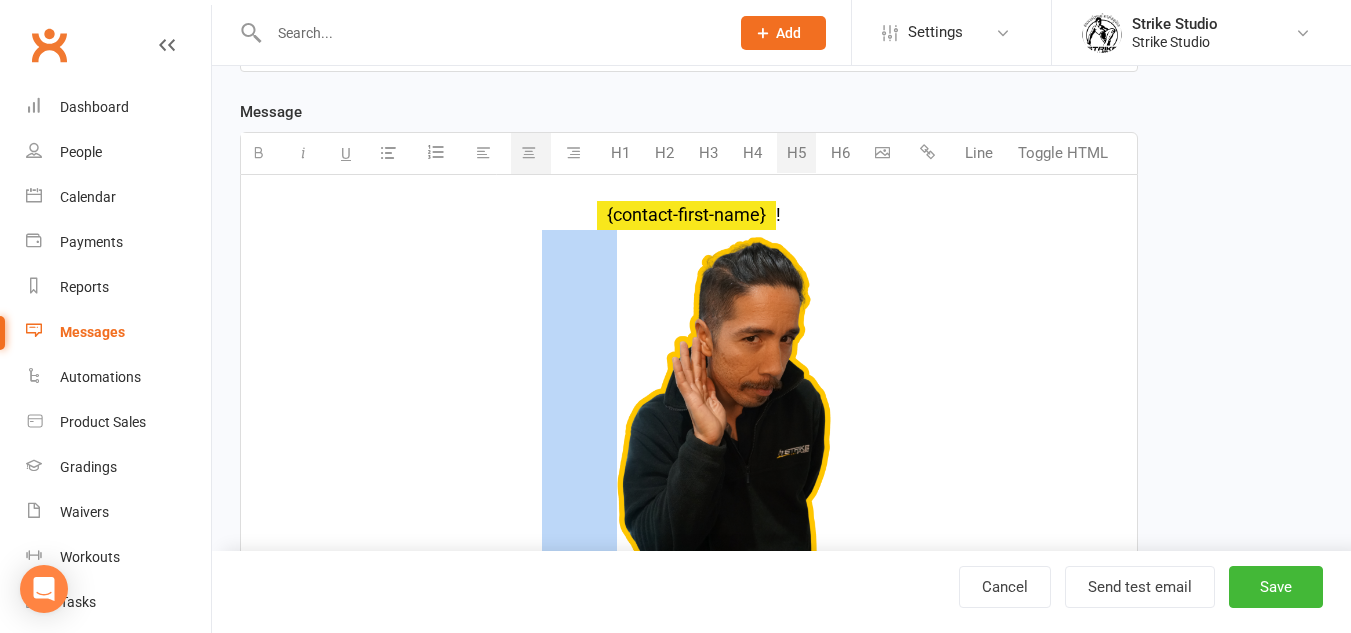 scroll, scrollTop: 341, scrollLeft: 0, axis: vertical 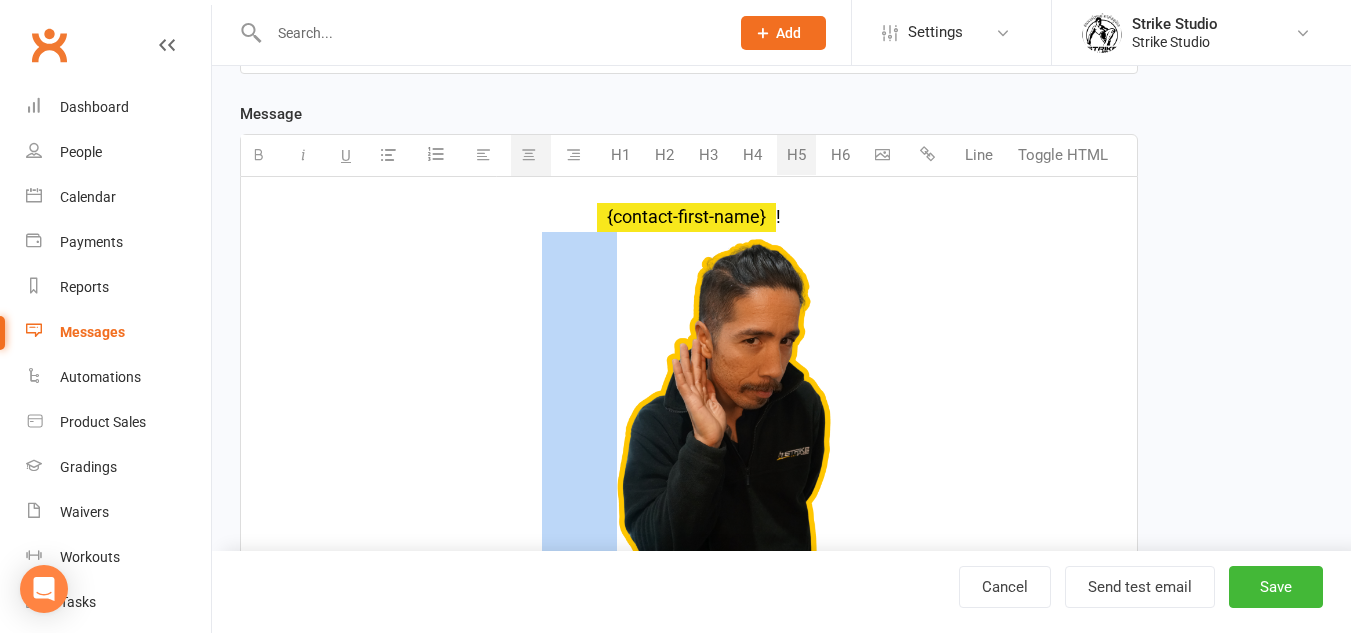 click on "H6" at bounding box center (840, 155) 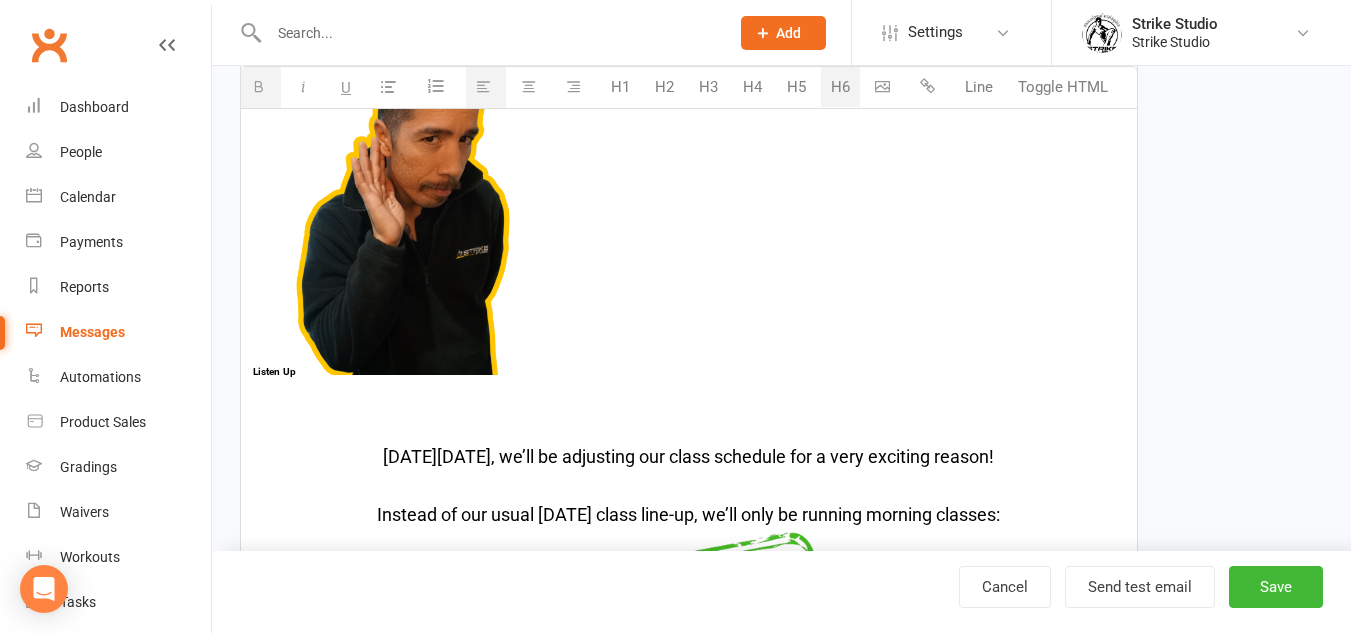 scroll, scrollTop: 541, scrollLeft: 0, axis: vertical 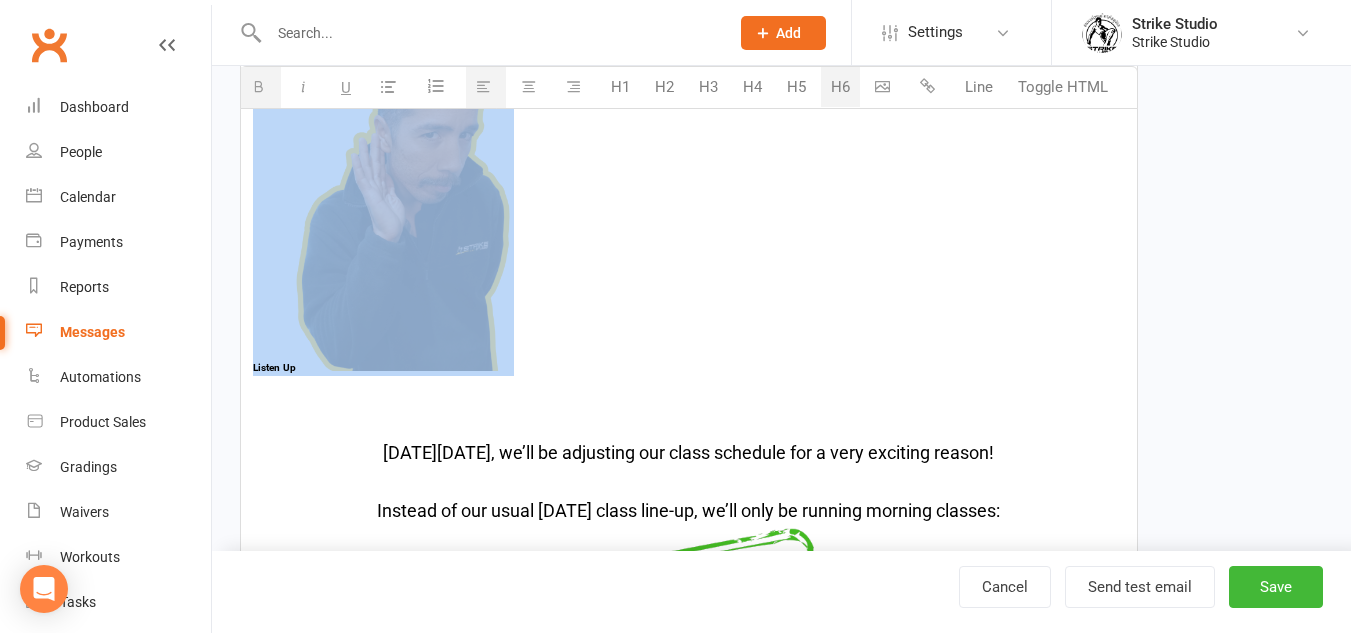 drag, startPoint x: 532, startPoint y: 332, endPoint x: 248, endPoint y: 243, distance: 297.6189 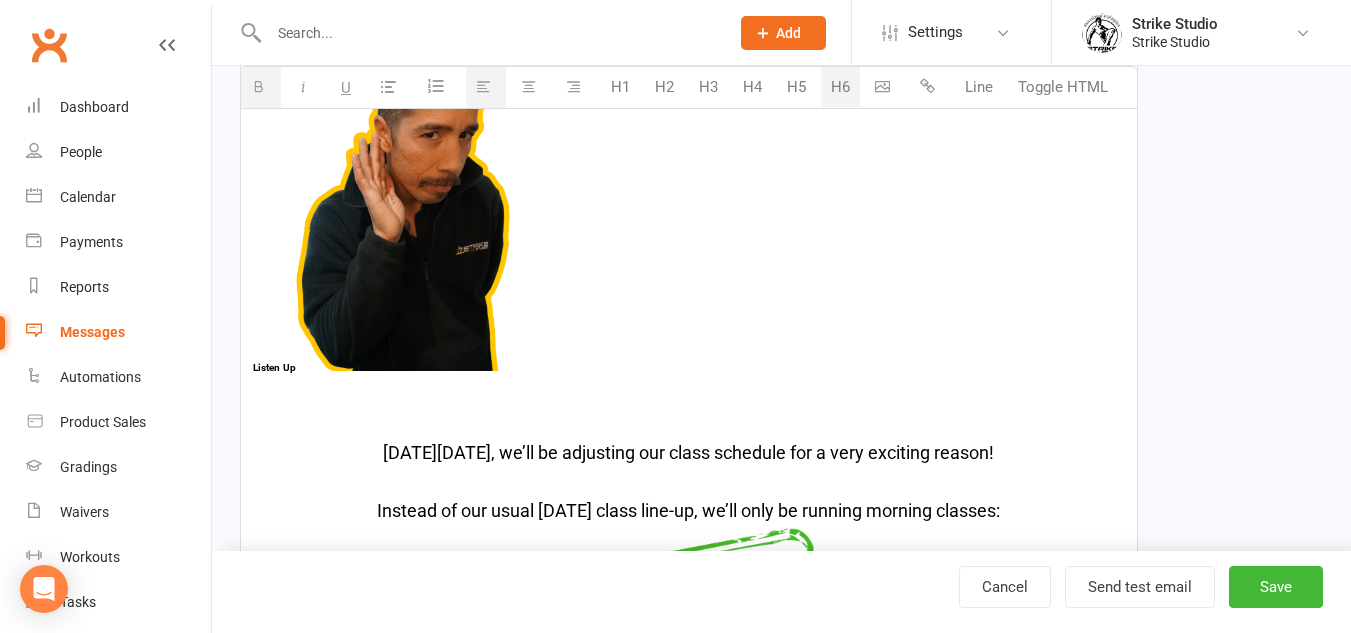 click on "{contact-first-name} !  Listen Up" at bounding box center (689, 193) 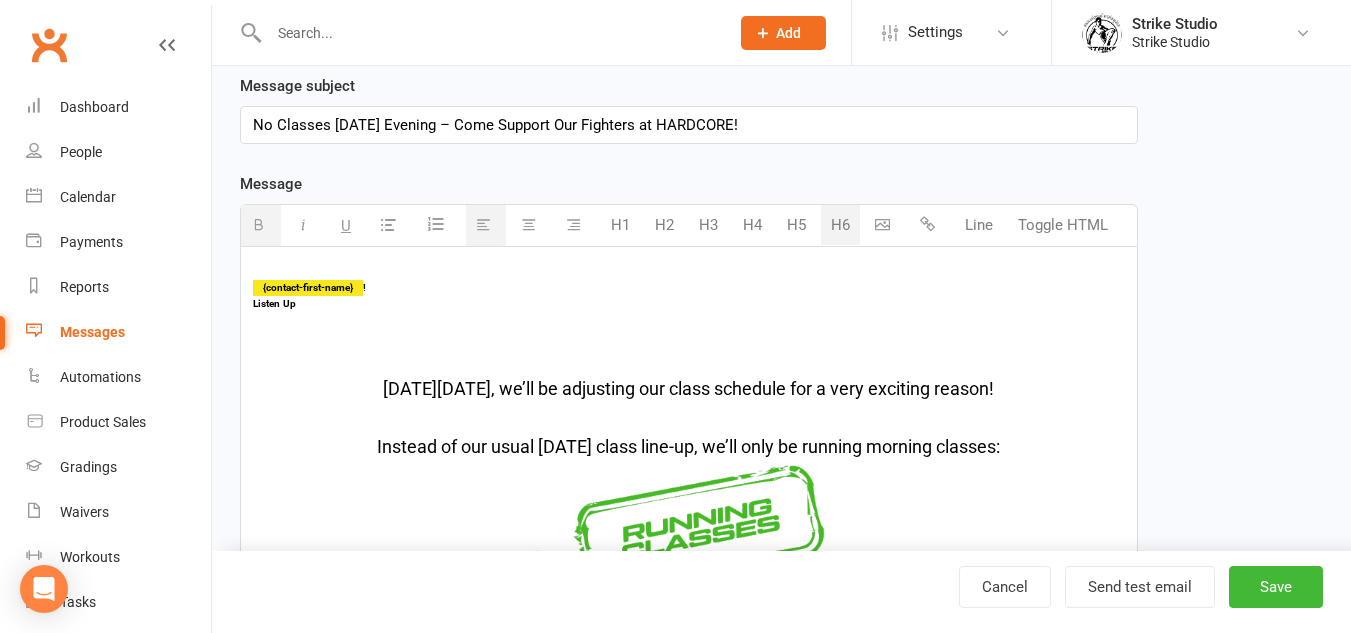 scroll, scrollTop: 300, scrollLeft: 0, axis: vertical 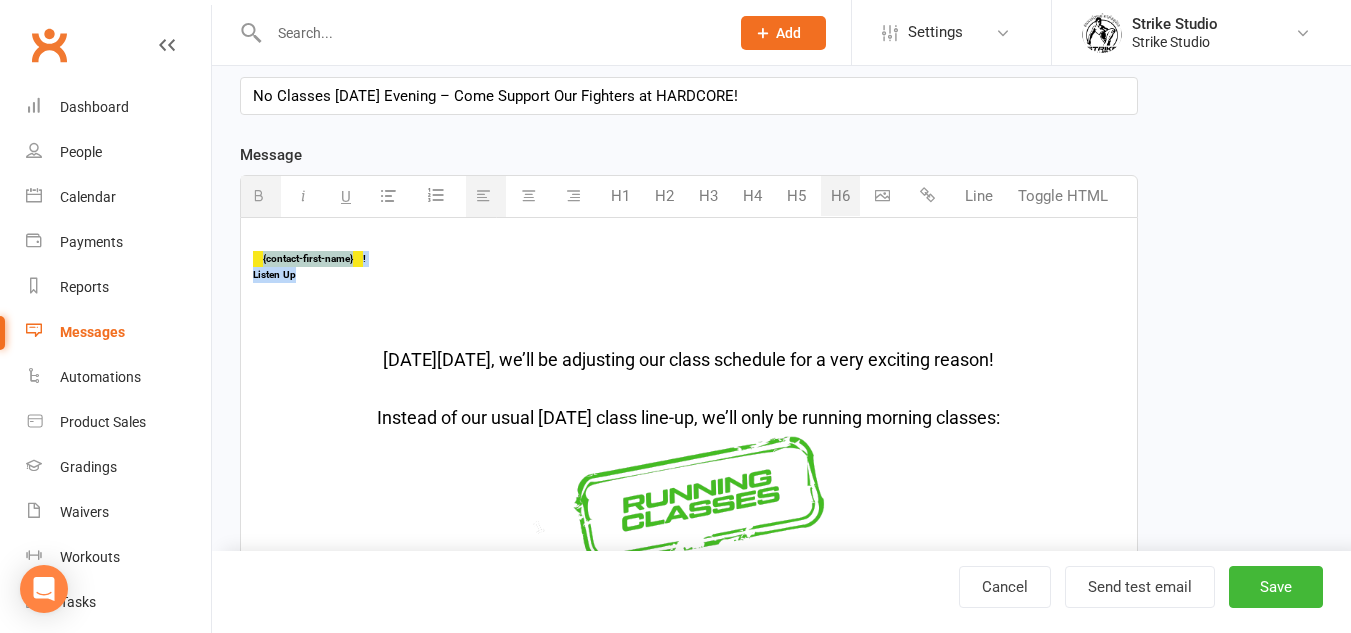 drag, startPoint x: 411, startPoint y: 285, endPoint x: 244, endPoint y: 259, distance: 169.01184 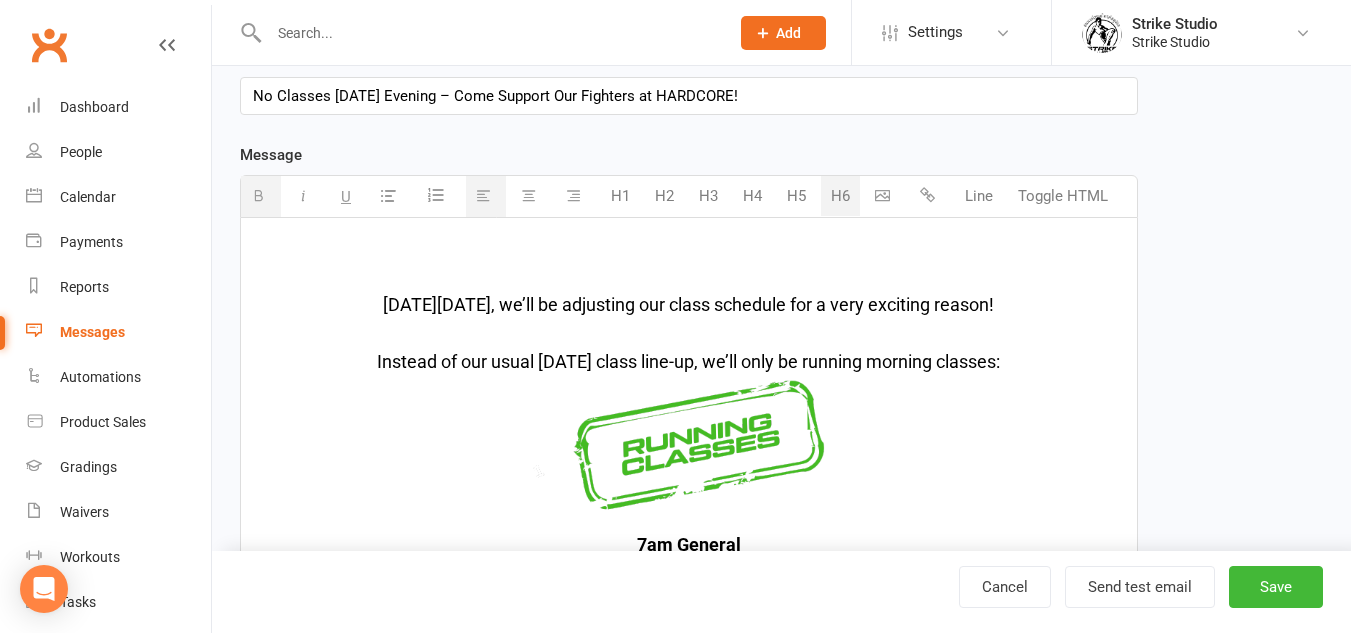 click on "[DATE][DATE], we’ll be adjusting our class schedule for a very exciting reason!" at bounding box center [689, 305] 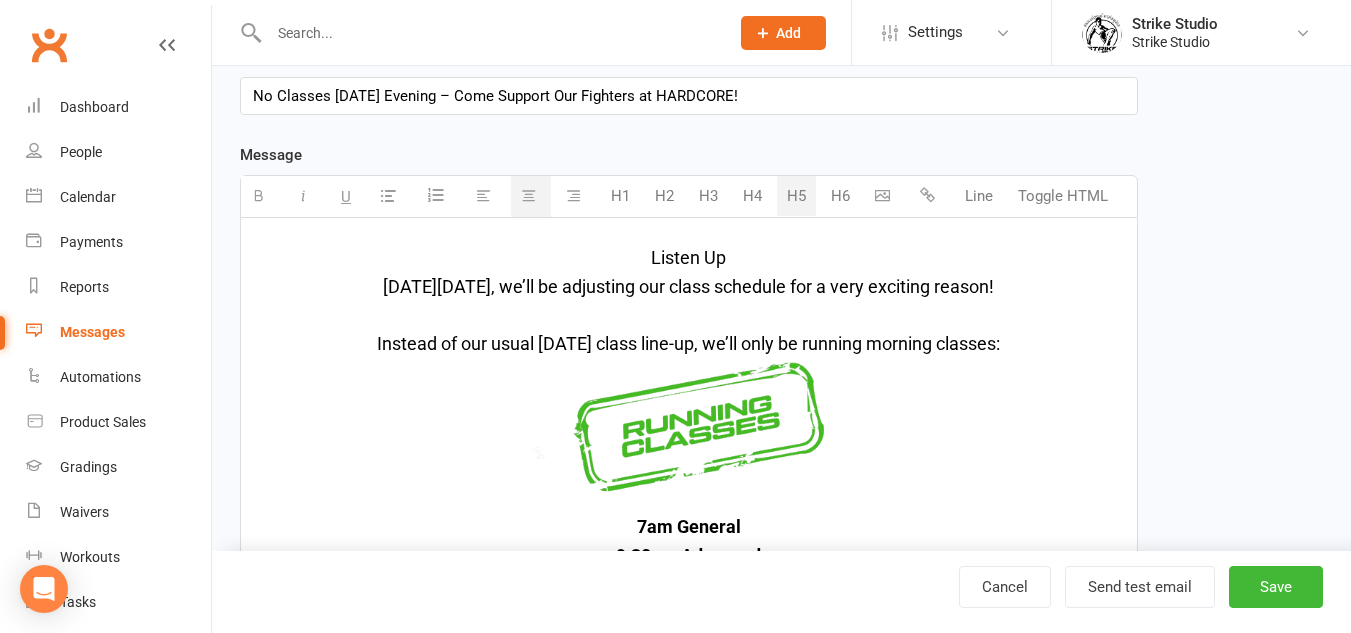 click on "Listen Up  [DATE][DATE], we’ll be adjusting our class schedule for a very exciting reason!" at bounding box center (689, 273) 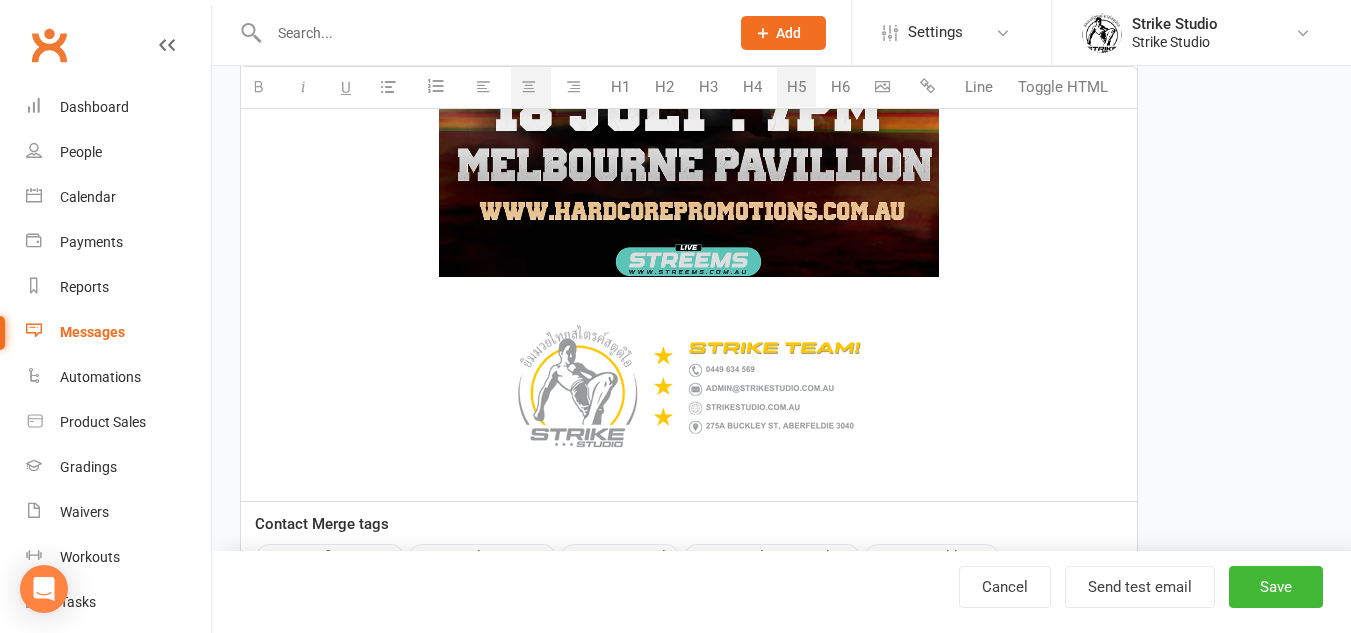 scroll, scrollTop: 2808, scrollLeft: 0, axis: vertical 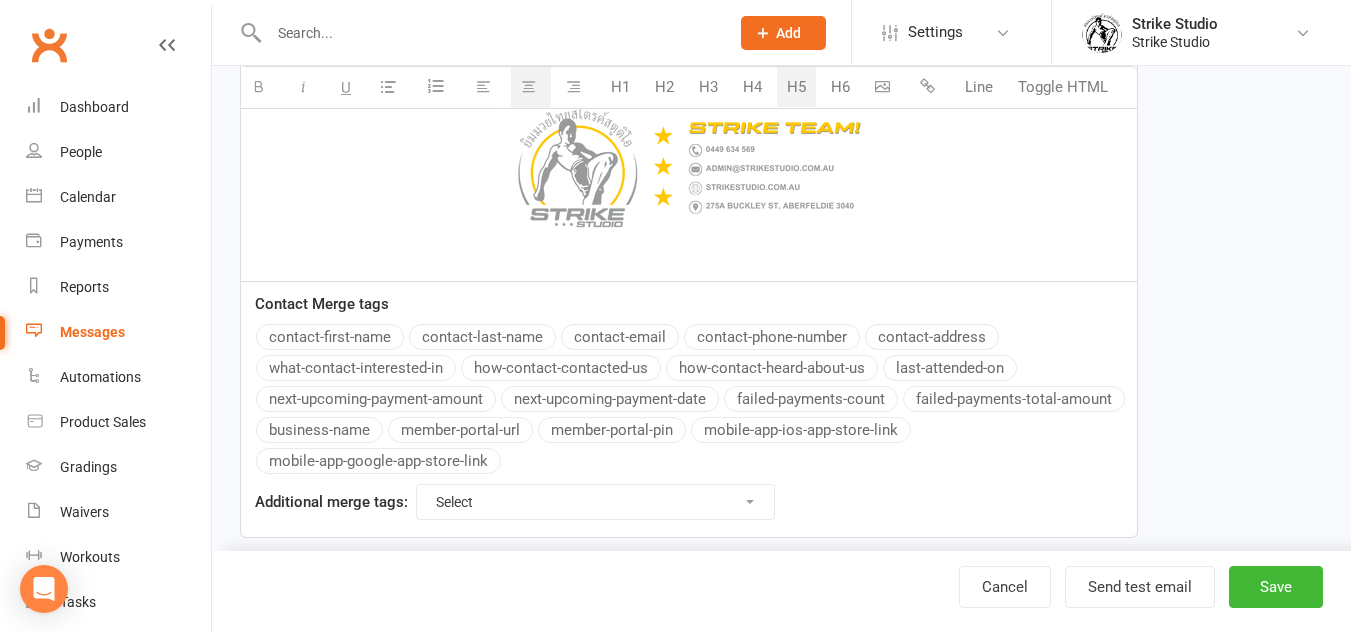 click on "contact-first-name" at bounding box center (330, 337) 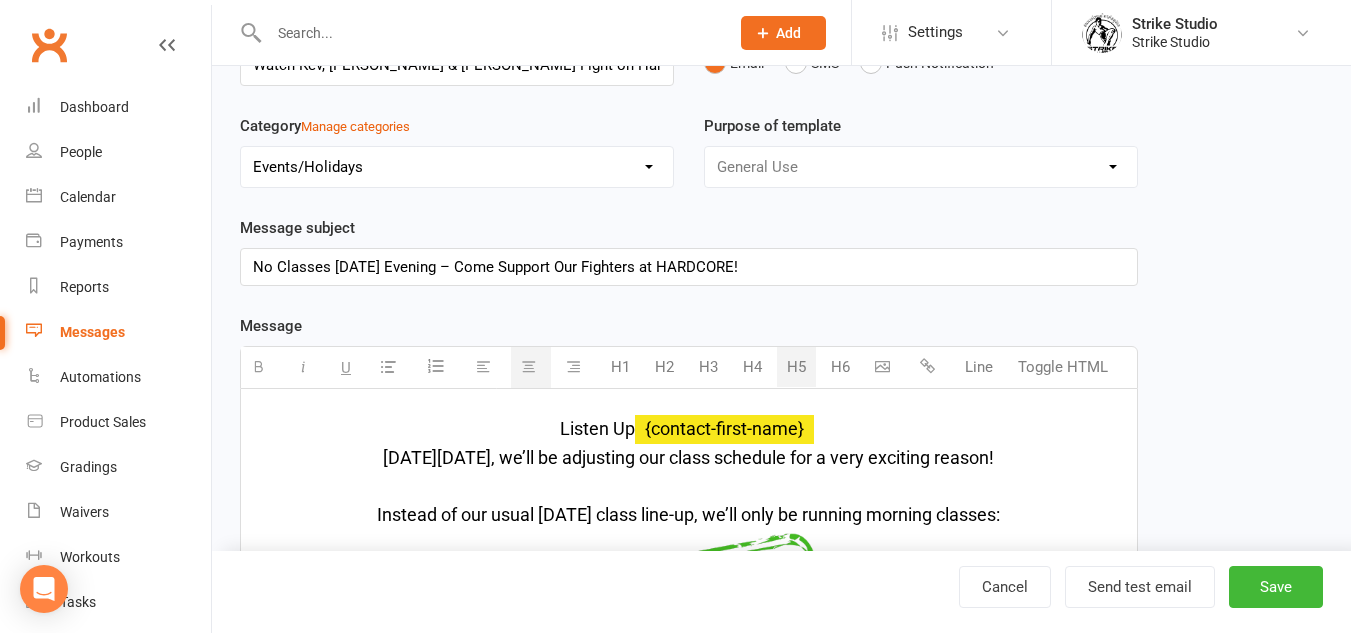 scroll, scrollTop: 300, scrollLeft: 0, axis: vertical 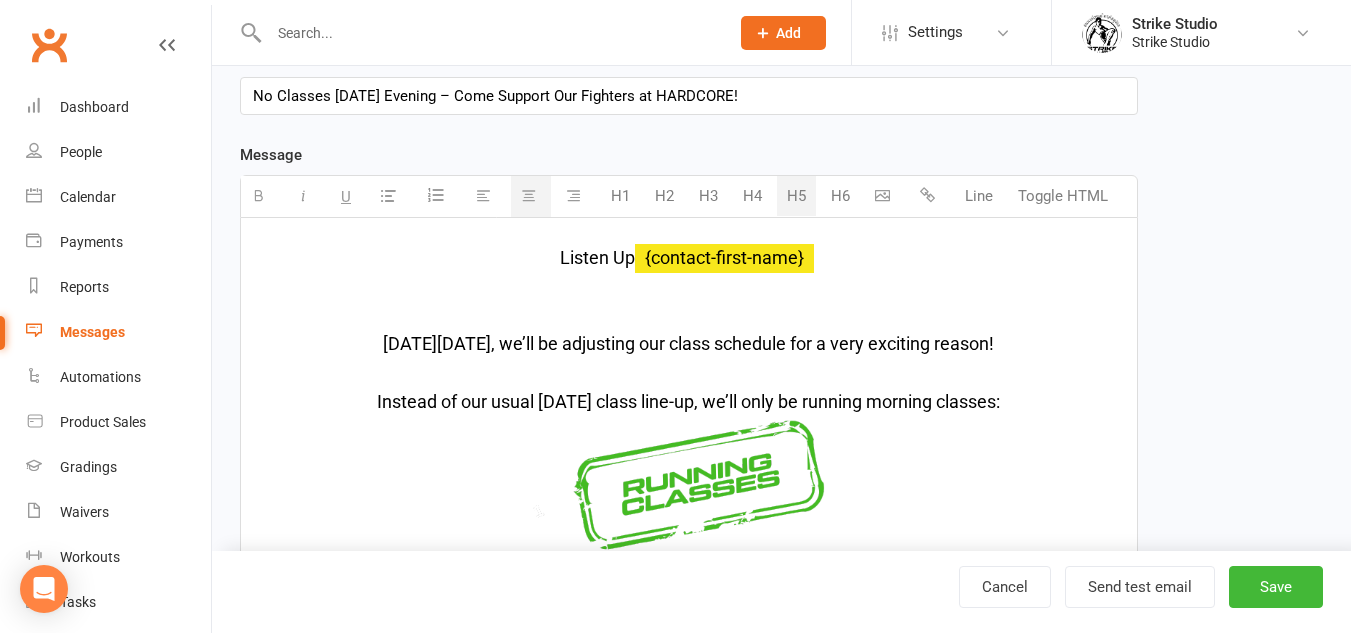 click at bounding box center [885, 196] 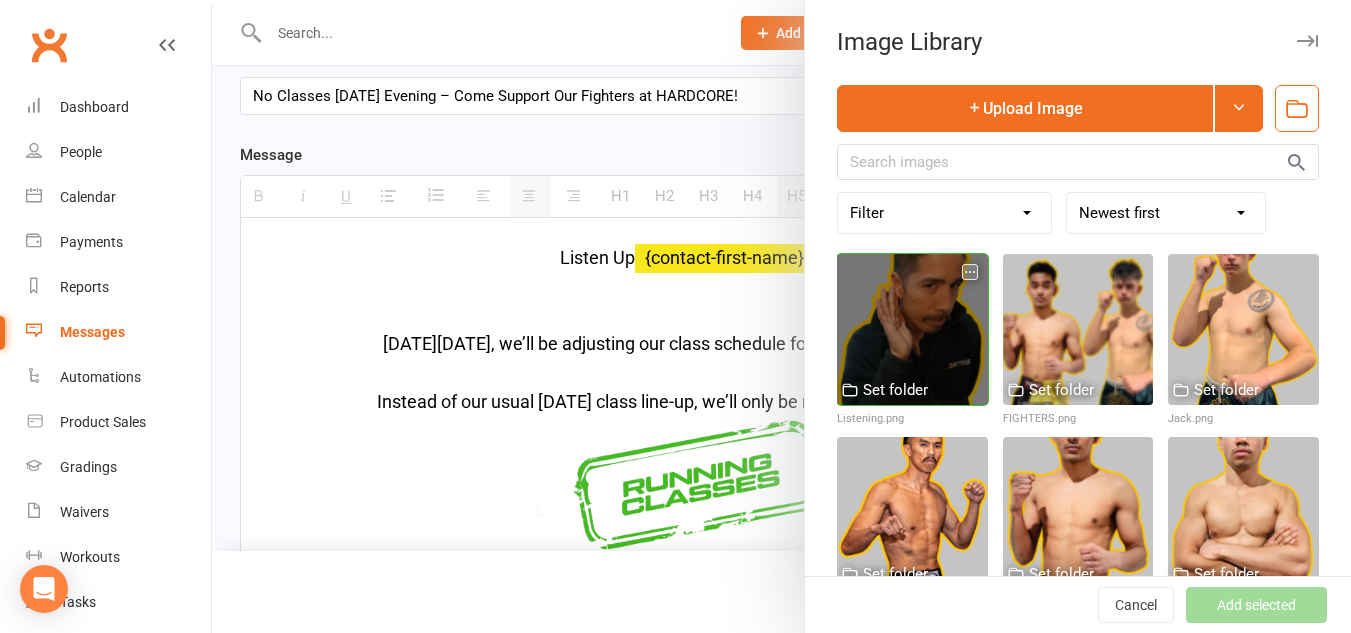 click at bounding box center (912, 329) 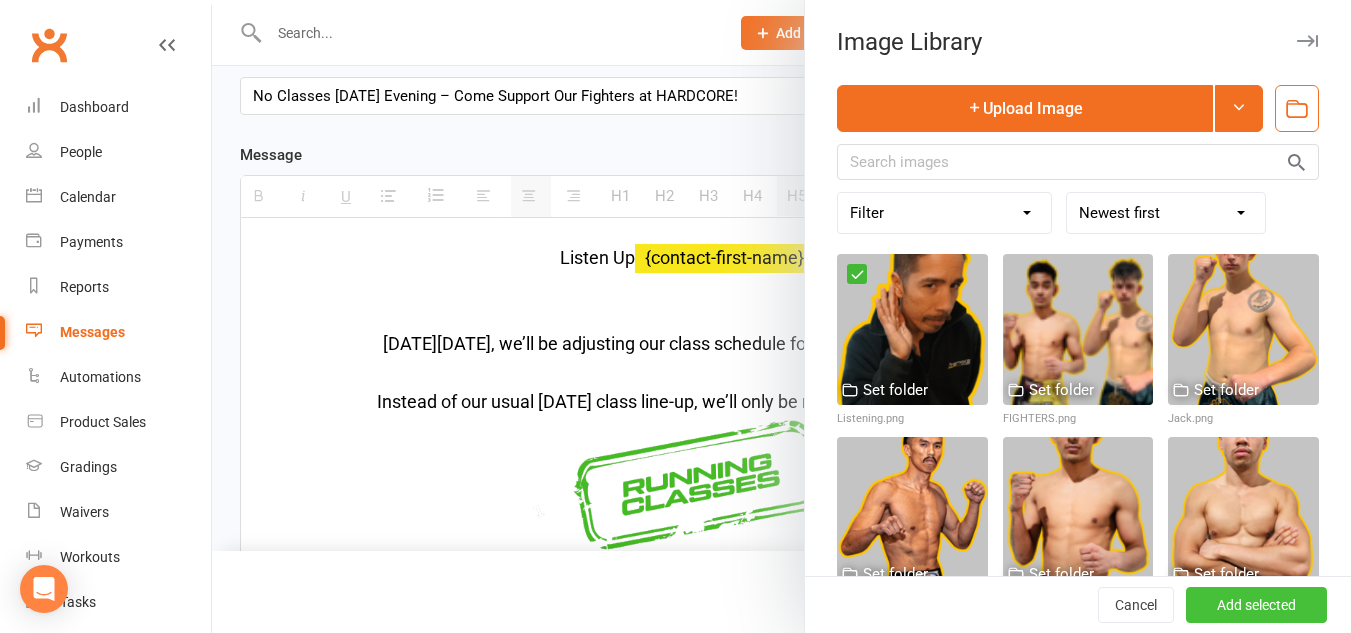 click on "Add selected" at bounding box center [1256, 605] 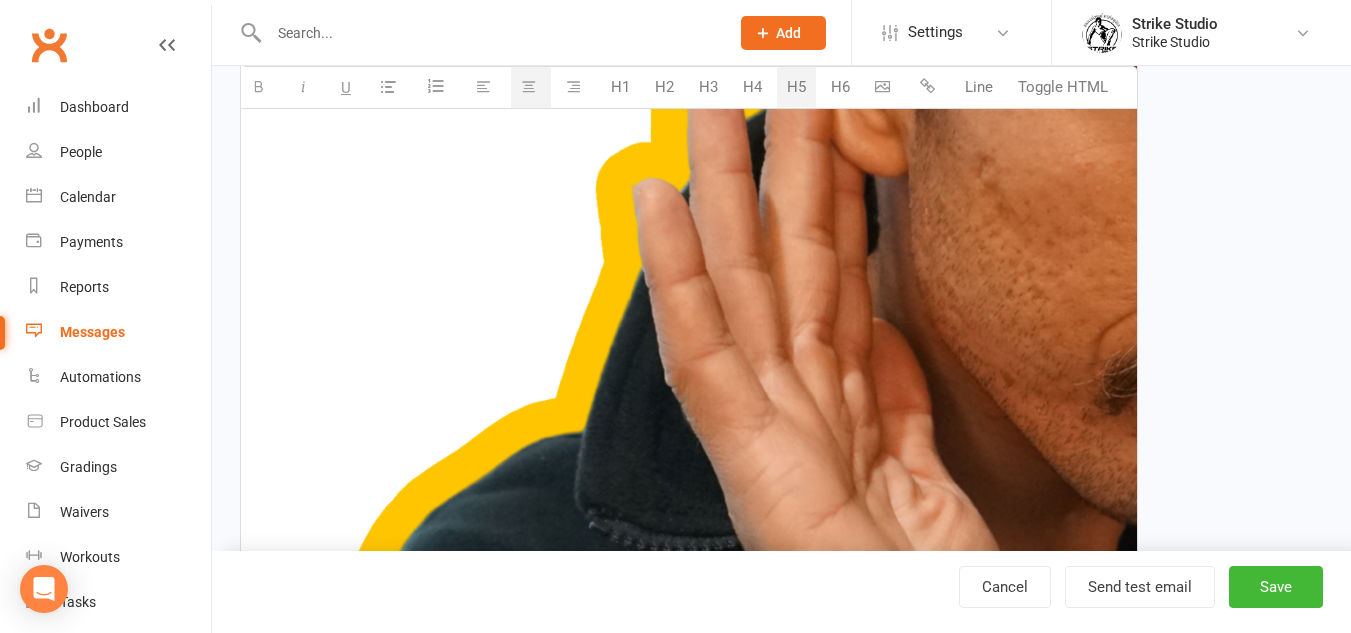 click at bounding box center [1005, 491] 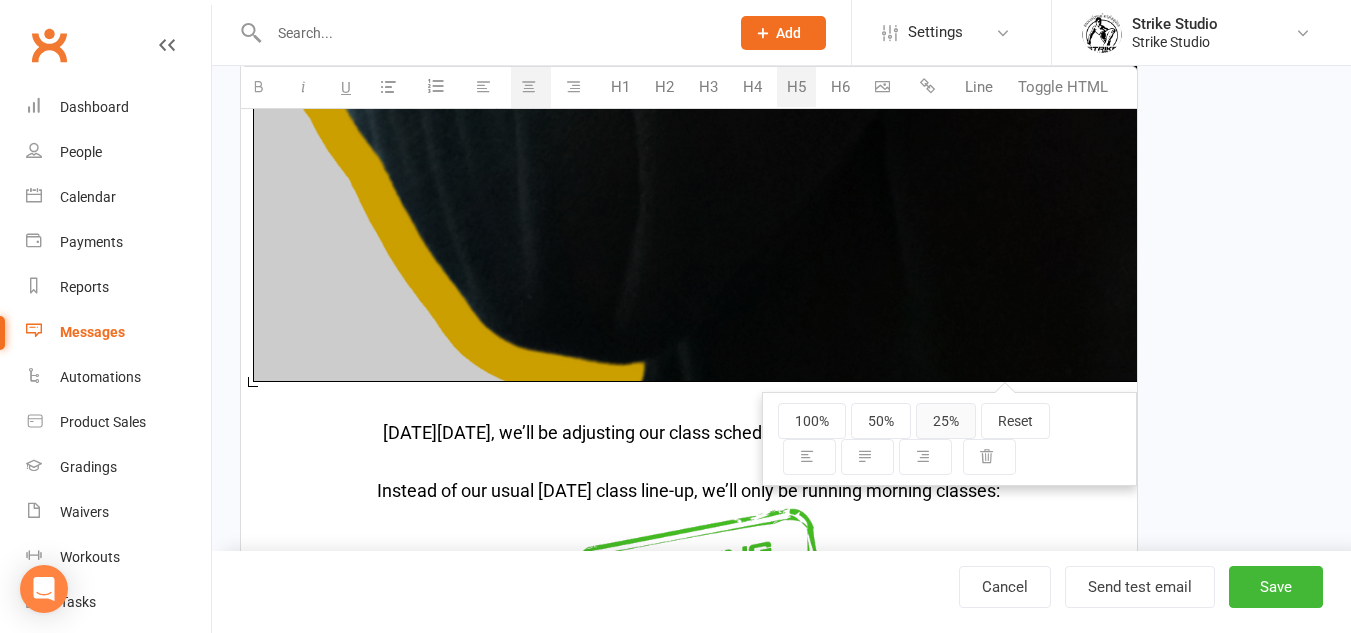 click on "25%" at bounding box center [946, 421] 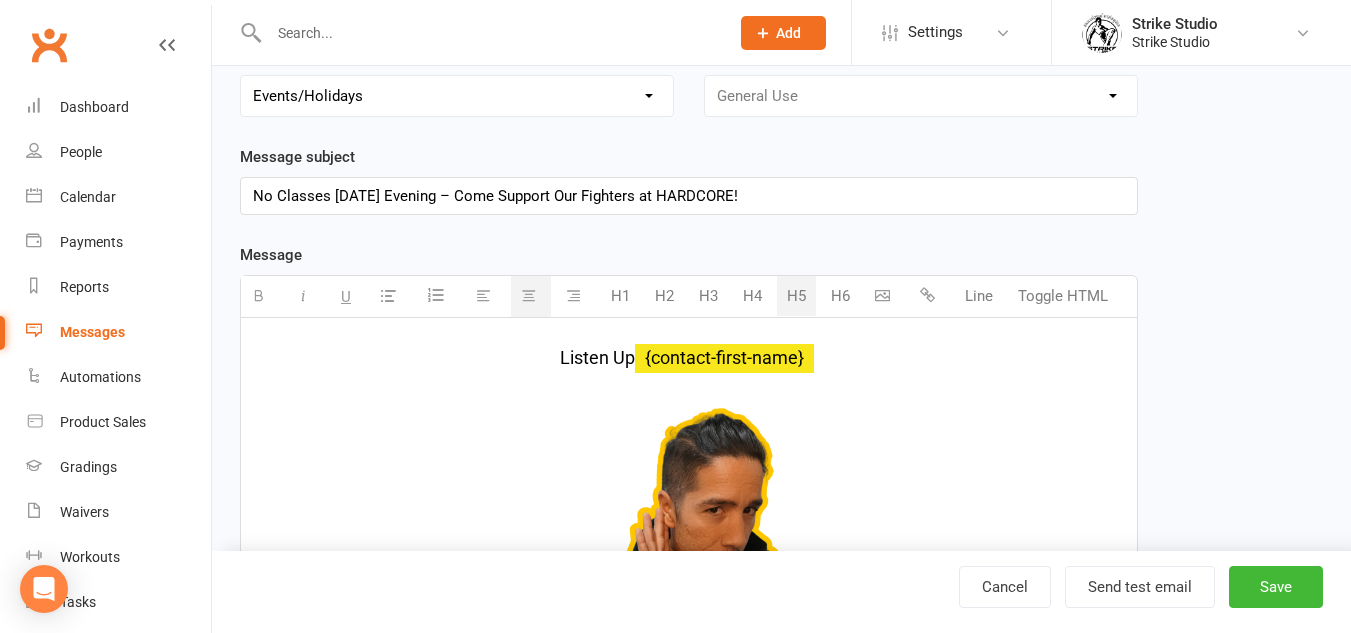 click on "Listen Up  {contact-first-name}   [DATE][DATE], we’ll be adjusting our class schedule for a very exciting reason!" at bounding box center [689, 564] 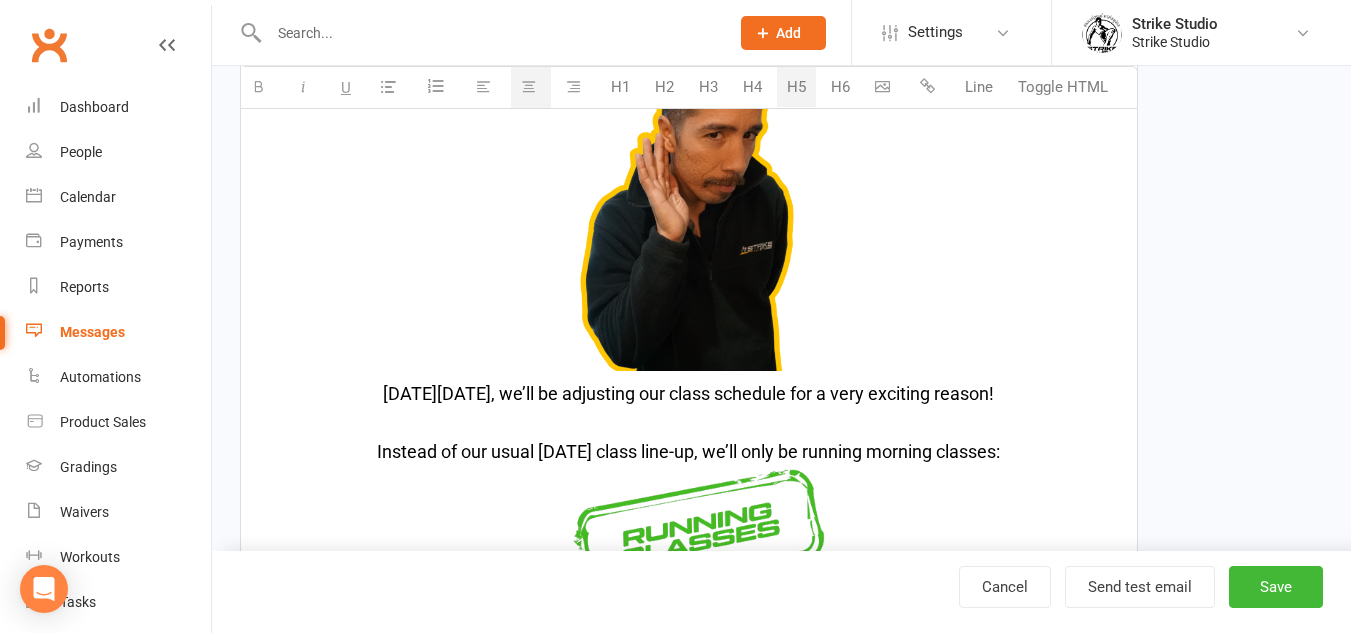 scroll, scrollTop: 600, scrollLeft: 0, axis: vertical 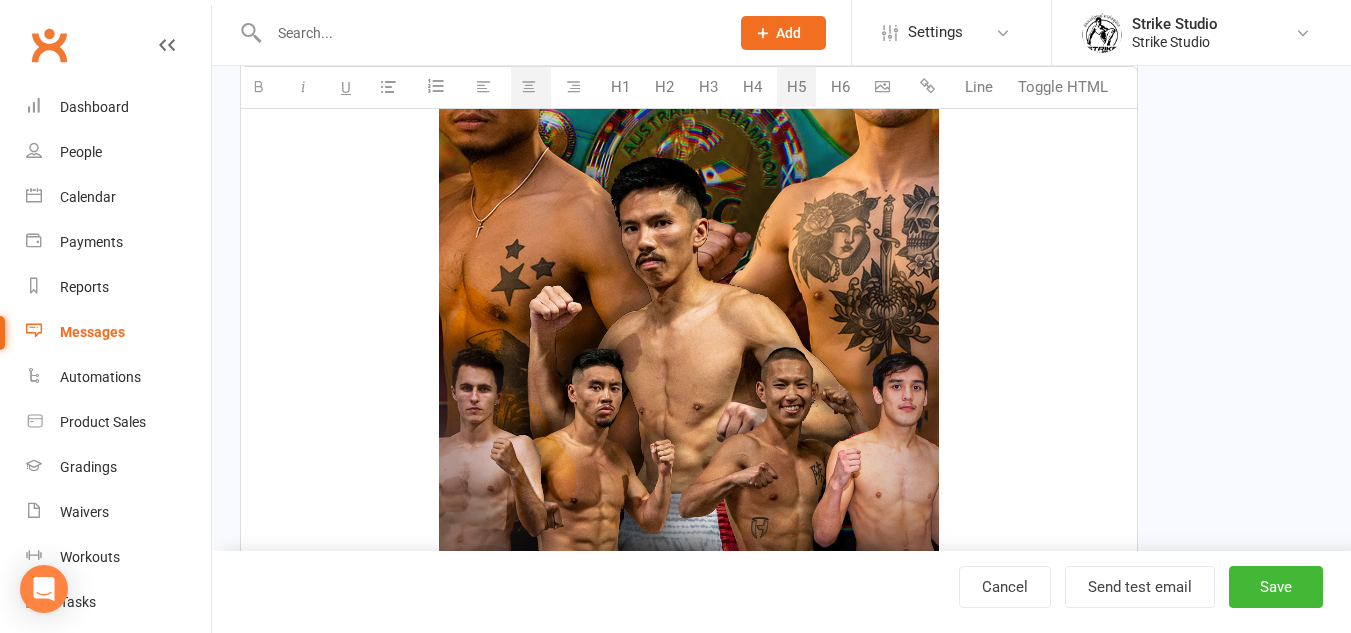 click at bounding box center [689, 320] 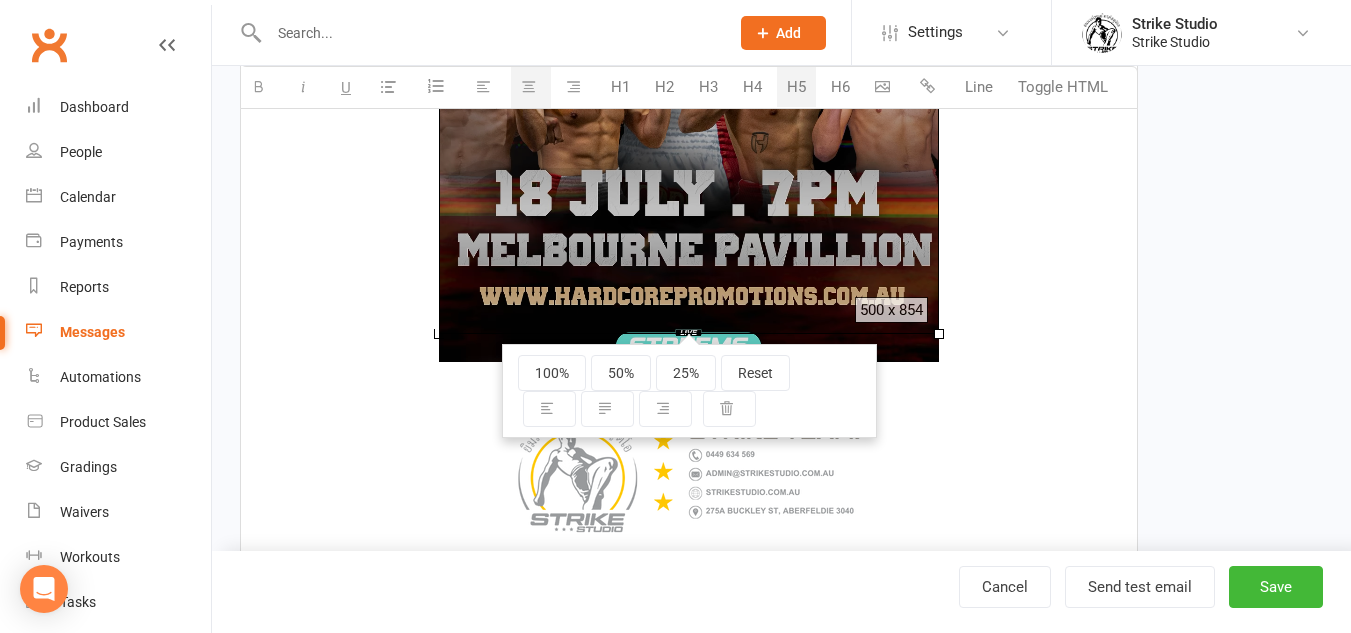 scroll, scrollTop: 3000, scrollLeft: 0, axis: vertical 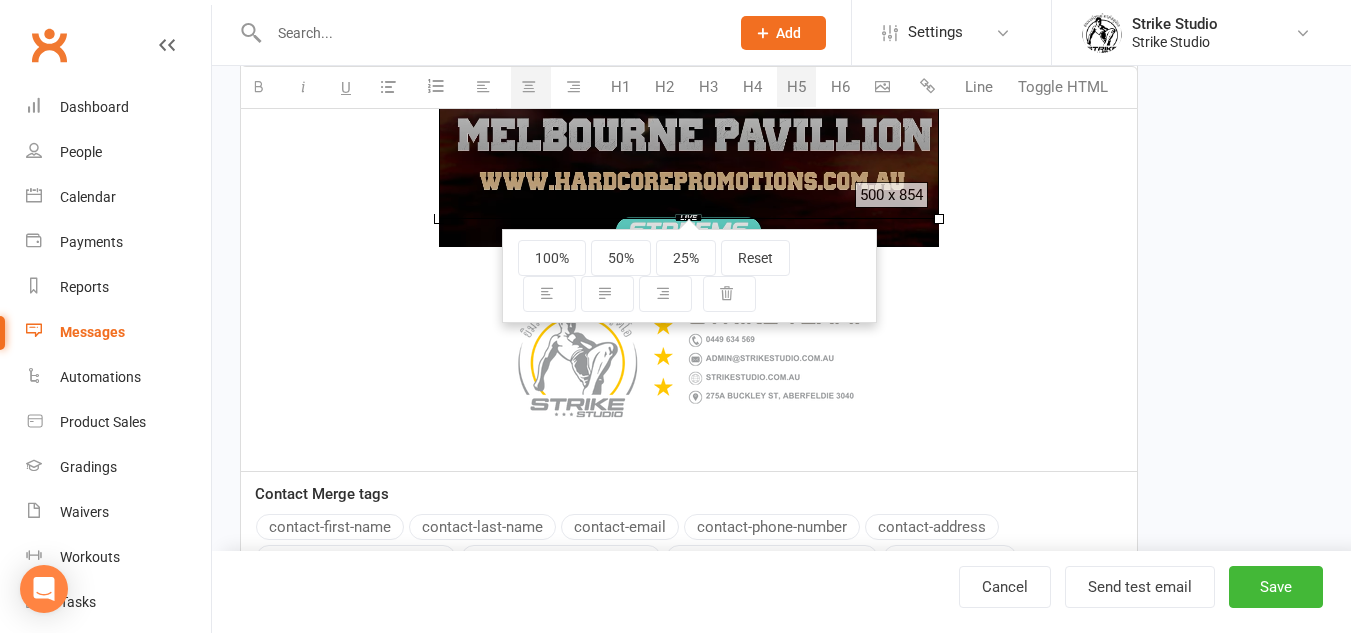 click at bounding box center (689, 360) 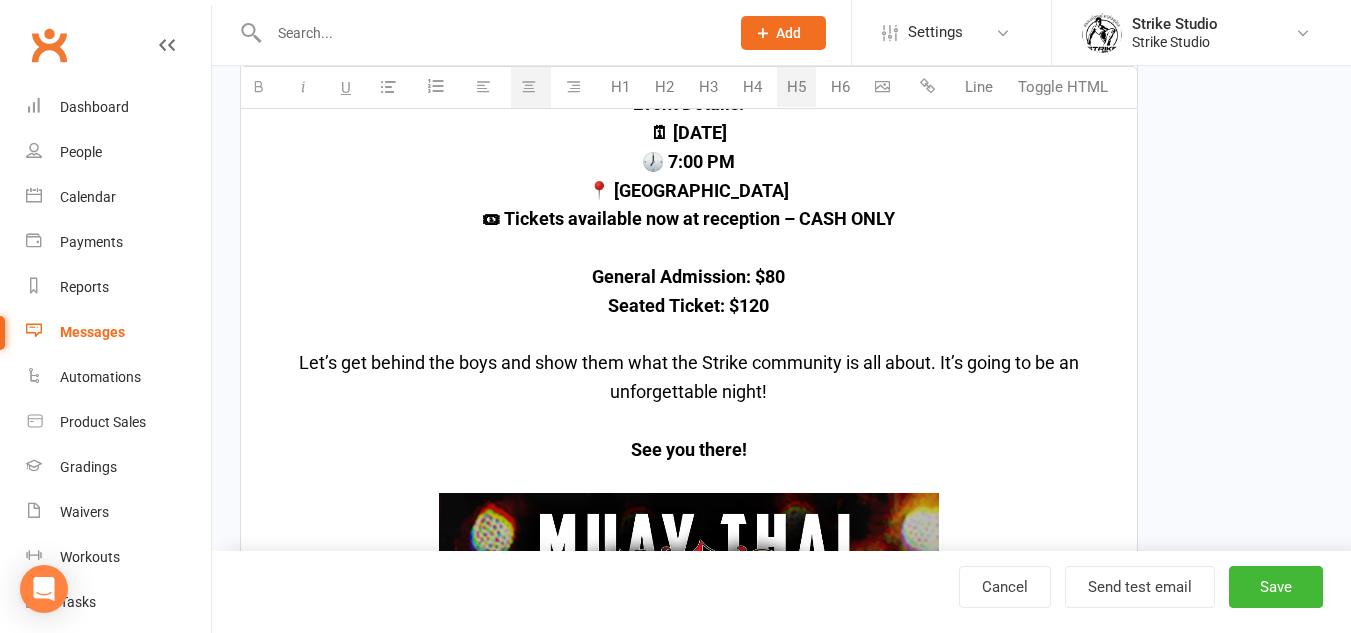 scroll, scrollTop: 1800, scrollLeft: 0, axis: vertical 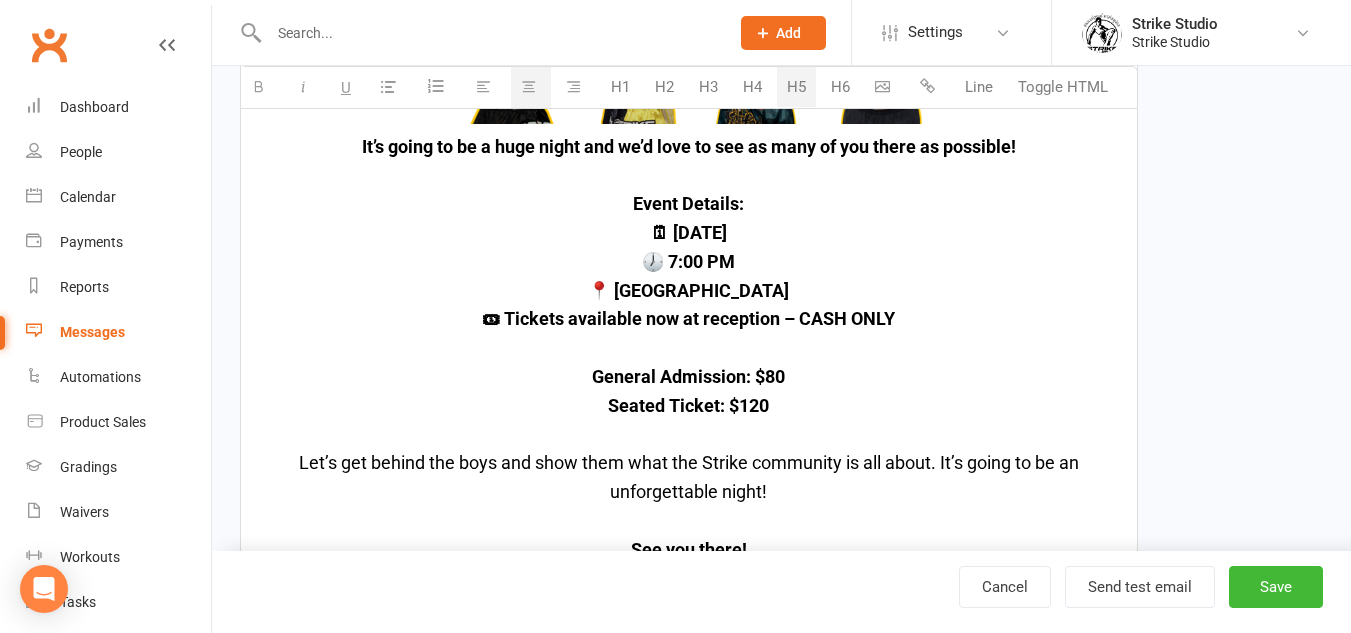 click on "Seated Ticket: $120" at bounding box center [689, 406] 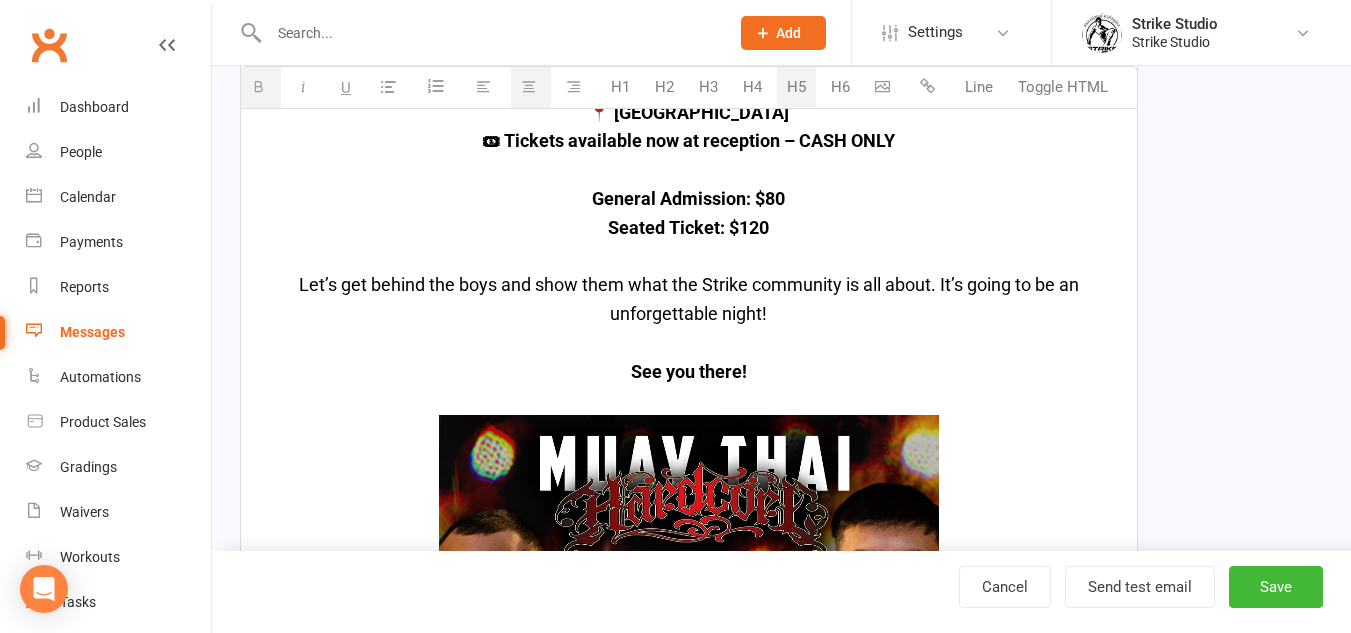scroll, scrollTop: 2000, scrollLeft: 0, axis: vertical 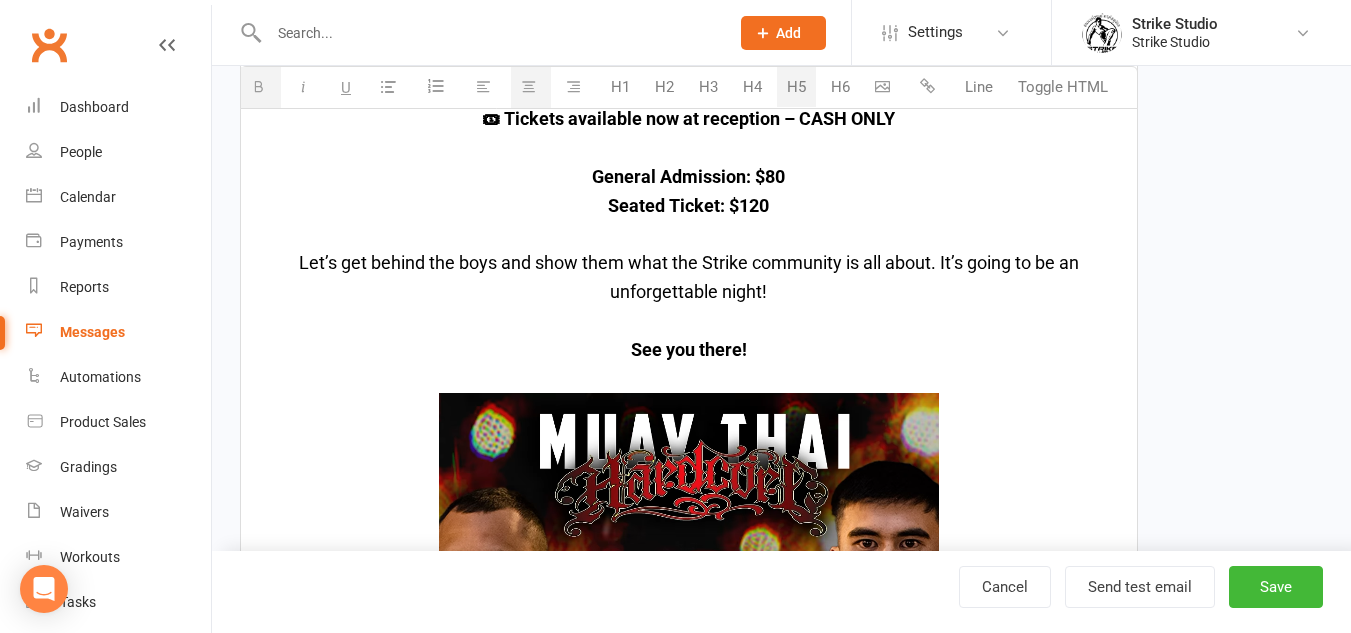 click on "Let’s get behind the boys and show them what the Strike community is all about. It’s going to be an unforgettable night!" at bounding box center [689, 278] 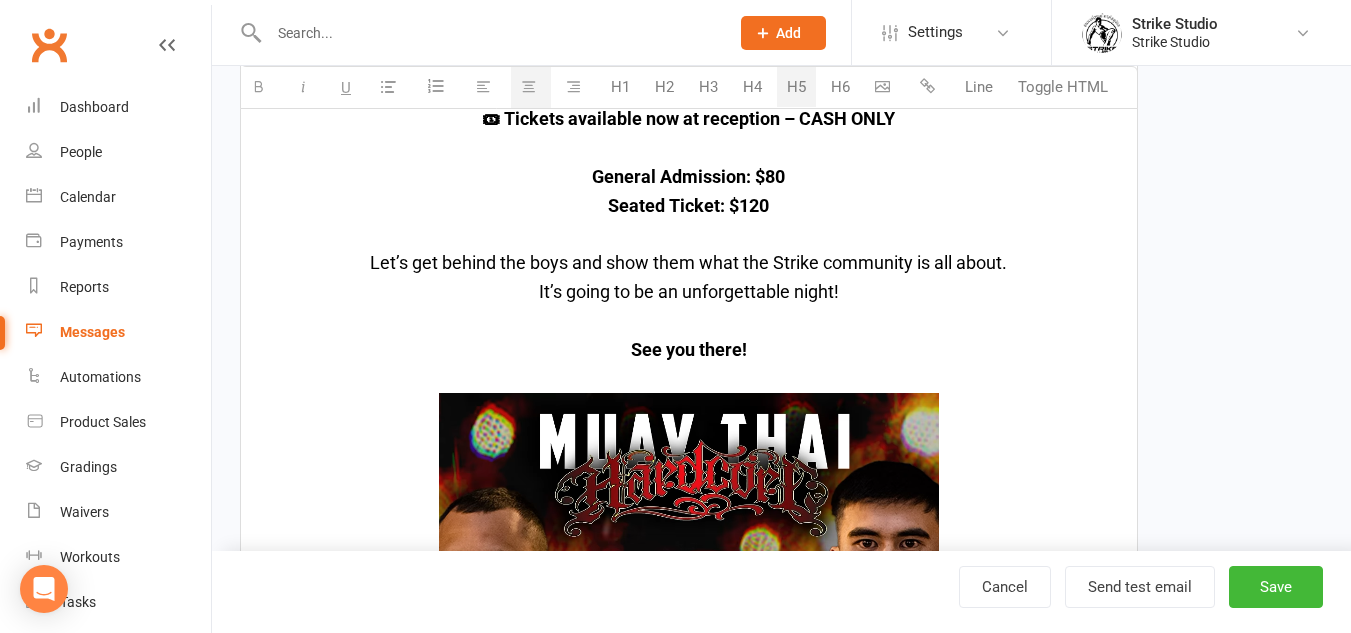 click on "See you there!" at bounding box center [689, 350] 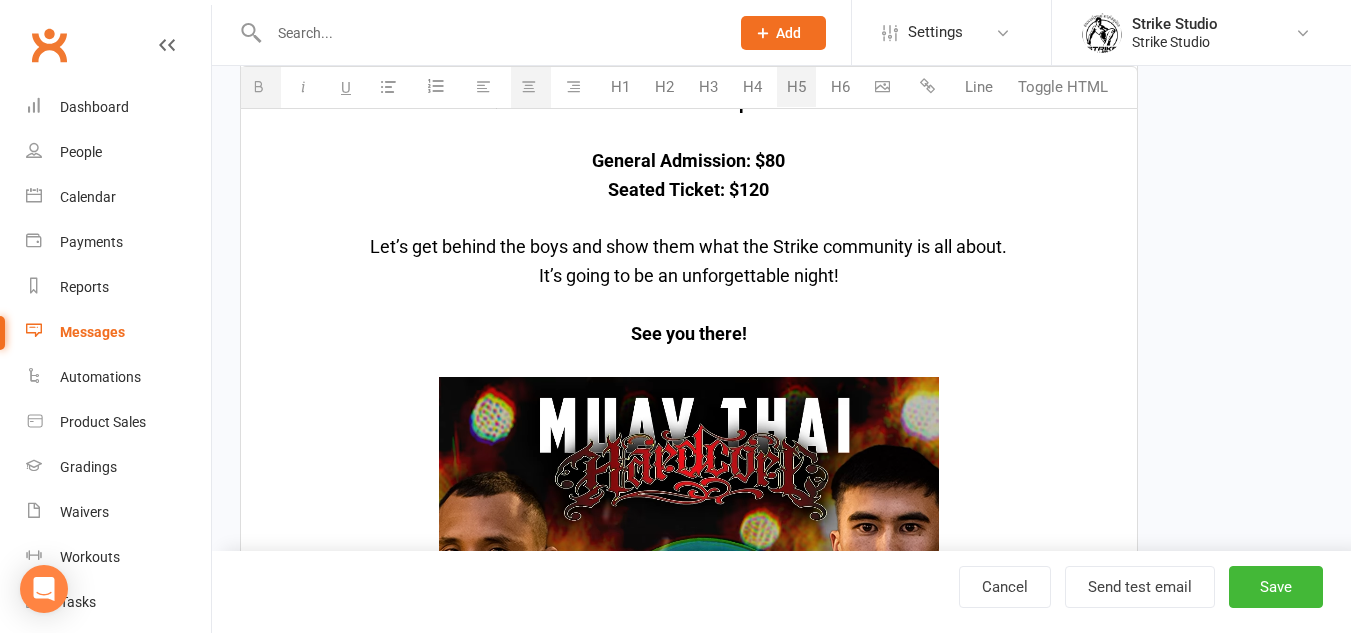 scroll, scrollTop: 2600, scrollLeft: 0, axis: vertical 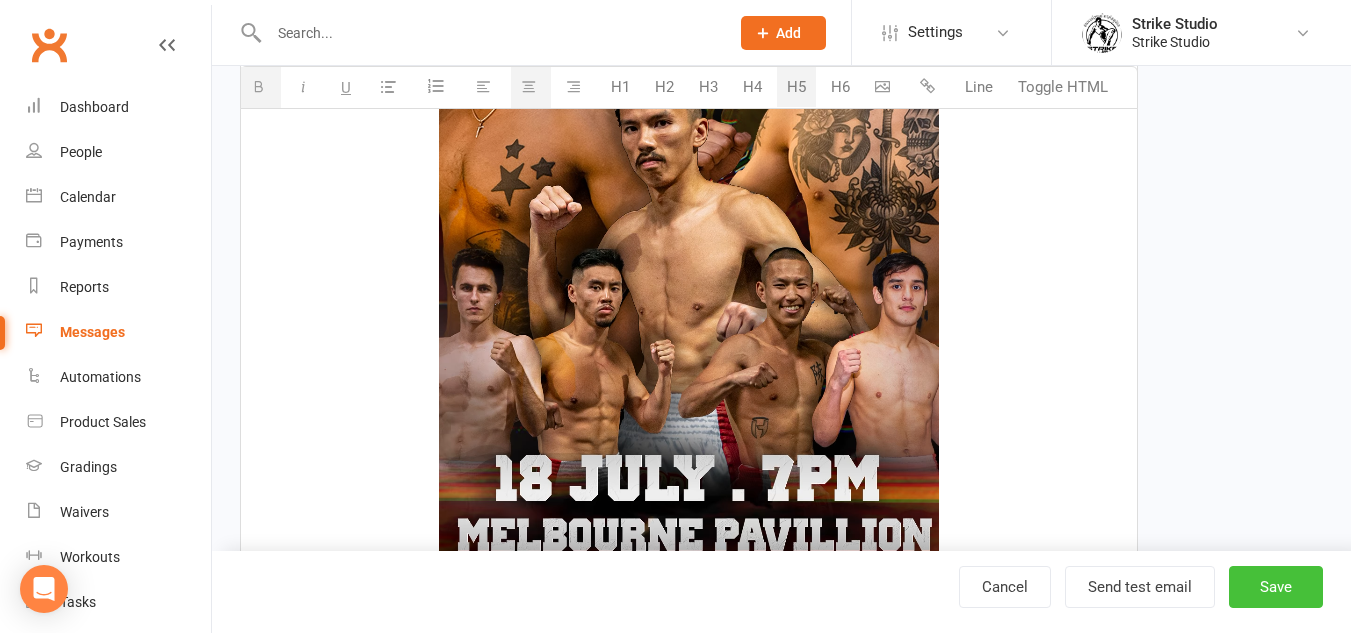 click on "Save" at bounding box center (1276, 587) 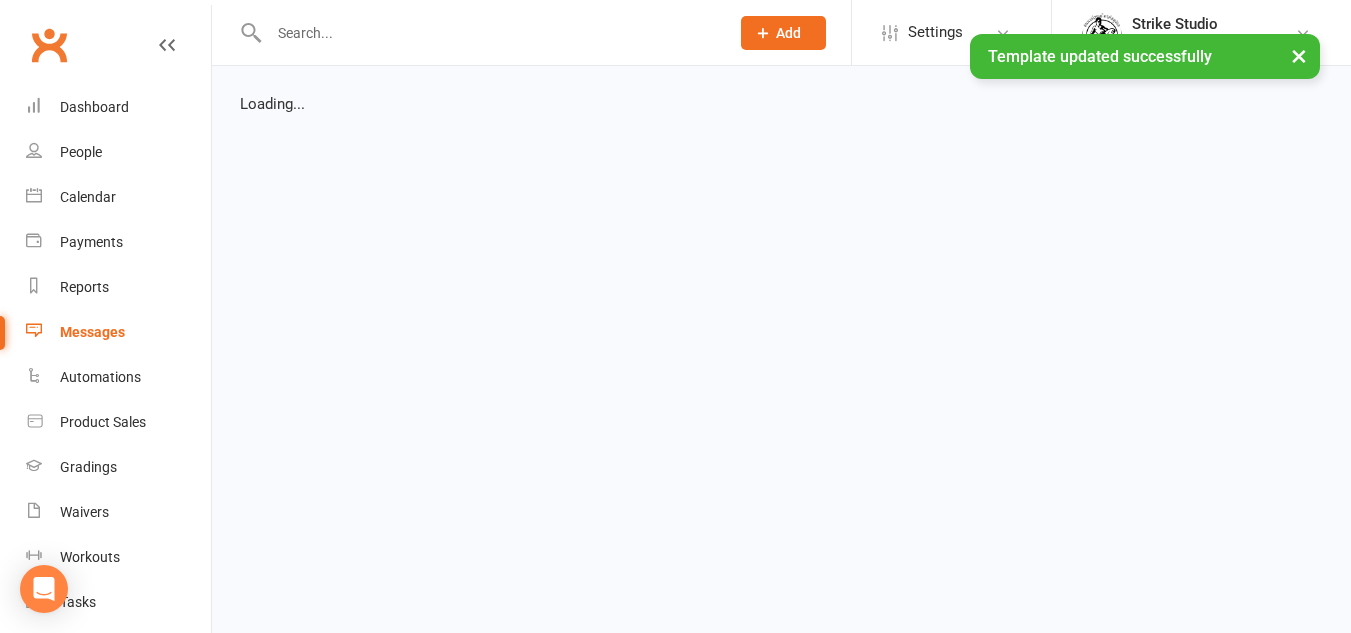 select on "list" 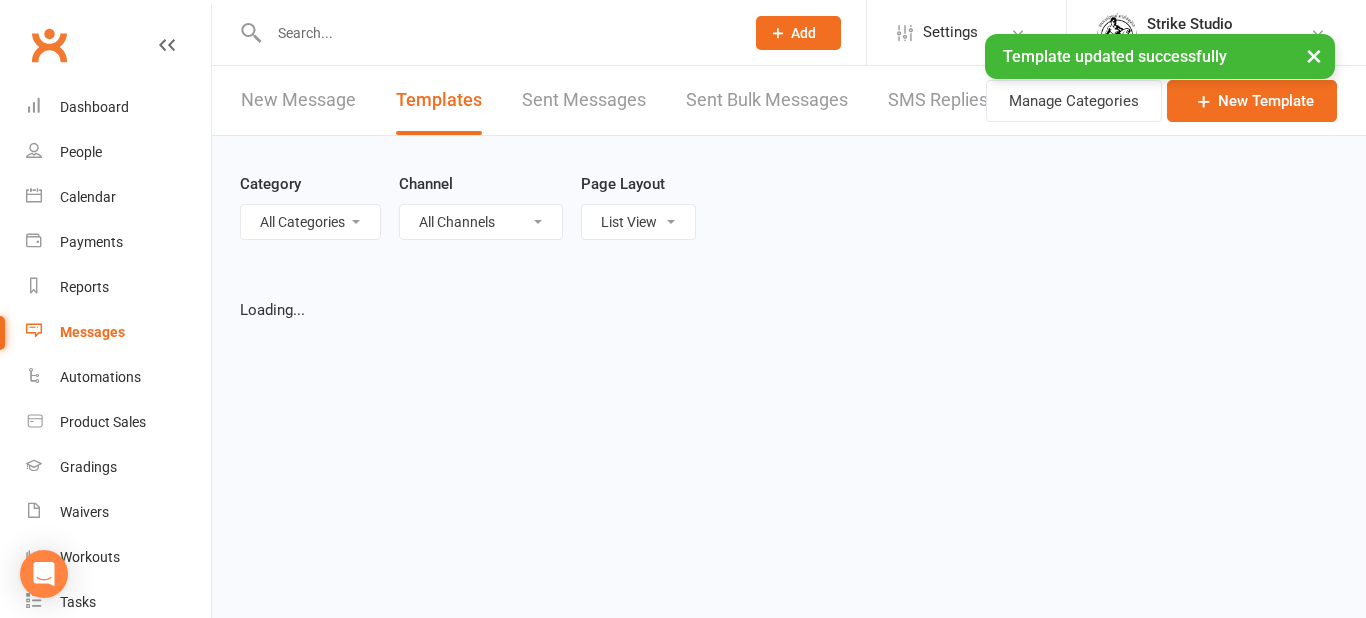 select on "100" 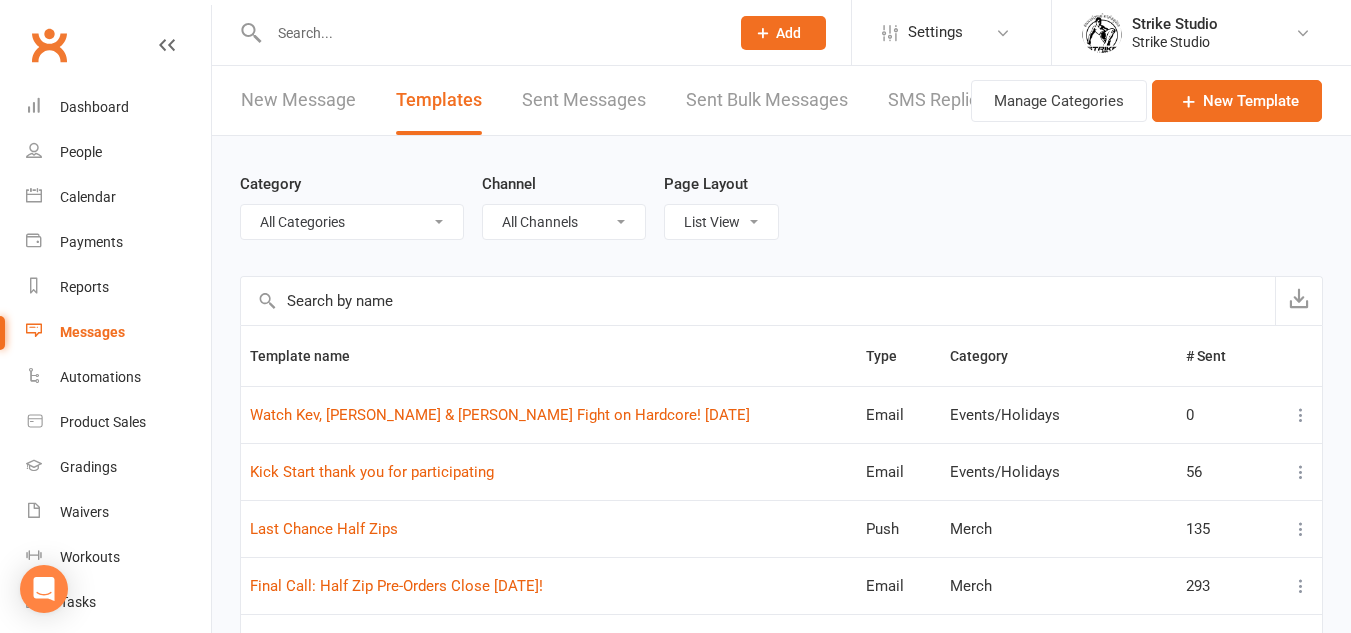 click on "Watch Kev, [PERSON_NAME] & [PERSON_NAME] Fight on Hardcore! [DATE]" at bounding box center (549, 414) 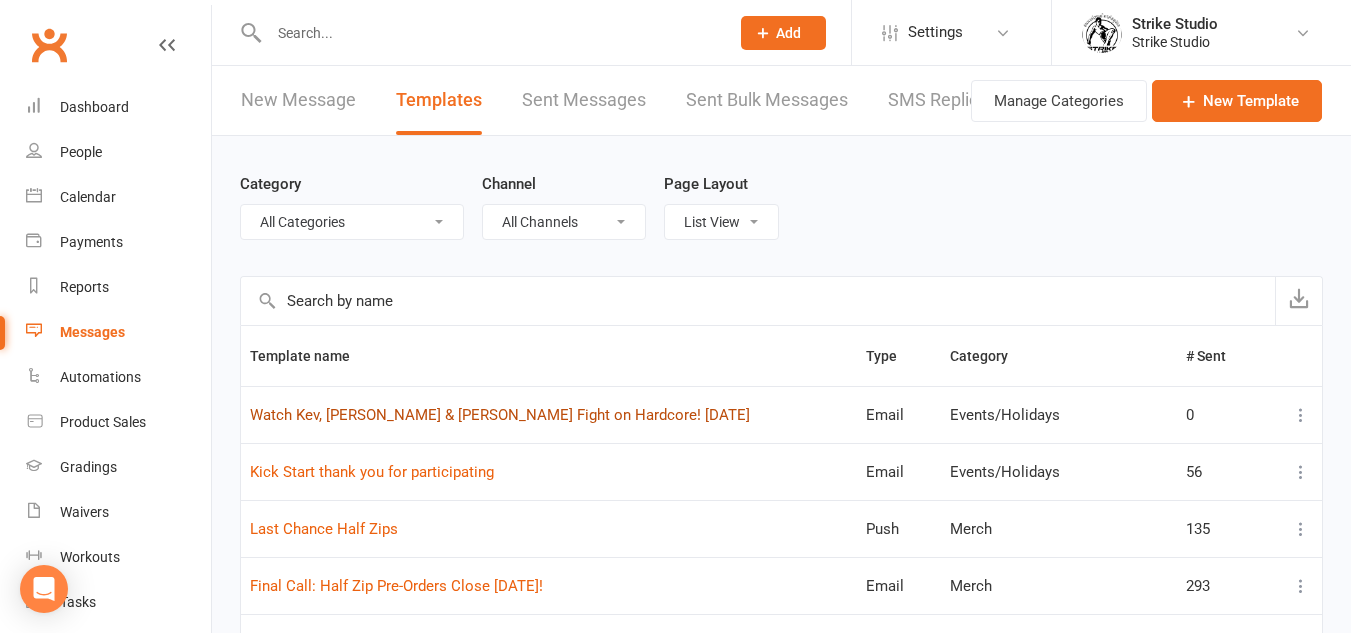 click on "Watch Kev, [PERSON_NAME] & [PERSON_NAME] Fight on Hardcore! [DATE]" at bounding box center [500, 415] 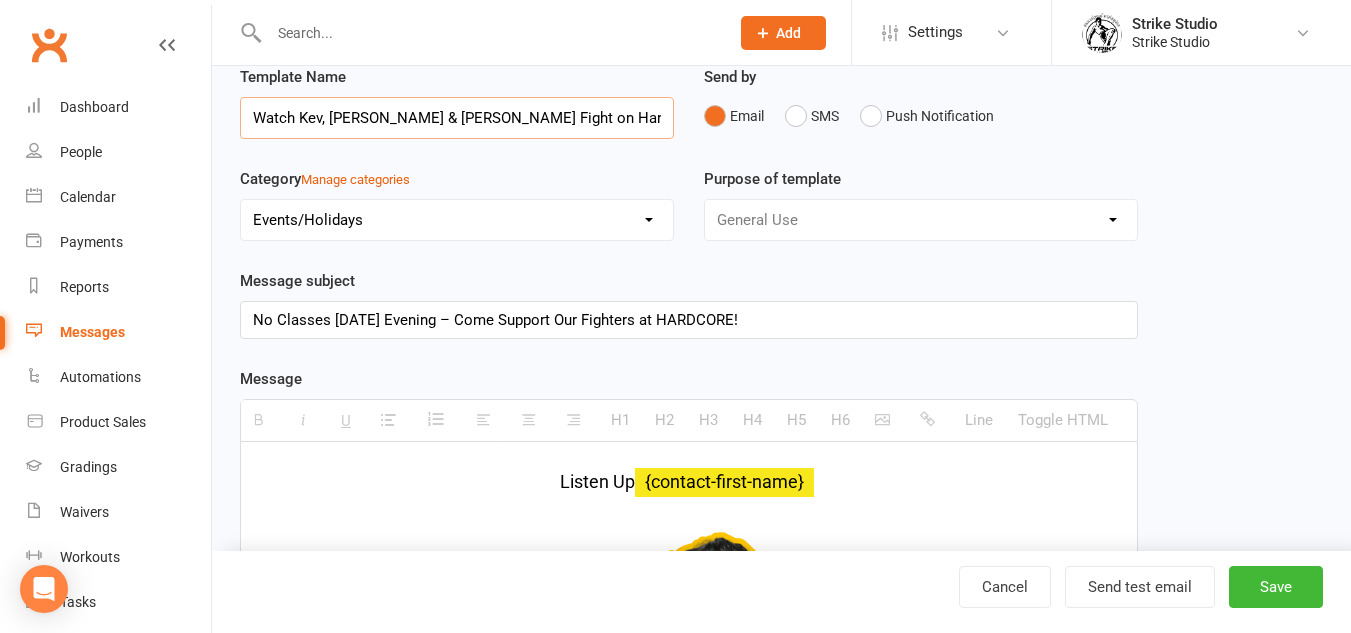 scroll, scrollTop: 200, scrollLeft: 0, axis: vertical 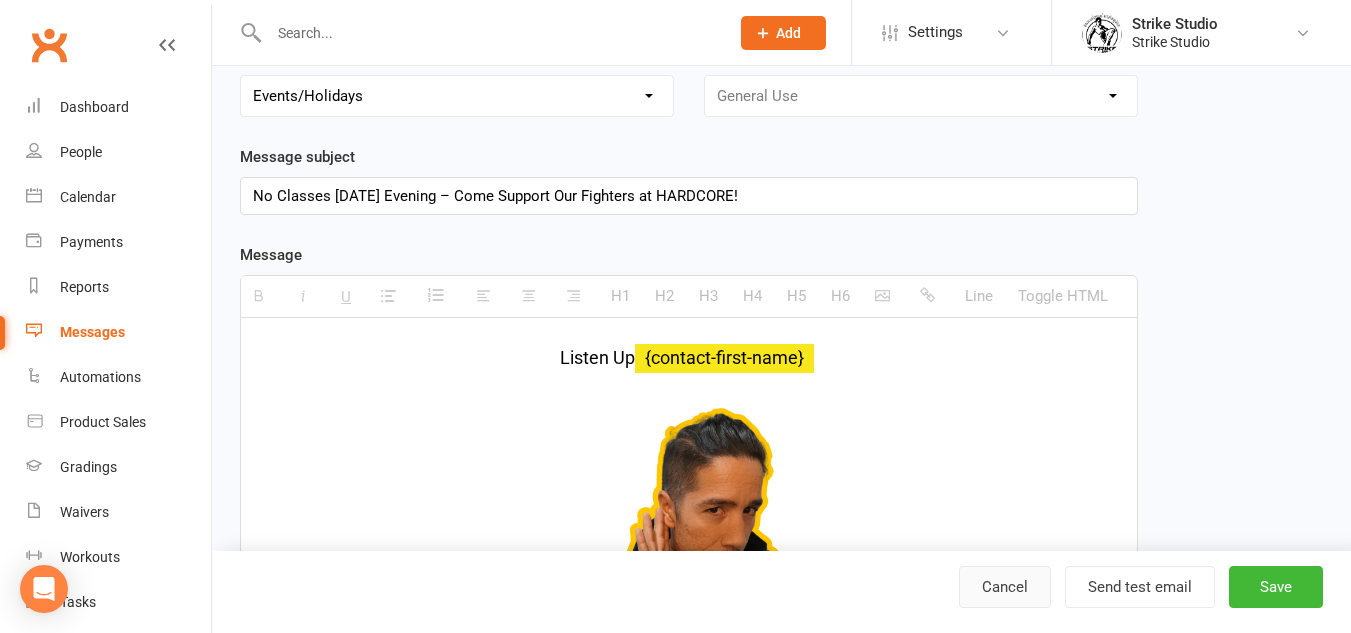 click on "Cancel" at bounding box center (1005, 587) 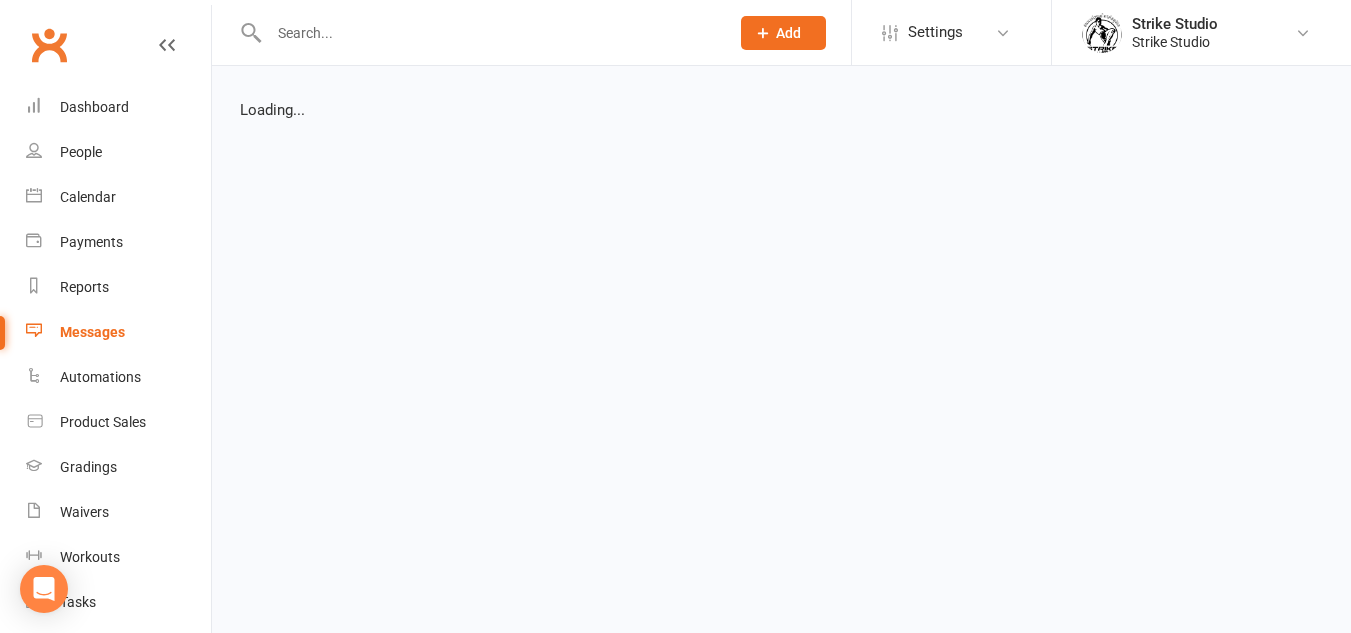 select on "list" 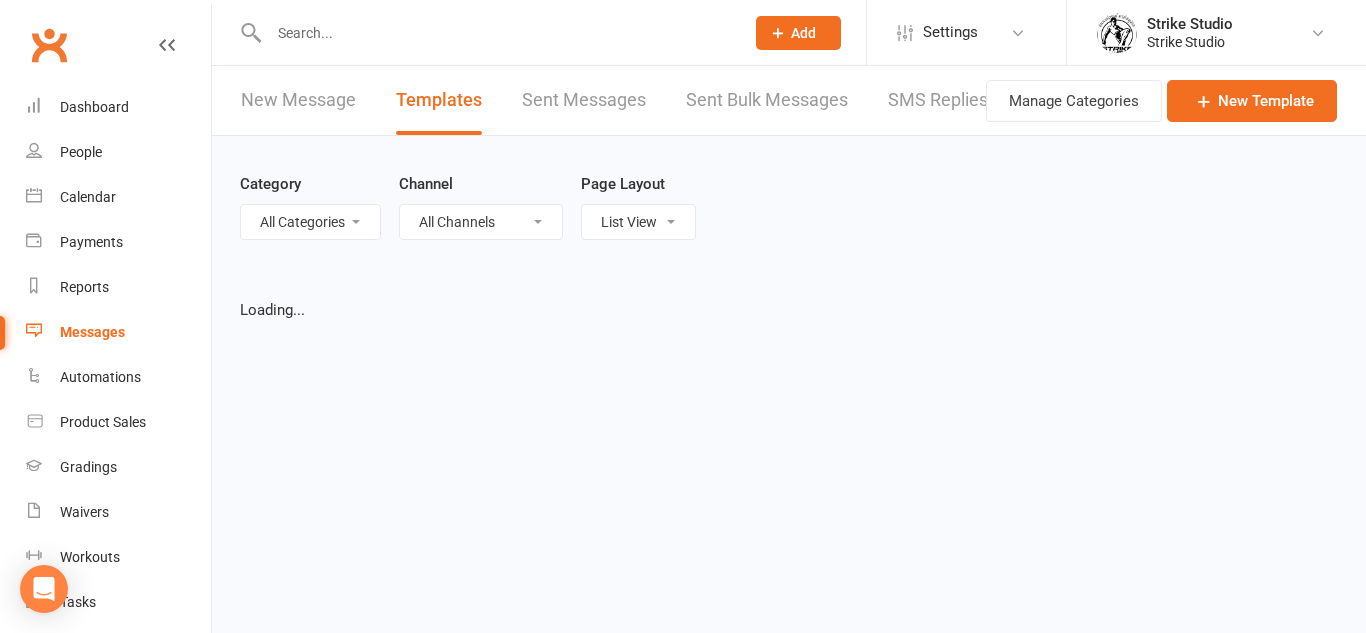 select on "100" 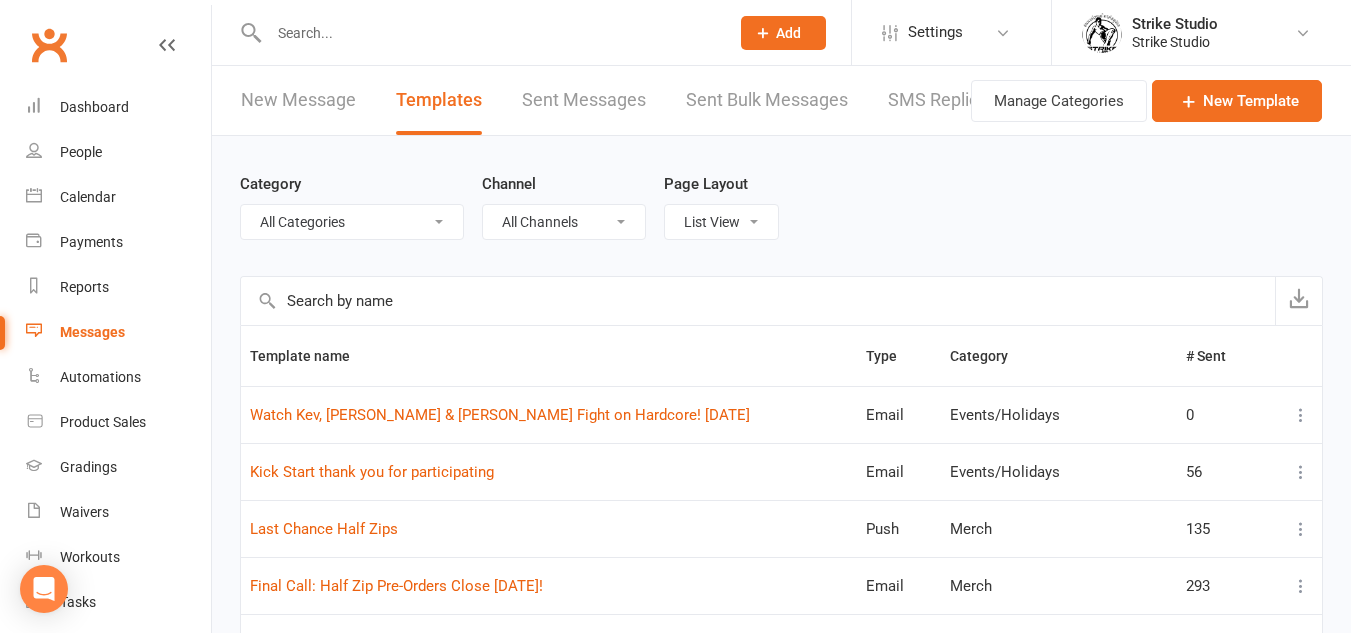 click on "New Message" at bounding box center (298, 100) 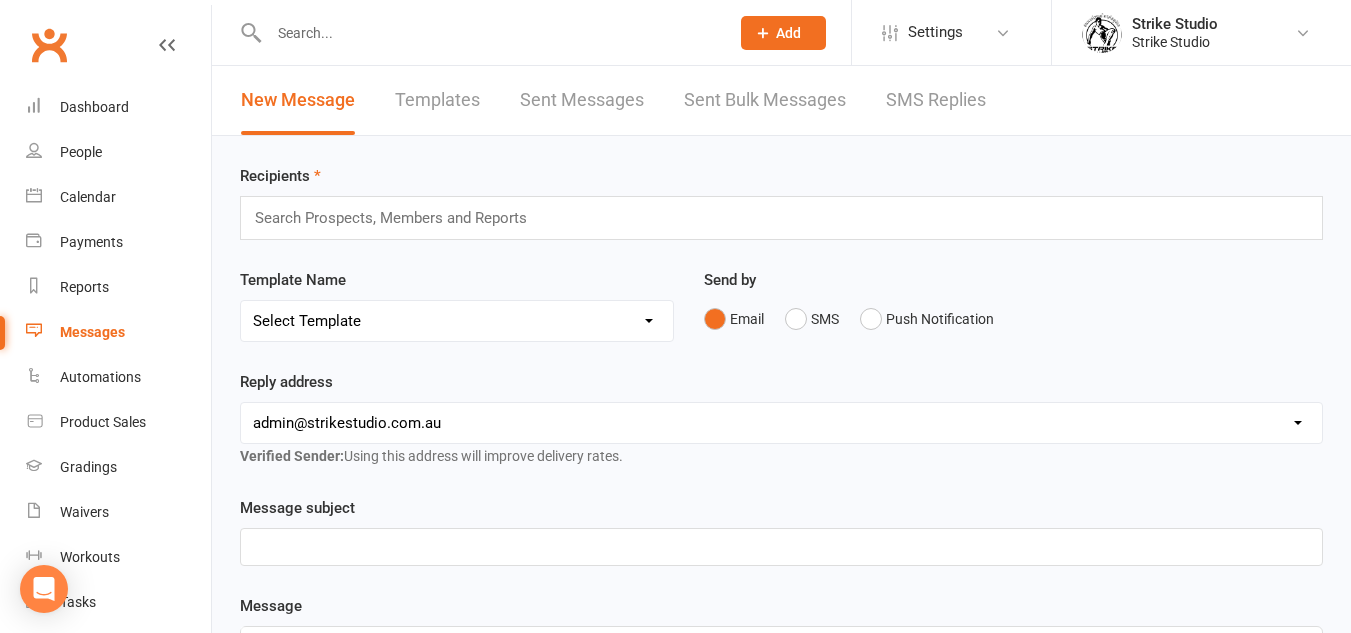click on "Select Template [Email] Booking system (children) [Email] Christmas Party *reminder* [Email] [PERSON_NAME] fight notification [Email] [PERSON_NAME]'s fight Pride [DATE] [Email] Follow Up Email [Email] Packing list ([GEOGRAPHIC_DATA]) [Email] [GEOGRAPHIC_DATA] Training program [Email] Thai Trip 2024 [Email] Thai Trip 2025 [Email] Thai Trip Feedback form [Email] Thai trip mailing list [Email] New Year's Special 2025 [Email] New Years Special Hooked Membership [Email] 10 Class Pass Expiry Reminder [Email] 10 class pass follow up [Email] Hammer House Trial Expiration [Email] Hammer House Week Trial [Email] Past Trials Follow Up Email [Email] Newsletter Email [Push Notification] Newsletter - June [Email] Final Call: Half Zip Pre-Orders Close [DATE]! [Push Notification] Half Zip Pre Order [Email] Half Zip Pre Order [Email] Hoodie Error [Push Notification] Last Chance Half Zips [Email] New Split Shorts [Email] Pre-Ordered Muay Thai Shorts Arrived [Email] Pre-Order Half Zips – Cash Payments Close [DATE]! [Email] Strike Black Pre-Order Hoodies" at bounding box center [457, 321] 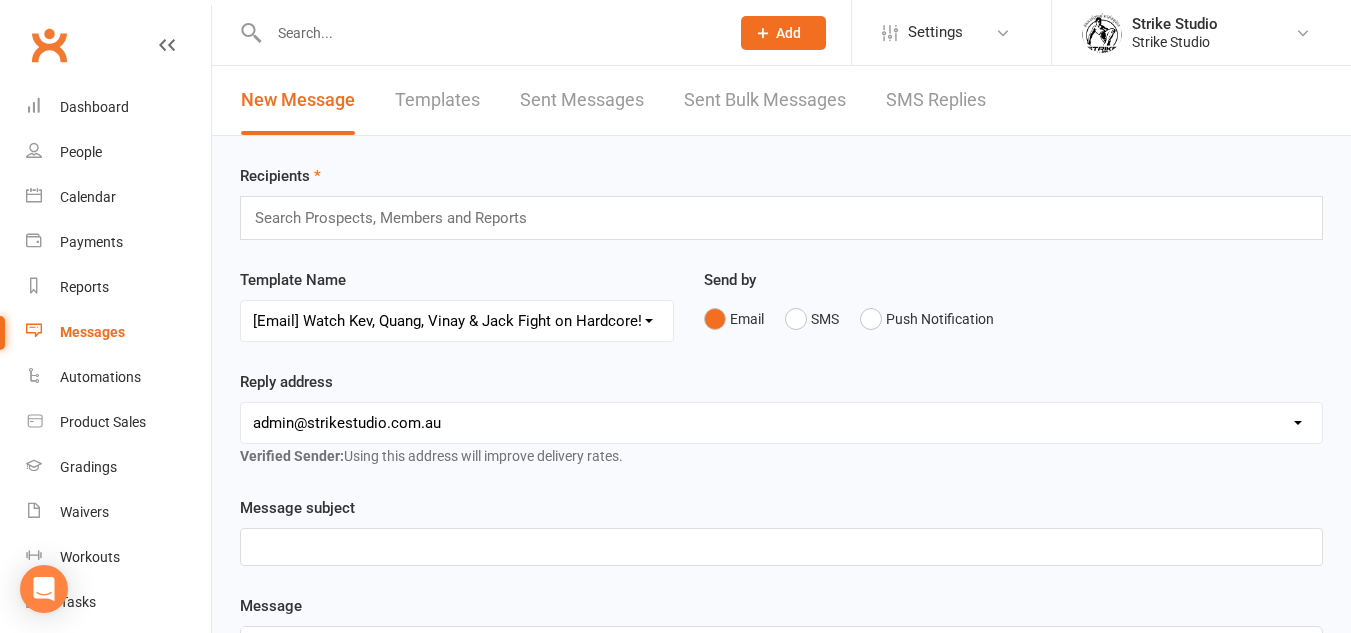 click on "Select Template [Email] Booking system (children) [Email] Christmas Party *reminder* [Email] [PERSON_NAME] fight notification [Email] [PERSON_NAME]'s fight Pride [DATE] [Email] Follow Up Email [Email] Packing list ([GEOGRAPHIC_DATA]) [Email] [GEOGRAPHIC_DATA] Training program [Email] Thai Trip 2024 [Email] Thai Trip 2025 [Email] Thai Trip Feedback form [Email] Thai trip mailing list [Email] New Year's Special 2025 [Email] New Years Special Hooked Membership [Email] 10 Class Pass Expiry Reminder [Email] 10 class pass follow up [Email] Hammer House Trial Expiration [Email] Hammer House Week Trial [Email] Past Trials Follow Up Email [Email] Newsletter Email [Push Notification] Newsletter - June [Email] Final Call: Half Zip Pre-Orders Close [DATE]! [Push Notification] Half Zip Pre Order [Email] Half Zip Pre Order [Email] Hoodie Error [Push Notification] Last Chance Half Zips [Email] New Split Shorts [Email] Pre-Ordered Muay Thai Shorts Arrived [Email] Pre-Order Half Zips – Cash Payments Close [DATE]! [Email] Strike Black Pre-Order Hoodies" at bounding box center (457, 321) 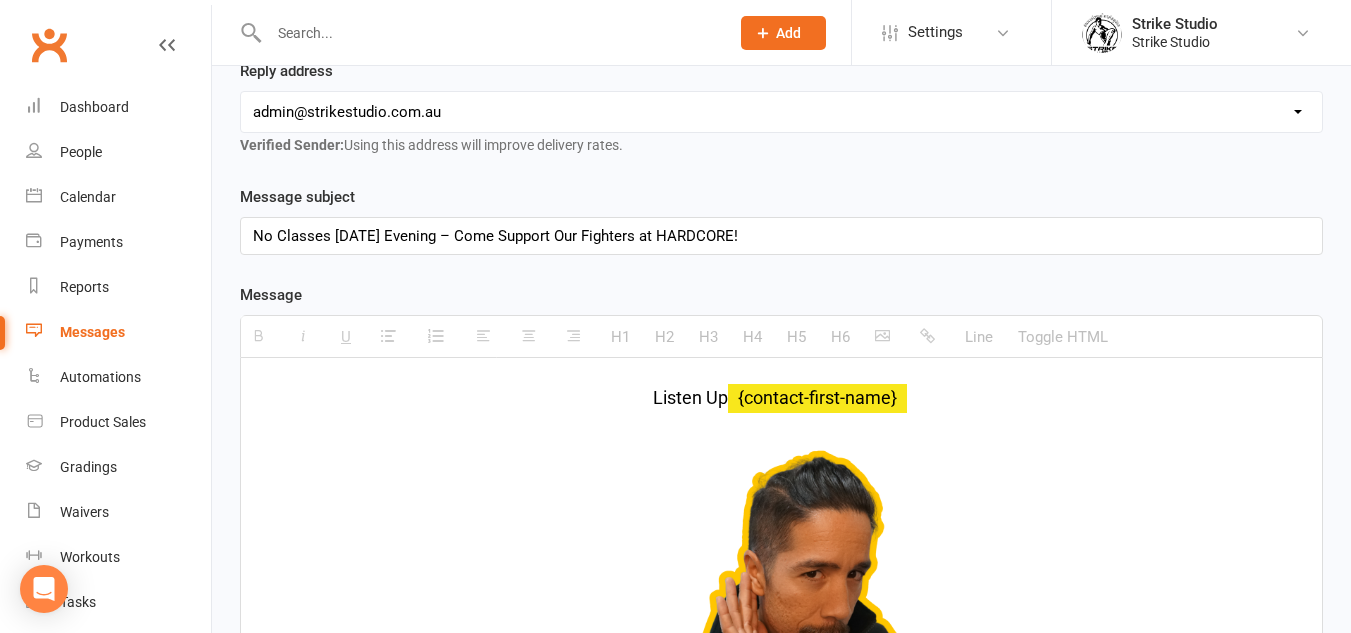 scroll, scrollTop: 0, scrollLeft: 0, axis: both 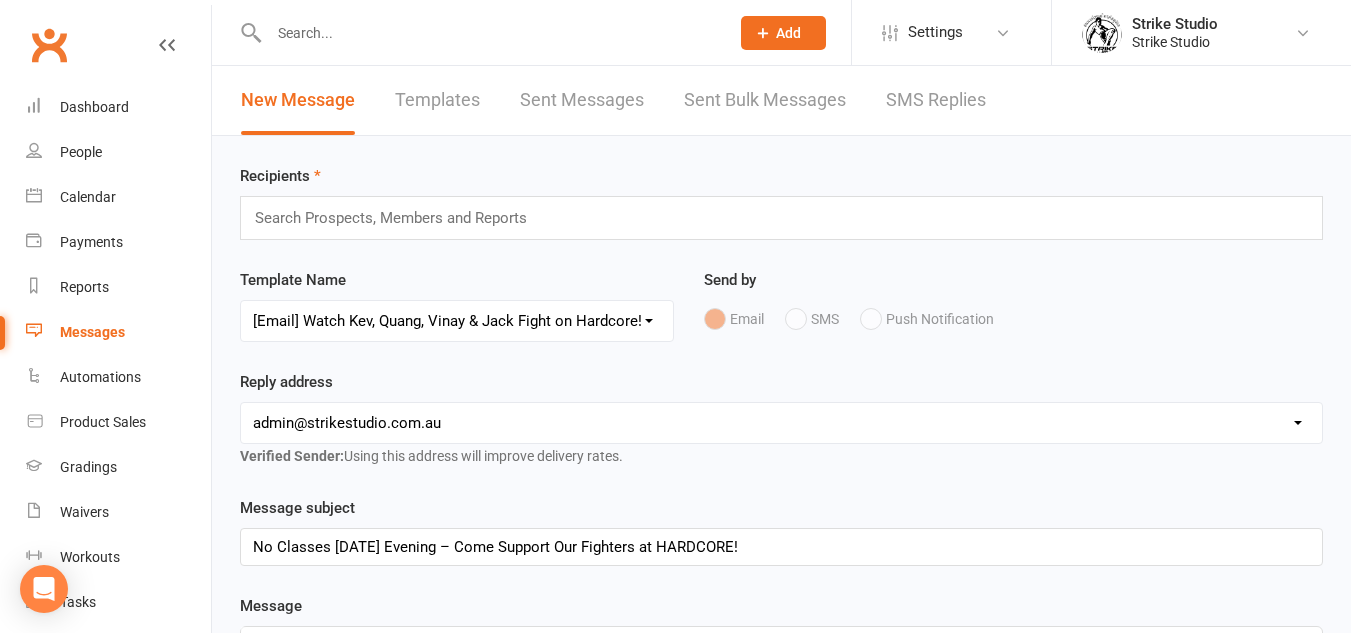 click on "Search Prospects, Members and Reports" at bounding box center (781, 218) 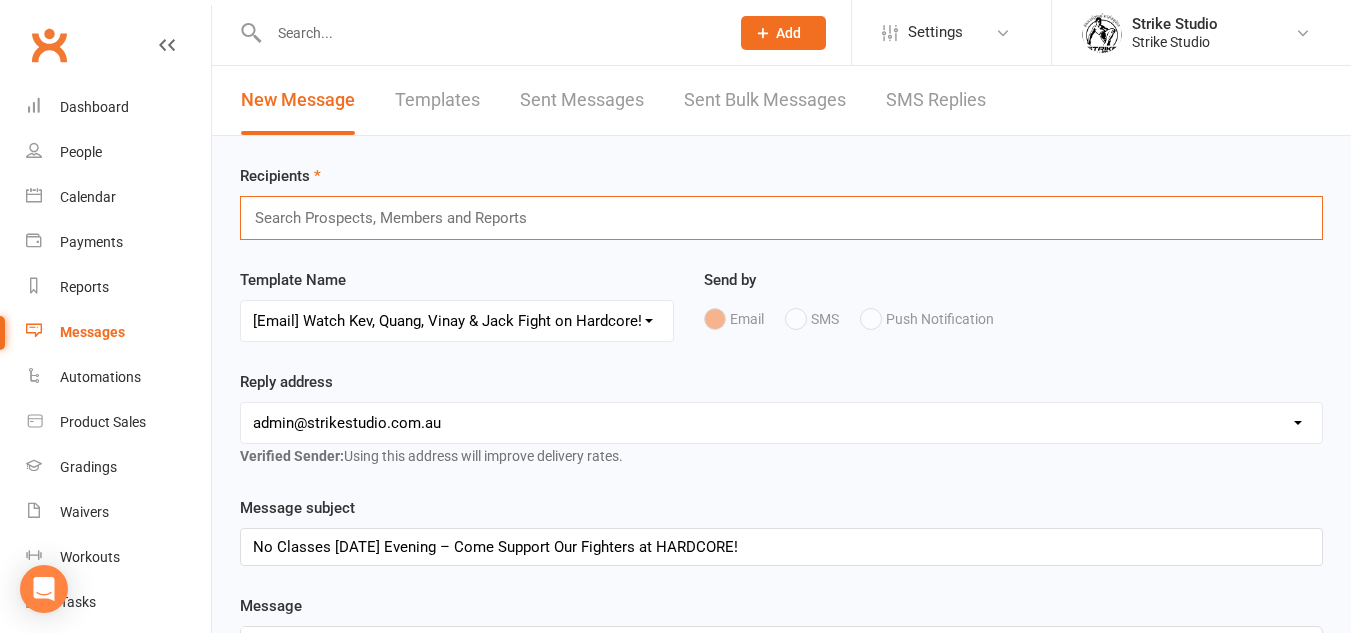 click at bounding box center [399, 218] 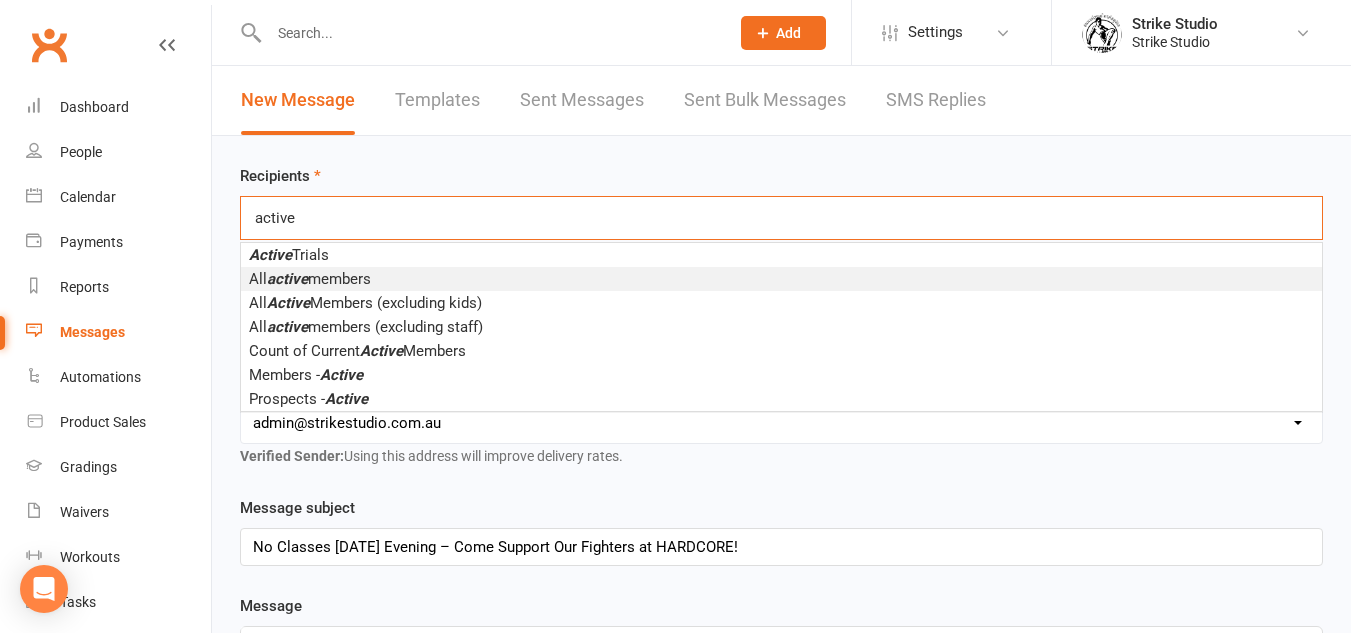 type on "active" 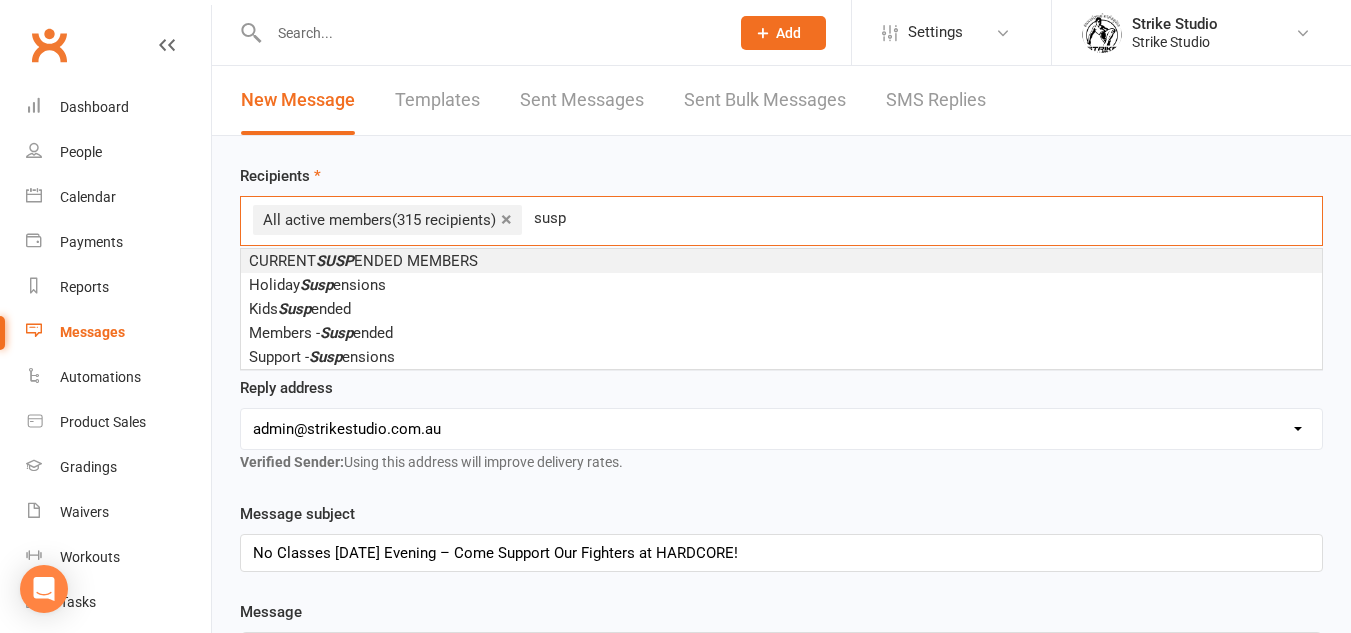 type on "susp" 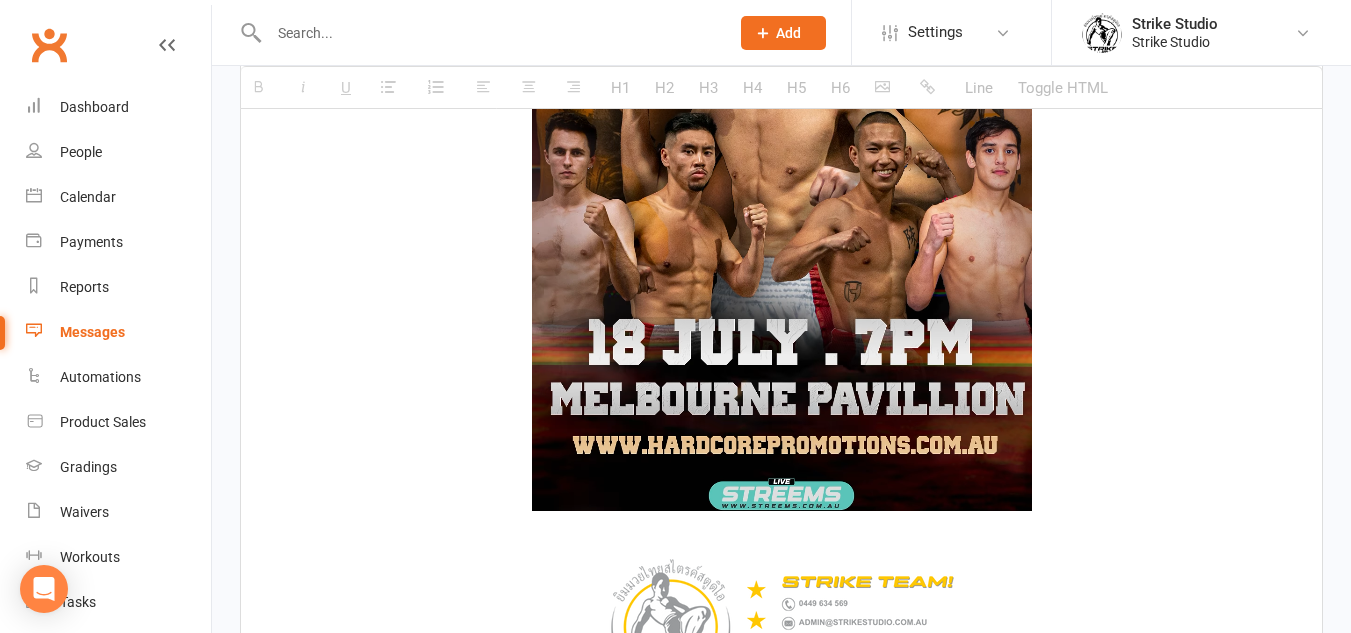 scroll, scrollTop: 3464, scrollLeft: 0, axis: vertical 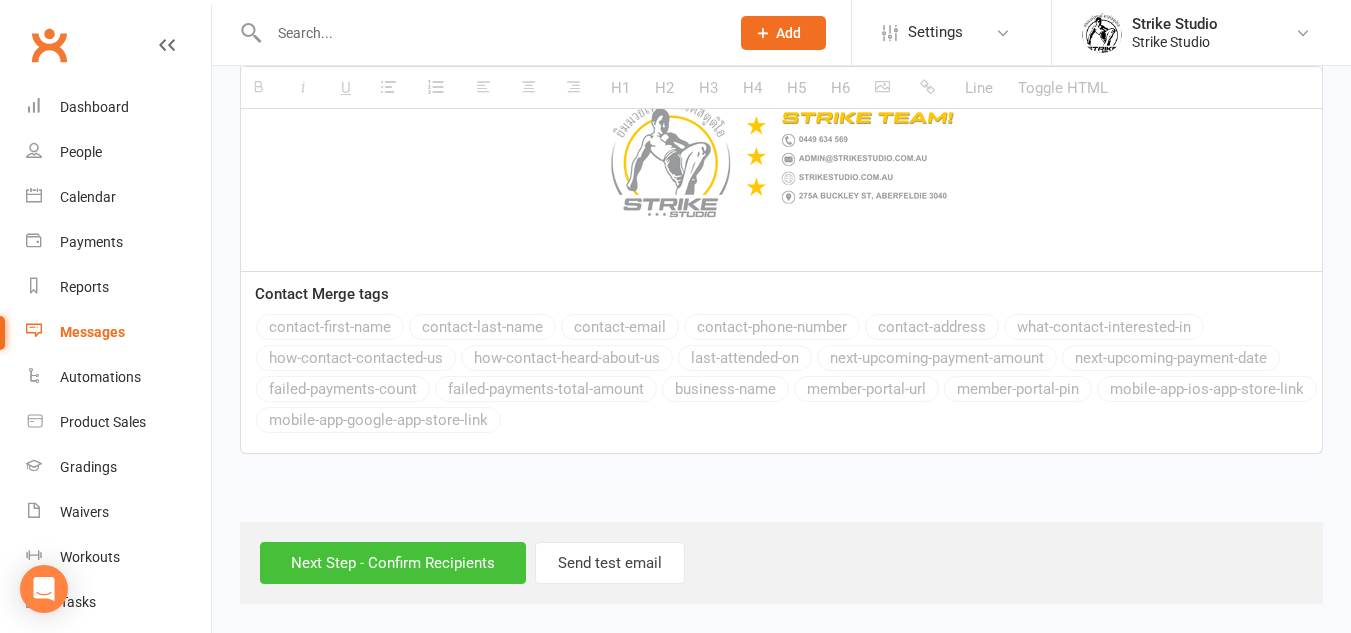 click on "Next Step - Confirm Recipients" at bounding box center (393, 563) 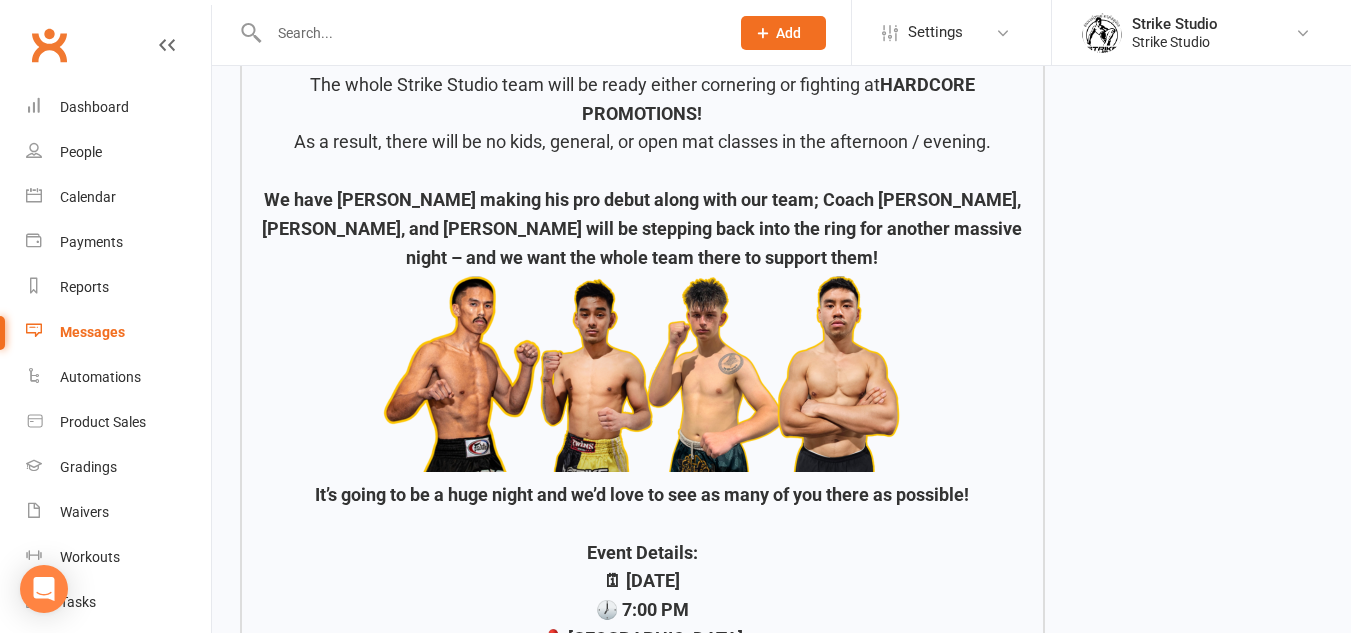scroll, scrollTop: 1000, scrollLeft: 0, axis: vertical 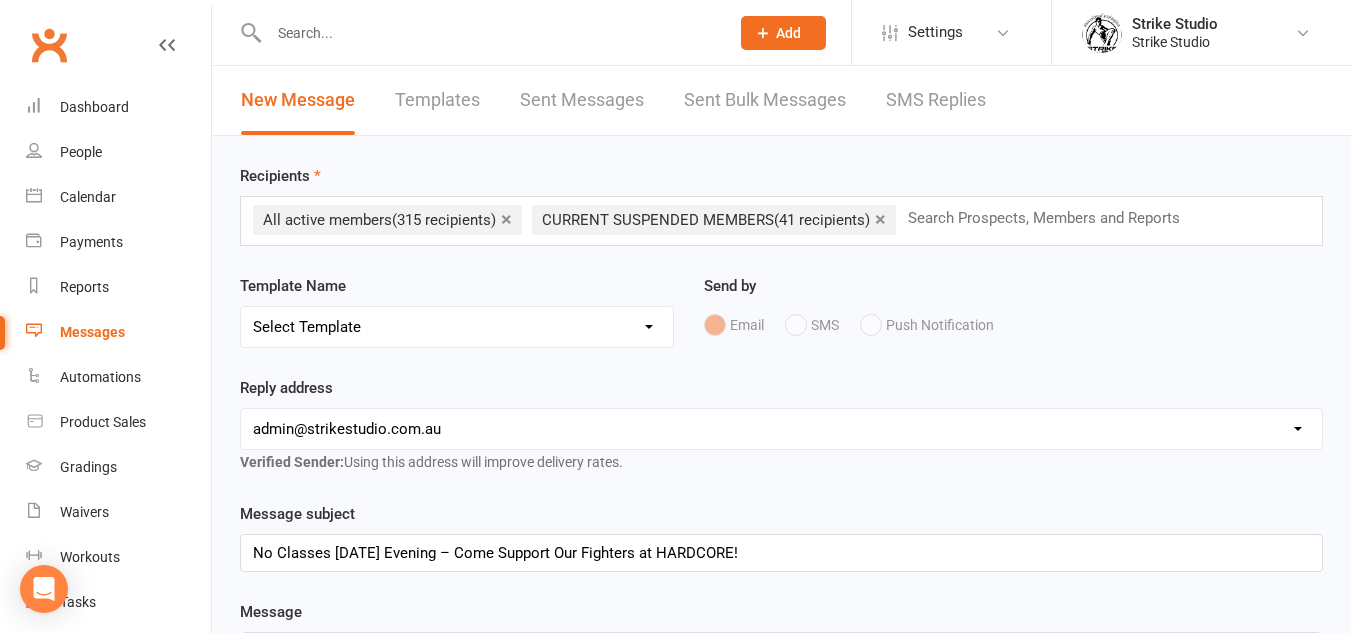 click on "×" at bounding box center [880, 219] 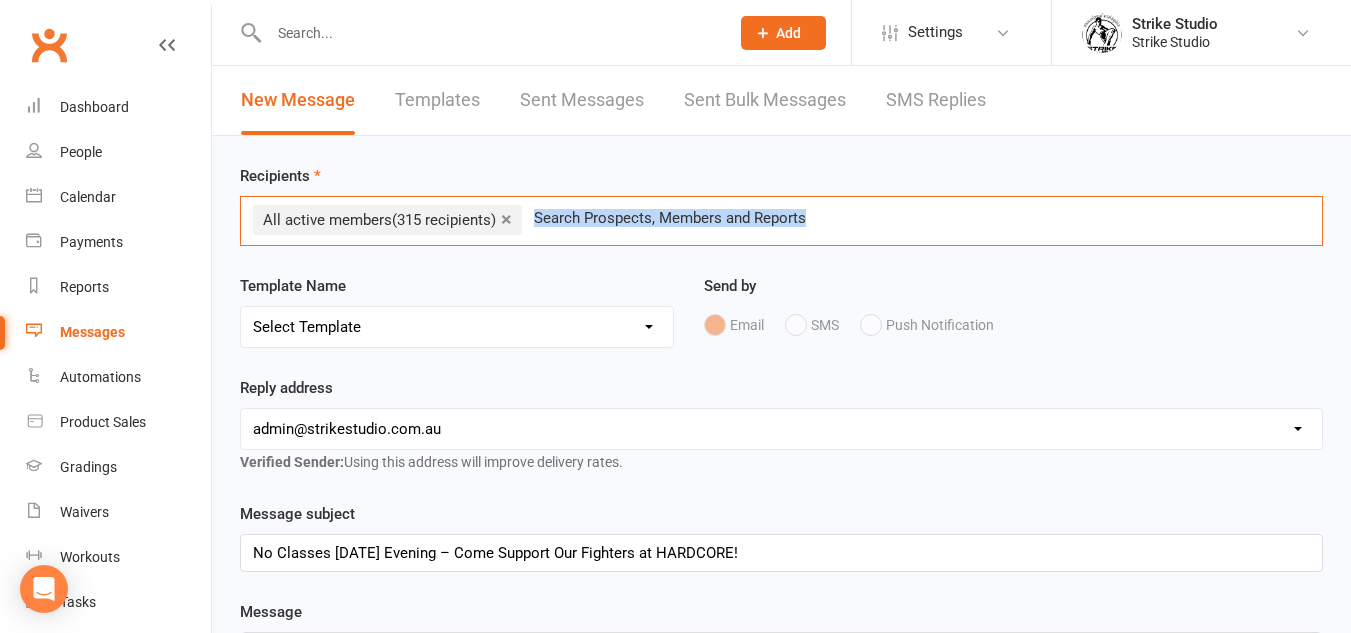 click on "× All active members  (315 recipients) Search Prospects, Members and Reports" at bounding box center (781, 221) 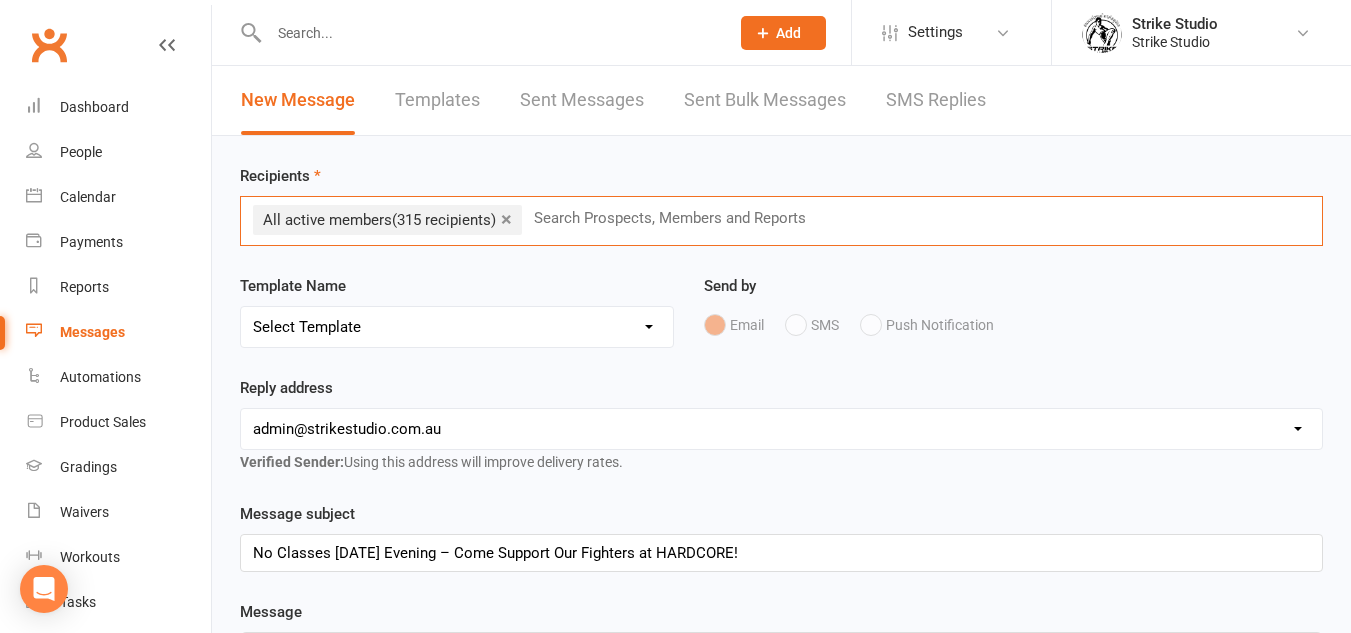 click on "×" at bounding box center (506, 219) 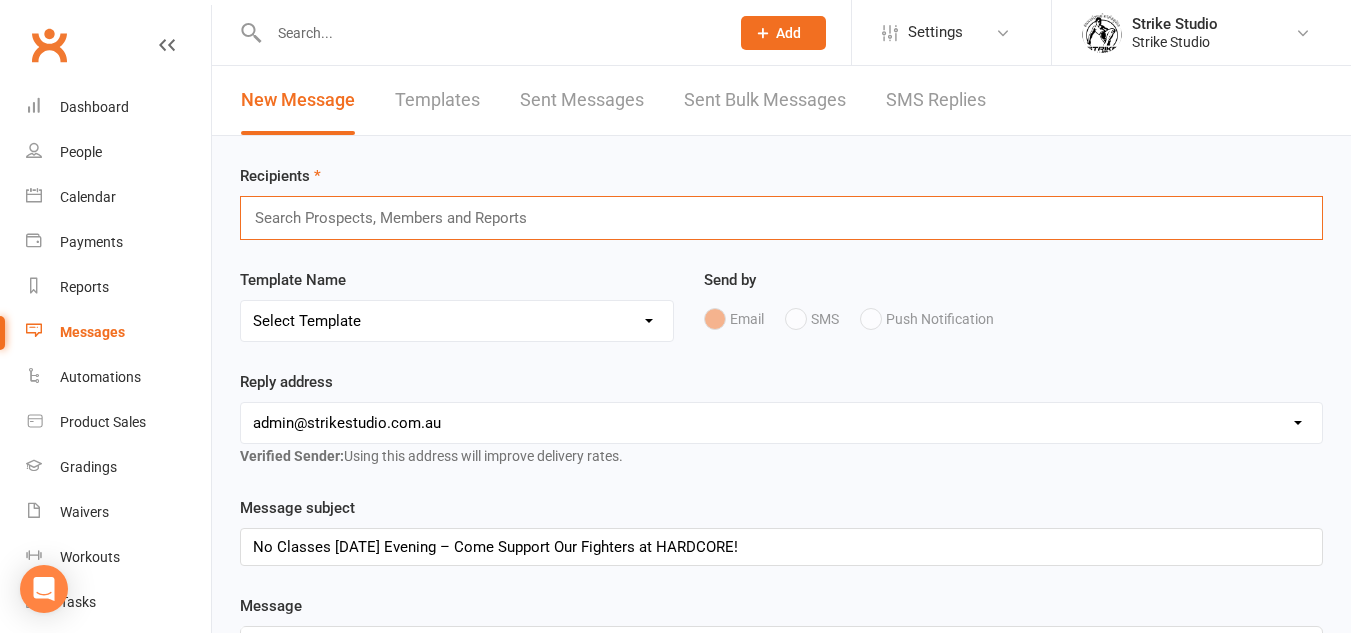 click at bounding box center (399, 218) 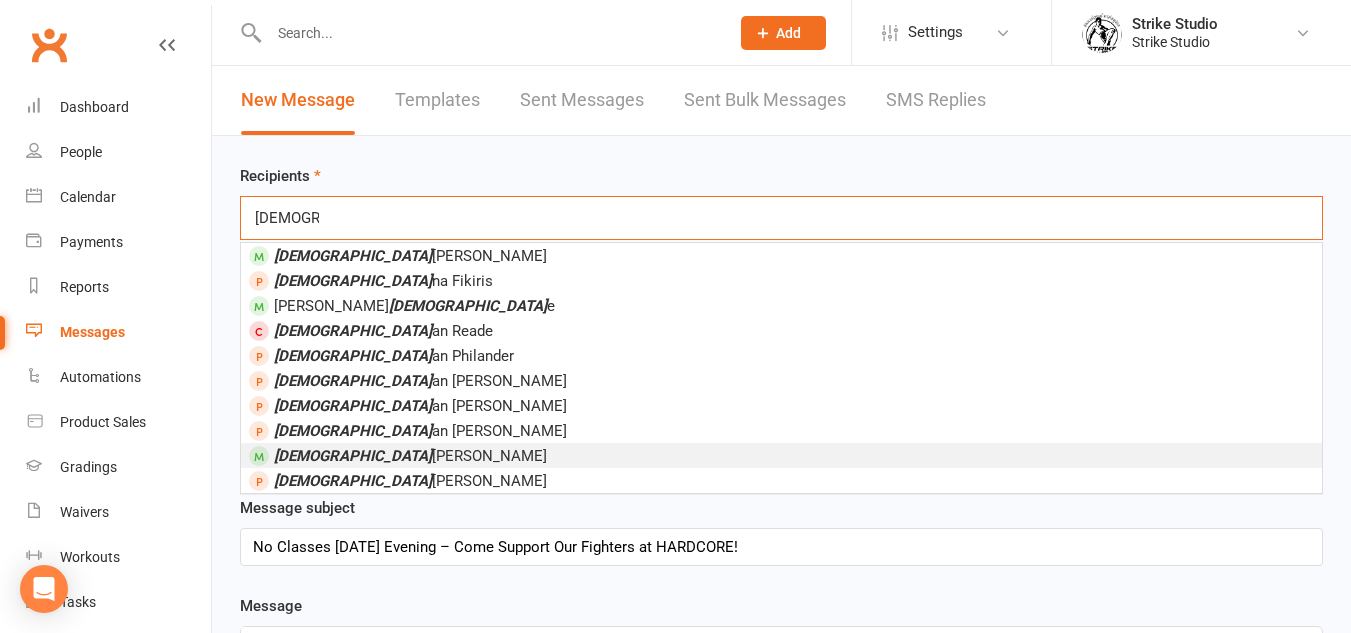type on "[DEMOGRAPHIC_DATA]" 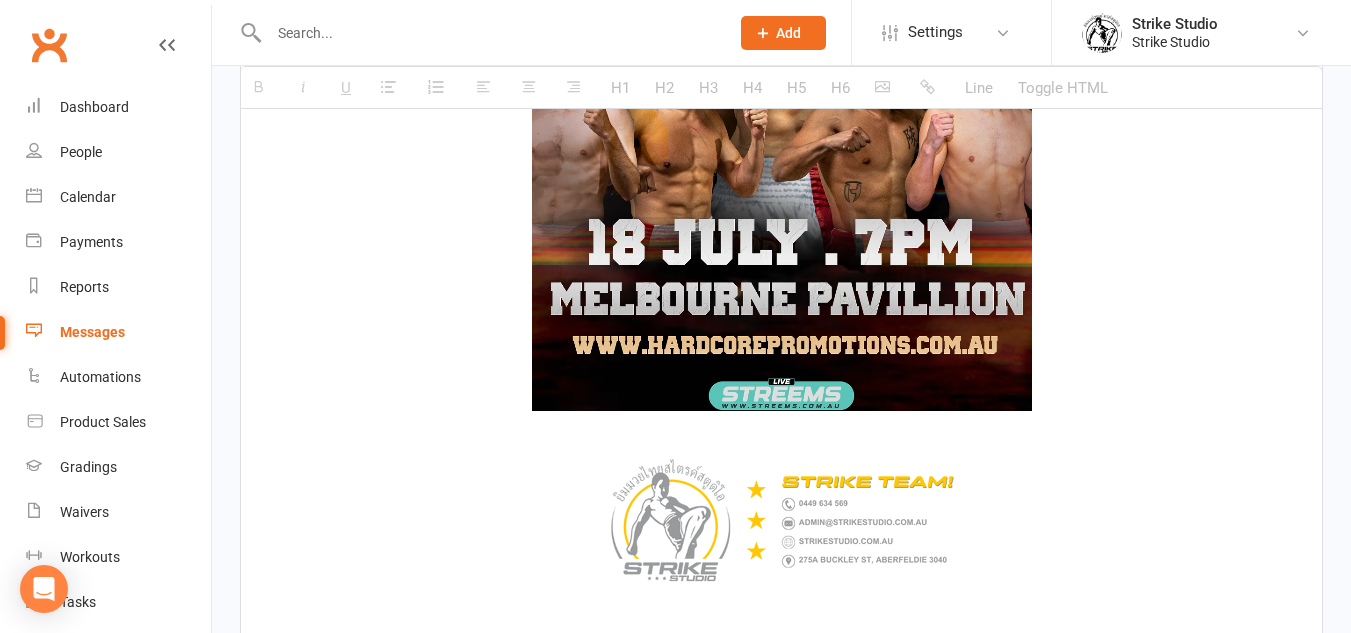 scroll, scrollTop: 3464, scrollLeft: 0, axis: vertical 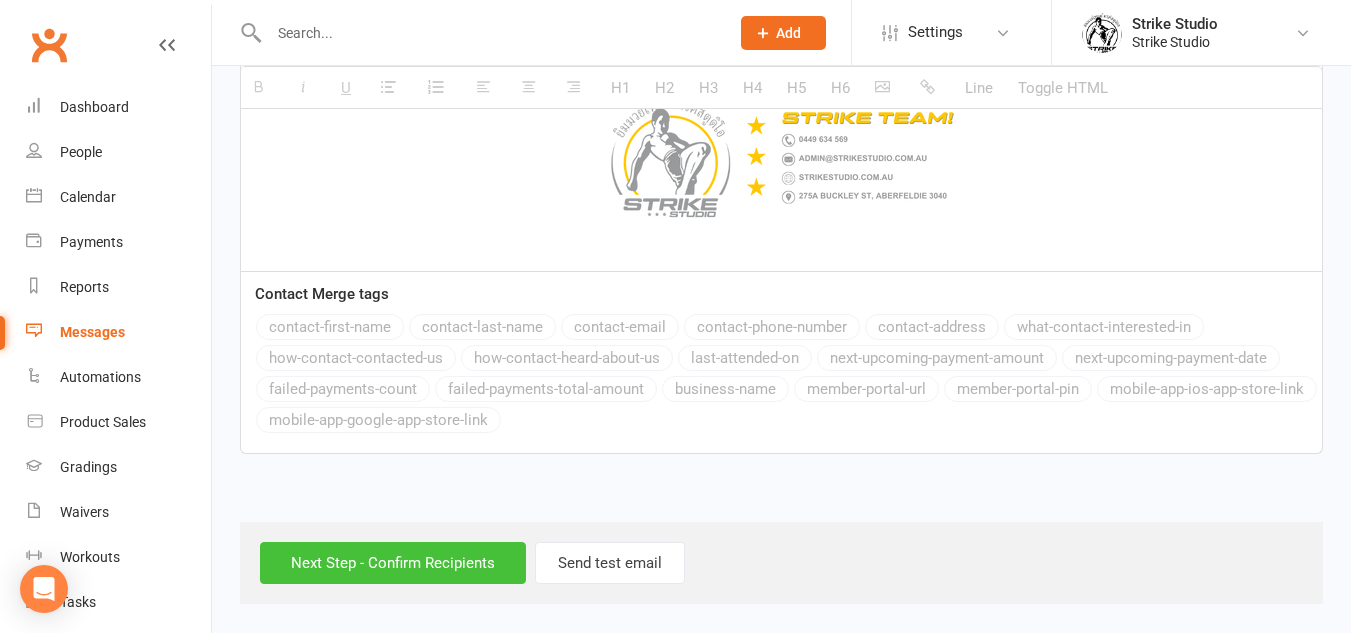 click on "Next Step - Confirm Recipients" at bounding box center [393, 563] 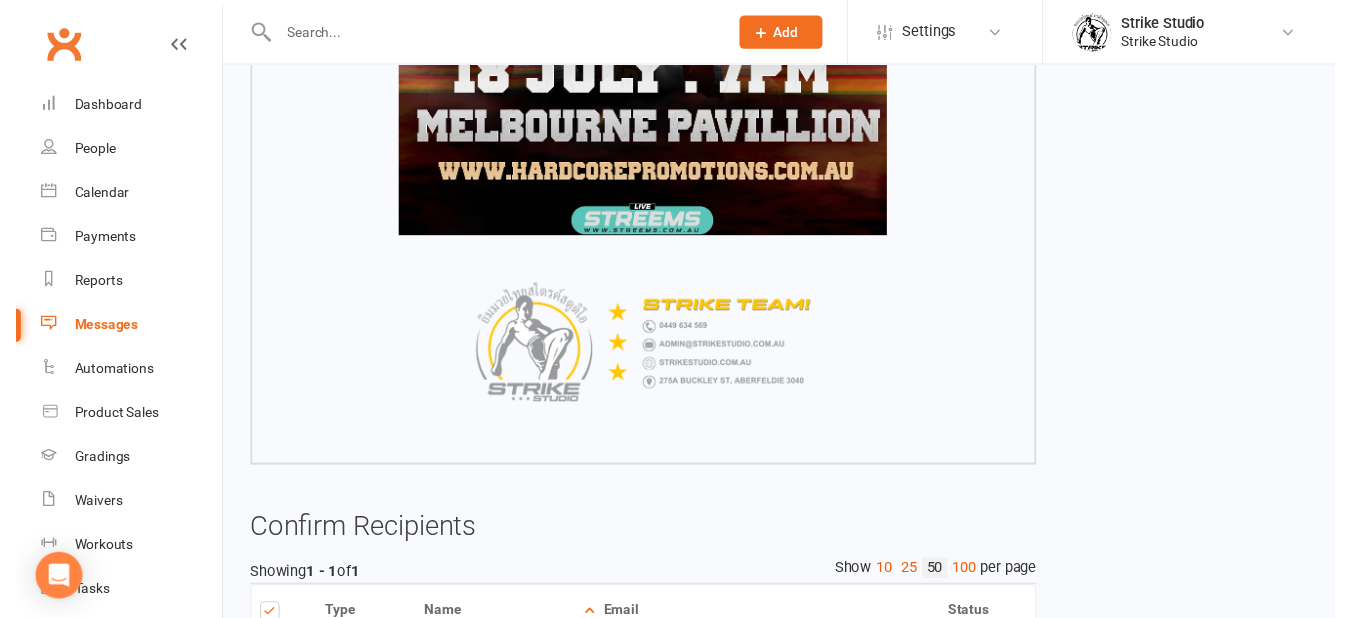 scroll, scrollTop: 3019, scrollLeft: 0, axis: vertical 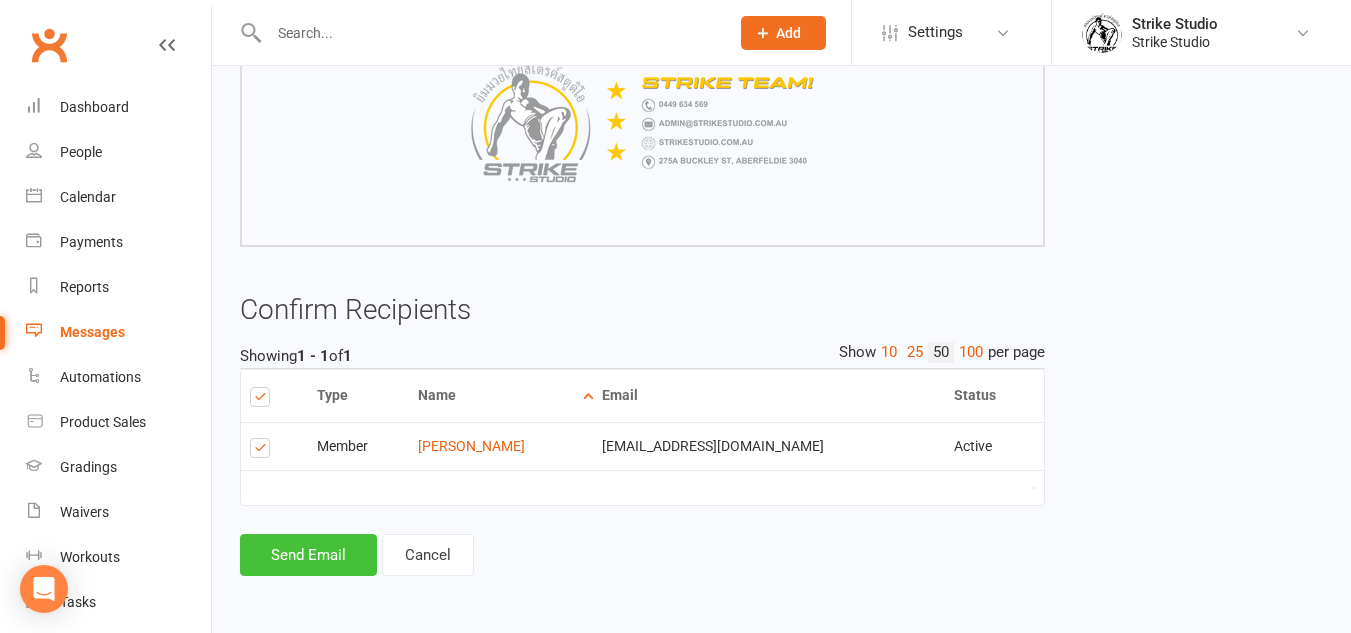 click on "Send Email" at bounding box center [308, 555] 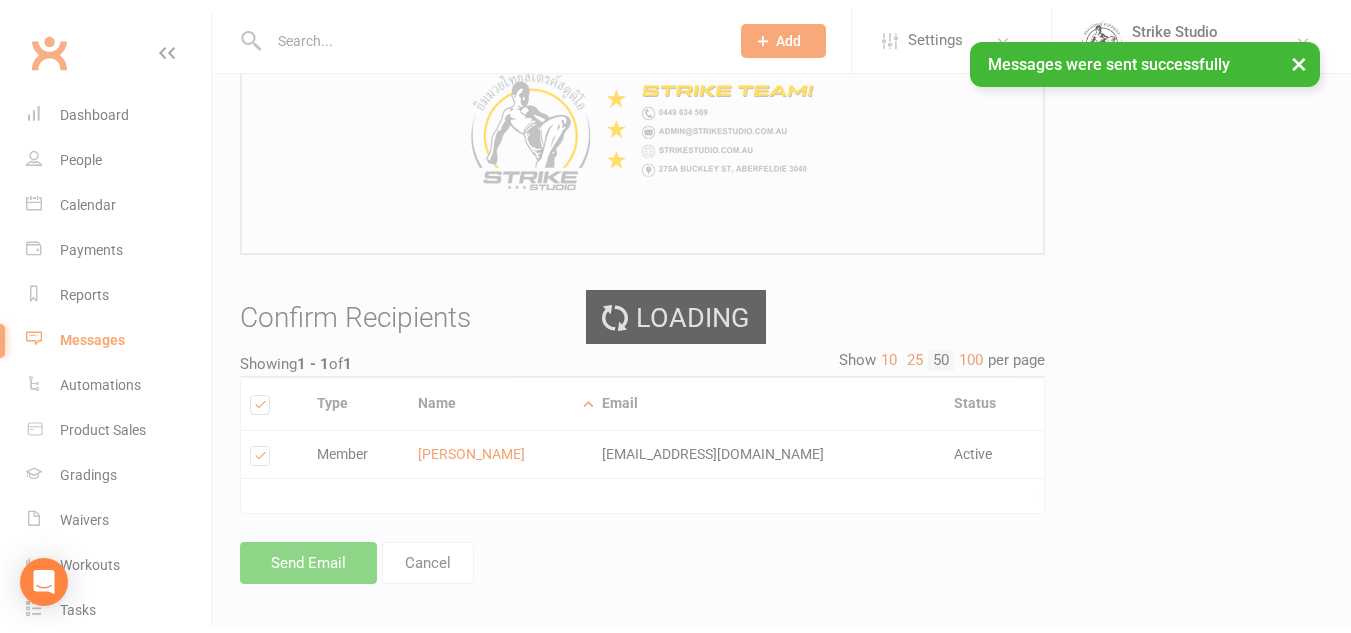 scroll, scrollTop: 0, scrollLeft: 0, axis: both 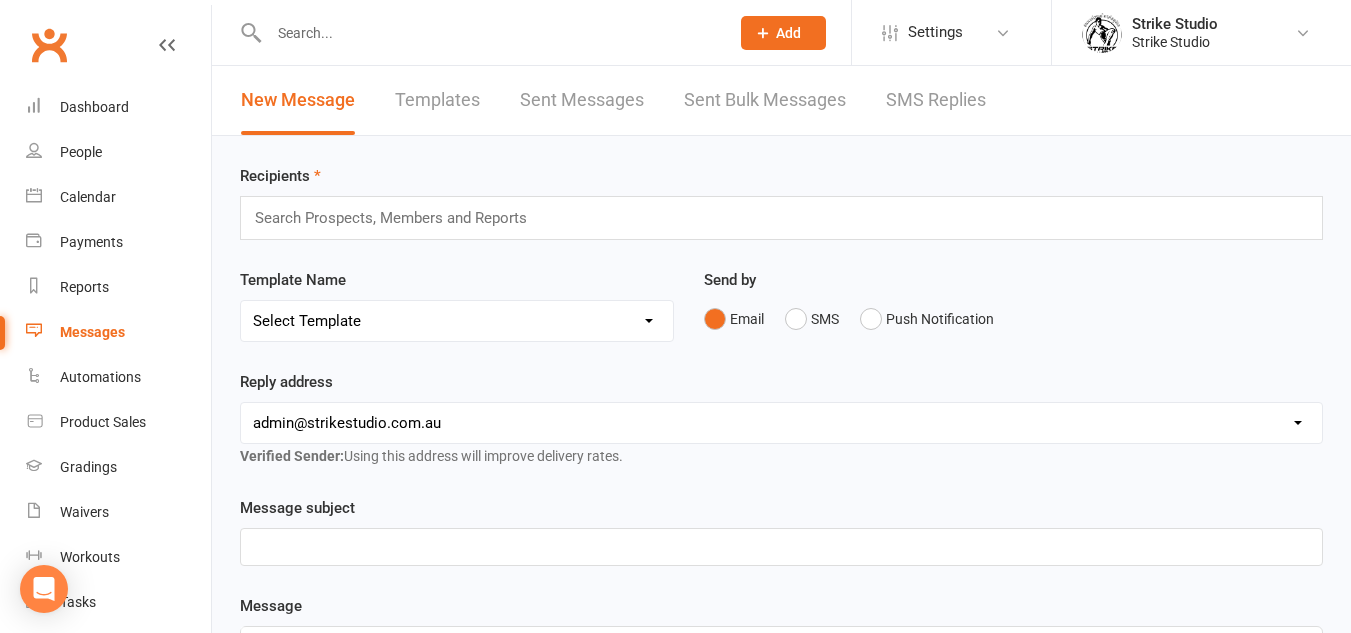 click on "Templates" at bounding box center (437, 100) 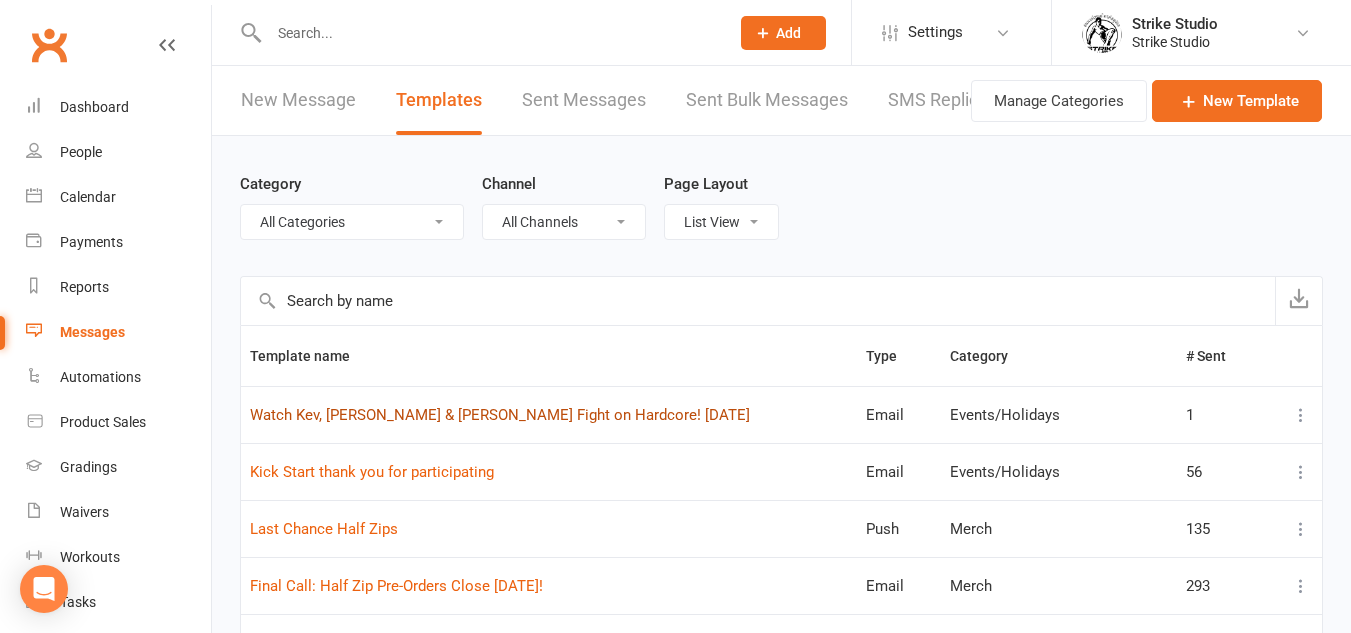 click on "Watch Kev, [PERSON_NAME] & [PERSON_NAME] Fight on Hardcore! [DATE]" at bounding box center (500, 415) 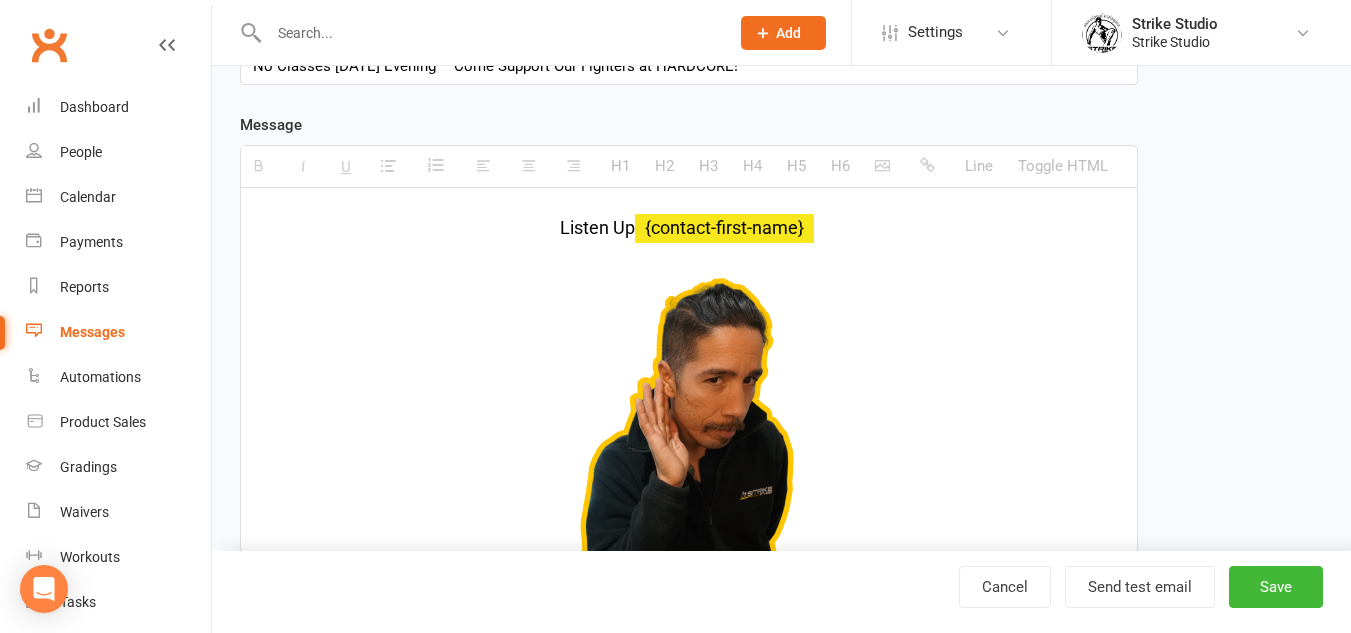 scroll, scrollTop: 700, scrollLeft: 0, axis: vertical 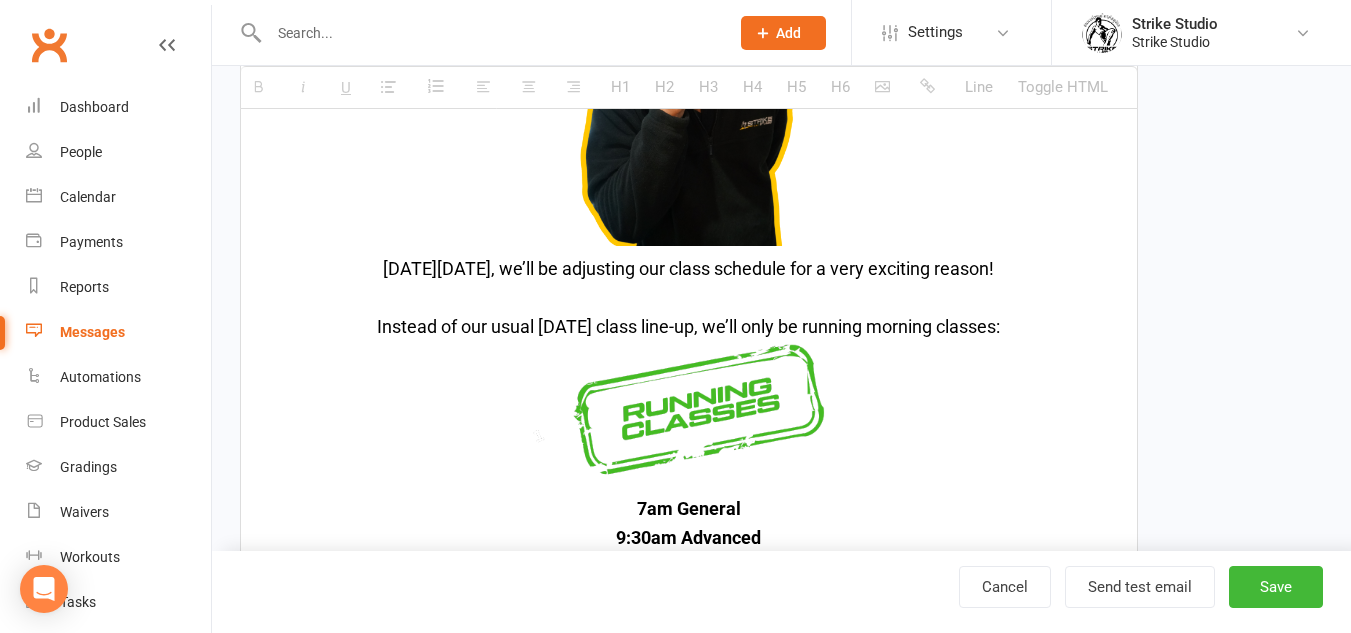 click at bounding box center (689, 298) 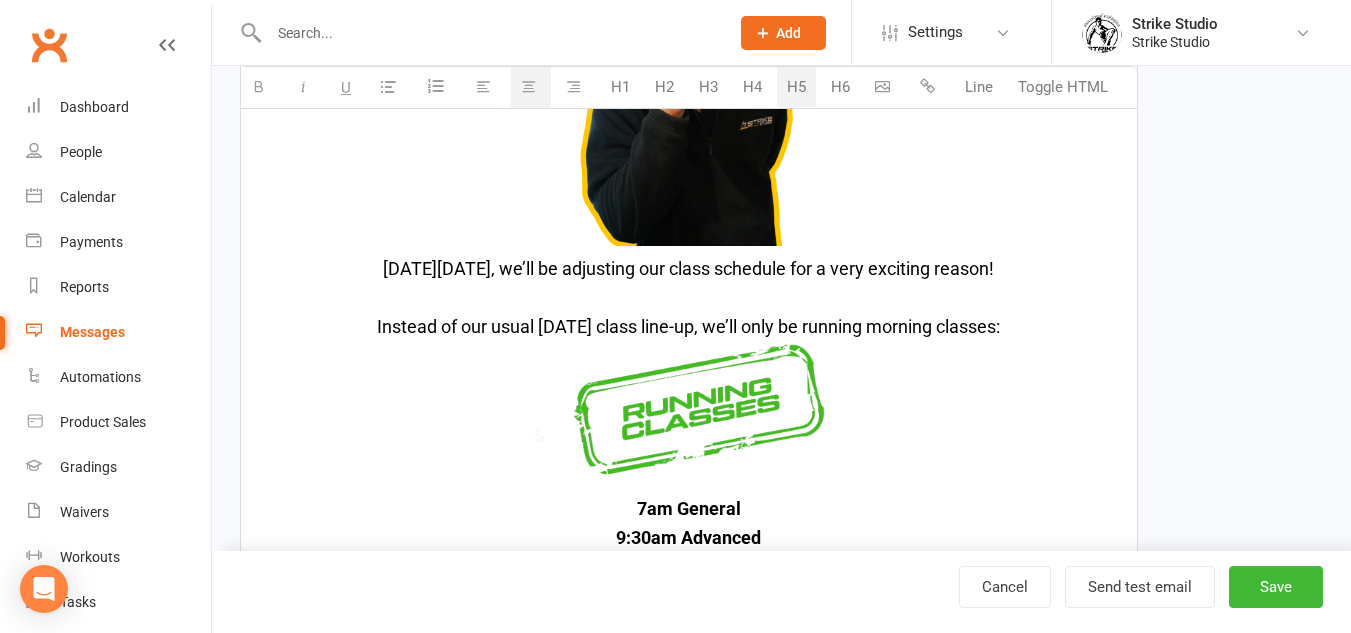 type 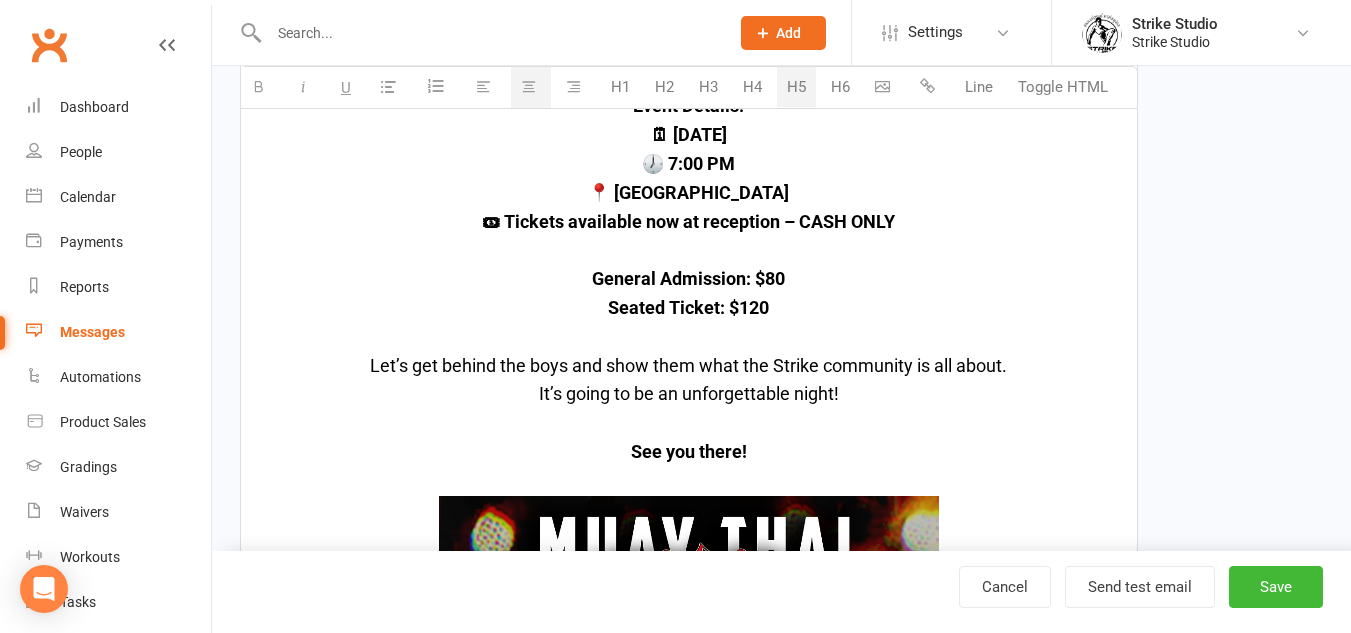 scroll, scrollTop: 1900, scrollLeft: 0, axis: vertical 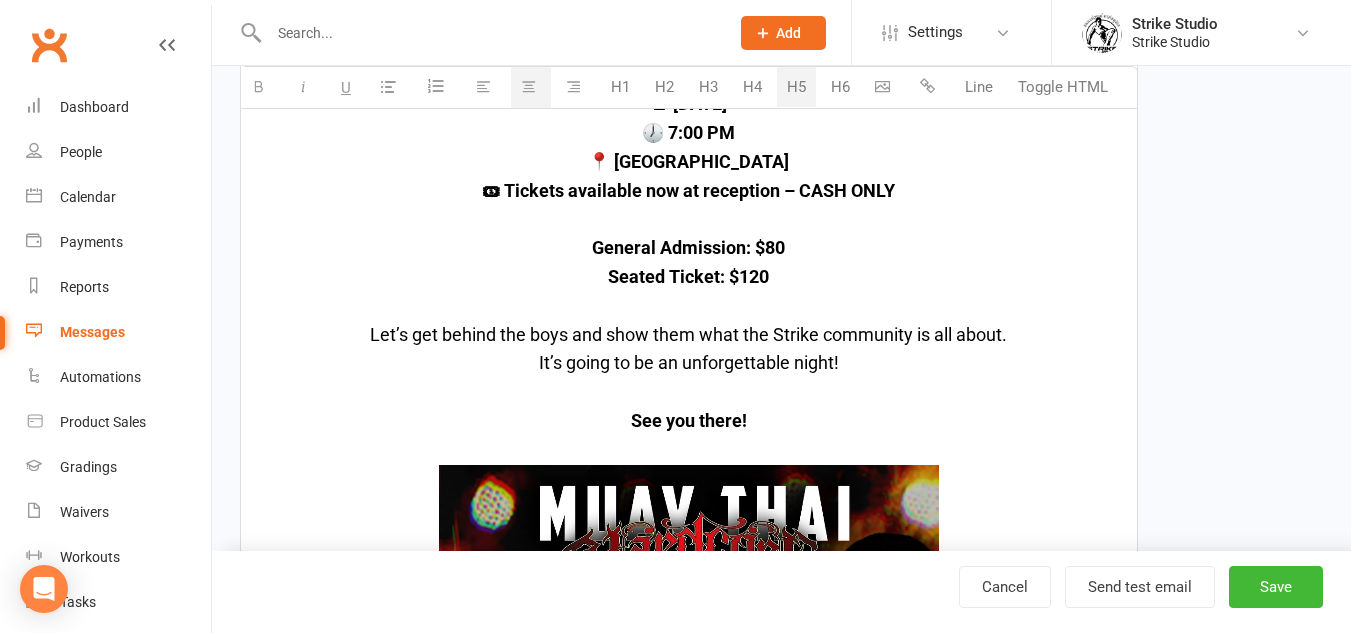 click on "Seated Ticket: $120" at bounding box center [689, 277] 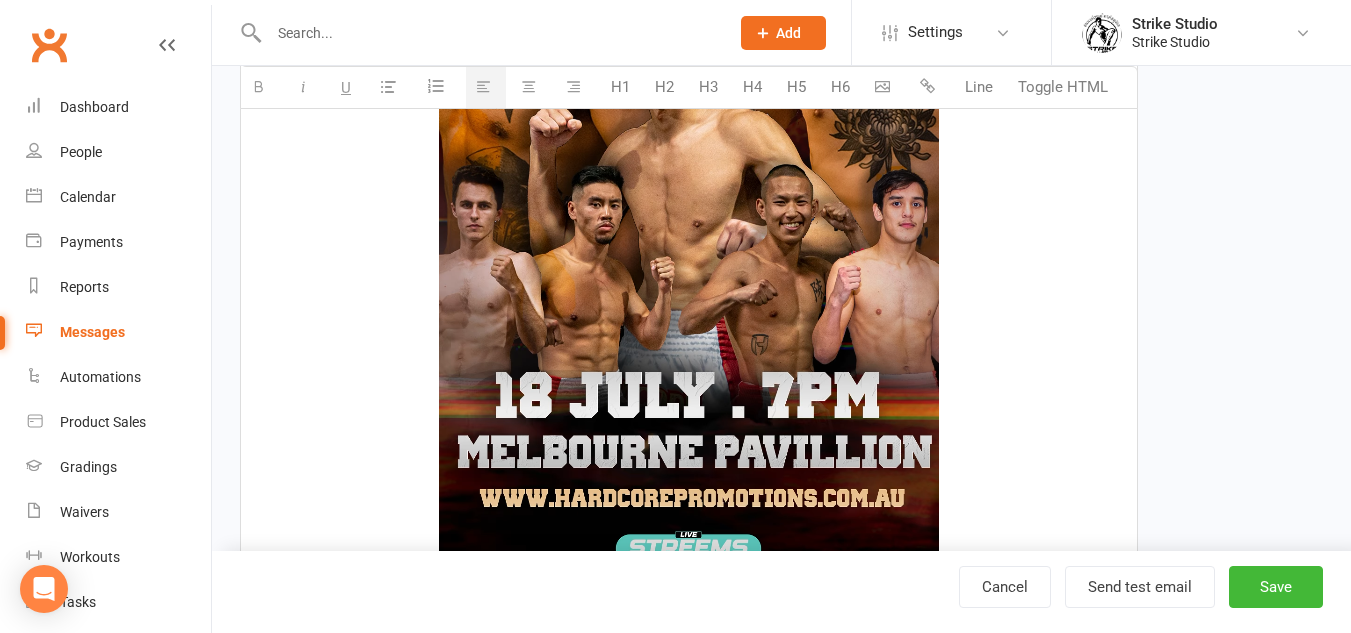scroll, scrollTop: 2900, scrollLeft: 0, axis: vertical 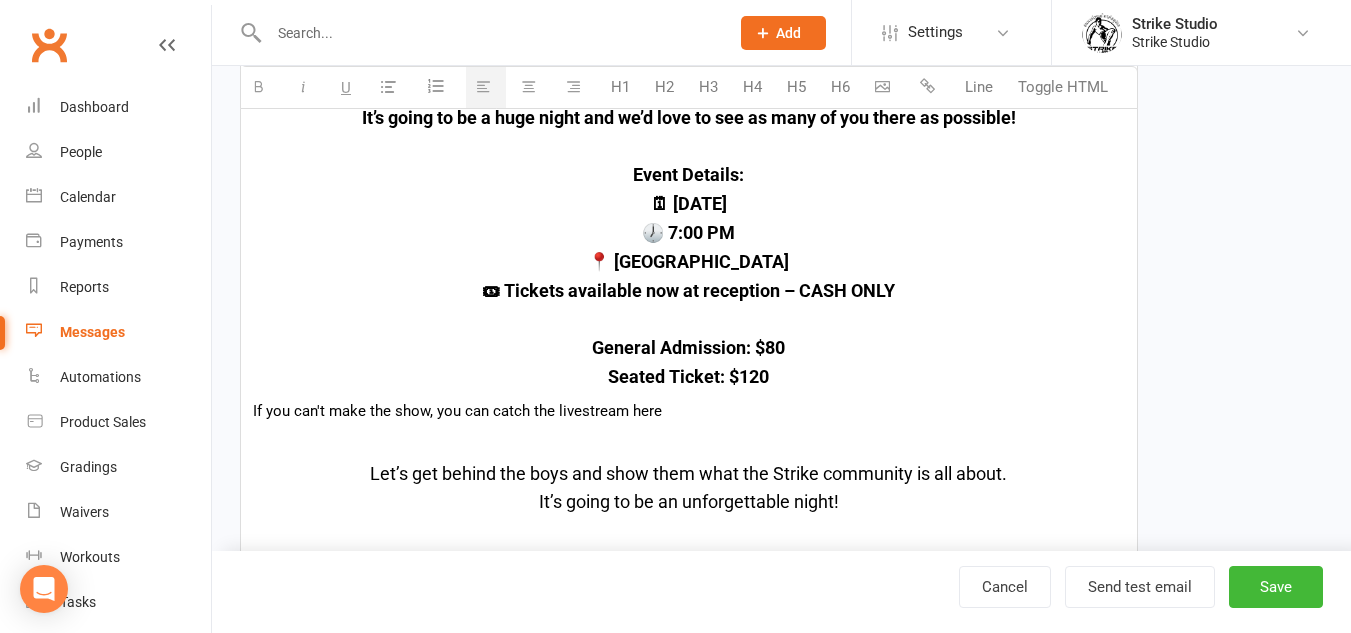 click on "If you can't make the show, you can catch the livestream here" at bounding box center [689, 411] 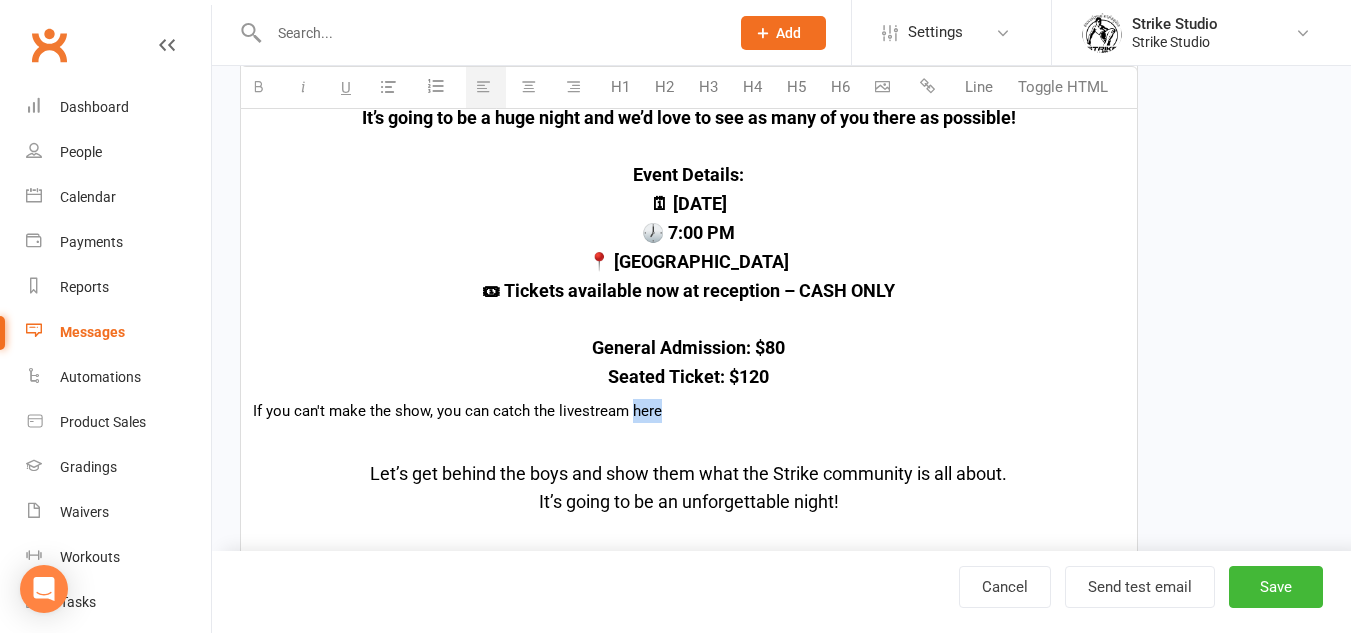 click on "If you can't make the show, you can catch the livestream here" at bounding box center [689, 411] 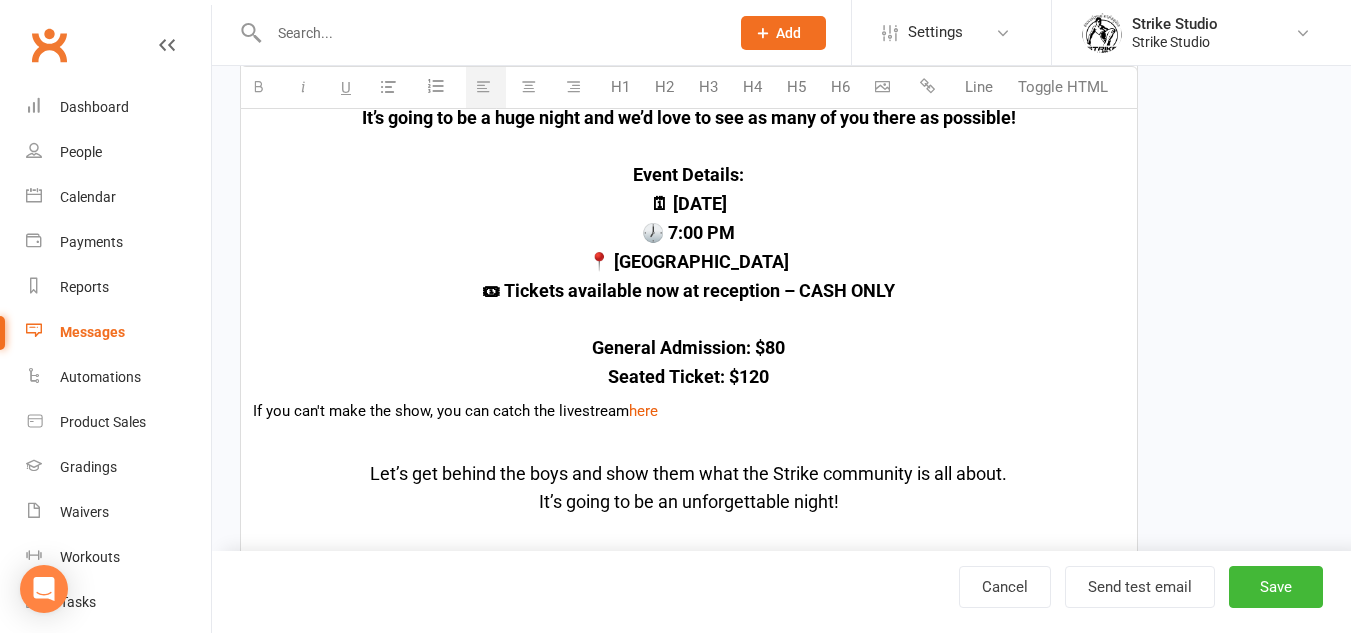 click on "If you can't make the show, you can catch the livestream  here" at bounding box center (689, 411) 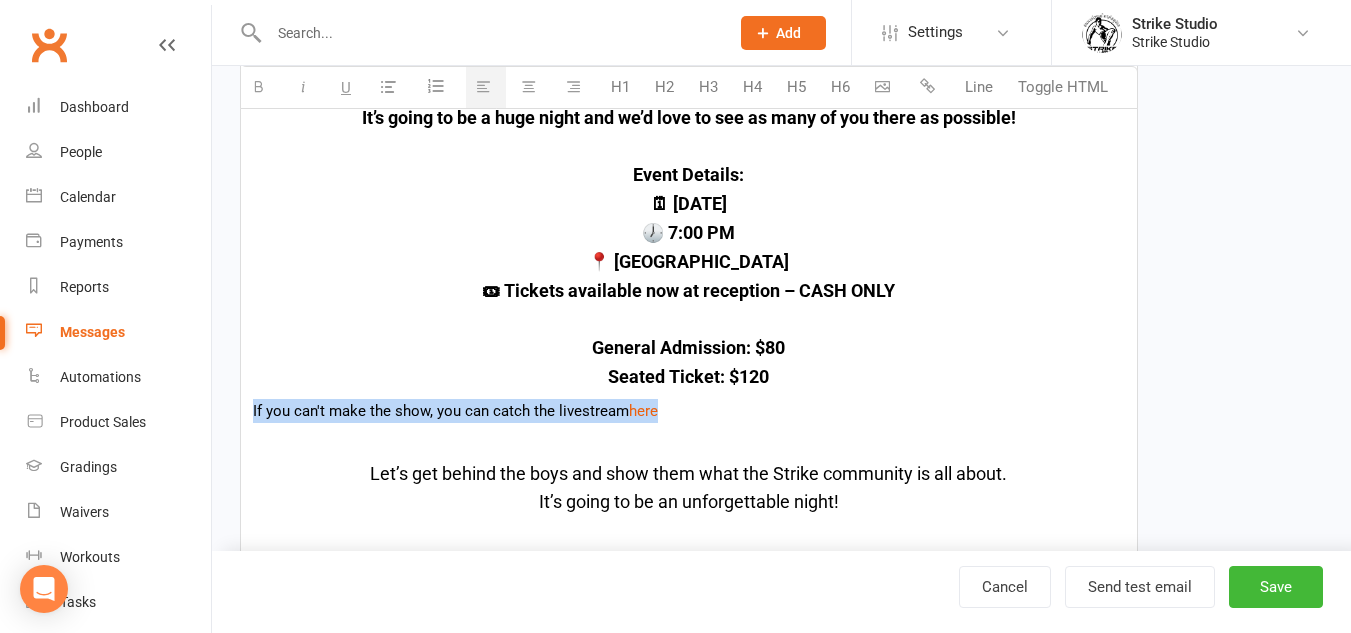 drag, startPoint x: 635, startPoint y: 386, endPoint x: 253, endPoint y: 394, distance: 382.08377 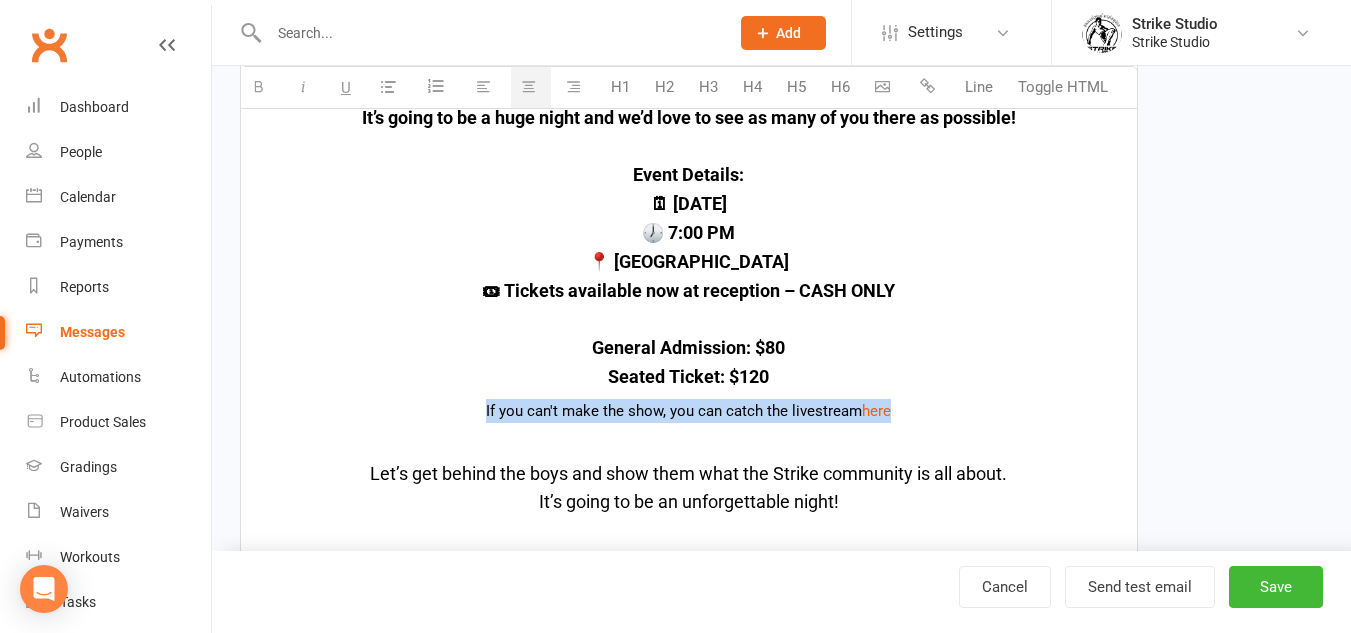 click on "H5" at bounding box center [796, 88] 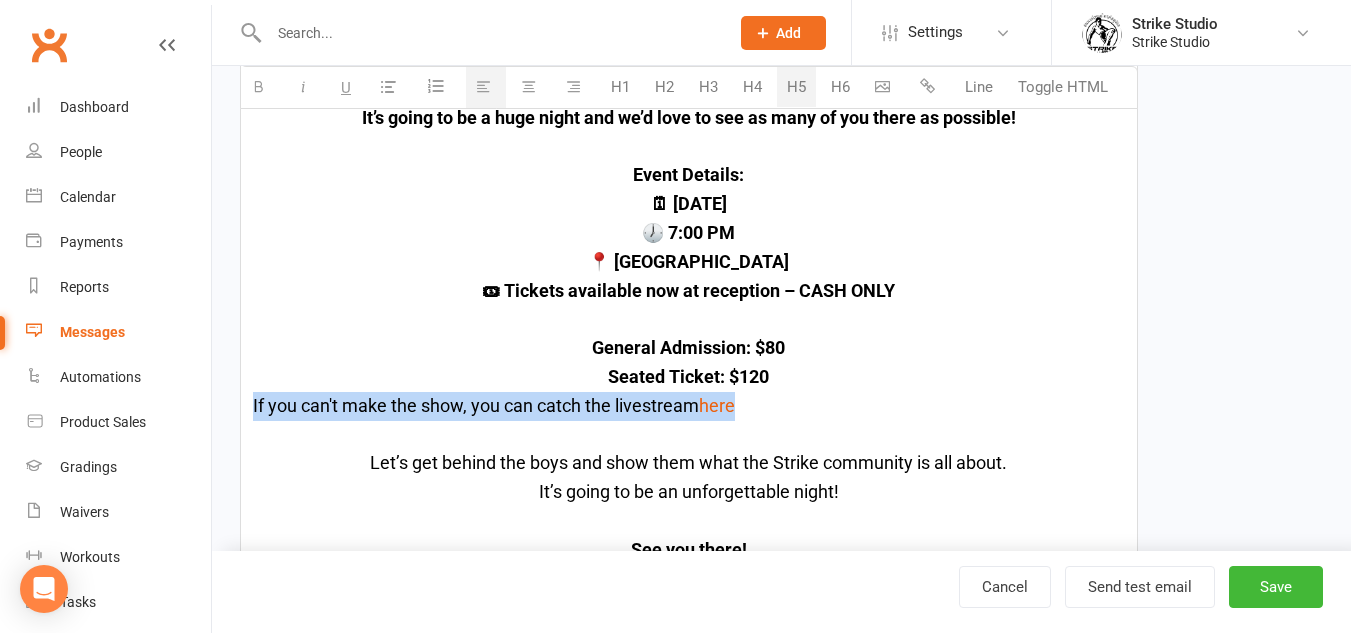 drag, startPoint x: 513, startPoint y: 388, endPoint x: 252, endPoint y: 375, distance: 261.32355 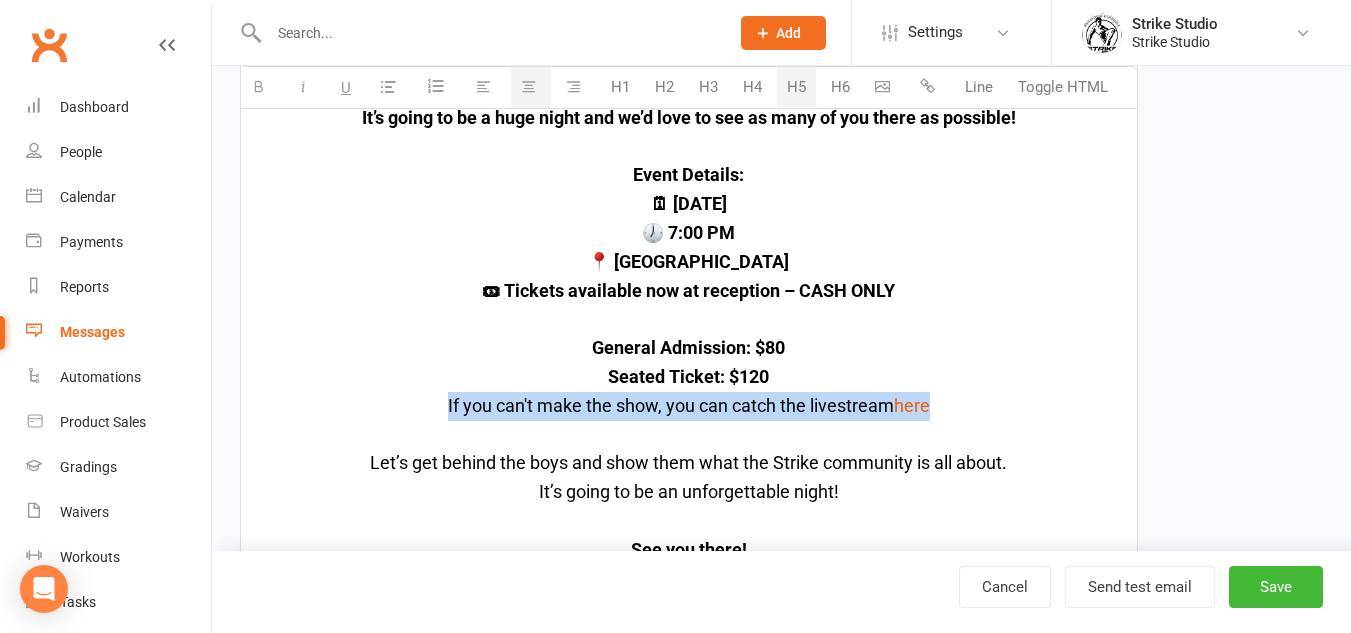 click on "If you can't make the show, you can catch the livestream  here" at bounding box center (689, 406) 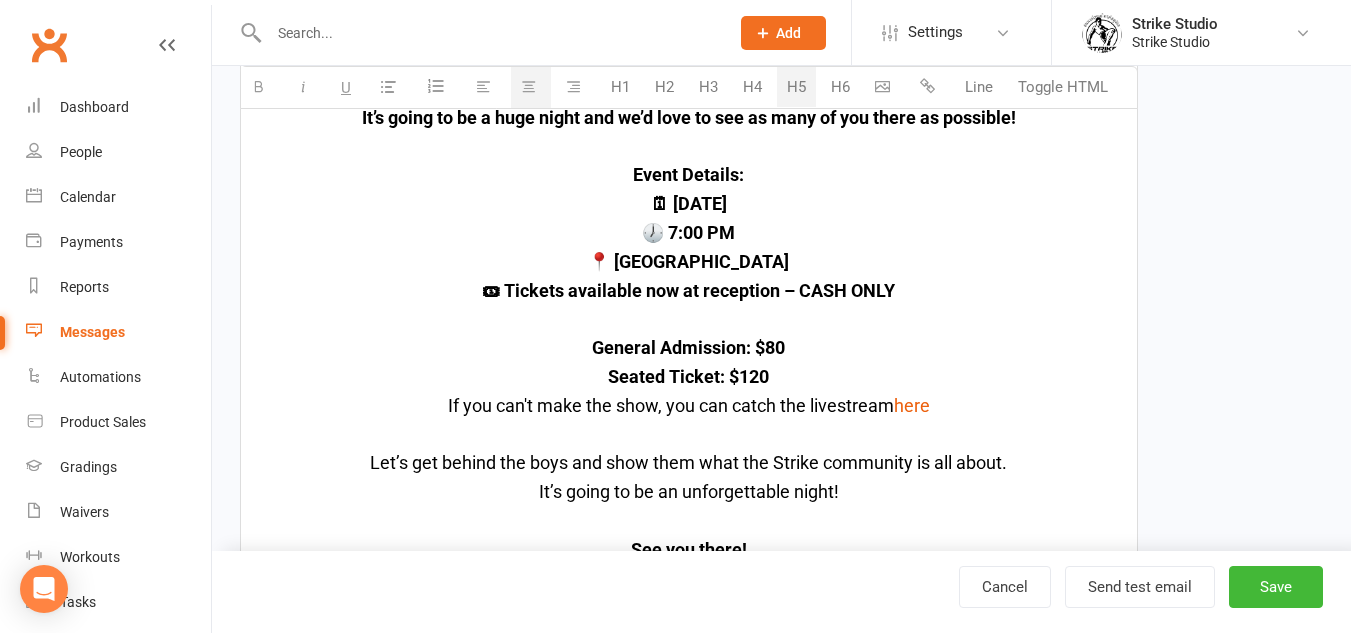 click on "Seated Ticket: $120" at bounding box center [689, 377] 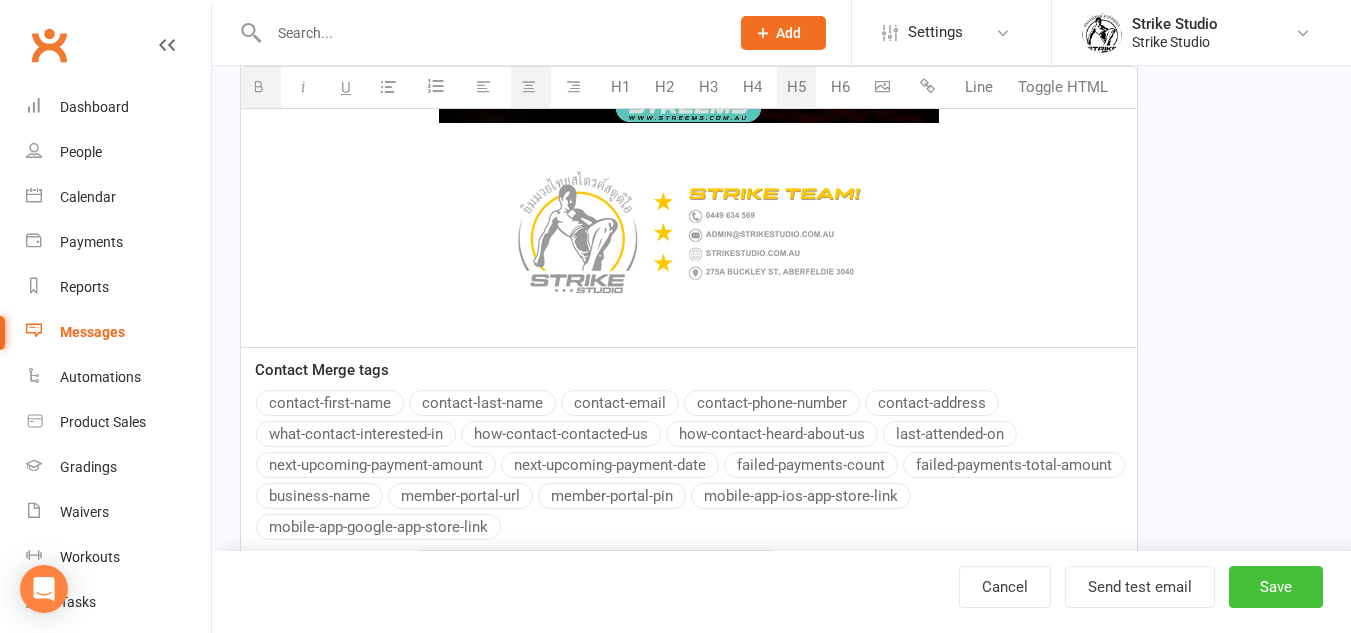 scroll, scrollTop: 3200, scrollLeft: 0, axis: vertical 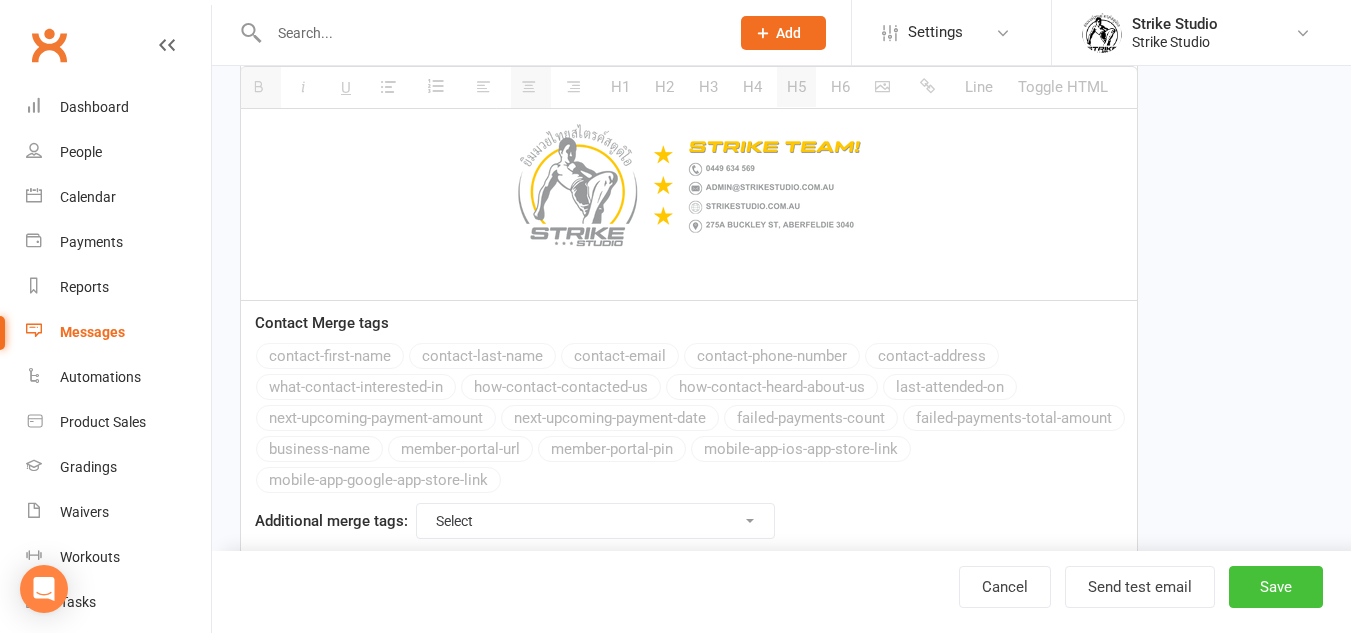 click on "Save" at bounding box center [1276, 587] 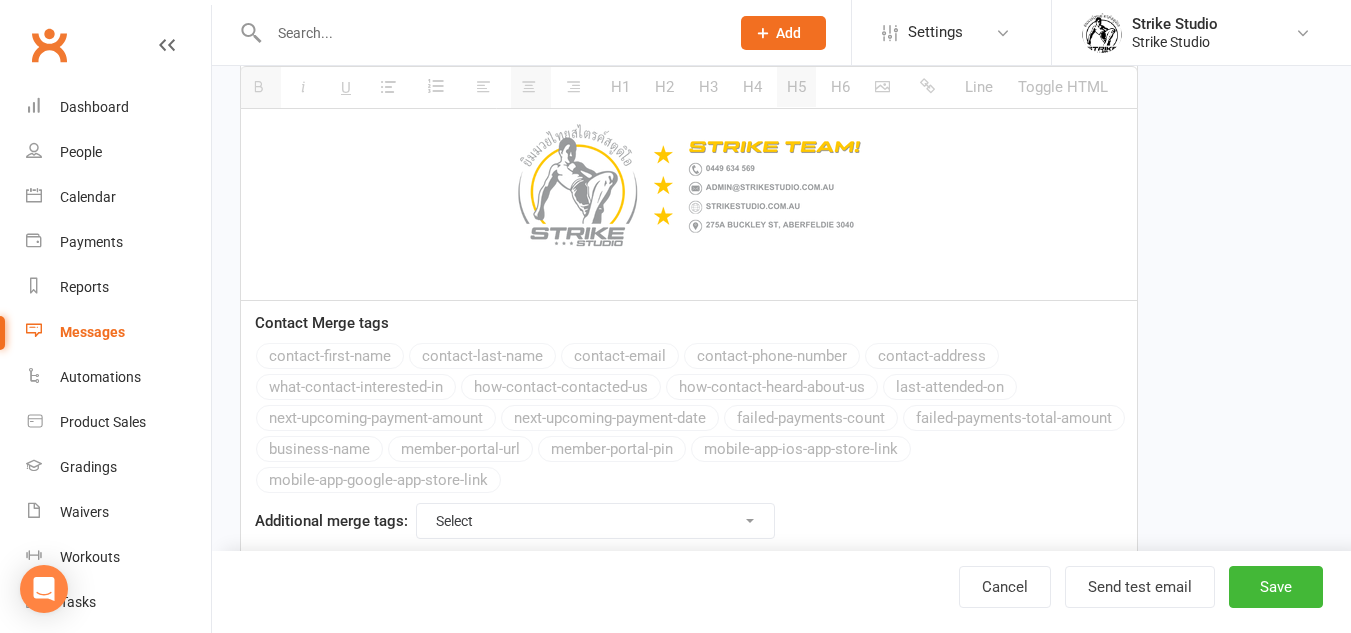 select on "100" 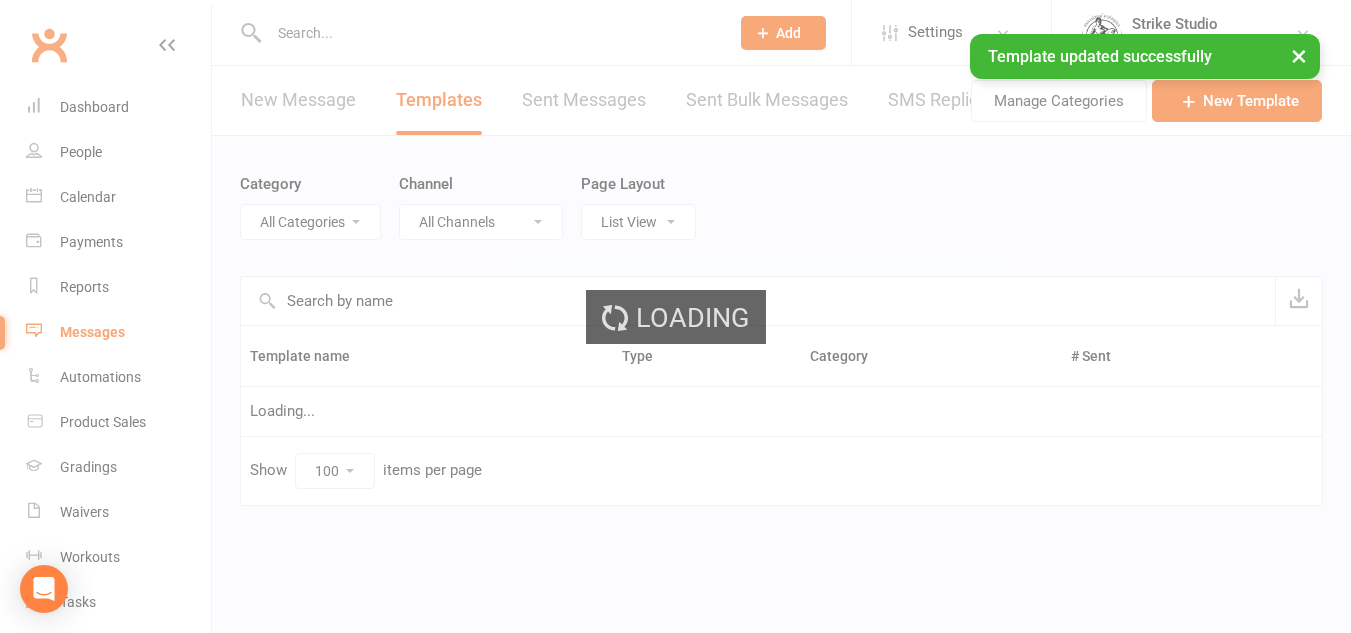 scroll, scrollTop: 0, scrollLeft: 0, axis: both 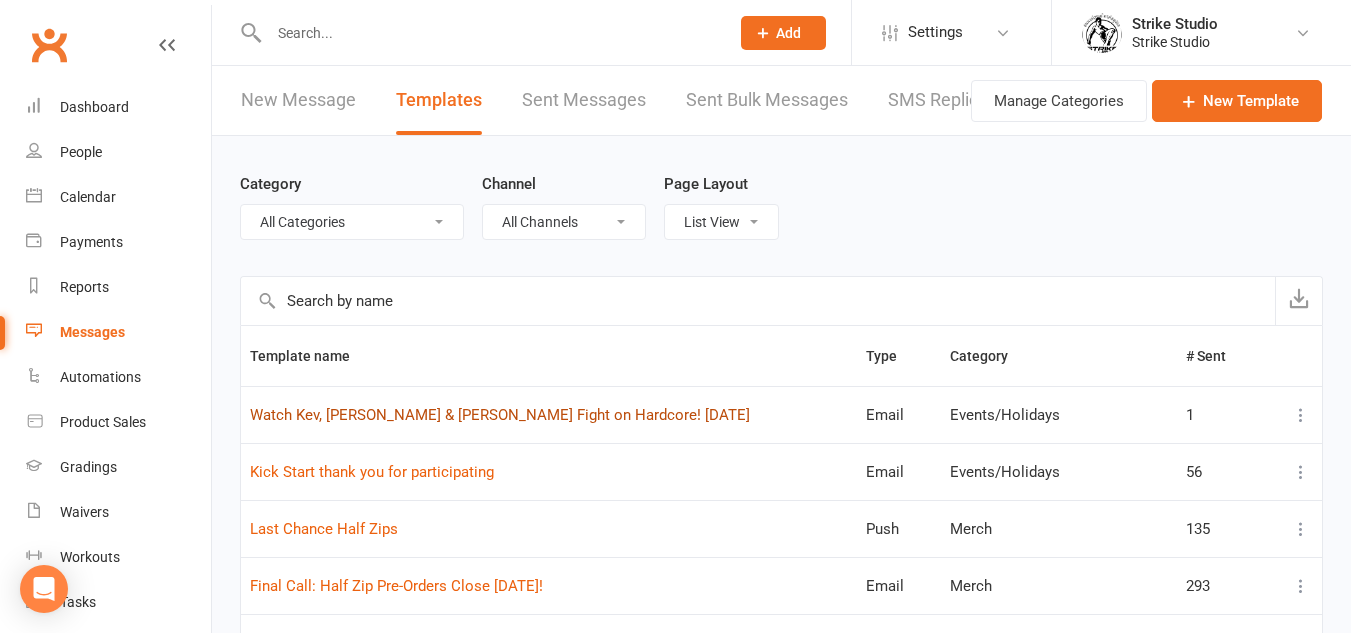 click on "Watch Kev, [PERSON_NAME] & [PERSON_NAME] Fight on Hardcore! [DATE]" at bounding box center [500, 415] 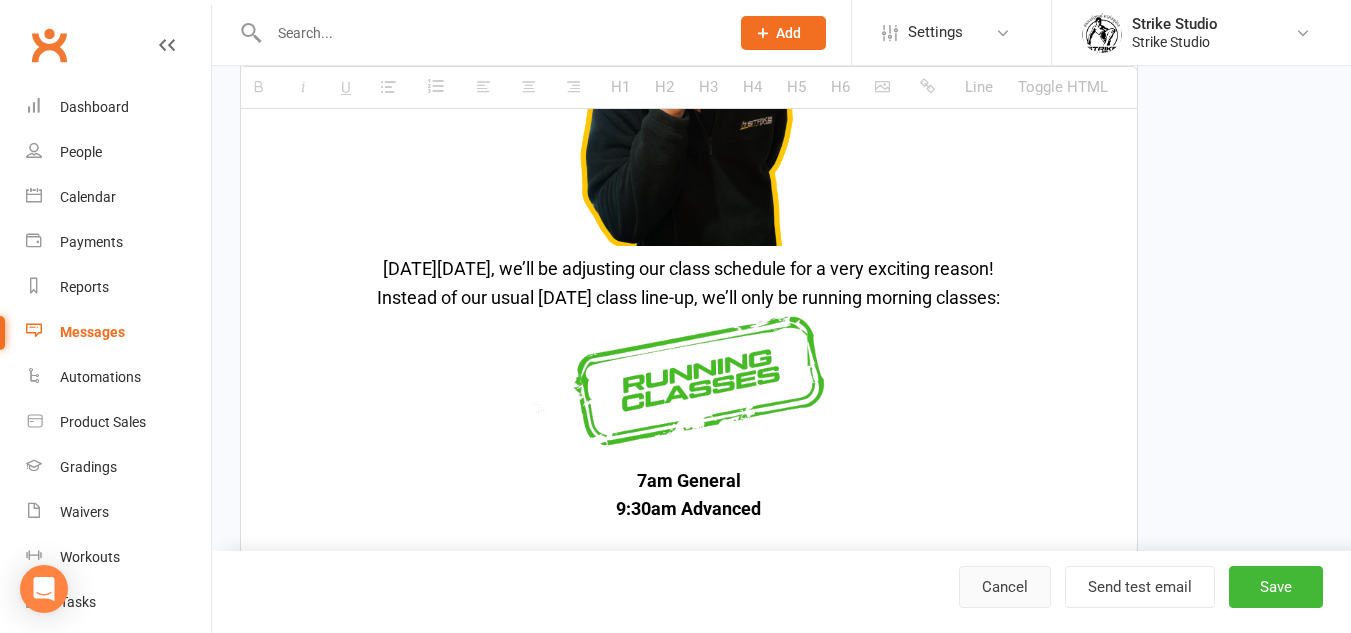 scroll, scrollTop: 200, scrollLeft: 0, axis: vertical 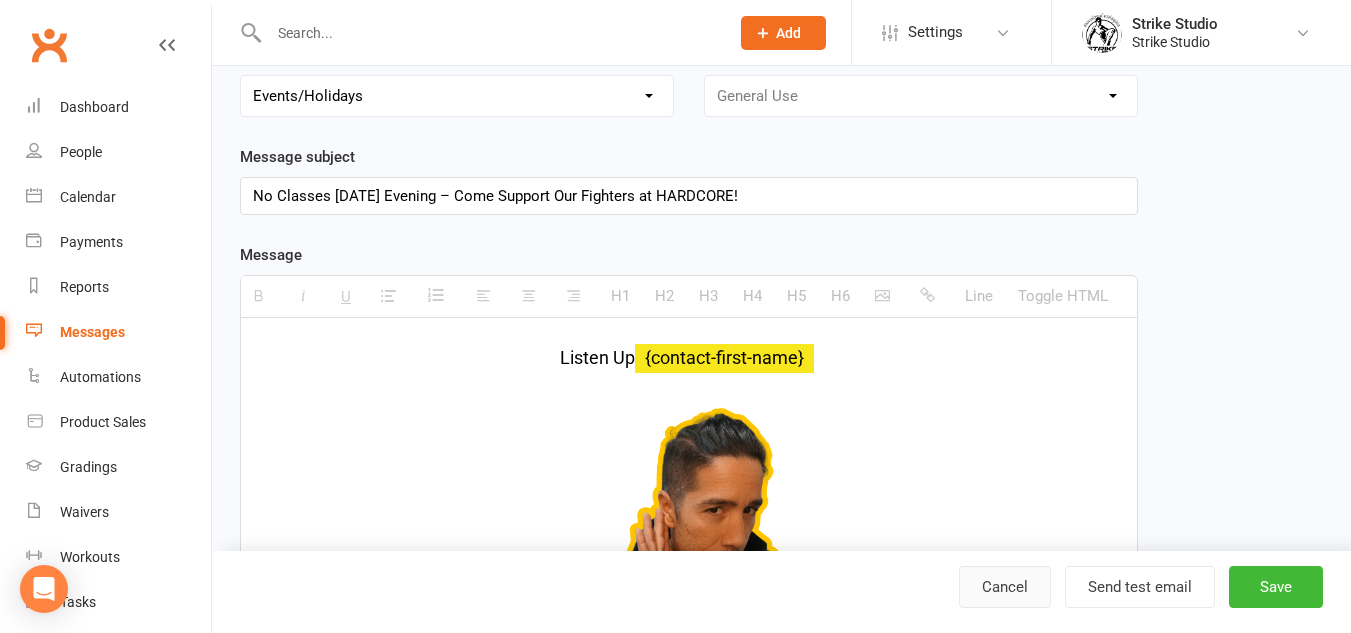 click on "Cancel" at bounding box center [1005, 587] 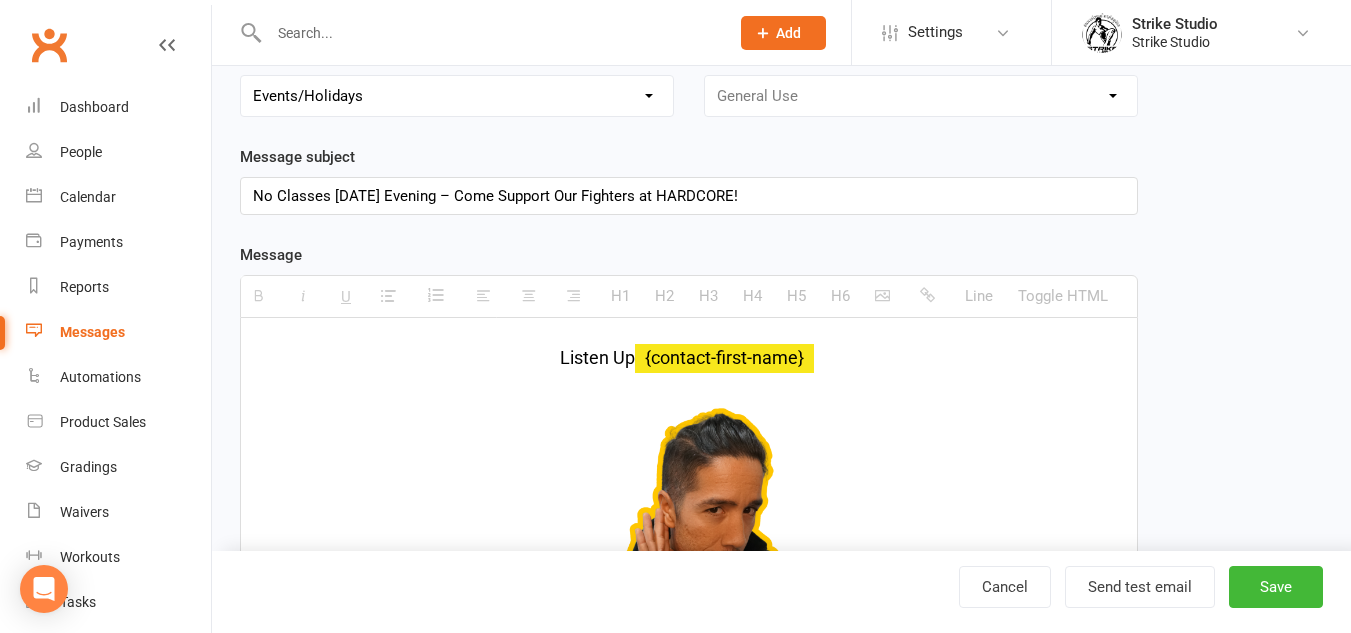 scroll, scrollTop: 0, scrollLeft: 0, axis: both 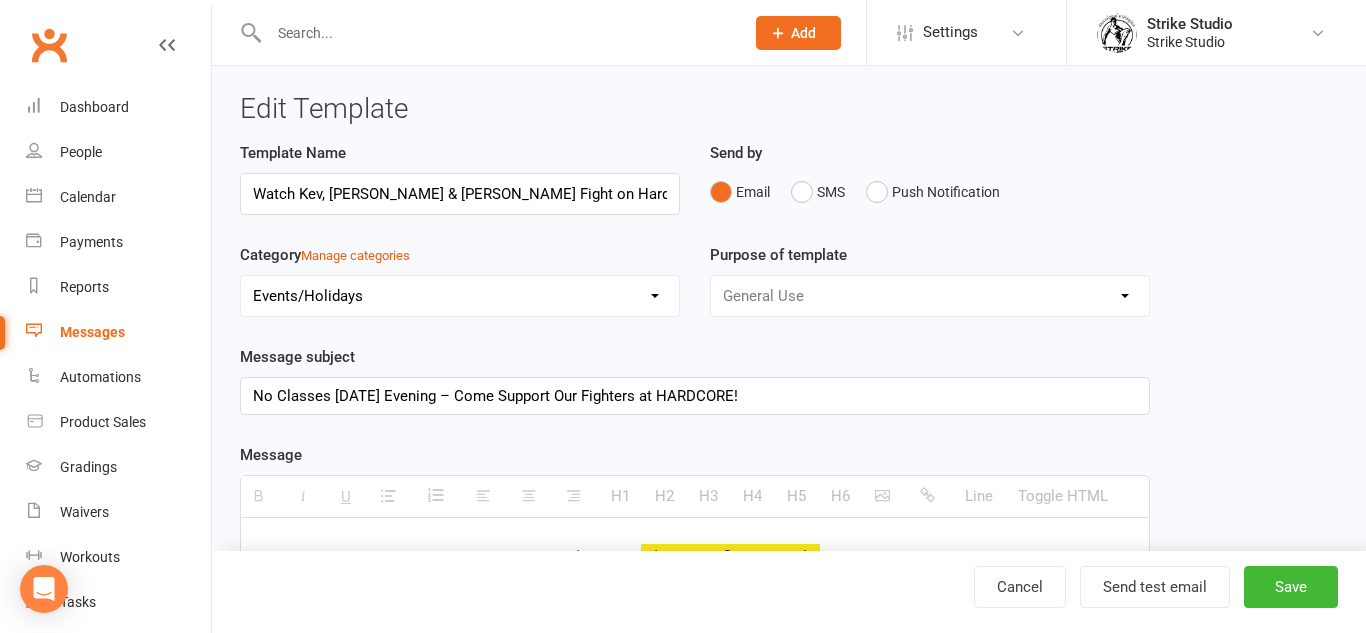 select on "100" 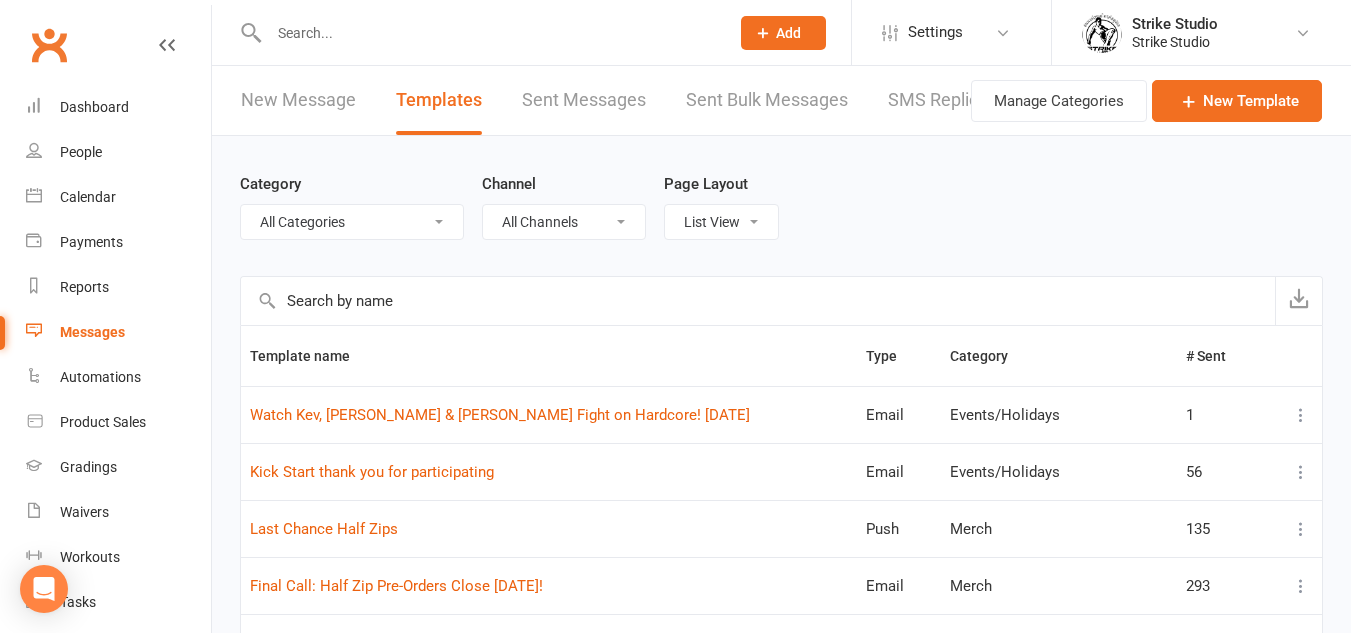 click at bounding box center [1301, 415] 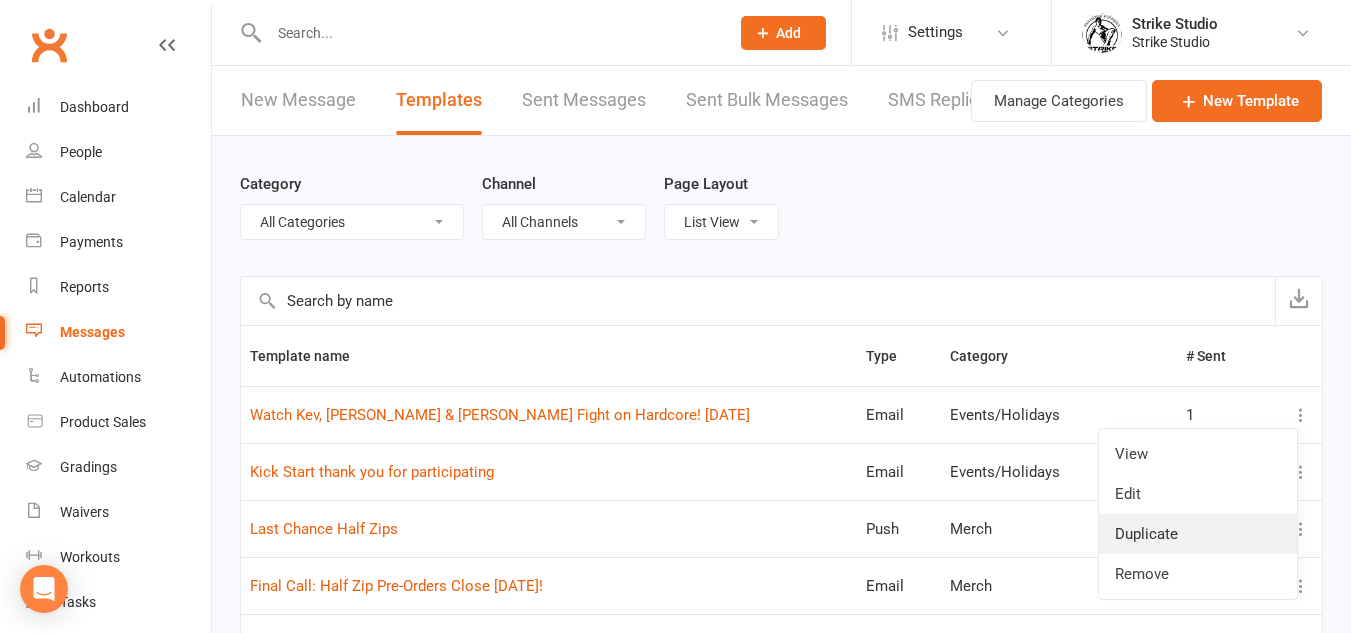 click on "Duplicate" at bounding box center (1198, 534) 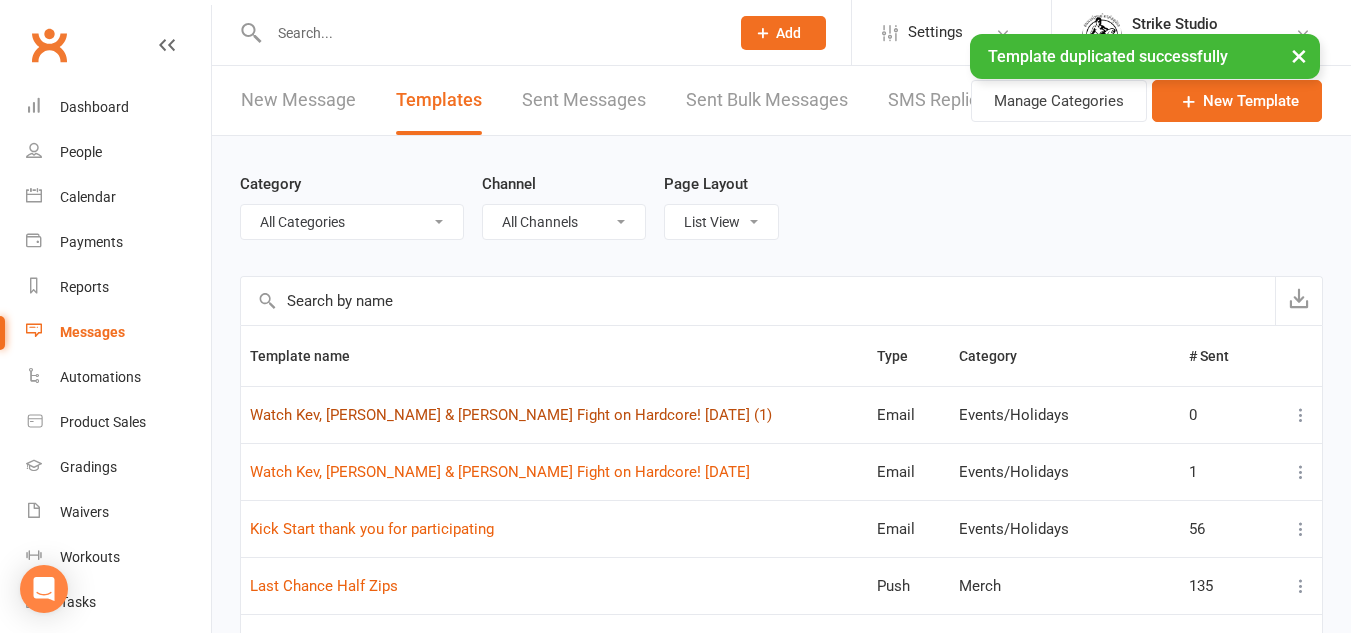 click on "Watch Kev, [PERSON_NAME] & [PERSON_NAME] Fight on Hardcore! [DATE] (1)" at bounding box center [511, 415] 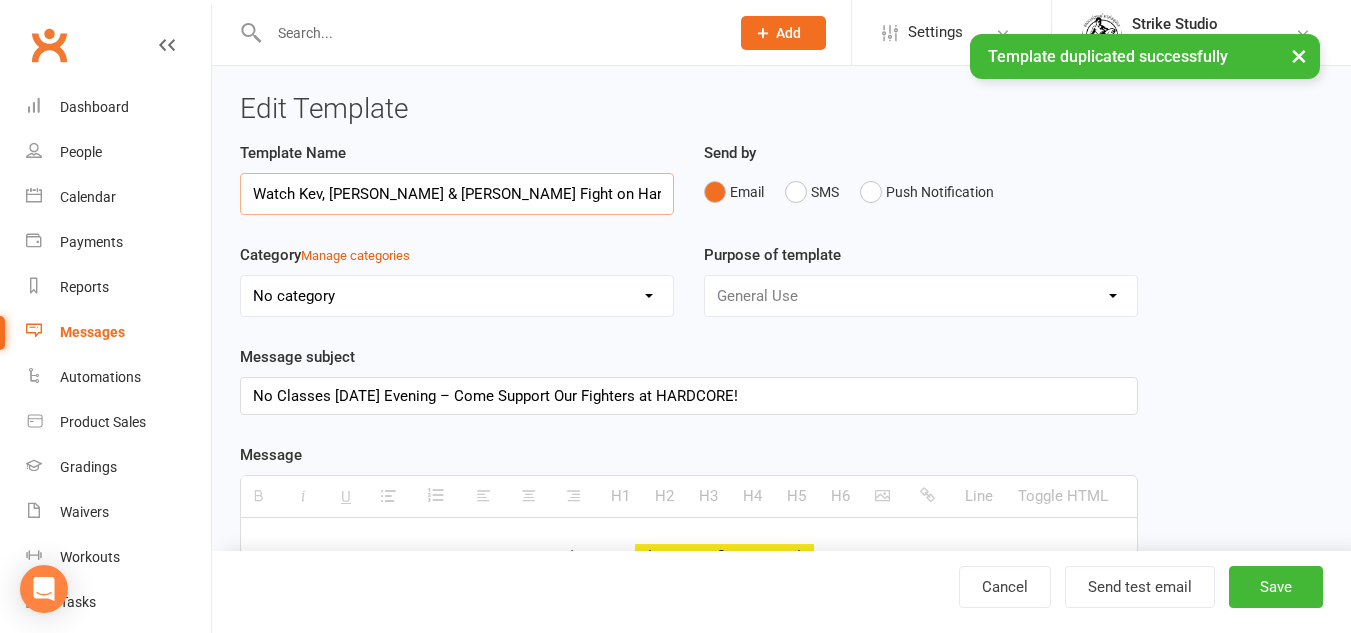scroll, scrollTop: 0, scrollLeft: 22, axis: horizontal 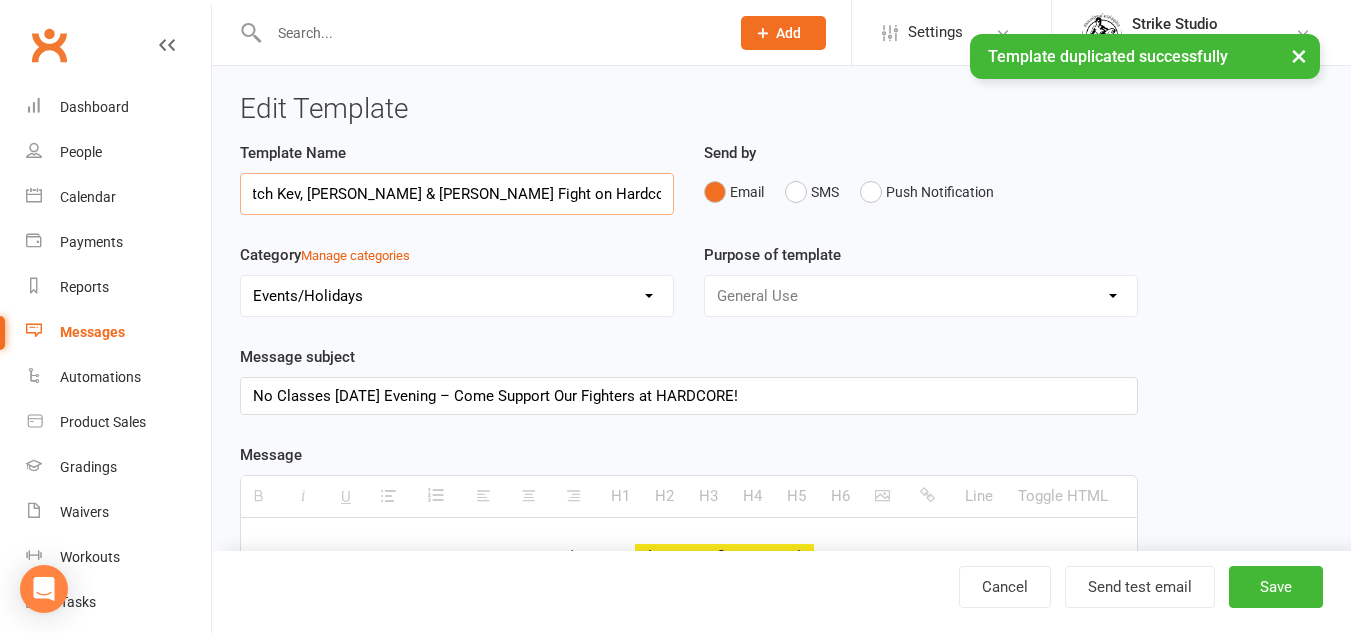 click on "Watch Kev, [PERSON_NAME] & [PERSON_NAME] Fight on Hardcore! [DATE] (1)" at bounding box center (457, 194) 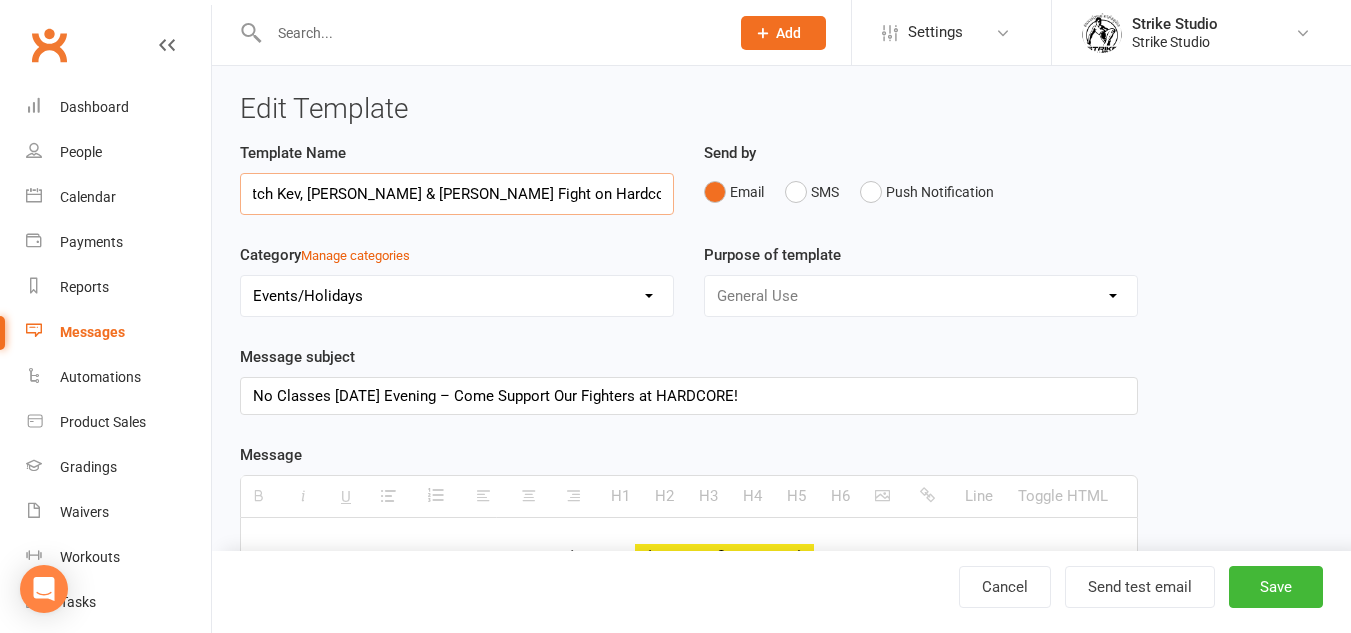 drag, startPoint x: 640, startPoint y: 193, endPoint x: 849, endPoint y: 193, distance: 209 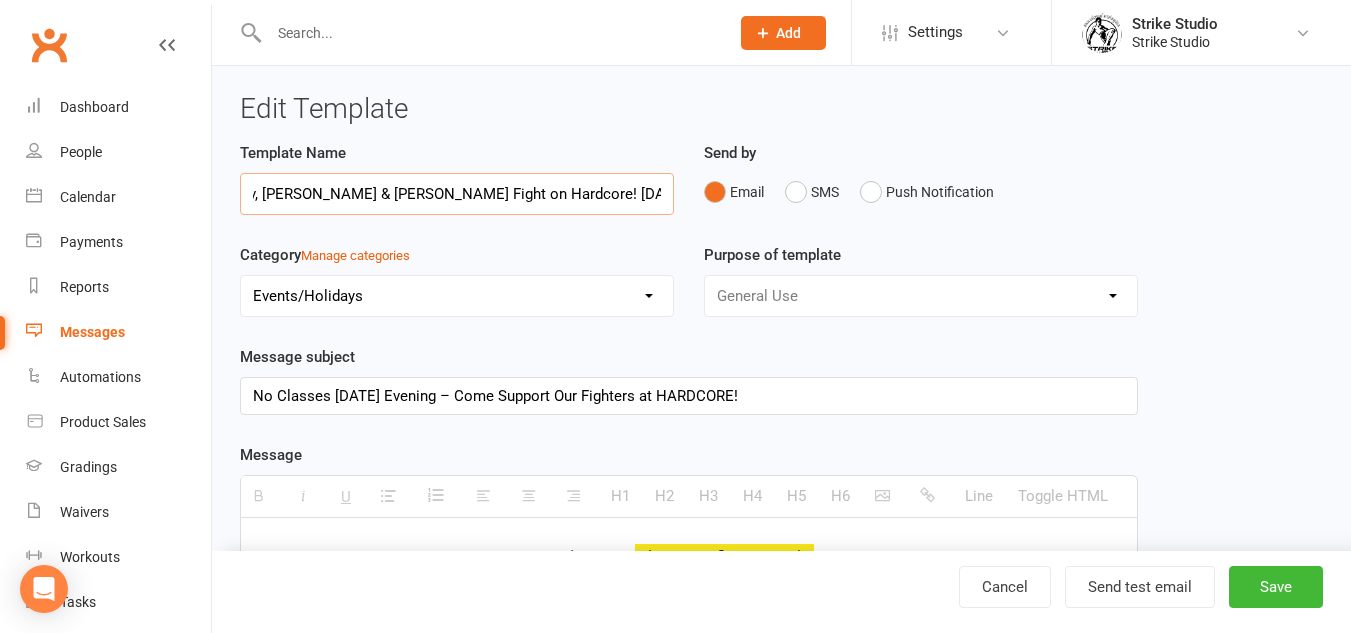 scroll, scrollTop: 0, scrollLeft: 84, axis: horizontal 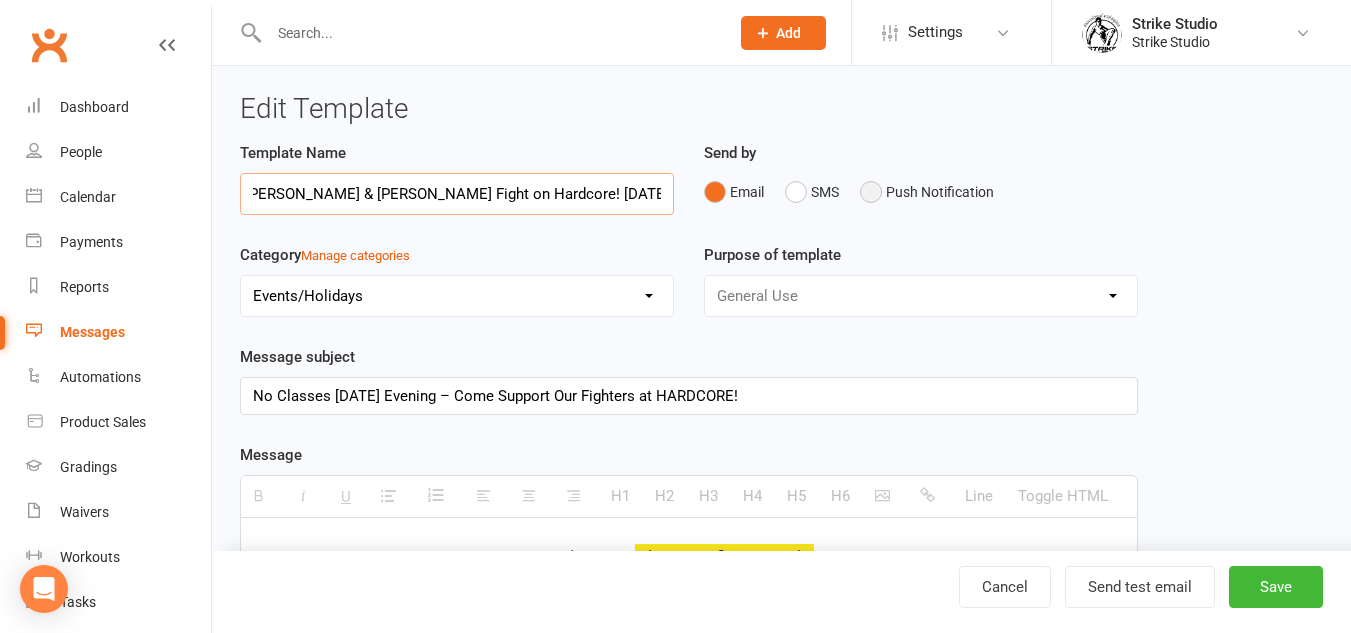 type on "Watch Kev, [PERSON_NAME] & [PERSON_NAME] Fight on Hardcore! [DATE] (notification)" 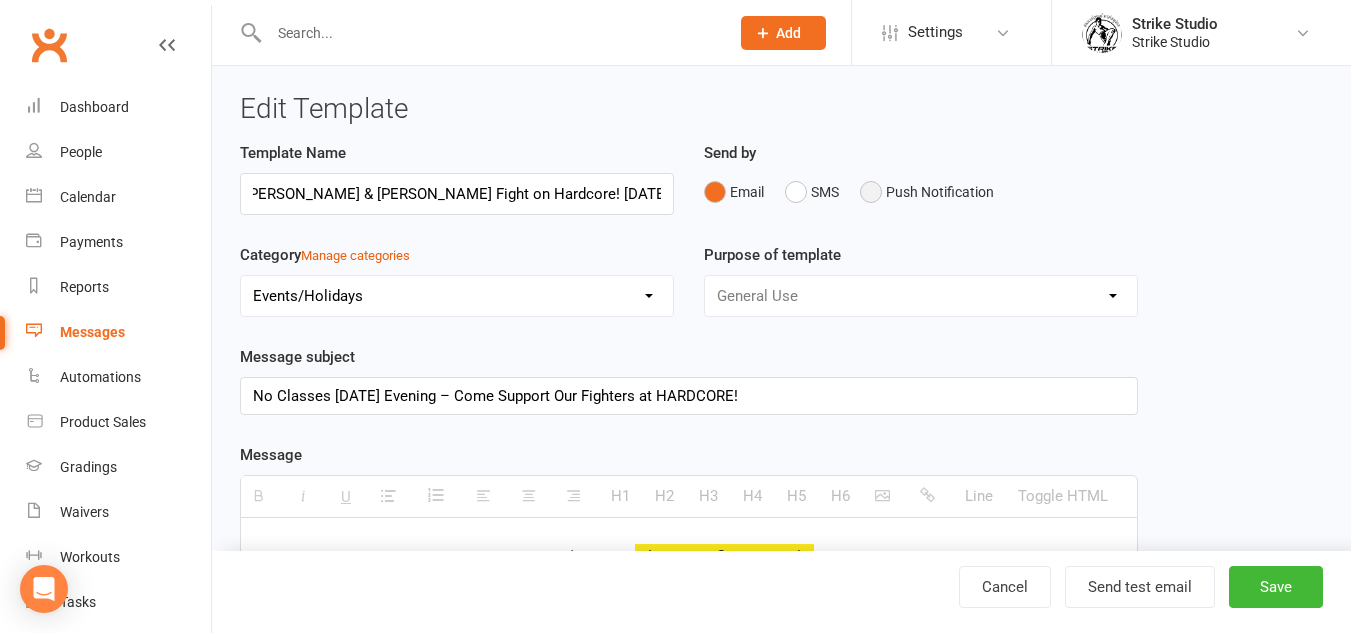 click on "Push Notification" at bounding box center [927, 192] 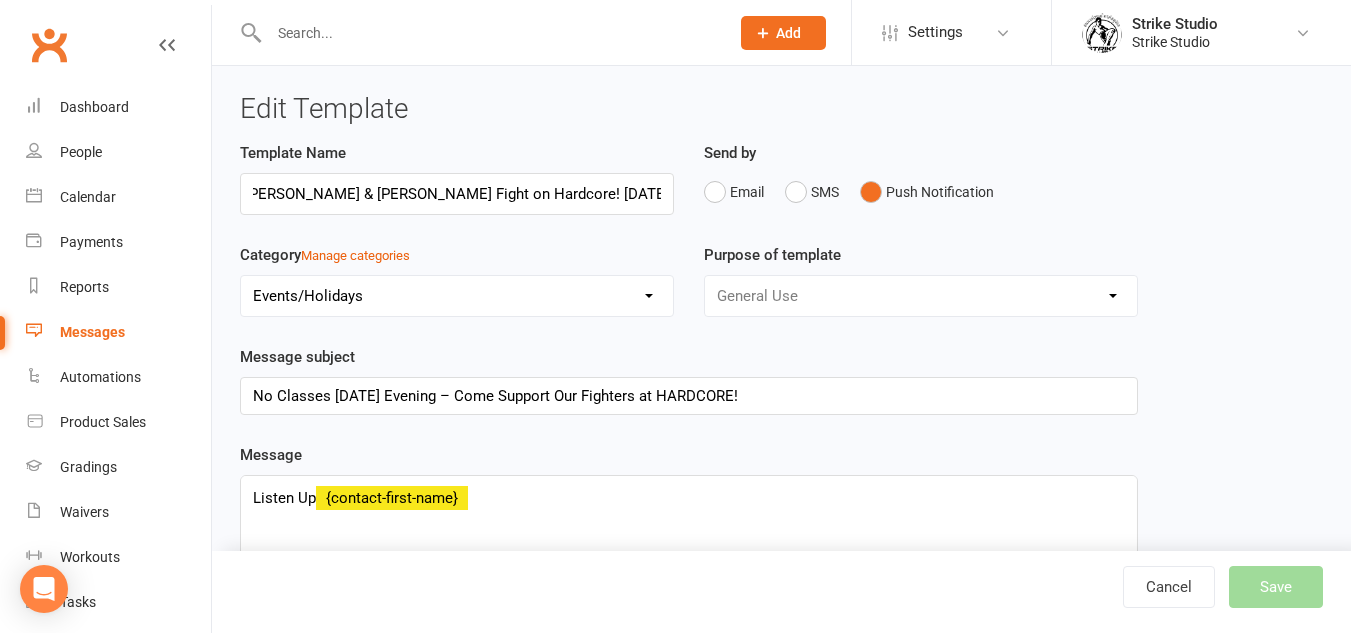 scroll, scrollTop: 0, scrollLeft: 0, axis: both 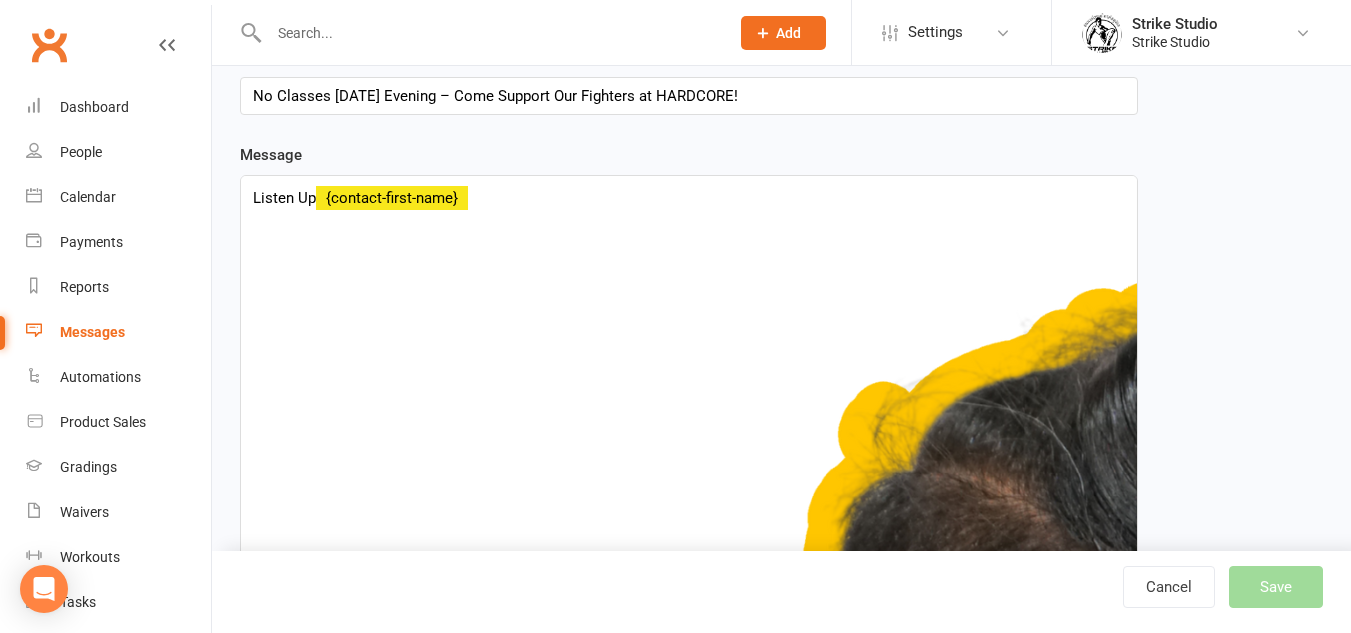 click at bounding box center (1005, 1400) 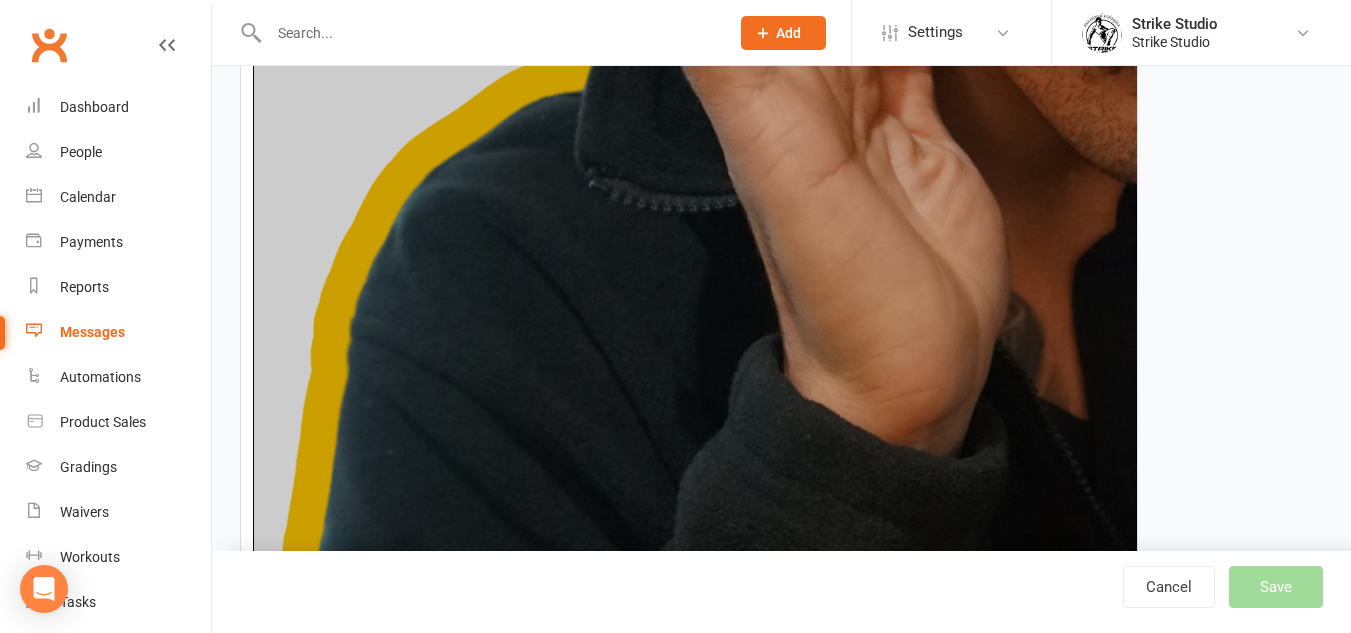 scroll, scrollTop: 1600, scrollLeft: 0, axis: vertical 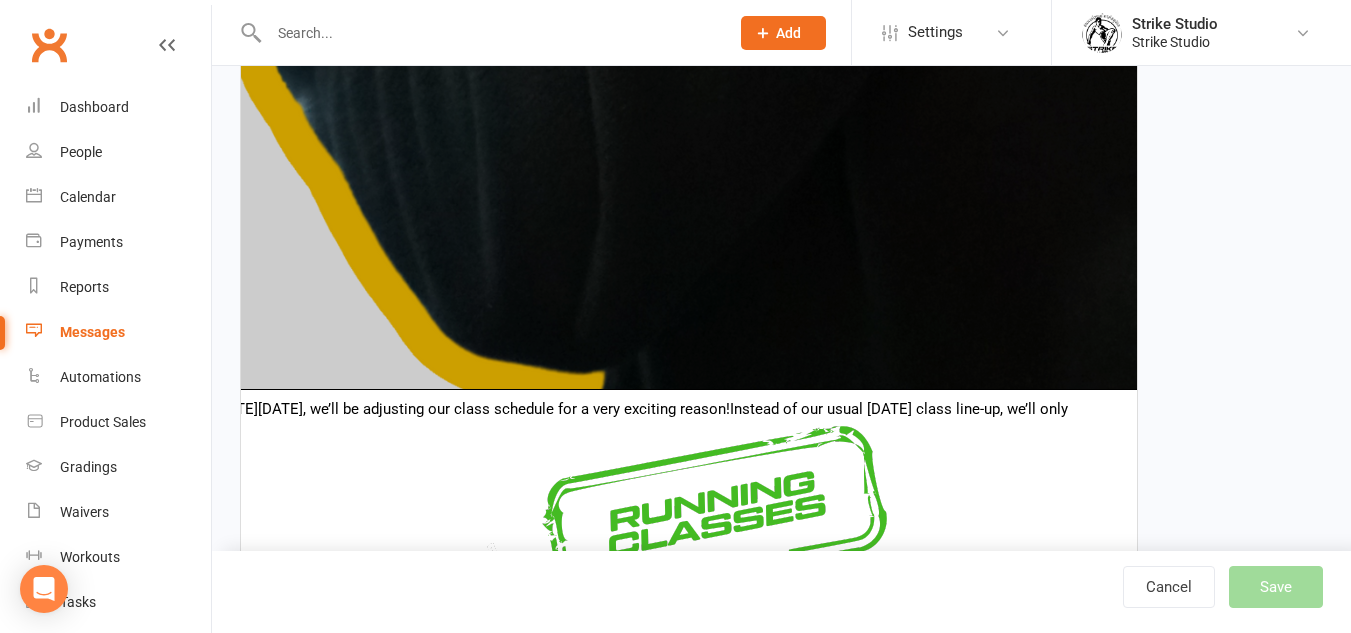 click on "Listen Up  {contact-first-name} [DATE][DATE], we’ll be adjusting our class schedule for a very exciting reason!Instead of our usual [DATE] class line-up, we’ll only be running morning classes: 7am General9:30am Advanced 4:15pm Kids5pm General6pm Open Mat The whole Strike Studio team will be ready either cornering or fighting at HARDCORE PROMOTIONS!As a result, there will be no kids, general, or open mat classes in the afternoon / evening.We have [PERSON_NAME] making his pro debut along with our team; Coach [PERSON_NAME], [PERSON_NAME], and [PERSON_NAME] will be stepping back into the ring for another massive night – and we want the whole team there to support them! It’s going to be a huge night and we’d love to see as many of you there as possible!Event Details:🗓 [DATE]🕖 7:00 PM📍 [GEOGRAPHIC_DATA]🎟 Tickets available now at reception – CASH ONLYGeneral Admission: $80Seated Ticket: $120 It’s going to be an unforgettable night!See you there!" at bounding box center [649, 166] 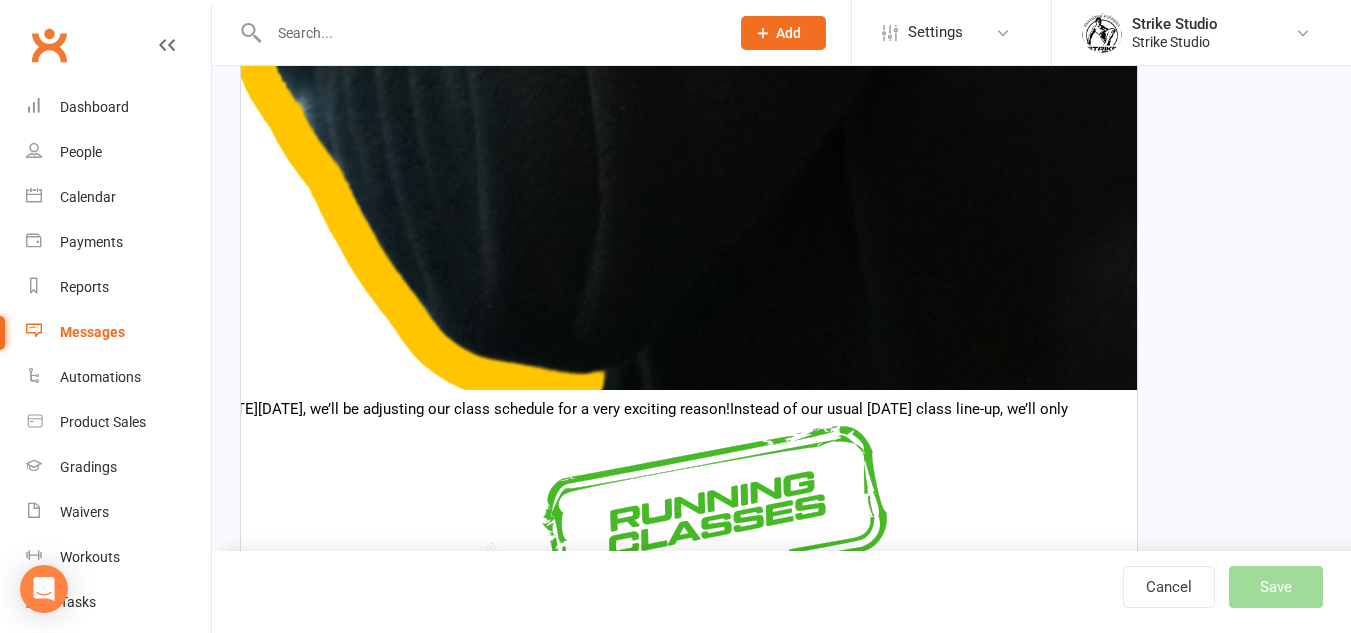 click at bounding box center (701, 521) 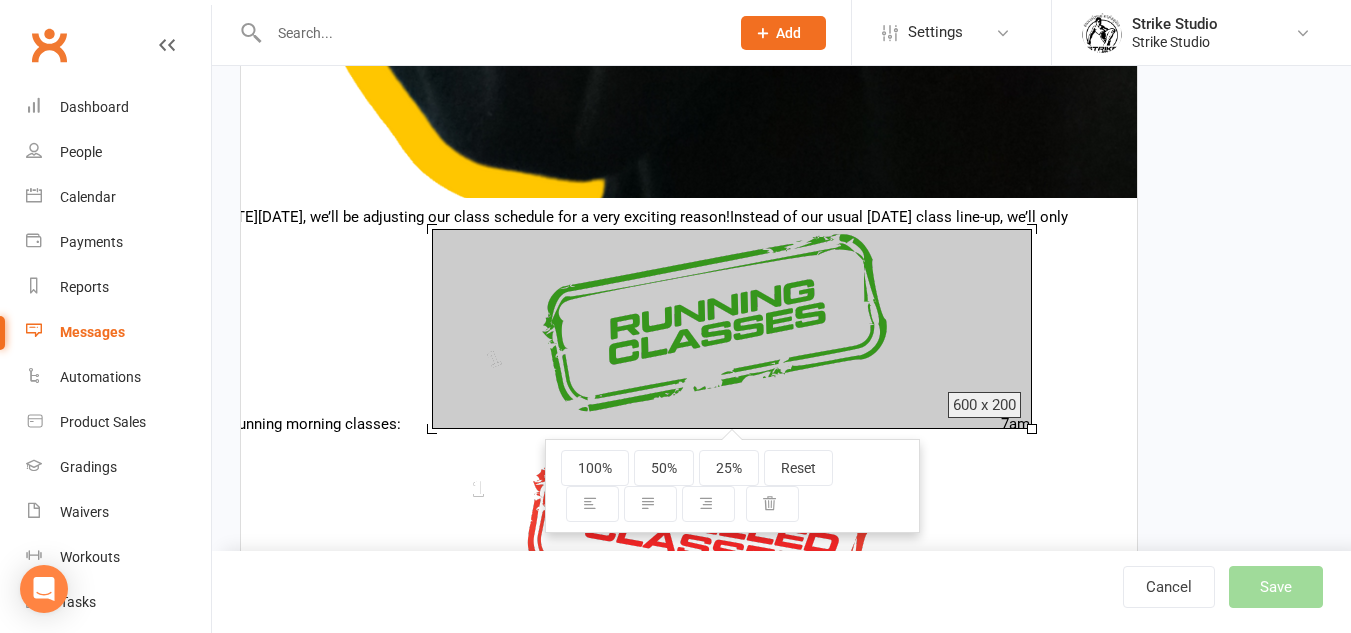 scroll, scrollTop: 2700, scrollLeft: 0, axis: vertical 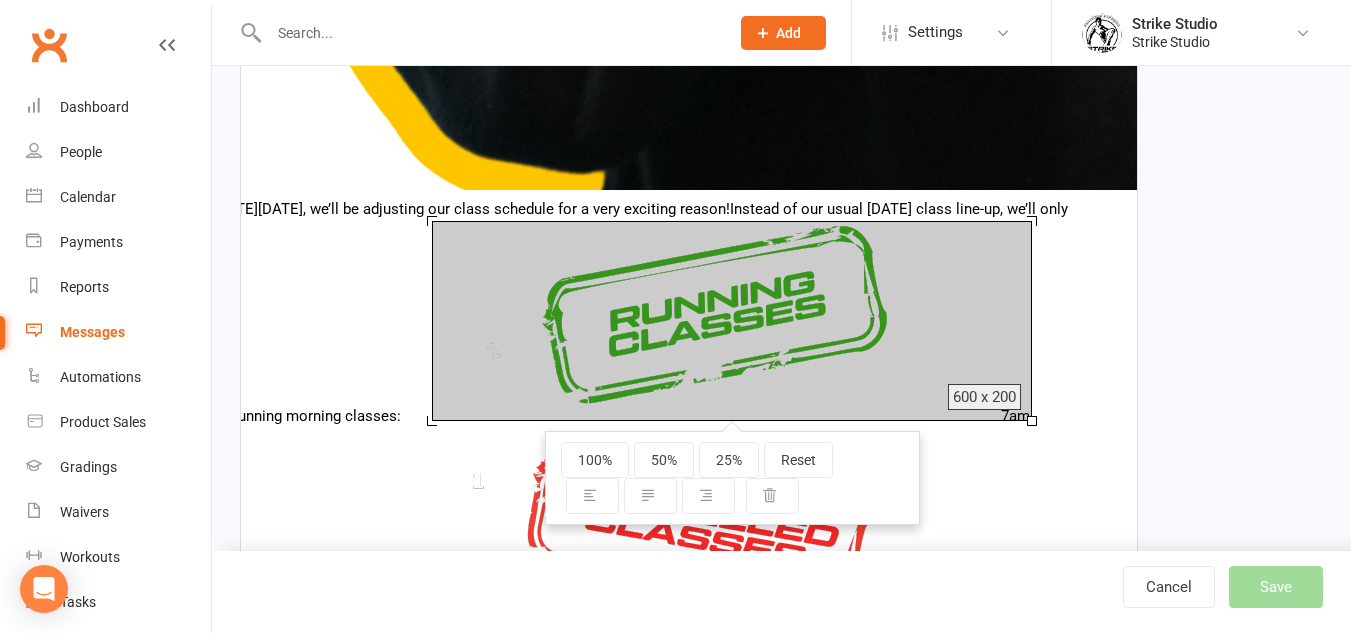 type 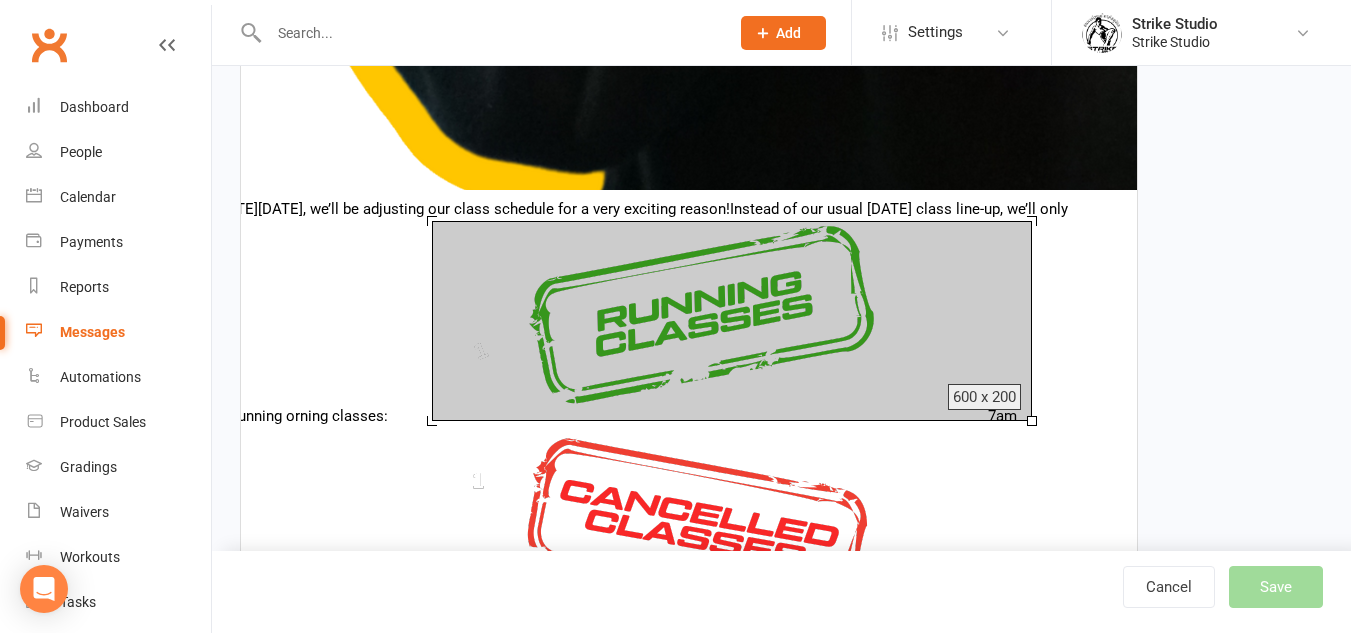 click on "600 x 200" at bounding box center (732, 321) 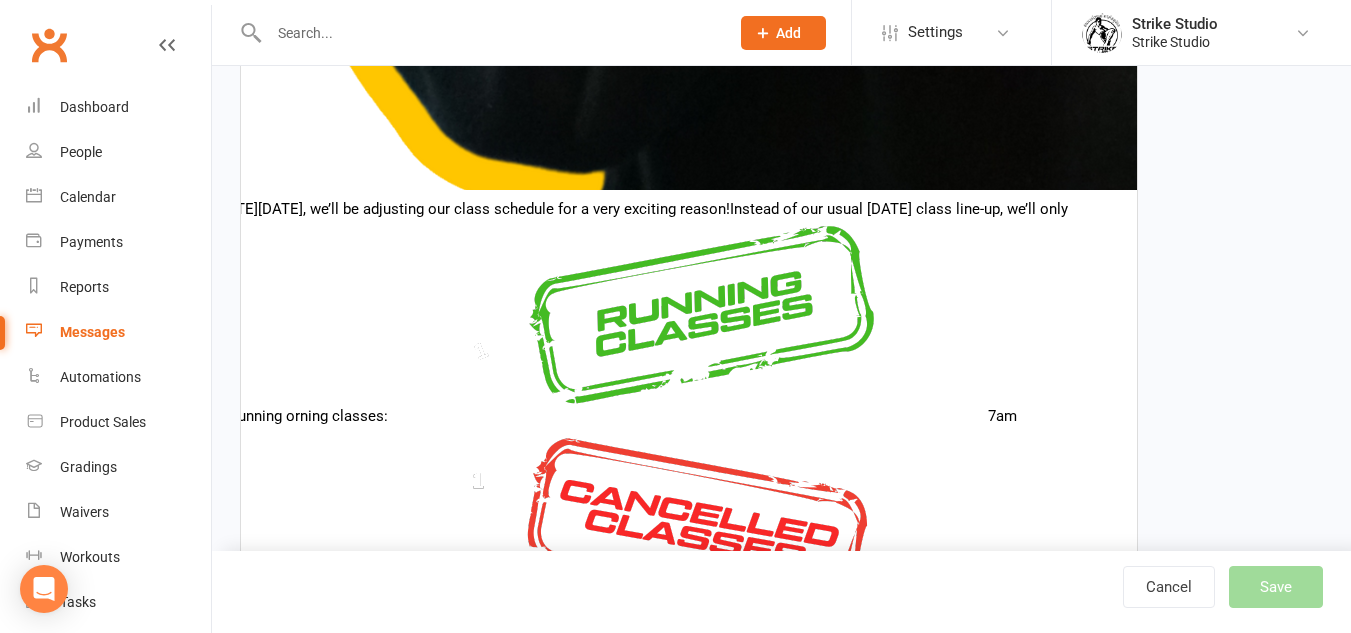 click at bounding box center (688, 321) 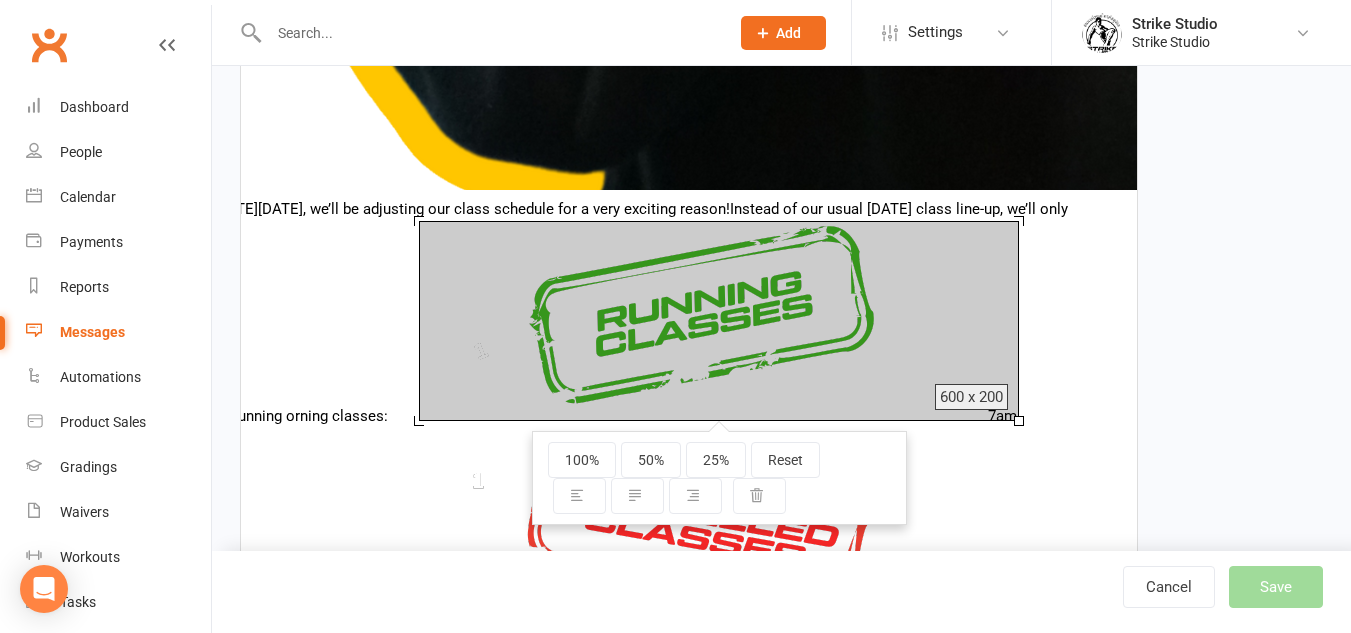 click on "Listen Up  {contact-first-name} [DATE][DATE], we’ll be adjusting our class schedule for a very exciting reason!Instead of our usual [DATE] class line-up, we’ll only be running orning classes: 7am General9:30am Advanced 4:15pm Kids5pm General6pm Open Mat The whole Strike Studio team will be ready either cornering or fighting at HARDCORE PROMOTIONS!As a result, there will be no kids, general, or open mat classes in the afternoon / evening.We have [PERSON_NAME] making his pro debut along with our team; Coach [PERSON_NAME], [PERSON_NAME], and [PERSON_NAME] will be stepping back into the ring for another massive night – and we want the whole team there to support them! It’s going to be a huge night and we’d love to see as many of you there as possible!Event Details:🗓 [DATE]🕖 7:00 PM📍 [GEOGRAPHIC_DATA]🎟 Tickets available now at reception – CASH ONLYGeneral Admission: $80Seated Ticket: $120 It’s going to be an unforgettable night!See you there!" at bounding box center [649, -34] 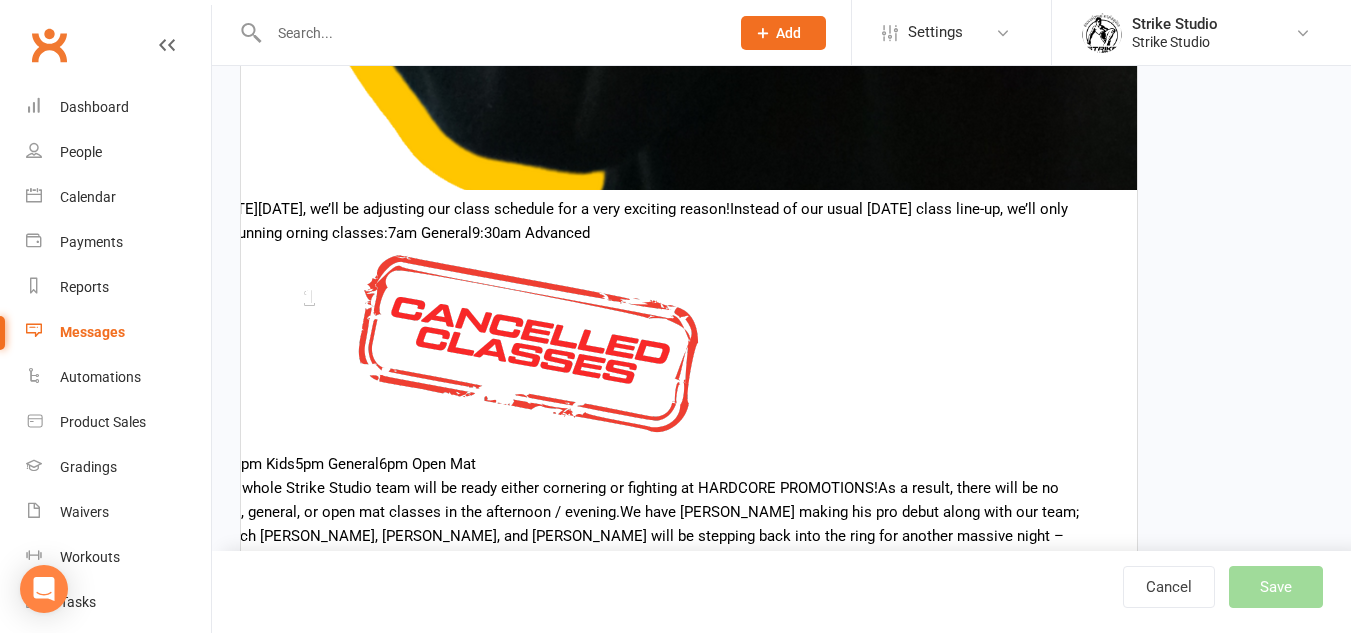 click at bounding box center [513, 345] 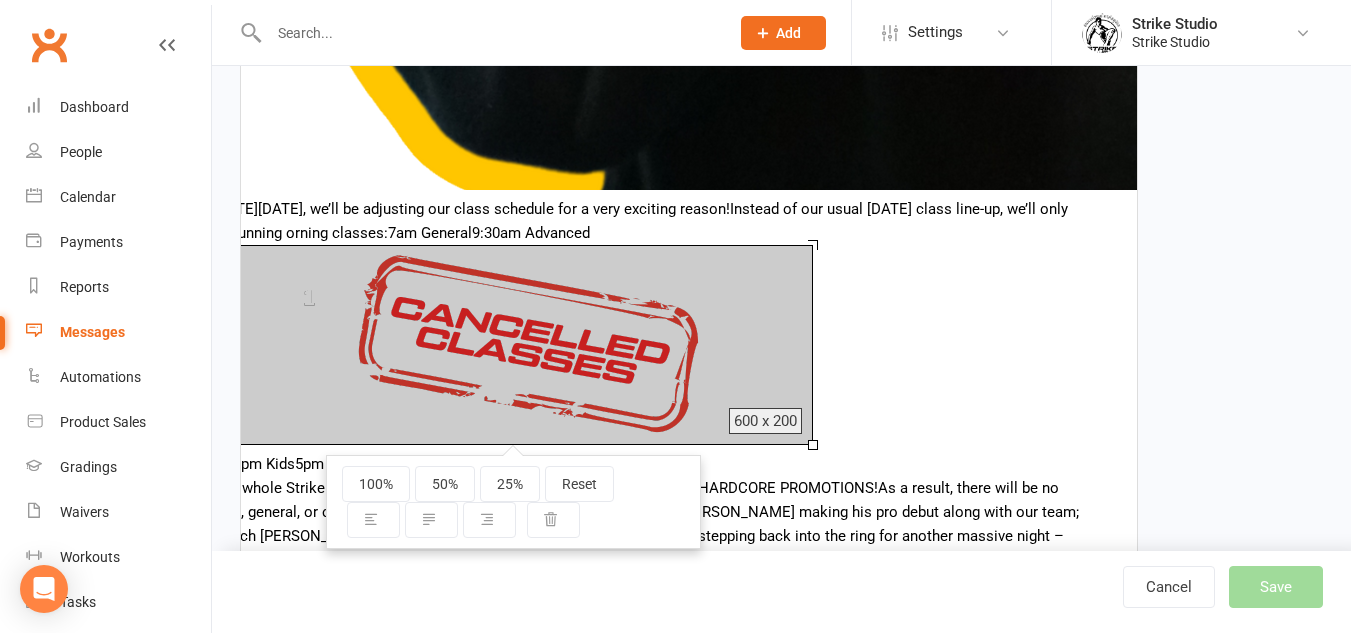 click on "Listen Up  {contact-first-name} [DATE][DATE], we’ll be adjusting our class schedule for a very exciting reason!Instead of our usual [DATE] class line-up, we’ll only be running orning classes: 7am General9:30am Advanced 4:15pm Kids5pm General6pm Open Mat The whole Strike Studio team will be ready either cornering or fighting at HARDCORE PROMOTIONS!As a result, there will be no kids, general, or open mat classes in the afternoon / evening.We have [PERSON_NAME] making his pro debut along with our team; Coach [PERSON_NAME], [PERSON_NAME], and [PERSON_NAME] will be stepping back into the ring for another massive night – and we want the whole team there to support them! It’s going to be a huge night and we’d love to see as many of you there as possible!Event Details:🗓 [DATE]🕖 7:00 PM📍 [GEOGRAPHIC_DATA]🎟 Tickets available now at reception – CASH ONLYGeneral Admission: $80Seated Ticket: $120 It’s going to be an unforgettable night!See you there!" at bounding box center [649, -126] 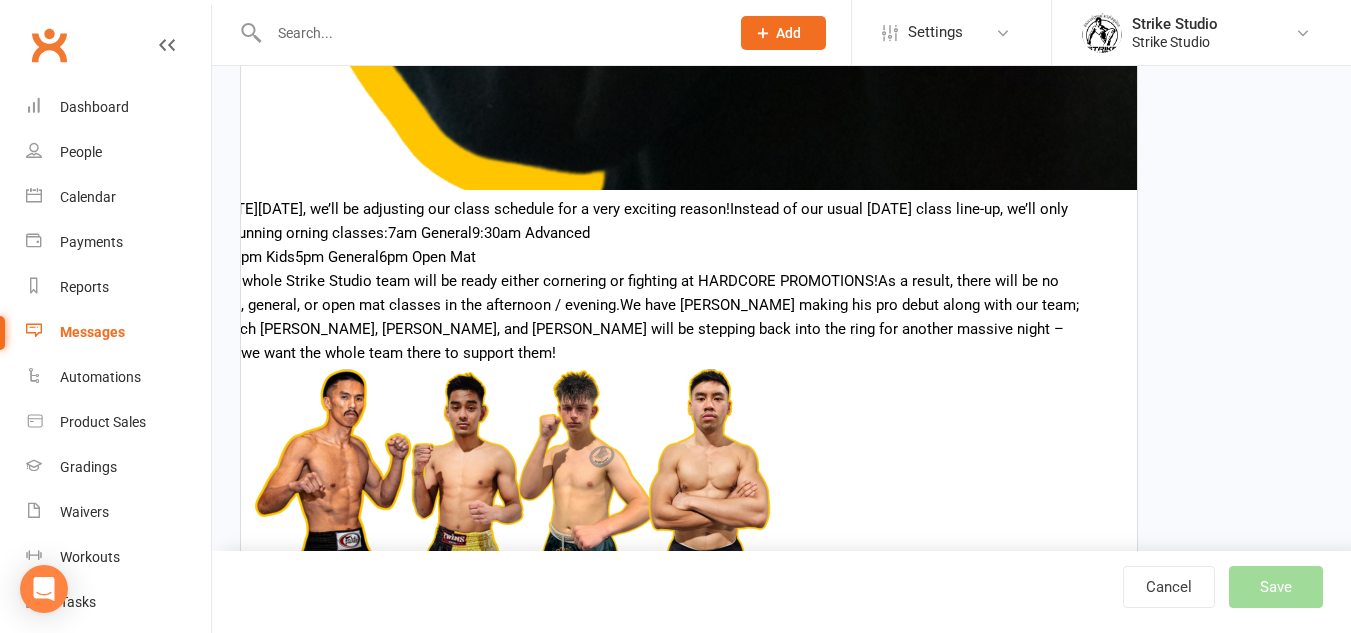 scroll, scrollTop: 2800, scrollLeft: 0, axis: vertical 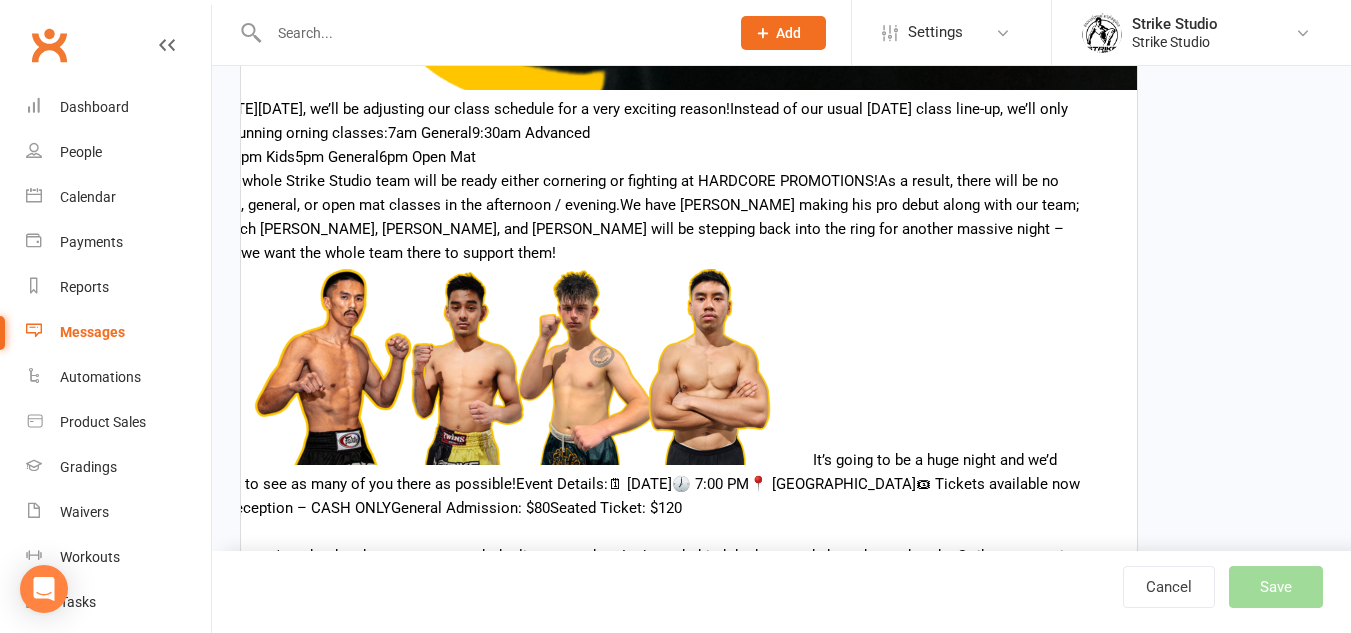 click at bounding box center (513, 365) 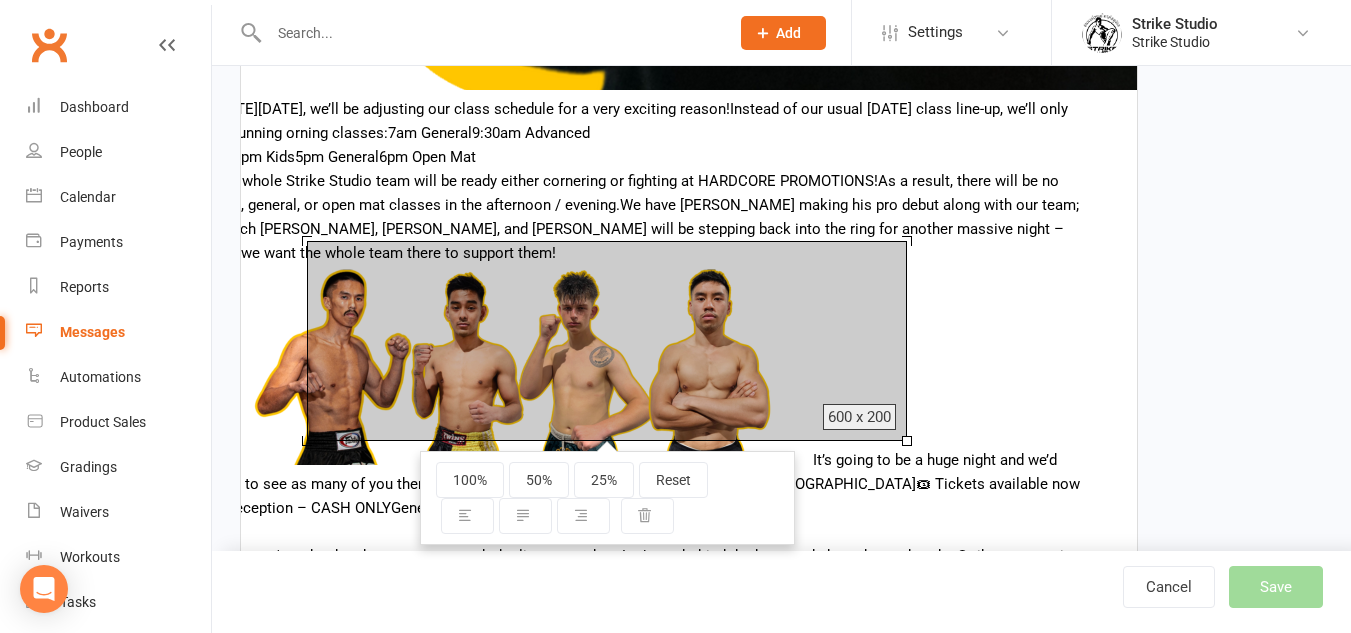 click on "Listen Up  {contact-first-name} [DATE][DATE], we’ll be adjusting our class schedule for a very exciting reason!Instead of our usual [DATE] class line-up, we’ll only be running orning classes: 7am General9:30am Advanced 4:15pm Kids5pm General6pm Open Mat The whole Strike Studio team will be ready either cornering or fighting at HARDCORE PROMOTIONS!As a result, there will be no kids, general, or open mat classes in the afternoon / evening.We have [PERSON_NAME] making his pro debut along with our team; Coach [PERSON_NAME], [PERSON_NAME], and [PERSON_NAME] will be stepping back into the ring for another massive night – and we want the whole team there to support them! It’s going to be a huge night and we’d love to see as many of you there as possible!Event Details:🗓 [DATE]🕖 7:00 PM📍 [GEOGRAPHIC_DATA]🎟 Tickets available now at reception – CASH ONLYGeneral Admission: $80Seated Ticket: $120 It’s going to be an unforgettable night!See you there!" at bounding box center [649, -329] 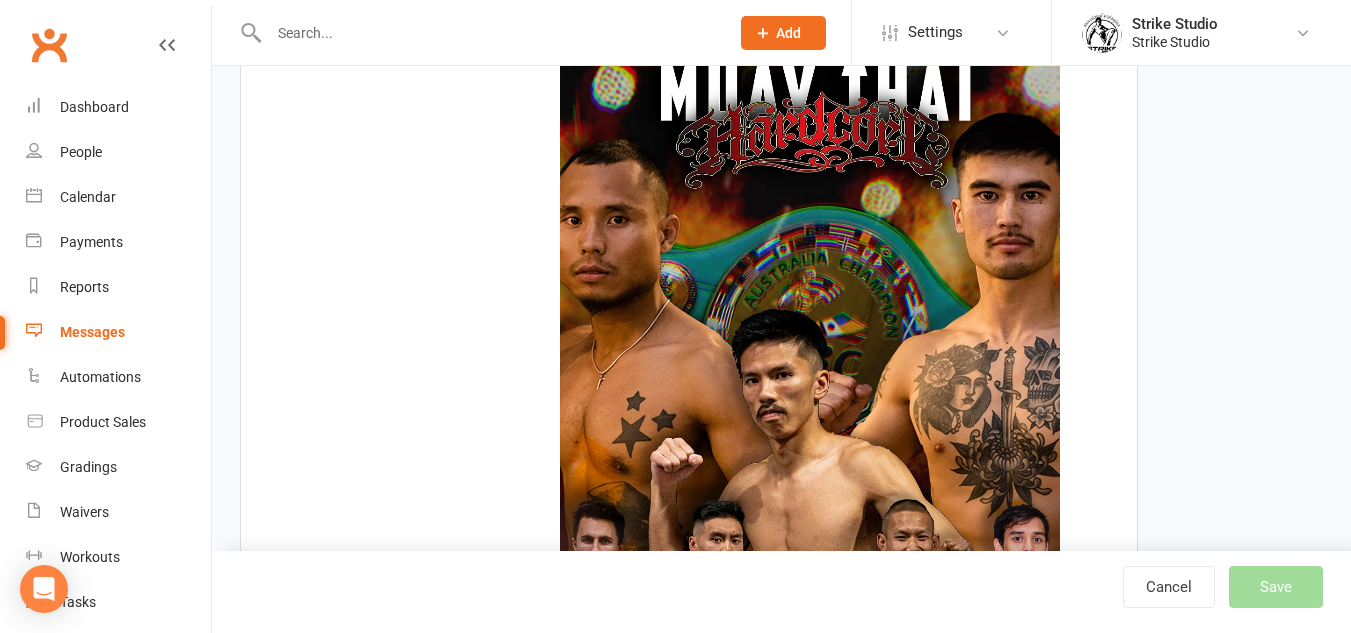 scroll, scrollTop: 3200, scrollLeft: 0, axis: vertical 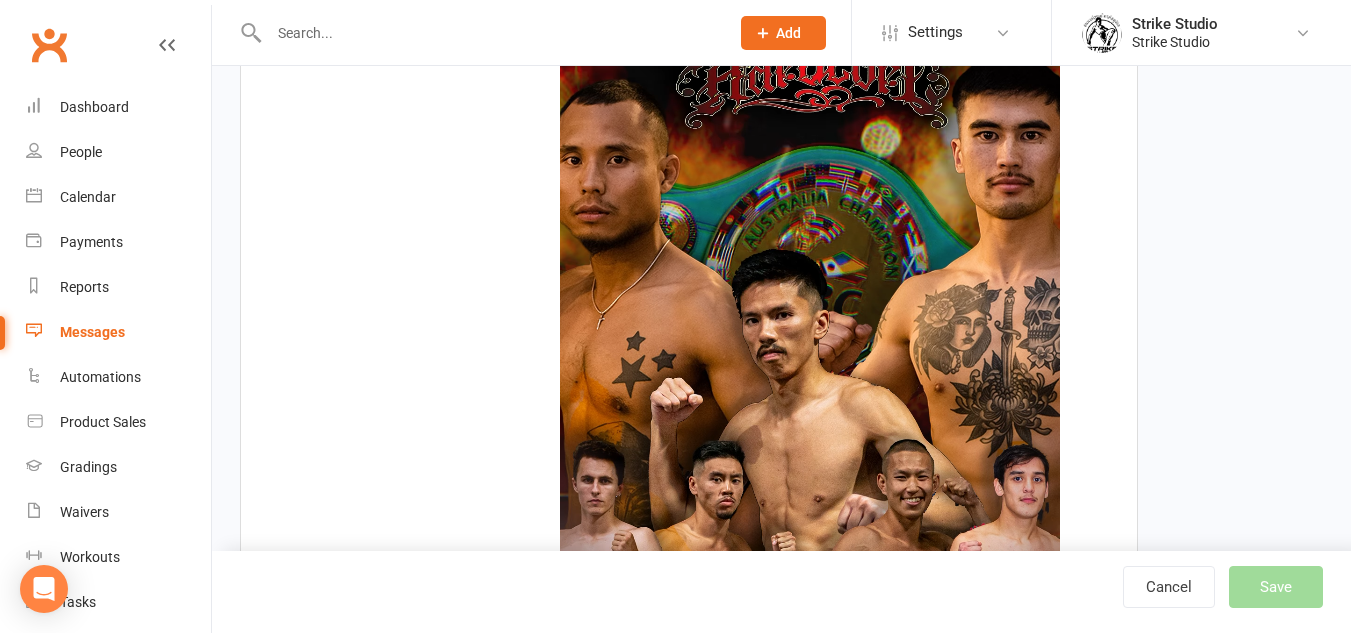 click on "Listen Up  {contact-first-name} [DATE][DATE], we’ll be adjusting our class schedule for a very exciting reason!Instead of our usual [DATE] class line-up, we’ll only be running orning classes: 7am General9:30am Advanced 4:15pm Kids5pm General6pm Open Mat The whole Strike Studio team will be ready either cornering or fighting at HARDCORE PROMOTIONS!As a result, there will be no kids, general, or open mat classes in the afternoon / evening.We have [PERSON_NAME] making his pro debut along with our team; Coach [PERSON_NAME], [PERSON_NAME], and [PERSON_NAME] will be stepping back into the ring for another massive night – and we want the whole team there to support them! It’s going to be a huge night and we’d love to see as many of you there as possible!Event Details:🗓 [DATE]🕖 7:00 PM📍 [GEOGRAPHIC_DATA]🎟 Tickets available now at reception – CASH ONLYGeneral Admission: $80Seated Ticket: $120 It’s going to be an unforgettable night!See you there!" at bounding box center [649, -833] 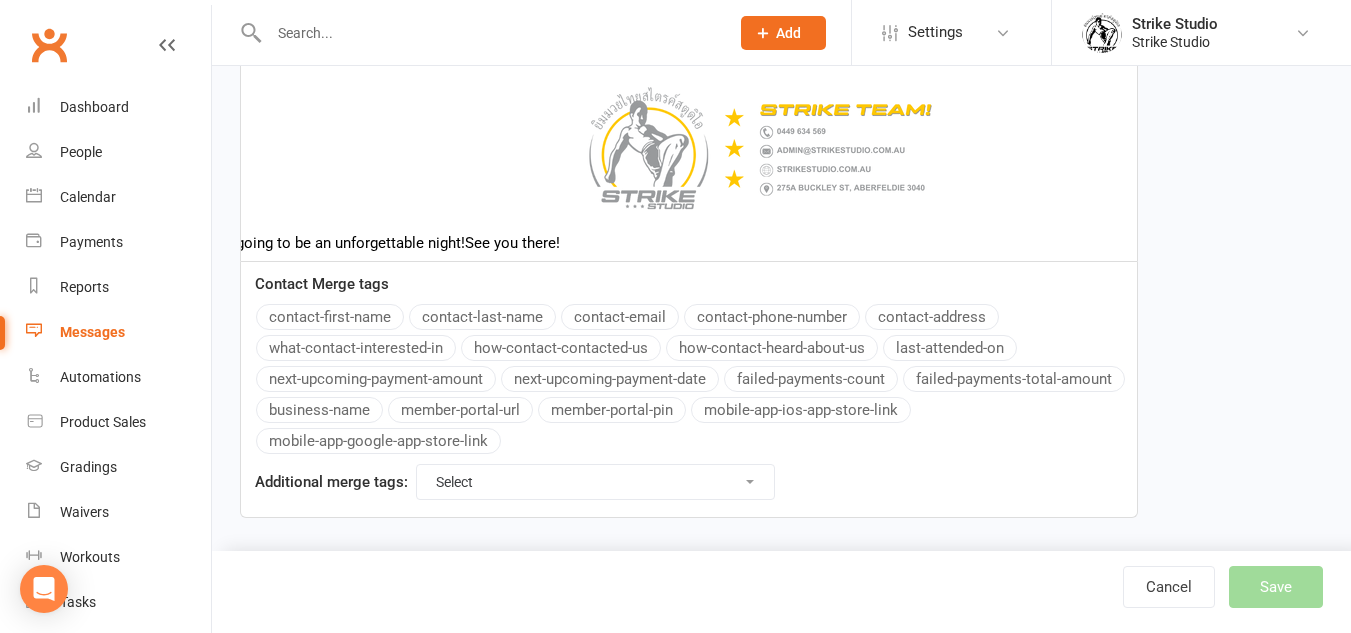 click on "Listen Up  {contact-first-name} [DATE][DATE], we’ll be adjusting our class schedule for a very exciting reason!Instead of our usual [DATE] class line-up, we’ll only be running orning classes: 7am General9:30am Advanced 4:15pm Kids5pm General6pm Open Mat The whole Strike Studio team will be ready either cornering or fighting at HARDCORE PROMOTIONS!As a result, there will be no kids, general, or open mat classes in the afternoon / evening.We have [PERSON_NAME] making his pro debut along with our team; Coach [PERSON_NAME], [PERSON_NAME], and [PERSON_NAME] will be stepping back into the ring for another massive night – and we want the whole team there to support them! It’s going to be a huge night and we’d love to see as many of you there as possible!Event Details:🗓 [DATE]🕖 7:00 PM📍 [GEOGRAPHIC_DATA]🎟 Tickets available now at reception – CASH ONLYGeneral Admission: $80Seated Ticket: $120 It’s going to be an unforgettable night!See you there!" at bounding box center [649, -1200] 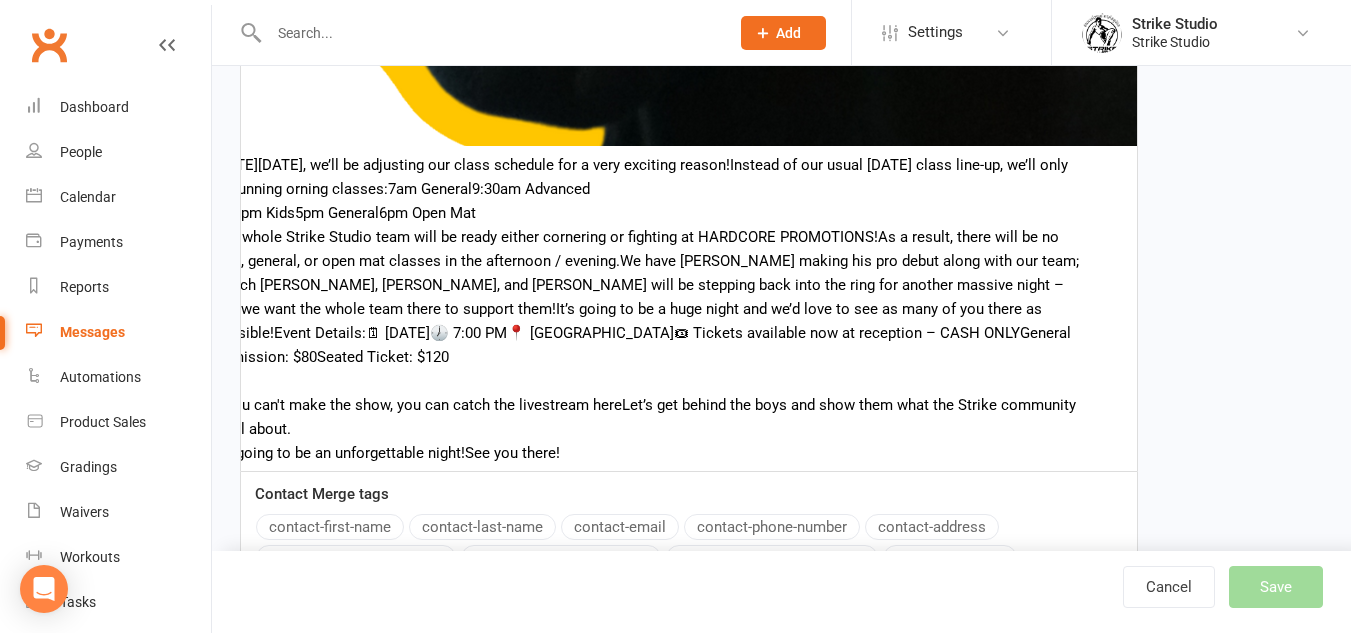 scroll, scrollTop: 2754, scrollLeft: 0, axis: vertical 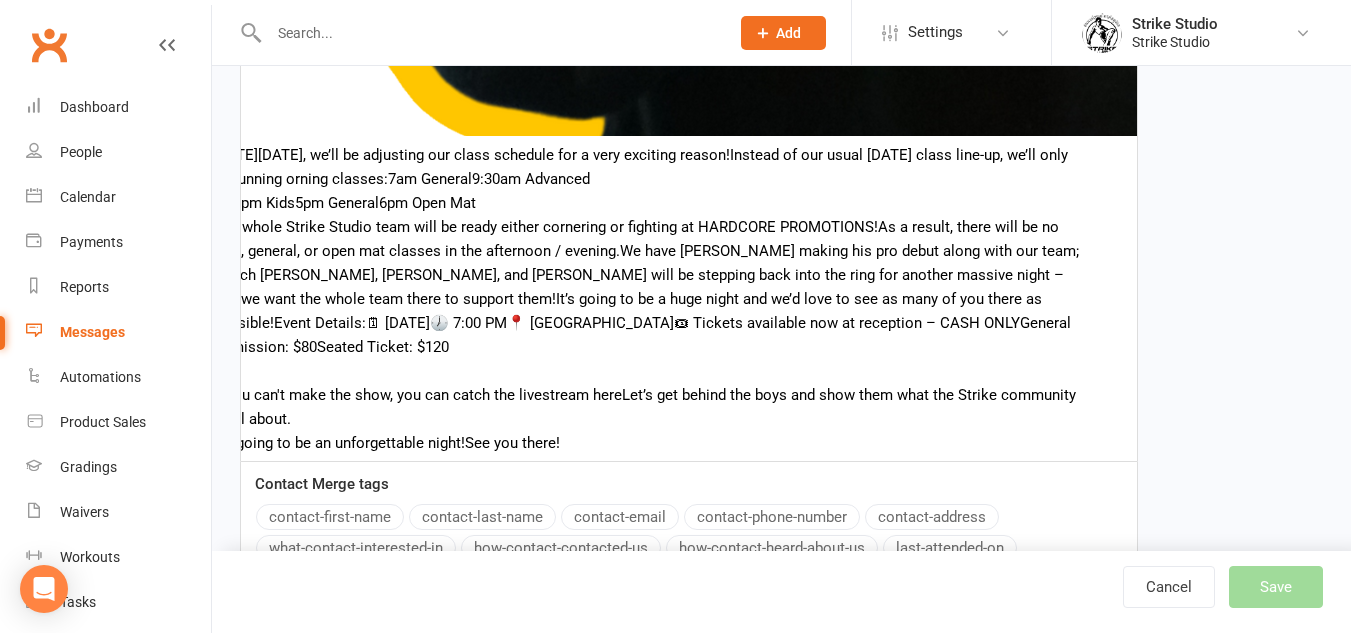 click on "Listen Up  {contact-first-name} [DATE][DATE], we’ll be adjusting our class schedule for a very exciting reason!Instead of our usual [DATE] class line-up, we’ll only be running orning classes: 7am General9:30am Advanced 4:15pm Kids5pm General6pm Open Mat The whole Strike Studio team will be ready either cornering or fighting at HARDCORE PROMOTIONS!As a result, there will be no kids, general, or open mat classes in the afternoon / evening.We have [PERSON_NAME] making his pro debut along with our team; Coach [PERSON_NAME], [PERSON_NAME], and [PERSON_NAME] will be stepping back into the ring for another massive night – and we want the whole team there to support them! It’s going to be a huge night and we’d love to see as many of you there as possible!Event Details:🗓 [DATE]🕖 7:00 PM📍 [GEOGRAPHIC_DATA]🎟 Tickets available now at reception – CASH ONLYGeneral Admission: $80Seated Ticket: $120 It’s going to be an unforgettable night!See you there!" at bounding box center [649, -909] 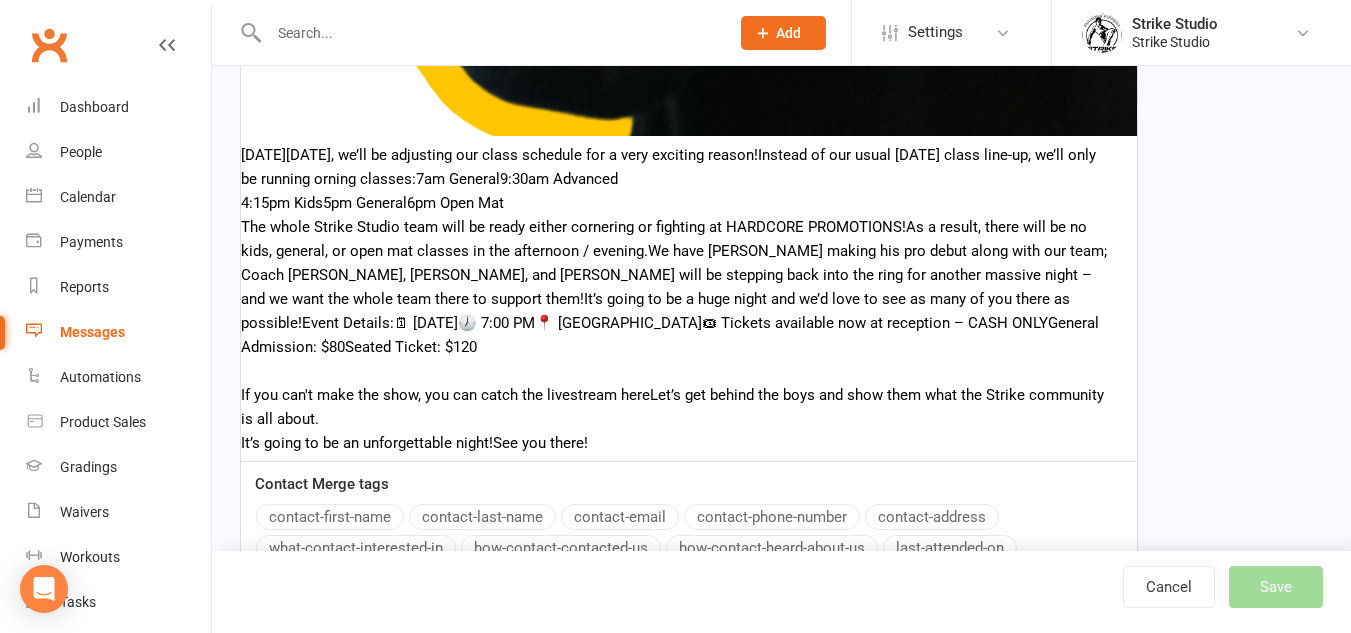 scroll, scrollTop: 488, scrollLeft: 0, axis: vertical 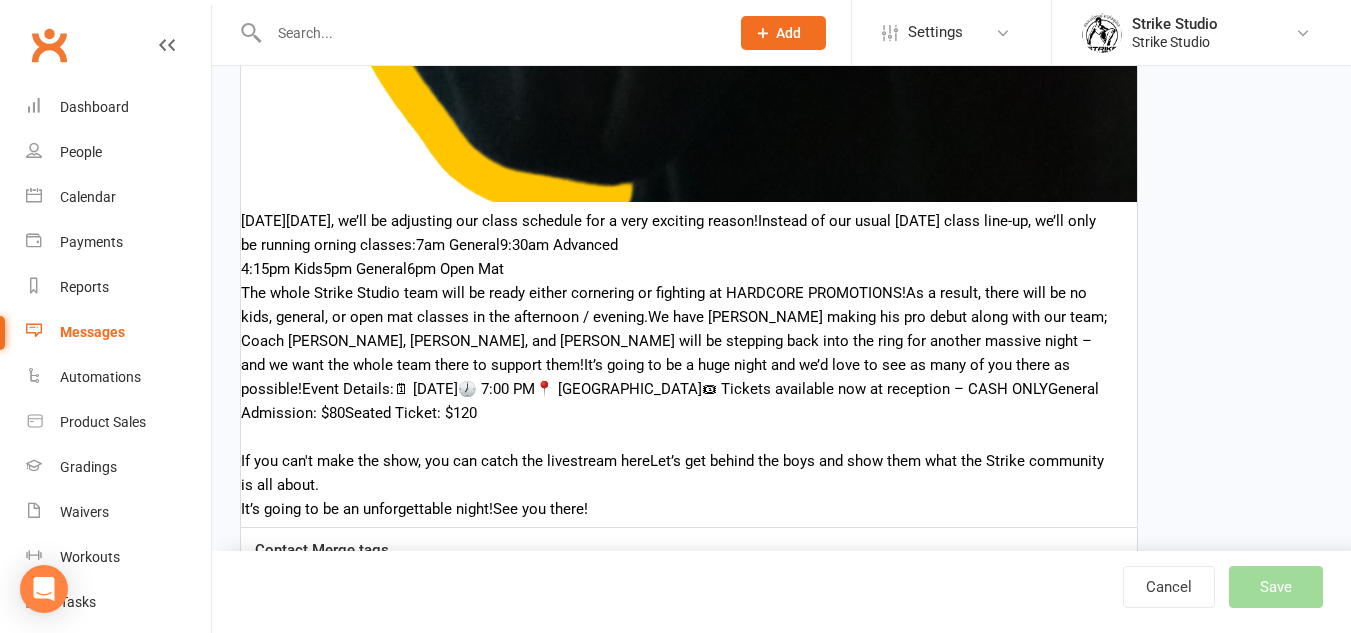 click on "Listen Up  {contact-first-name} [DATE][DATE], we’ll be adjusting our class schedule for a very exciting reason!Instead of our usual [DATE] class line-up, we’ll only be running orning classes: 7am General9:30am Advanced 4:15pm Kids5pm General6pm Open Mat The whole Strike Studio team will be ready either cornering or fighting at HARDCORE PROMOTIONS!As a result, there will be no kids, general, or open mat classes in the afternoon / evening.We have [PERSON_NAME] making his pro debut along with our team; Coach [PERSON_NAME], [PERSON_NAME], and [PERSON_NAME] will be stepping back into the ring for another massive night – and we want the whole team there to support them! It’s going to be a huge night and we’d love to see as many of you there as possible!Event Details:🗓 [DATE]🕖 7:00 PM📍 [GEOGRAPHIC_DATA]🎟 Tickets available now at reception – CASH ONLYGeneral Admission: $80Seated Ticket: $120 It’s going to be an unforgettable night!See you there!" at bounding box center [677, -843] 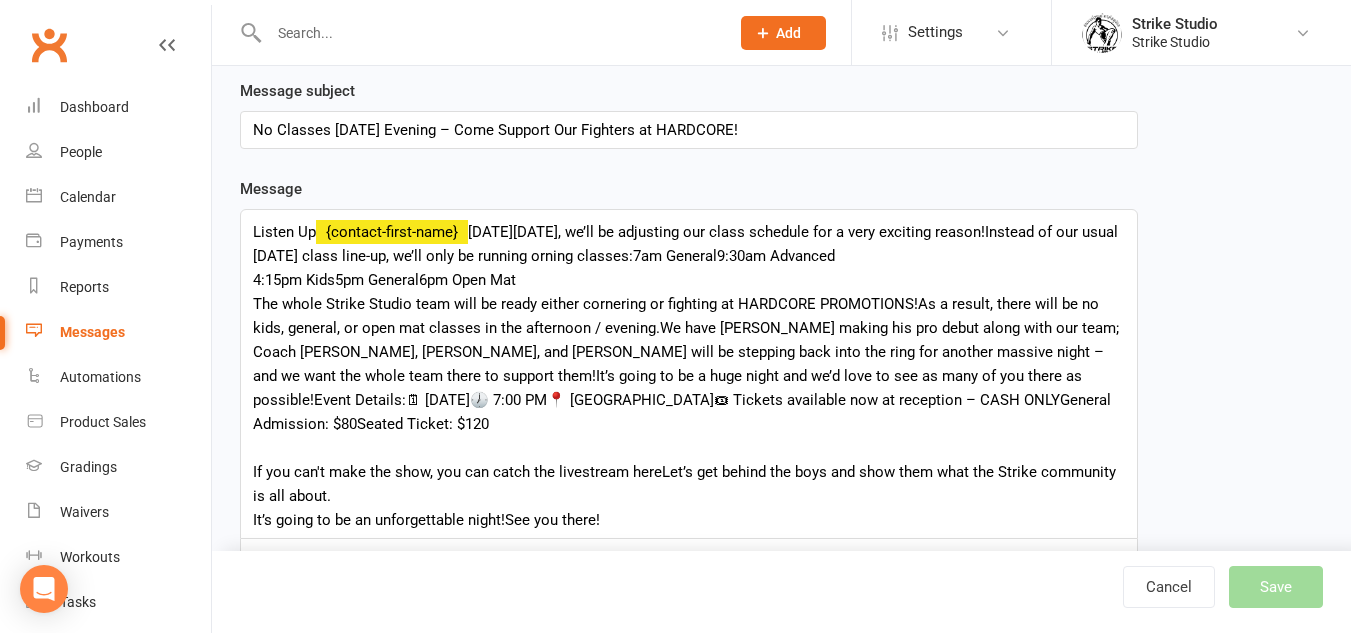 scroll, scrollTop: 300, scrollLeft: 0, axis: vertical 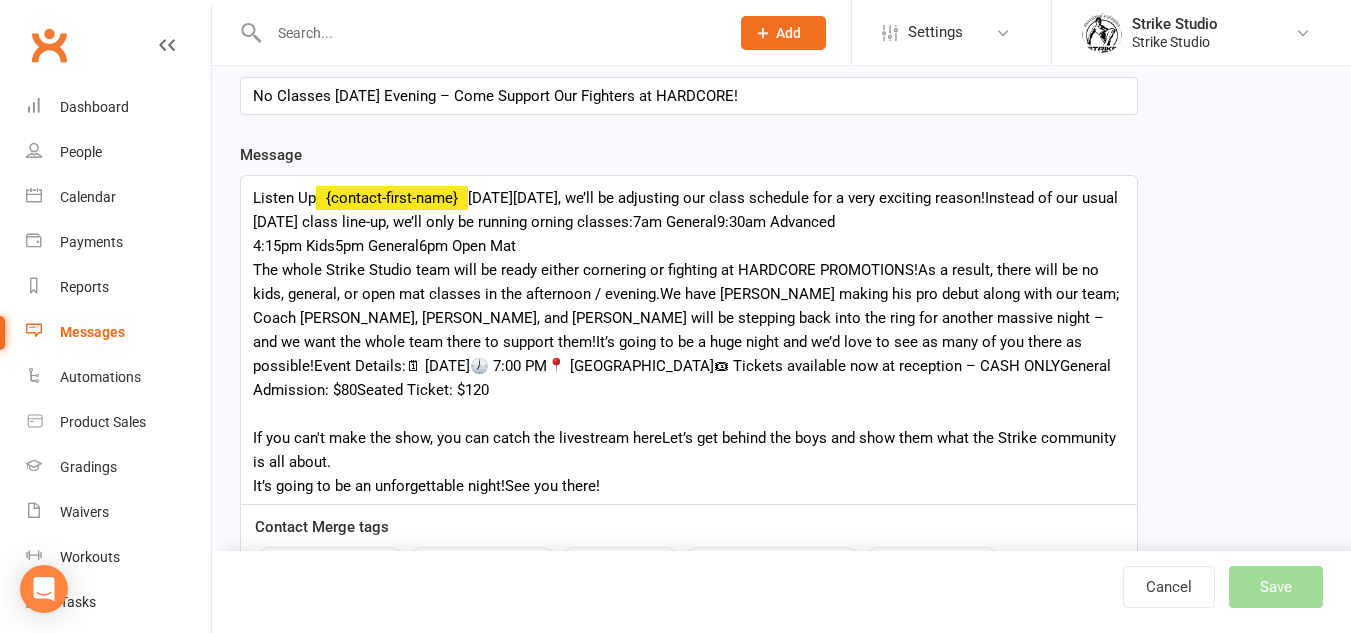 click on "Listen Up  {contact-first-name} [DATE][DATE], we’ll be adjusting our class schedule for a very exciting reason!Instead of our usual [DATE] class line-up, we’ll only be running orning classes: 7am General9:30am Advanced 4:15pm Kids5pm General6pm Open Mat The whole Strike Studio team will be ready either cornering or fighting at HARDCORE PROMOTIONS!As a result, there will be no kids, general, or open mat classes in the afternoon / evening.We have [PERSON_NAME] making his pro debut along with our team; Coach [PERSON_NAME], [PERSON_NAME], and [PERSON_NAME] will be stepping back into the ring for another massive night – and we want the whole team there to support them! It’s going to be a huge night and we’d love to see as many of you there as possible!Event Details:🗓 [DATE]🕖 7:00 PM📍 [GEOGRAPHIC_DATA]🎟 Tickets available now at reception – CASH ONLYGeneral Admission: $80Seated Ticket: $120 It’s going to be an unforgettable night!See you there!" at bounding box center [689, 340] 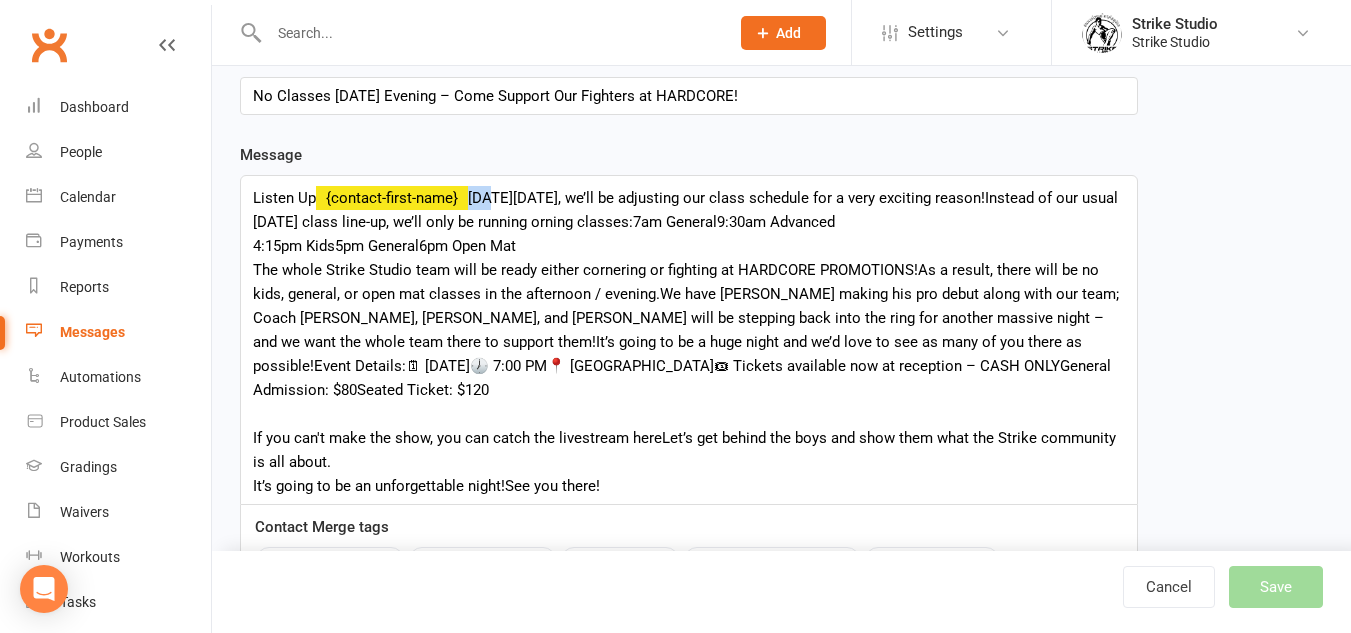 drag, startPoint x: 475, startPoint y: 195, endPoint x: 496, endPoint y: 207, distance: 24.186773 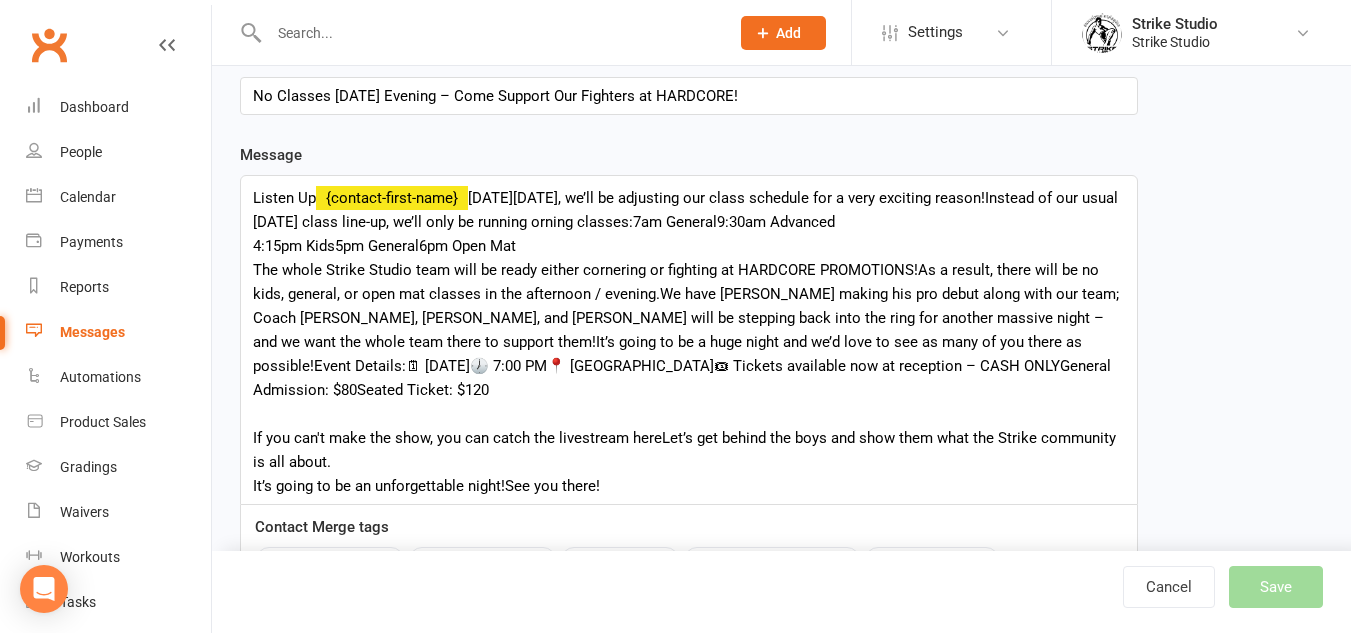 click on "Listen Up  {contact-first-name} [DATE][DATE], we’ll be adjusting our class schedule for a very exciting reason!Instead of our usual [DATE] class line-up, we’ll only be running orning classes: 7am General9:30am Advanced 4:15pm Kids5pm General6pm Open Mat The whole Strike Studio team will be ready either cornering or fighting at HARDCORE PROMOTIONS!As a result, there will be no kids, general, or open mat classes in the afternoon / evening.We have [PERSON_NAME] making his pro debut along with our team; Coach [PERSON_NAME], [PERSON_NAME], and [PERSON_NAME] will be stepping back into the ring for another massive night – and we want the whole team there to support them! It’s going to be a huge night and we’d love to see as many of you there as possible!Event Details:🗓 [DATE]🕖 7:00 PM📍 [GEOGRAPHIC_DATA]🎟 Tickets available now at reception – CASH ONLYGeneral Admission: $80Seated Ticket: $120 It’s going to be an unforgettable night!See you there!" at bounding box center (689, 340) 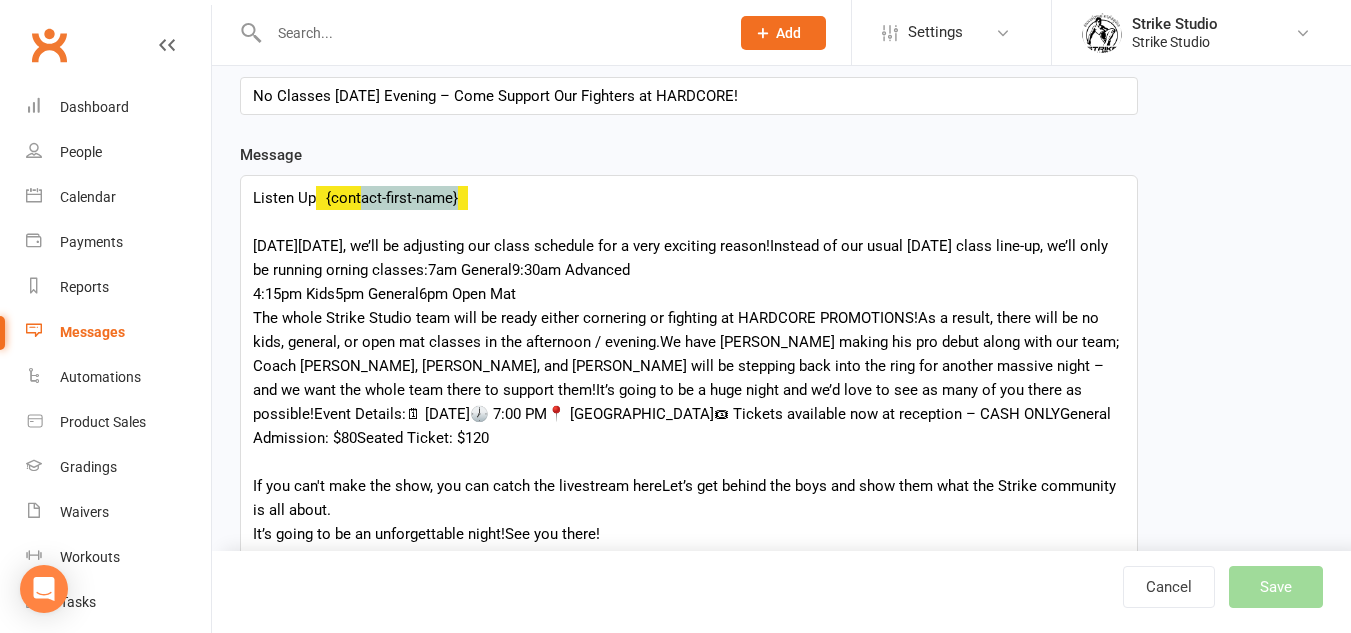drag, startPoint x: 494, startPoint y: 195, endPoint x: 367, endPoint y: 194, distance: 127.00394 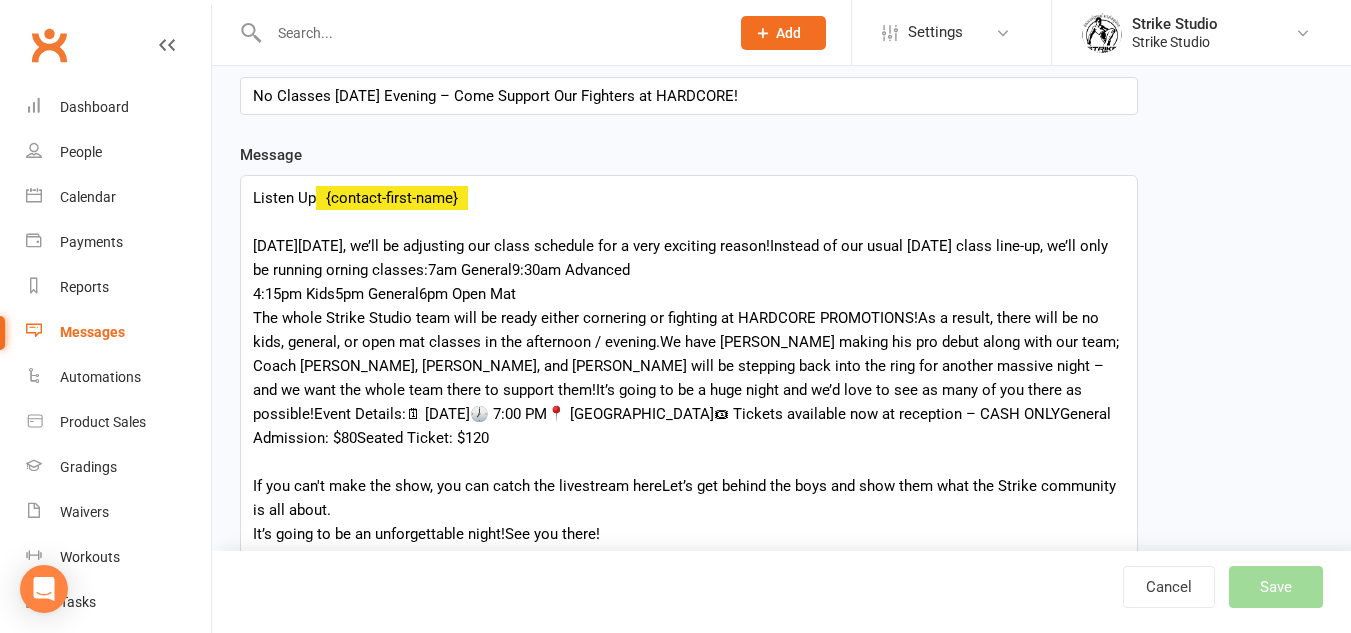 click on "Listen Up  {contact-first-name} [DATE][DATE], we’ll be adjusting our class schedule for a very exciting reason!Instead of our usual [DATE] class line-up, we’ll only be running orning classes: 7am General9:30am Advanced 4:15pm Kids5pm General6pm Open Mat The whole Strike Studio team will be ready either cornering or fighting at HARDCORE PROMOTIONS!As a result, there will be no kids, general, or open mat classes in the afternoon / evening.We have [PERSON_NAME] making his pro debut along with our team; Coach [PERSON_NAME], [PERSON_NAME], and [PERSON_NAME] will be stepping back into the ring for another massive night – and we want the whole team there to support them! It’s going to be a huge night and we’d love to see as many of you there as possible!Event Details:🗓 [DATE]🕖 7:00 PM📍 [GEOGRAPHIC_DATA]🎟 Tickets available now at reception – CASH ONLYGeneral Admission: $80Seated Ticket: $120 It’s going to be an unforgettable night!See you there!" at bounding box center [689, 364] 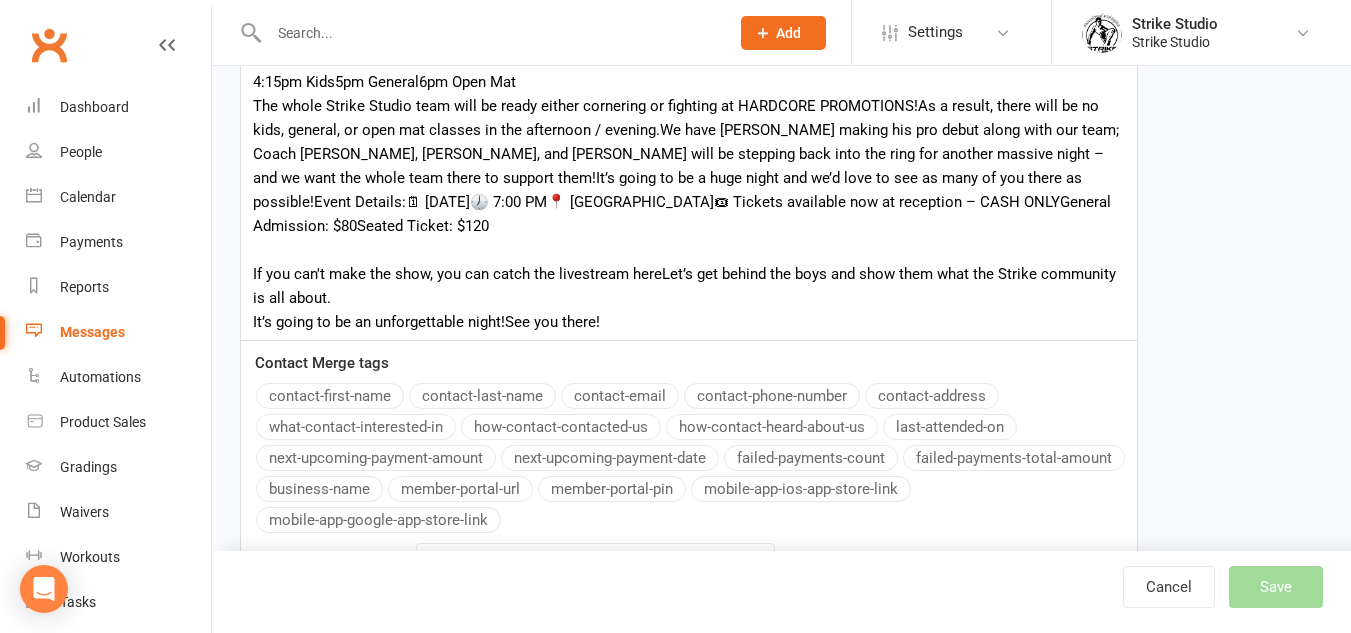 scroll, scrollTop: 576, scrollLeft: 0, axis: vertical 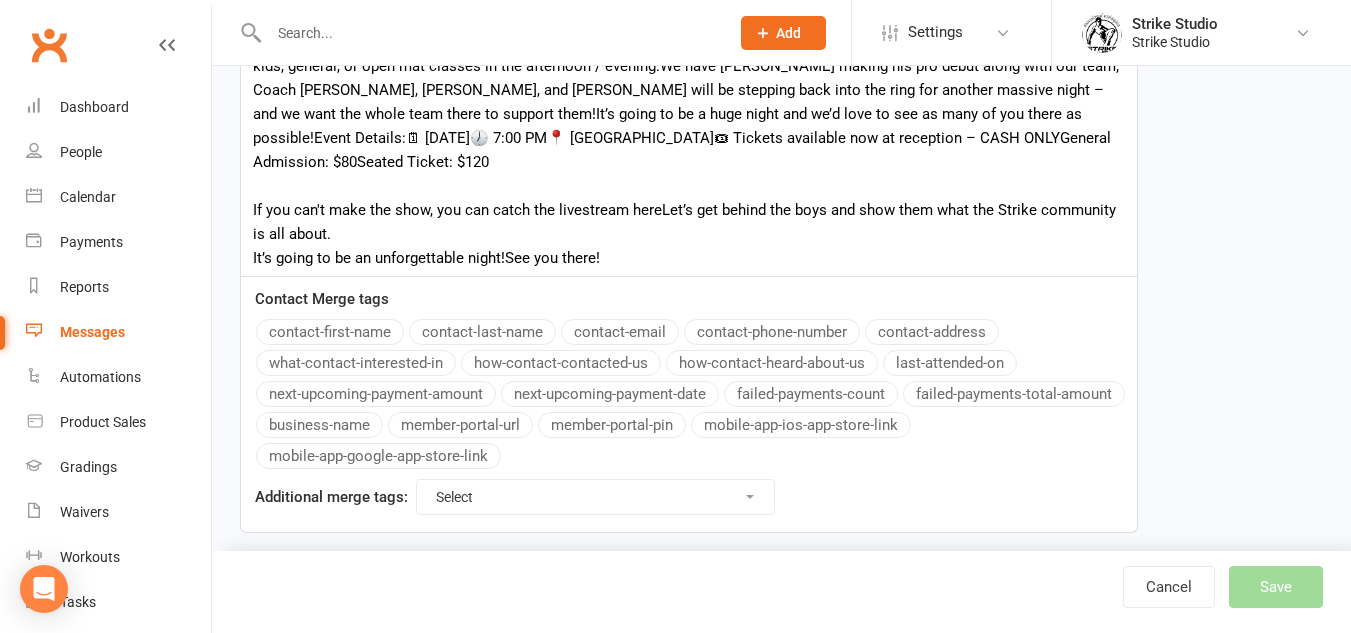click on "contact-first-name" at bounding box center (330, 332) 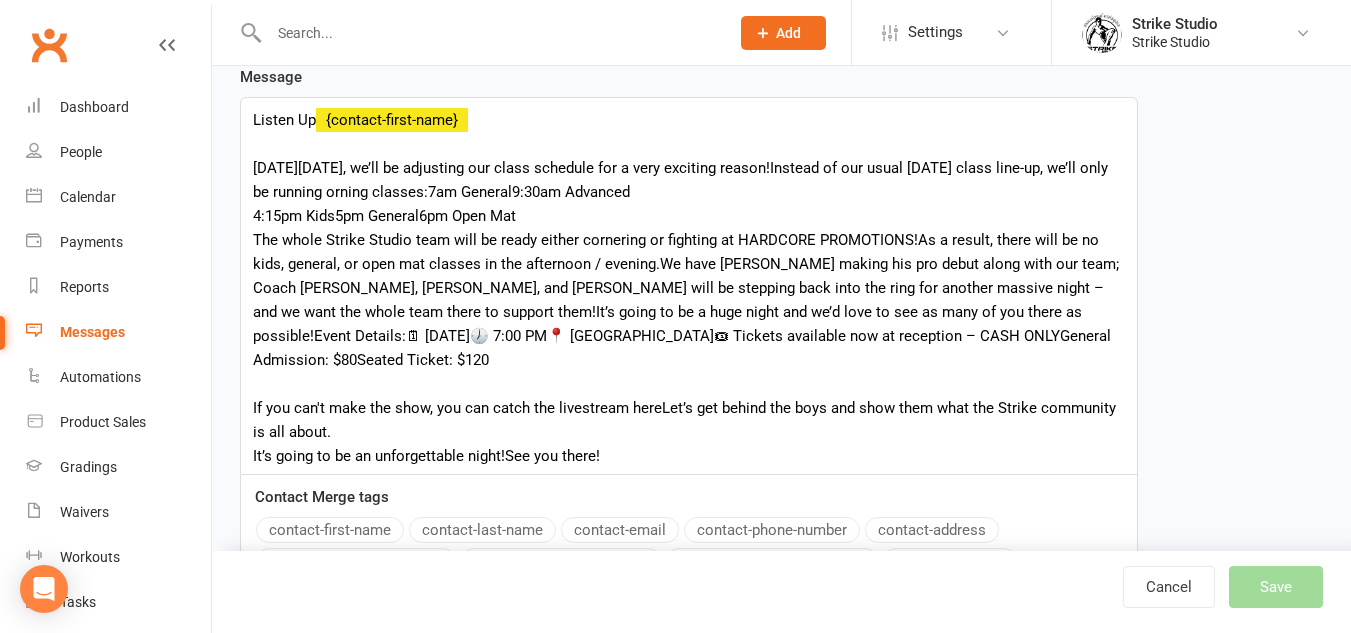 scroll, scrollTop: 376, scrollLeft: 0, axis: vertical 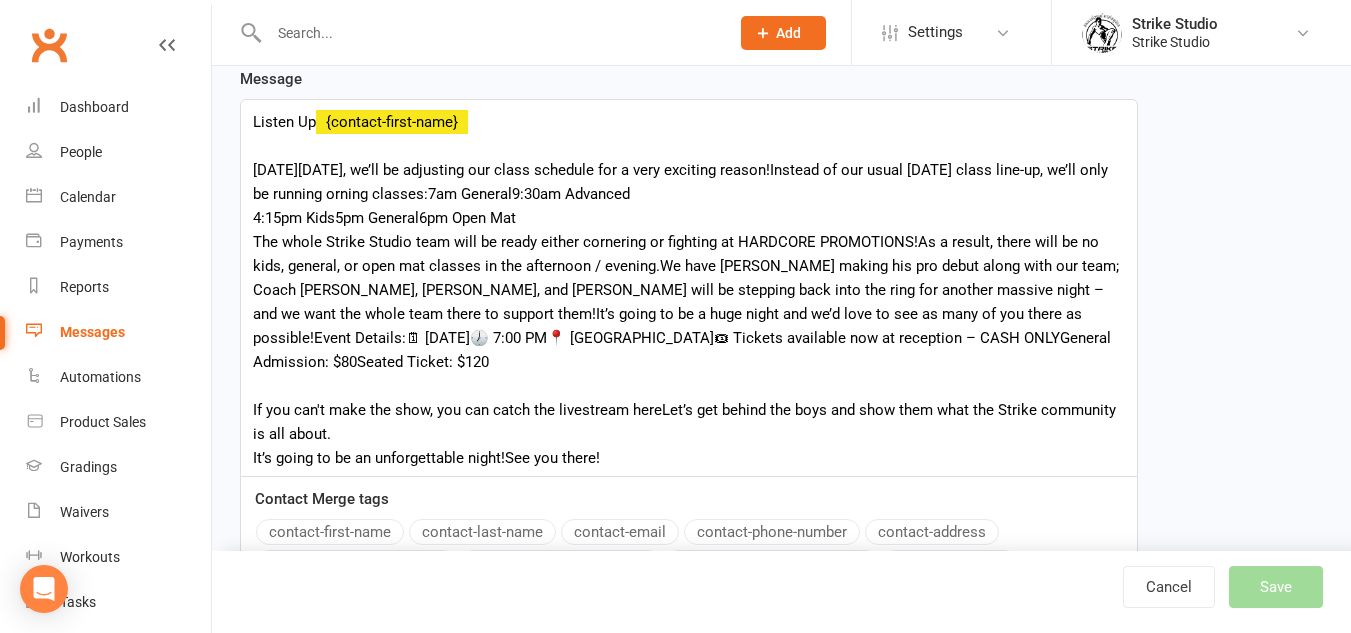 click at bounding box center [689, 146] 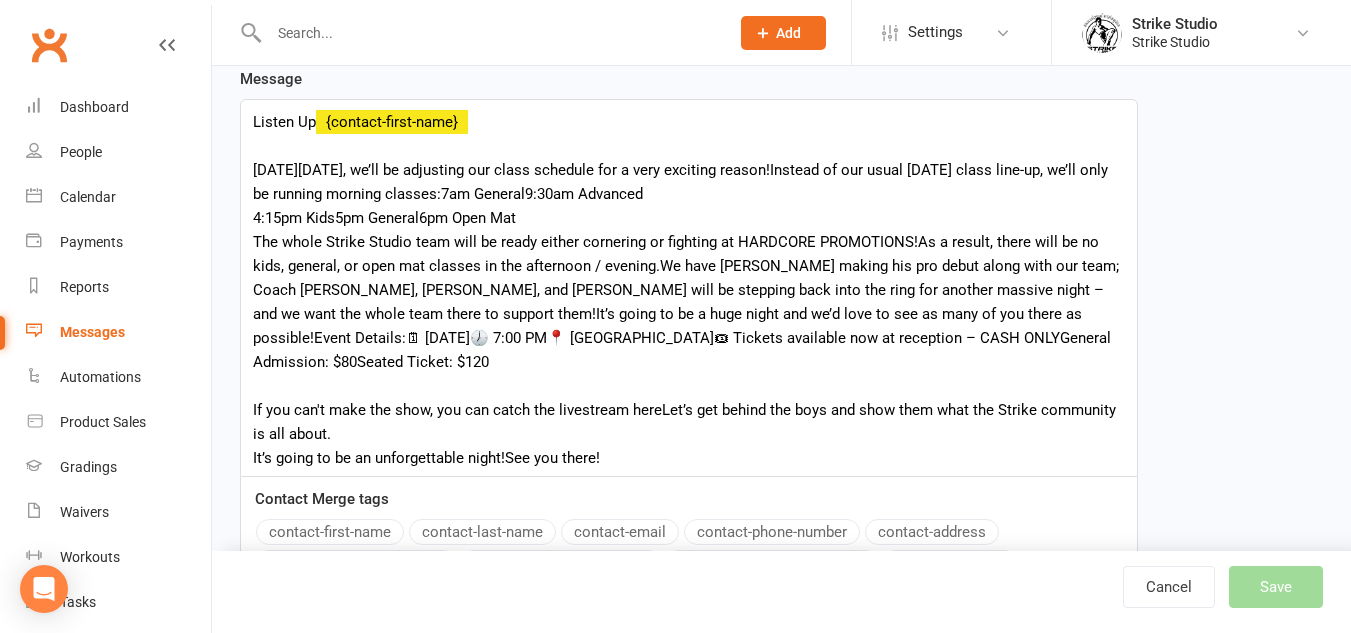 click on "[DATE][DATE], we’ll be adjusting our class schedule for a very exciting reason!Instead of our usual [DATE] class line-up, we’ll only be running morning classes: 7am General9:30am Advanced 4:15pm Kids5pm General6pm Open Mat The whole Strike Studio team will be ready either cornering or fighting at HARDCORE PROMOTIONS!As a result, there will be no kids, general, or open mat classes in the afternoon / evening.We have [PERSON_NAME] making his pro debut along with our team; Coach [PERSON_NAME], [PERSON_NAME], and [PERSON_NAME] will be stepping back into the ring for another massive night – and we want the whole team there to support them! It’s going to be a huge night and we’d love to see as many of you there as possible!Event Details:🗓 [DATE]🕖 7:00 PM📍 [GEOGRAPHIC_DATA]🎟 Tickets available now at reception – CASH ONLYGeneral Admission: $80Seated Ticket: $120 It’s going to be an unforgettable night!See you there!" at bounding box center (689, 314) 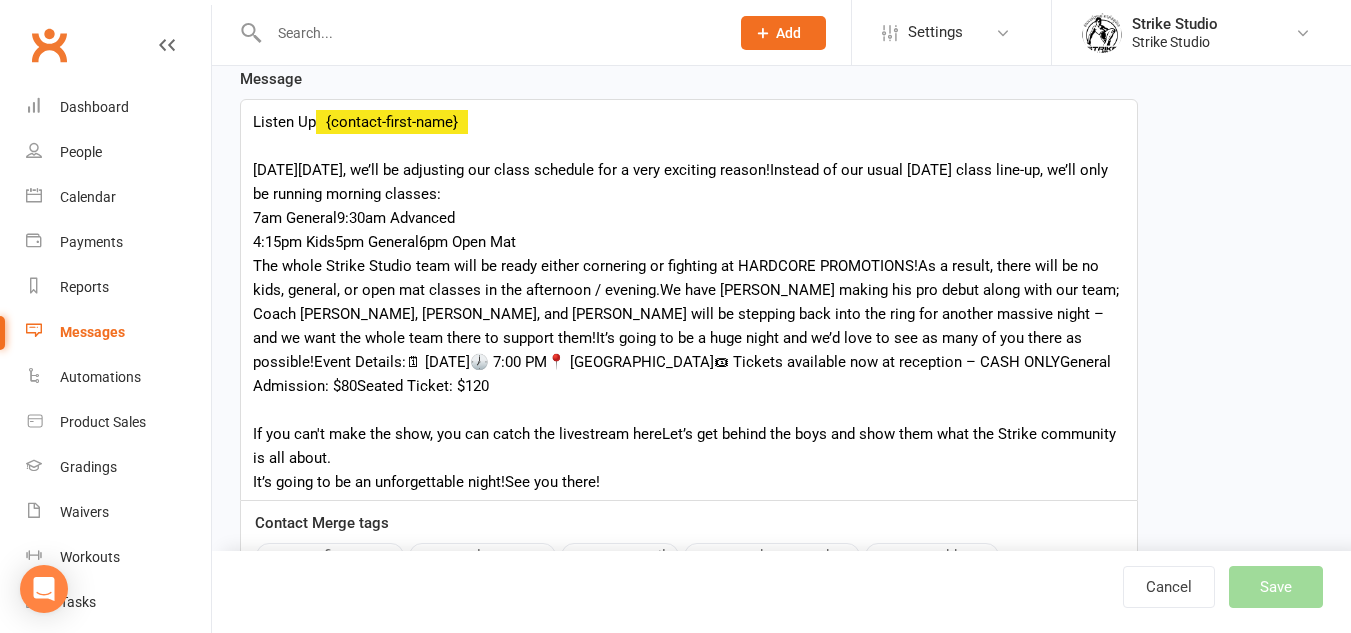 click on "[DATE][DATE], we’ll be adjusting our class schedule for a very exciting reason!Instead of our usual [DATE] class line-up, we’ll only be running morning classes: 7am General9:30am Advanced 4:15pm Kids5pm General6pm Open Mat The whole Strike Studio team will be ready either cornering or fighting at HARDCORE PROMOTIONS!As a result, there will be no kids, general, or open mat classes in the afternoon / evening.We have [PERSON_NAME] making his pro debut along with our team; Coach [PERSON_NAME], [PERSON_NAME], and [PERSON_NAME] will be stepping back into the ring for another massive night – and we want the whole team there to support them! It’s going to be a huge night and we’d love to see as many of you there as possible!Event Details:🗓 [DATE]🕖 7:00 PM📍 [GEOGRAPHIC_DATA]🎟 Tickets available now at reception – CASH ONLYGeneral Admission: $80Seated Ticket: $120 It’s going to be an unforgettable night!See you there!" at bounding box center (689, 326) 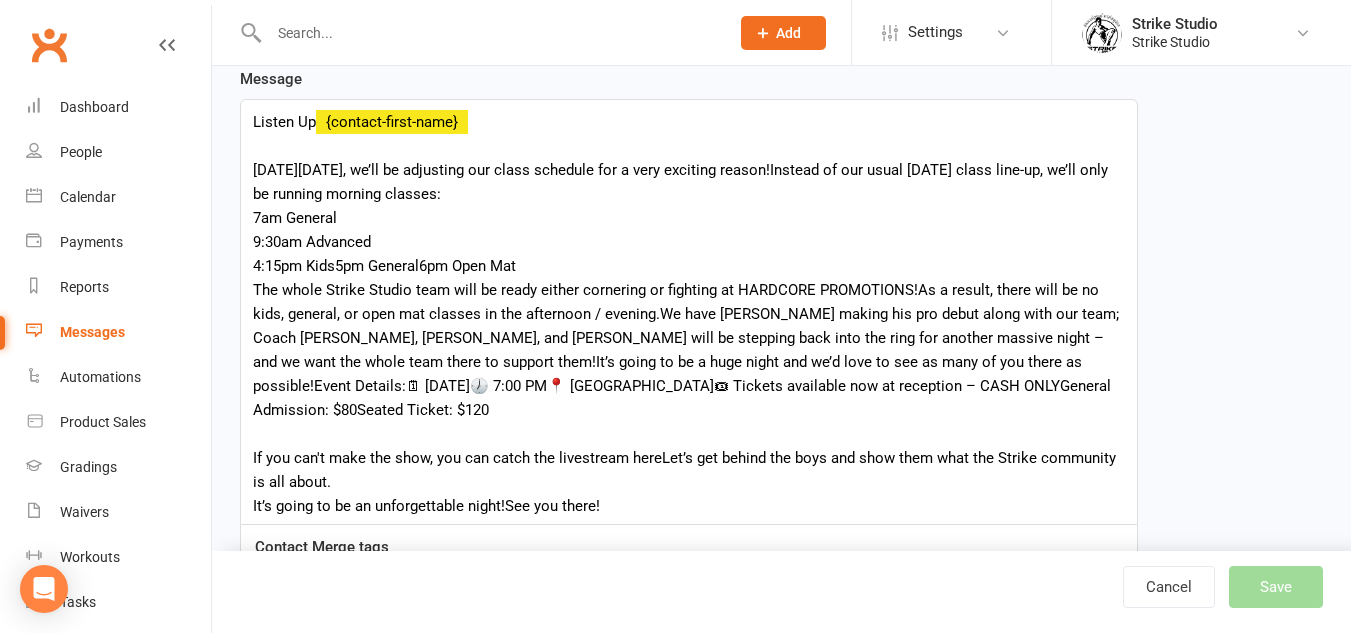 click on "[DATE][DATE], we’ll be adjusting our class schedule for a very exciting reason!Instead of our usual [DATE] class line-up, we’ll only be running morning classes: 7am General 9:30am Advanced 4:15pm Kids5pm General6pm Open Mat The whole Strike Studio team will be ready either cornering or fighting at HARDCORE PROMOTIONS!As a result, there will be no kids, general, or open mat classes in the afternoon / evening.We have [PERSON_NAME] making his pro debut along with our team; Coach [PERSON_NAME], [PERSON_NAME], and [PERSON_NAME] will be stepping back into the ring for another massive night – and we want the whole team there to support them! It’s going to be a huge night and we’d love to see as many of you there as possible!Event Details:🗓 [DATE]🕖 7:00 PM📍 [GEOGRAPHIC_DATA]🎟 Tickets available now at reception – CASH ONLYGeneral Admission: $80Seated Ticket: $120 It’s going to be an unforgettable night!See you there!" at bounding box center [689, 338] 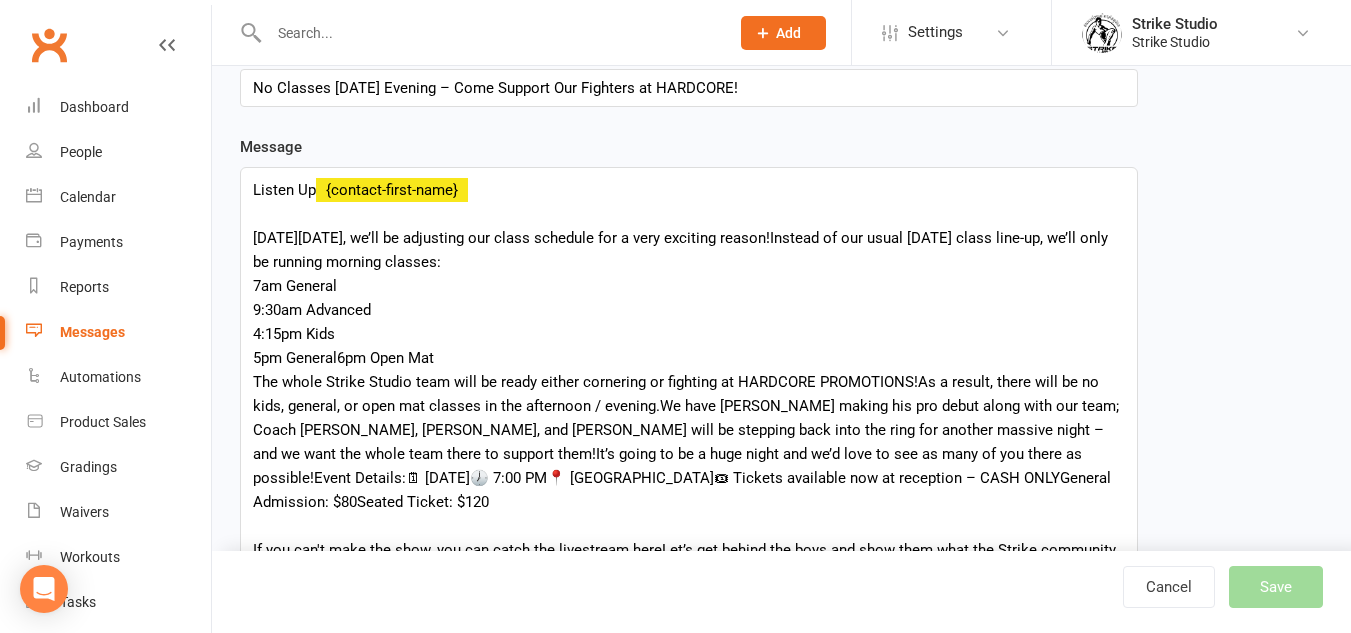 scroll, scrollTop: 276, scrollLeft: 0, axis: vertical 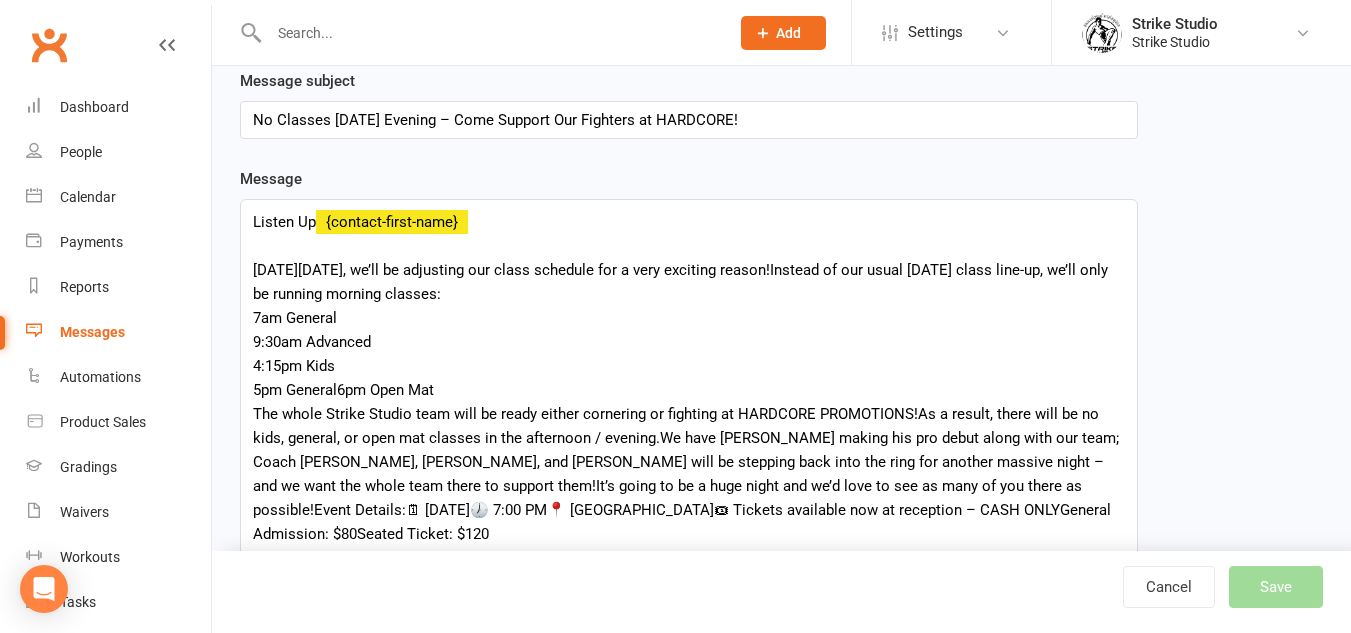 click on "[DATE][DATE], we’ll be adjusting our class schedule for a very exciting reason!Instead of our usual [DATE] class line-up, we’ll only be running morning classes: 7am General 9:30am Advanced 4:15pm Kids 5pm General6pm Open Mat The whole Strike Studio team will be ready either cornering or fighting at HARDCORE PROMOTIONS!As a result, there will be no kids, general, or open mat classes in the afternoon / evening.We have [PERSON_NAME] making his pro debut along with our team; Coach [PERSON_NAME], [PERSON_NAME], and [PERSON_NAME] will be stepping back into the ring for another massive night – and we want the whole team there to support them! It’s going to be a huge night and we’d love to see as many of you there as possible!Event Details:🗓 [DATE]🕖 7:00 PM📍 [GEOGRAPHIC_DATA]🎟 Tickets available now at reception – CASH ONLYGeneral Admission: $80Seated Ticket: $120 It’s going to be an unforgettable night!See you there!" at bounding box center (689, 450) 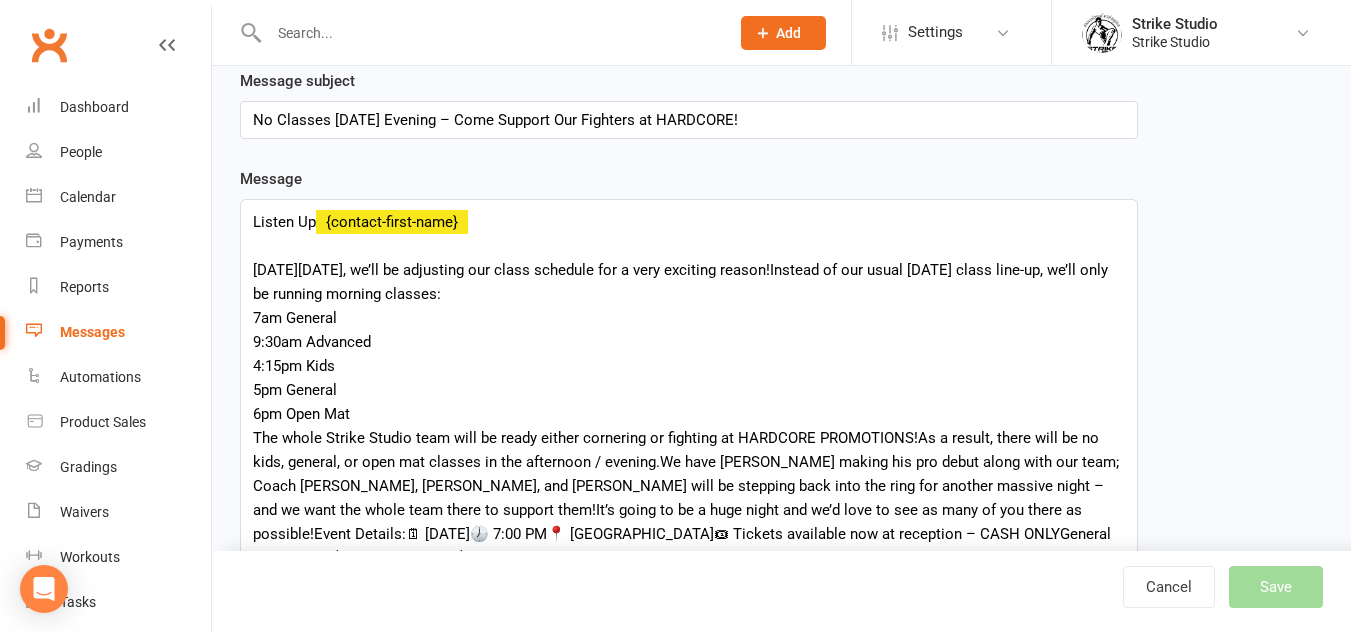 click on "[DATE][DATE], we’ll be adjusting our class schedule for a very exciting reason!Instead of our usual [DATE] class line-up, we’ll only be running morning classes: 7am General 9:30am Advanced 4:15pm Kids 5pm General 6pm Open Mat The whole Strike Studio team will be ready either cornering or fighting at HARDCORE PROMOTIONS!As a result, there will be no kids, general, or open mat classes in the afternoon / evening.We have [PERSON_NAME] making his pro debut along with our team; Coach [PERSON_NAME], [PERSON_NAME], and [PERSON_NAME] will be stepping back into the ring for another massive night – and we want the whole team there to support them! It’s going to be a huge night and we’d love to see as many of you there as possible!Event Details:🗓 [DATE]🕖 7:00 PM📍 [GEOGRAPHIC_DATA]🎟 Tickets available now at reception – CASH ONLYGeneral Admission: $80Seated Ticket: $120 It’s going to be an unforgettable night!See you there!" at bounding box center (689, 462) 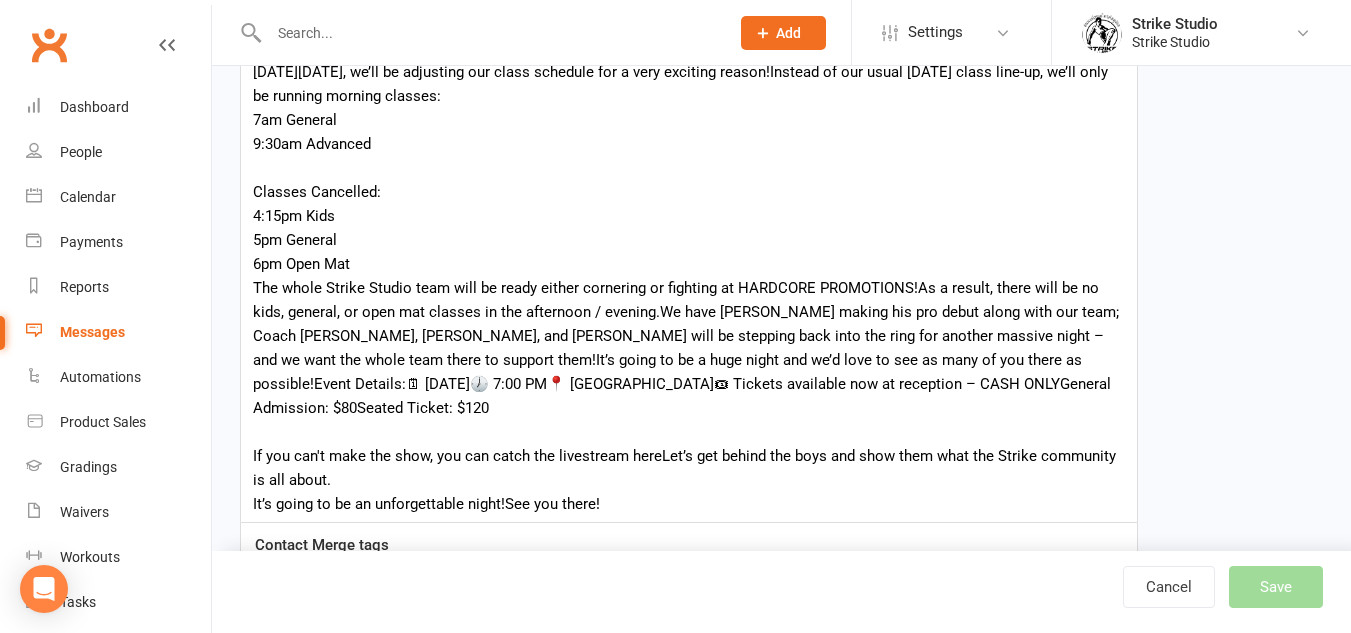 scroll, scrollTop: 476, scrollLeft: 0, axis: vertical 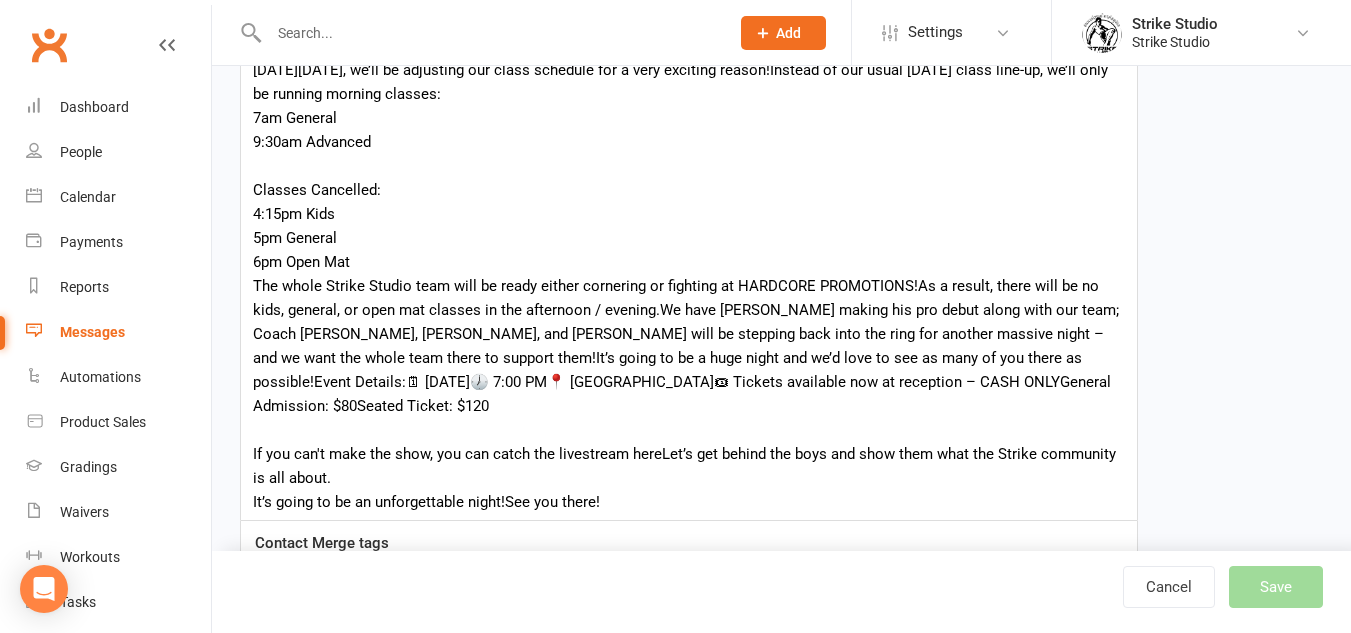 click on "[DATE][DATE], we’ll be adjusting our class schedule for a very exciting reason!Instead of our usual [DATE] class line-up, we’ll only be running morning classes: 7am General 9:30am Advanced Classes Cancelled: 4:15pm Kids 5pm General 6pm Open Mat The whole Strike Studio team will be ready either cornering or fighting at HARDCORE PROMOTIONS!As a result, there will be no kids, general, or open mat classes in the afternoon / evening.We have [PERSON_NAME] making his pro debut along with our team; Coach [PERSON_NAME], [PERSON_NAME], and [PERSON_NAME] will be stepping back into the ring for another massive night – and we want the whole team there to support them! It’s going to be a huge night and we’d love to see as many of you there as possible!Event Details:🗓 [DATE]🕖 7:00 PM📍 [GEOGRAPHIC_DATA]🎟 Tickets available now at reception – CASH ONLYGeneral Admission: $80Seated Ticket: $120 It’s going to be an unforgettable night!See you there!" at bounding box center [689, 286] 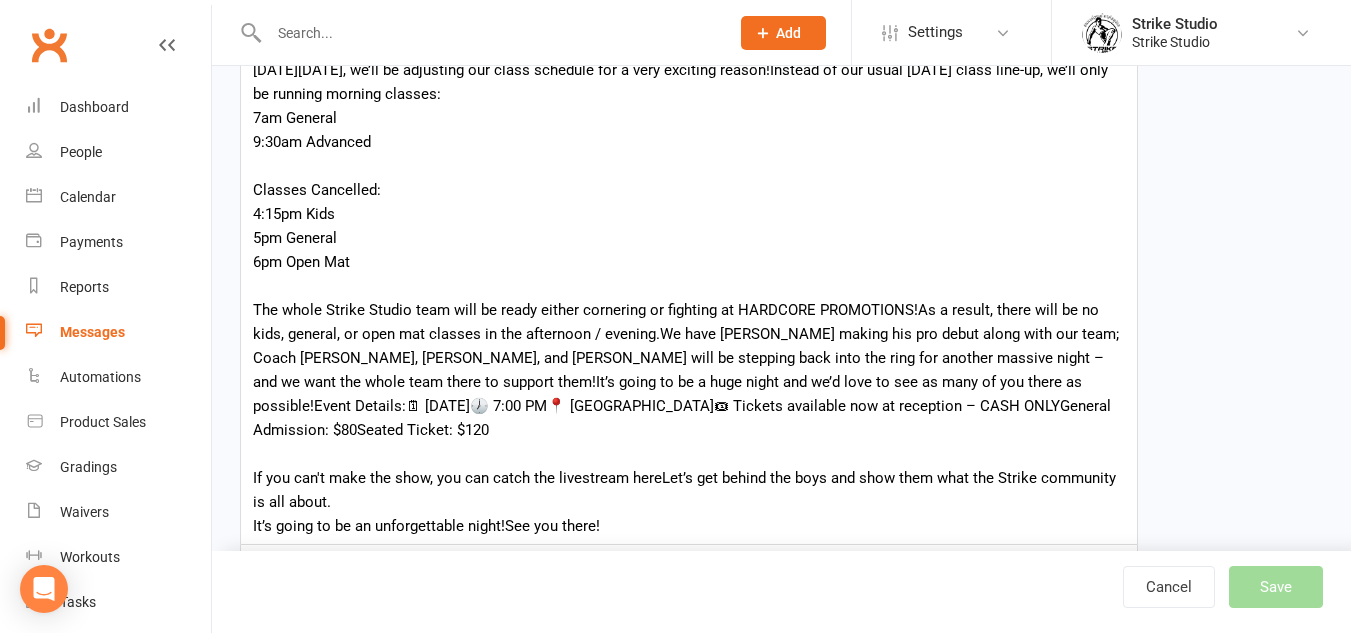 click on "[DATE][DATE], we’ll be adjusting our class schedule for a very exciting reason!Instead of our usual [DATE] class line-up, we’ll only be running morning classes: 7am General 9:30am Advanced Classes Cancelled: 4:15pm Kids 5pm General 6pm Open Mat The whole Strike Studio team will be ready either cornering or fighting at HARDCORE PROMOTIONS!As a result, there will be no kids, general, or open mat classes in the afternoon / evening.We have [PERSON_NAME] making his pro debut along with our team; Coach [PERSON_NAME], [PERSON_NAME], and [PERSON_NAME] will be stepping back into the ring for another massive night – and we want the whole team there to support them! It’s going to be a huge night and we’d love to see as many of you there as possible!Event Details:🗓 [DATE]🕖 7:00 PM📍 [GEOGRAPHIC_DATA]🎟 Tickets available now at reception – CASH ONLYGeneral Admission: $80Seated Ticket: $120 It’s going to be an unforgettable night!See you there!" at bounding box center [689, 298] 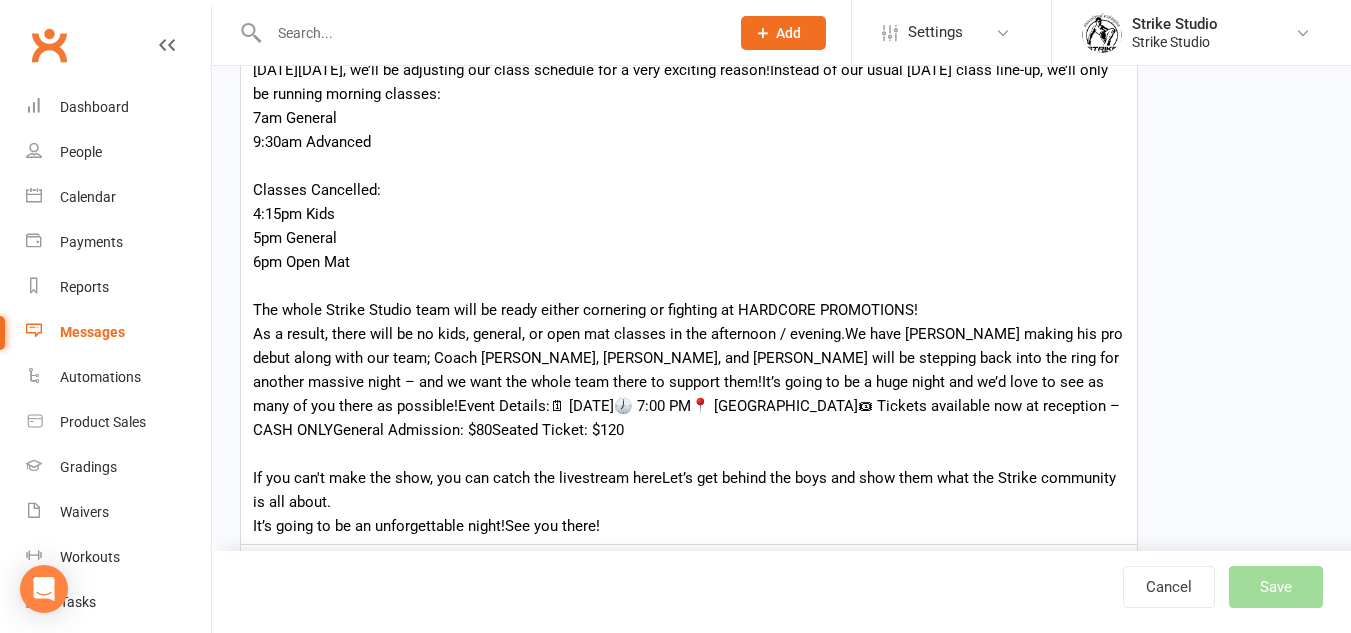 click on "[DATE][DATE], we’ll be adjusting our class schedule for a very exciting reason!Instead of our usual [DATE] class line-up, we’ll only be running morning classes: 7am General 9:30am Advanced Classes Cancelled: 4:15pm Kids 5pm General 6pm Open Mat The whole Strike Studio team will be ready either cornering or fighting at HARDCORE PROMOTIONS! As a result, there will be no kids, general, or open mat classes in the afternoon / evening.We have [PERSON_NAME] making his pro debut along with our team; Coach [PERSON_NAME], [PERSON_NAME], and [PERSON_NAME] will be stepping back into the ring for another massive night – and we want the whole team there to support them! It’s going to be a huge night and we’d love to see as many of you there as possible!Event Details:🗓 [DATE]🕖 7:00 PM📍 [GEOGRAPHIC_DATA]🎟 Tickets available now at reception – CASH ONLYGeneral Admission: $80Seated Ticket: $120 It’s going to be an unforgettable night!See you there!" at bounding box center (689, 298) 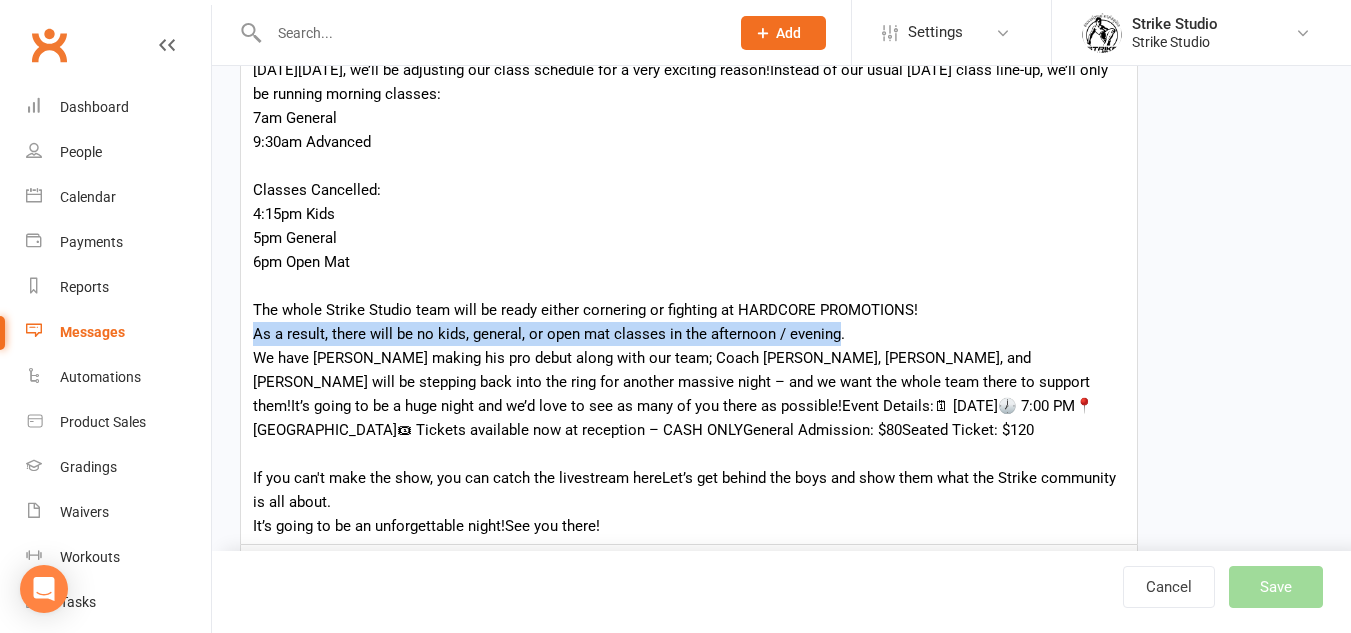 drag, startPoint x: 123, startPoint y: 332, endPoint x: 0, endPoint y: 328, distance: 123.065025 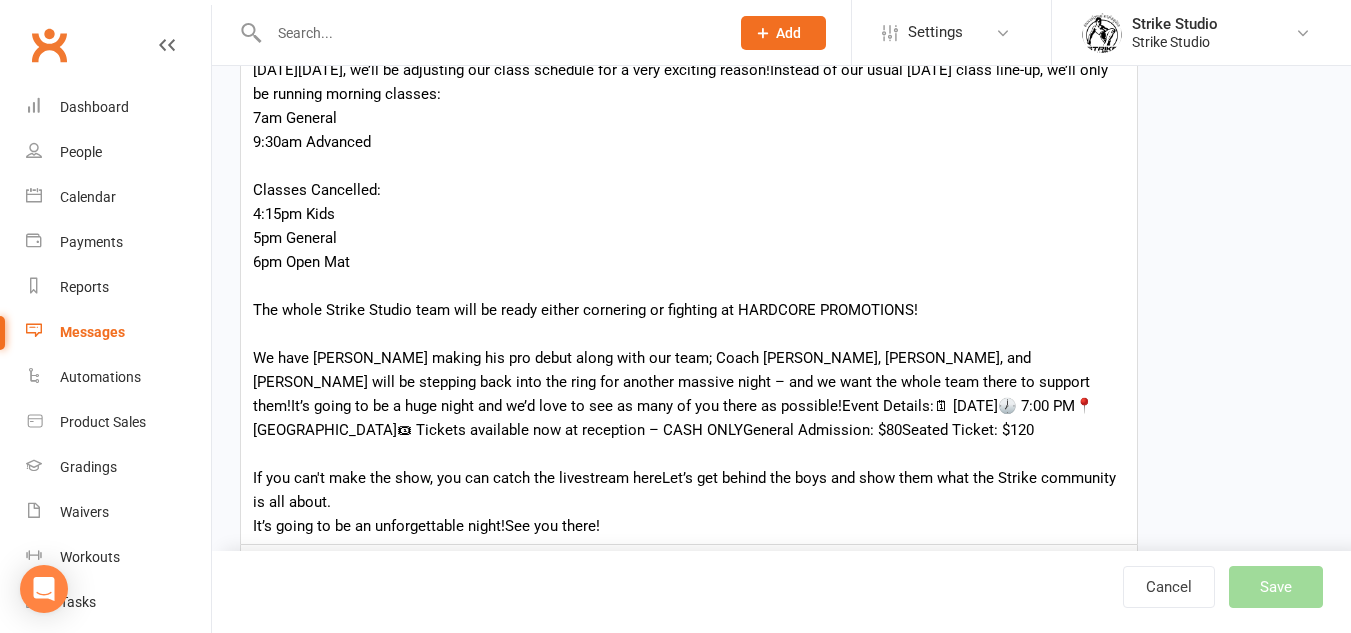 click on "[DATE][DATE], we’ll be adjusting our class schedule for a very exciting reason!Instead of our usual [DATE] class line-up, we’ll only be running morning classes: 7am General 9:30am Advanced Classes Cancelled: 4:15pm Kids 5pm General 6pm Open Mat The whole Strike Studio team will be ready either cornering or fighting at HARDCORE PROMOTIONS! We have [PERSON_NAME] making his pro debut along with our team; Coach [PERSON_NAME], [PERSON_NAME], and [PERSON_NAME] will be stepping back into the ring for another massive night – and we want the whole team there to support them! It’s going to be a huge night and we’d love to see as many of you there as possible!Event Details:🗓 [DATE]🕖 7:00 PM📍 [GEOGRAPHIC_DATA]🎟 Tickets available now at reception – CASH ONLYGeneral Admission: $80Seated Ticket: $120 If you can't make the show, you can catch the livestream hereLet’s get behind the boys and show them what the Strike community is all about. It’s going to be an unforgettable night!See you there!" at bounding box center (689, 298) 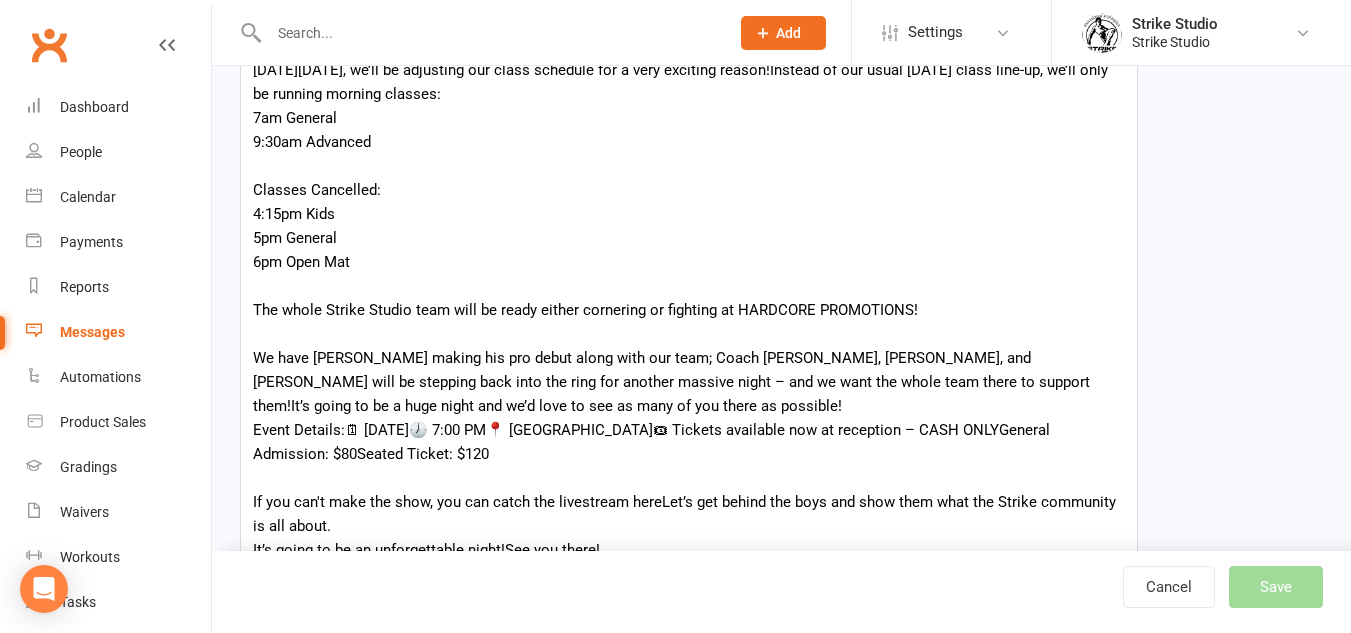 scroll, scrollTop: 576, scrollLeft: 0, axis: vertical 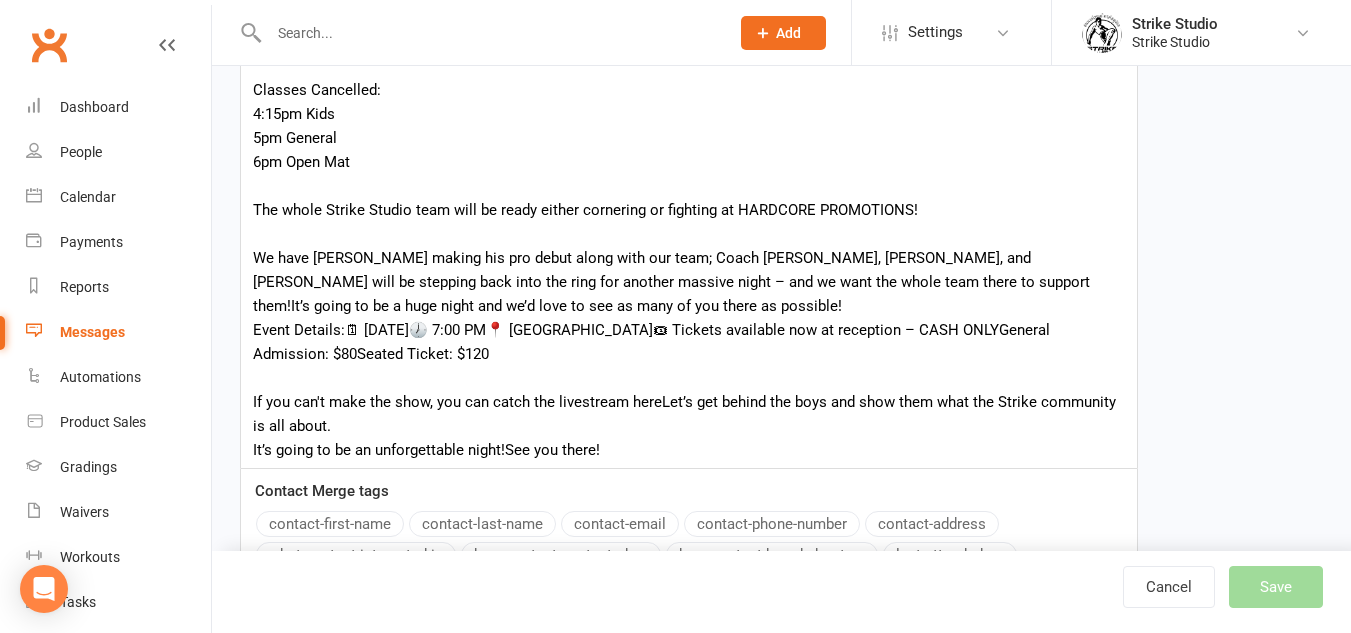 drag, startPoint x: 602, startPoint y: 348, endPoint x: 247, endPoint y: 339, distance: 355.11407 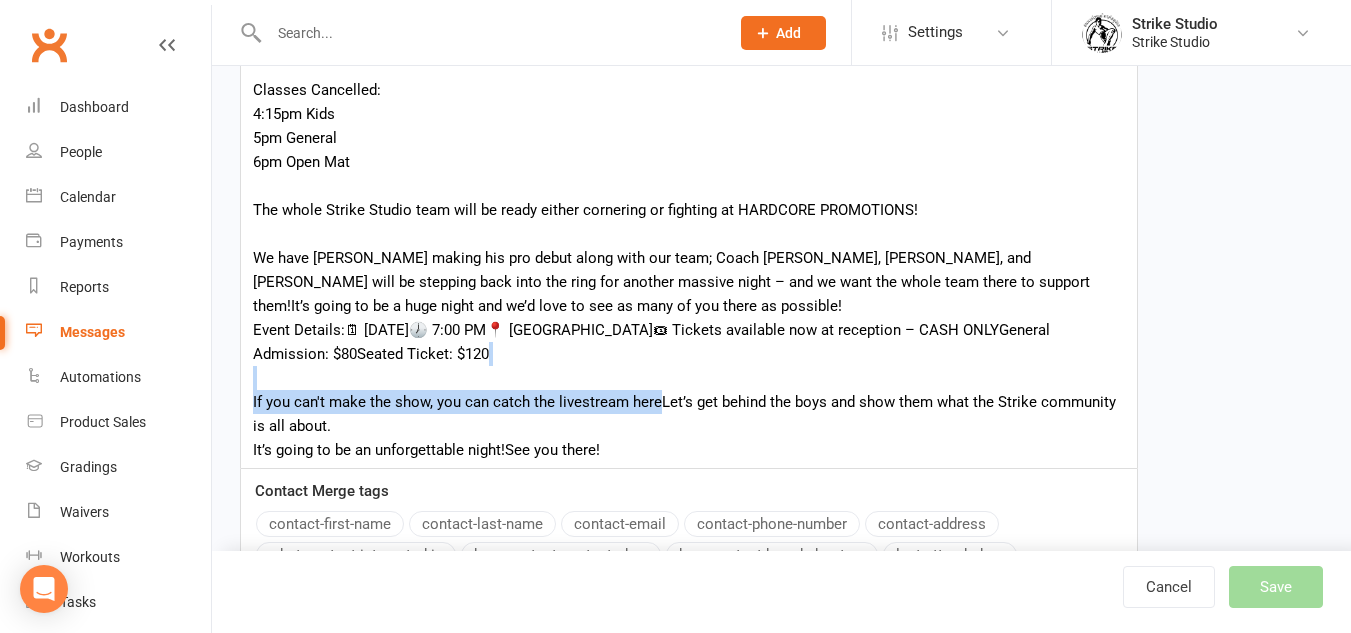 drag, startPoint x: 658, startPoint y: 401, endPoint x: 283, endPoint y: 373, distance: 376.04388 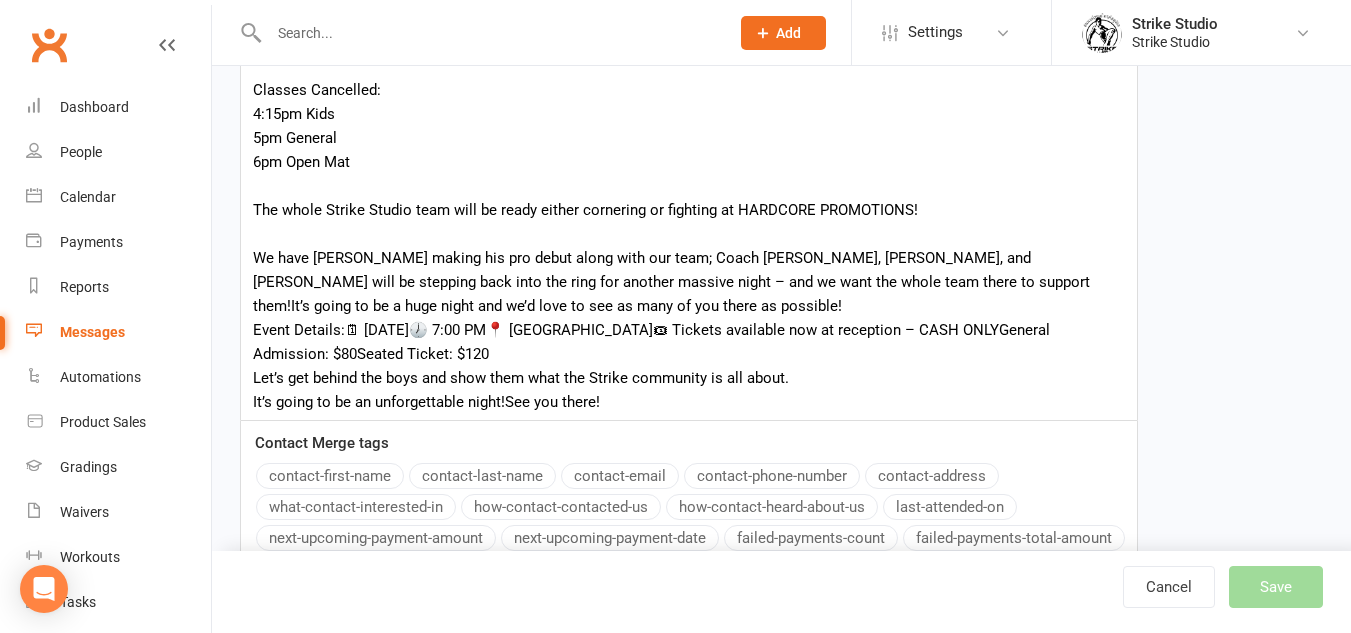 click on "[DATE][DATE], we’ll be adjusting our class schedule for a very exciting reason!Instead of our usual [DATE] class line-up, we’ll only be running morning classes: 7am General 9:30am Advanced Classes Cancelled: 4:15pm Kids 5pm General 6pm Open Mat The whole Strike Studio team will be ready either cornering or fighting at HARDCORE PROMOTIONS! We have [PERSON_NAME] making his pro debut along with our team; Coach [PERSON_NAME], [PERSON_NAME], and [PERSON_NAME] will be stepping back into the ring for another massive night – and we want the whole team there to support them!  It’s going to be a huge night and we’d love to see as many of you there as possible! Event Details:🗓 [DATE]🕖 7:00 PM📍 [GEOGRAPHIC_DATA]🎟 Tickets available now at reception – CASH ONLYGeneral Admission: $80Seated Ticket: $120  Let’s get behind the boys and show them what the Strike community is all about. It’s going to be an unforgettable night!See you there!" at bounding box center (689, 186) 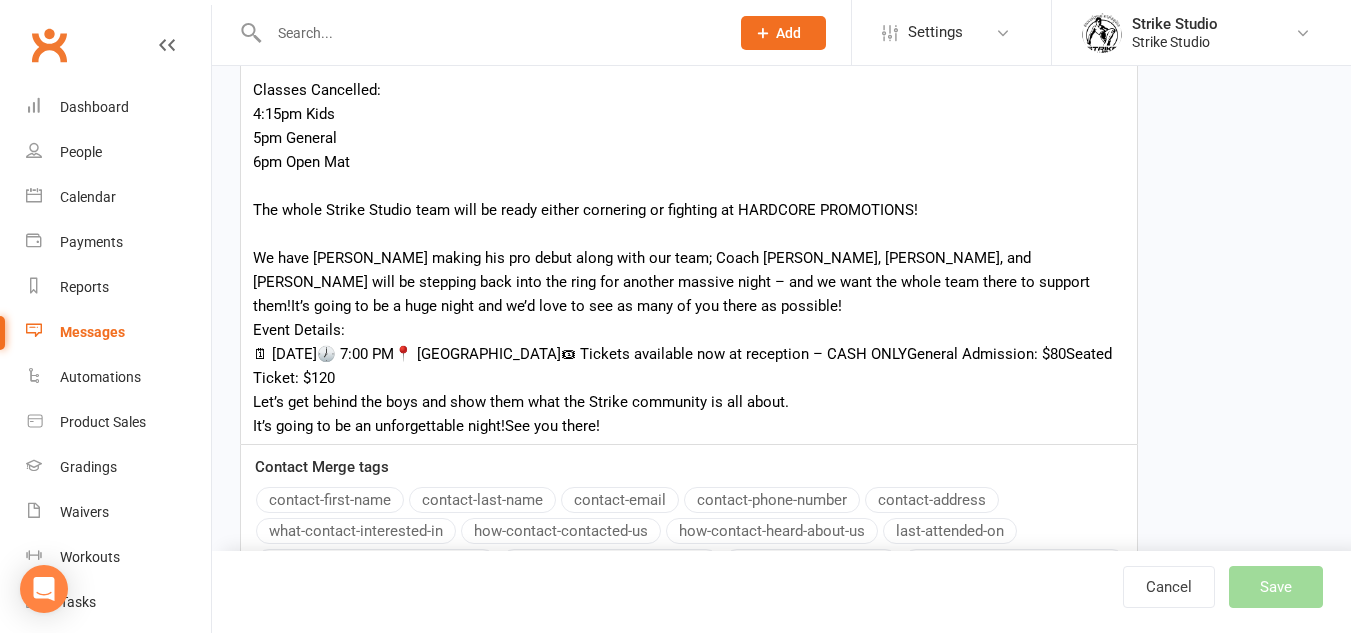 click on "[DATE][DATE], we’ll be adjusting our class schedule for a very exciting reason!Instead of our usual [DATE] class line-up, we’ll only be running morning classes: 7am General 9:30am Advanced Classes Cancelled: 4:15pm Kids 5pm General 6pm Open Mat The whole Strike Studio team will be ready either cornering or fighting at HARDCORE PROMOTIONS! We have [PERSON_NAME] making his pro debut along with our team; Coach [PERSON_NAME], [PERSON_NAME], and [PERSON_NAME] will be stepping back into the ring for another massive night – and we want the whole team there to support them!  It’s going to be a huge night and we’d love to see as many of you there as possible! Event Details: 🗓 [DATE]🕖 7:00 PM📍 [GEOGRAPHIC_DATA]🎟 Tickets available now at reception – CASH ONLYGeneral Admission: $80Seated Ticket: $120  Let’s get behind the boys and show them what the Strike community is all about. It’s going to be an unforgettable night!See you there!" at bounding box center [689, 198] 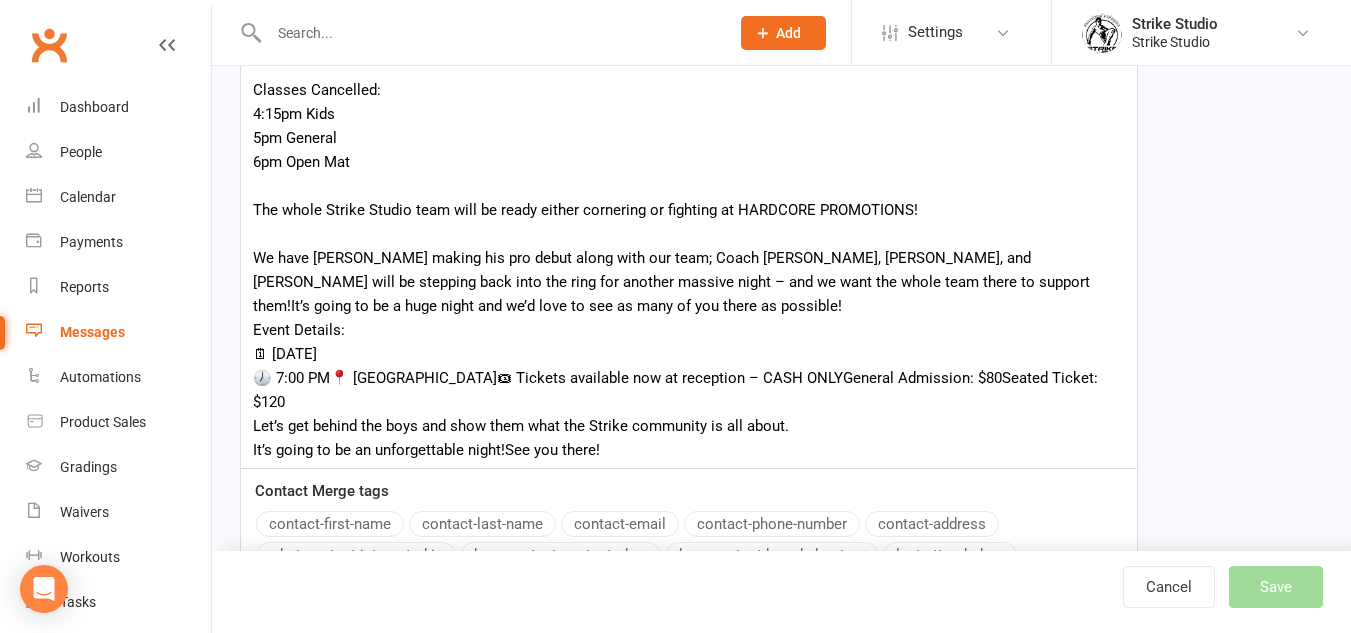 click on "[DATE][DATE], we’ll be adjusting our class schedule for a very exciting reason!Instead of our usual [DATE] class line-up, we’ll only be running morning classes: 7am General 9:30am Advanced Classes Cancelled: 4:15pm Kids 5pm General 6pm Open Mat The whole Strike Studio team will be ready either cornering or fighting at HARDCORE PROMOTIONS! We have [PERSON_NAME] making his pro debut along with our team; Coach [PERSON_NAME], [PERSON_NAME], and [PERSON_NAME] will be stepping back into the ring for another massive night – and we want the whole team there to support them!  It’s going to be a huge night and we’d love to see as many of you there as possible! Event Details: 🗓 [DATE] 🕖 7:00 PM📍 [GEOGRAPHIC_DATA]🎟 Tickets available now at reception – CASH ONLYGeneral Admission: $80Seated Ticket: $120  Let’s get behind the boys and show them what the Strike community is all about. It’s going to be an unforgettable night!See you there!" at bounding box center [689, 210] 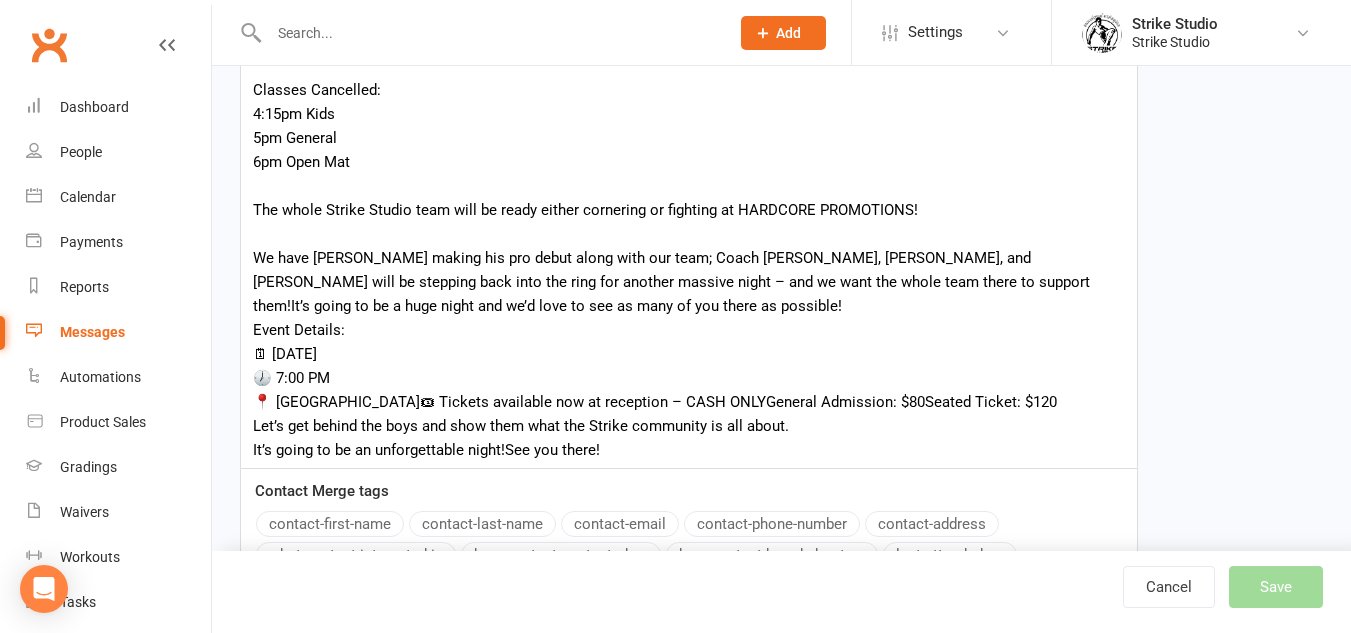 click on "[DATE][DATE], we’ll be adjusting our class schedule for a very exciting reason!Instead of our usual [DATE] class line-up, we’ll only be running morning classes: 7am General 9:30am Advanced Classes Cancelled: 4:15pm Kids 5pm General 6pm Open Mat The whole Strike Studio team will be ready either cornering or fighting at HARDCORE PROMOTIONS! We have [PERSON_NAME] making his pro debut along with our team; Coach [PERSON_NAME], [PERSON_NAME], and [PERSON_NAME] will be stepping back into the ring for another massive night – and we want the whole team there to support them!  It’s going to be a huge night and we’d love to see as many of you there as possible! Event Details: 🗓 [DATE] 🕖 7:00 PM 📍 [GEOGRAPHIC_DATA]🎟 Tickets available now at reception – CASH ONLYGeneral Admission: $80Seated Ticket: $120  Let’s get behind the boys and show them what the Strike community is all about. It’s going to be an unforgettable night!See you there!" at bounding box center (689, 210) 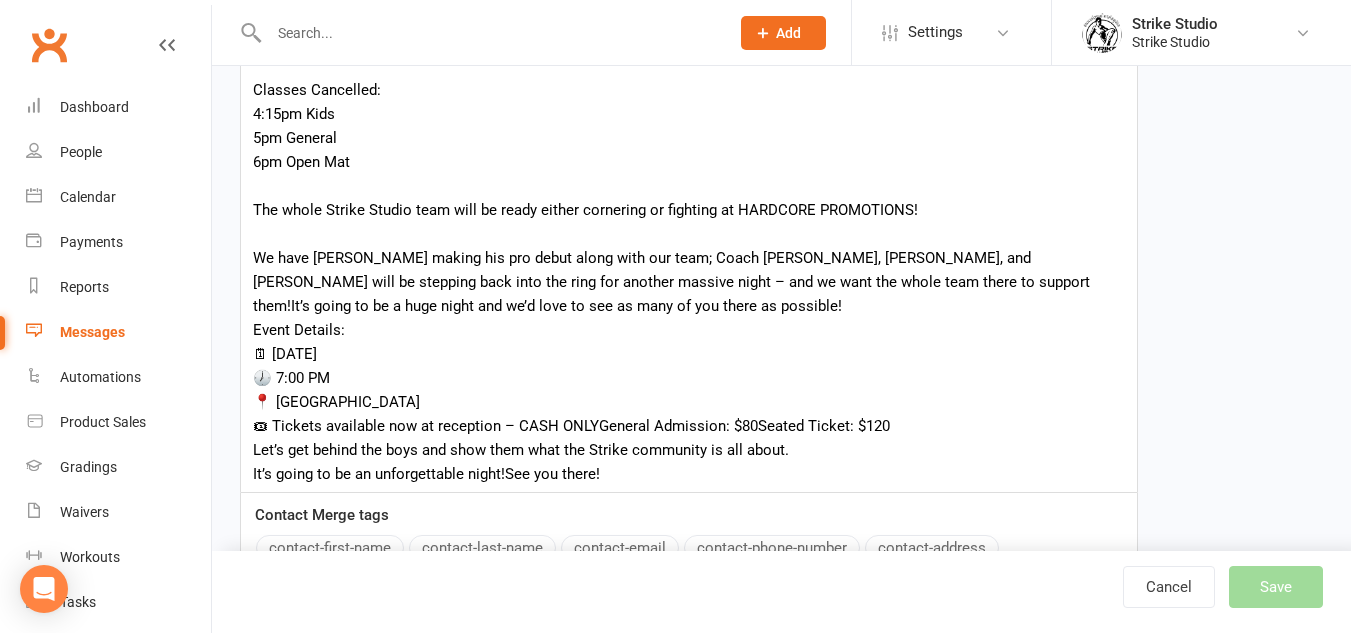 click on "[DATE][DATE], we’ll be adjusting our class schedule for a very exciting reason!Instead of our usual [DATE] class line-up, we’ll only be running morning classes: 7am General 9:30am Advanced Classes Cancelled: 4:15pm Kids 5pm General 6pm Open Mat The whole Strike Studio team will be ready either cornering or fighting at HARDCORE PROMOTIONS! We have [PERSON_NAME] making his pro debut along with our team; Coach [PERSON_NAME], [PERSON_NAME], and [PERSON_NAME] will be stepping back into the ring for another massive night – and we want the whole team there to support them!  It’s going to be a huge night and we’d love to see as many of you there as possible! Event Details: 🗓 [DATE] 🕖 7:00 PM 📍 [GEOGRAPHIC_DATA] 🎟 Tickets available now at reception – CASH ONLYGeneral Admission: $80Seated Ticket: $120  Let’s get behind the boys and show them what the Strike community is all about. It’s going to be an unforgettable night!See you there!" at bounding box center [689, 222] 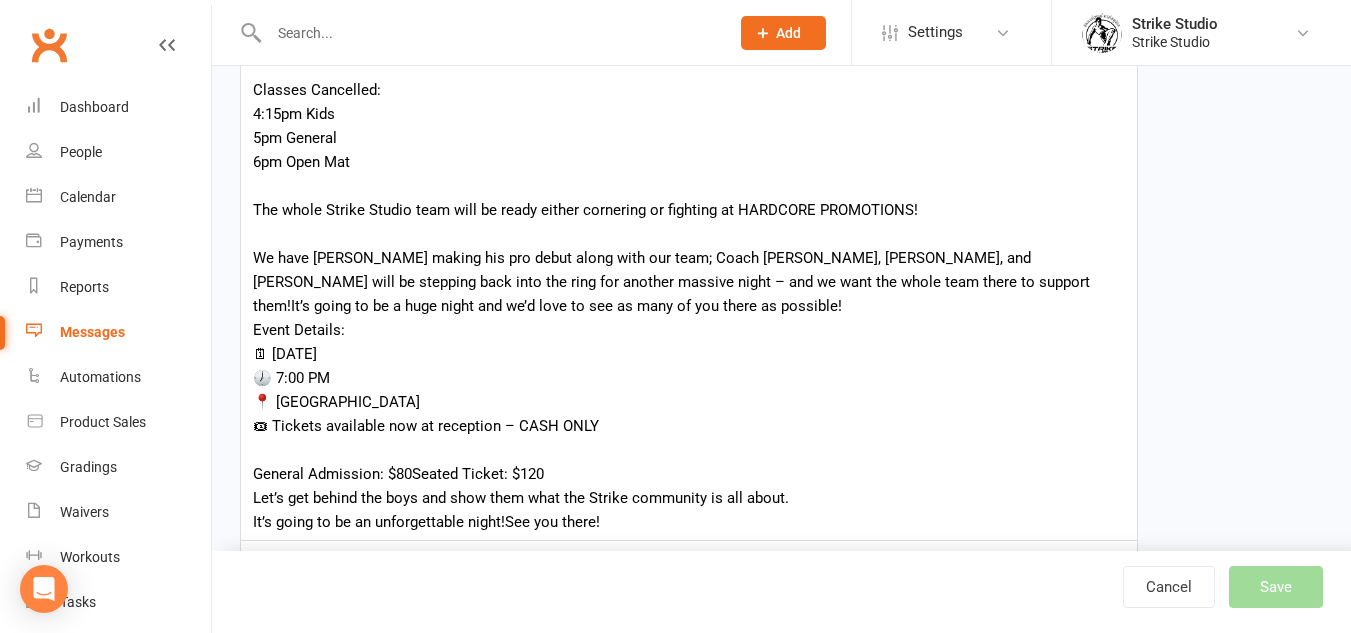 click on "[DATE][DATE], we’ll be adjusting our class schedule for a very exciting reason!Instead of our usual [DATE] class line-up, we’ll only be running morning classes: 7am General 9:30am Advanced Classes Cancelled: 4:15pm Kids 5pm General 6pm Open Mat The whole Strike Studio team will be ready either cornering or fighting at HARDCORE PROMOTIONS! We have [PERSON_NAME] making his pro debut along with our team; Coach [PERSON_NAME], [PERSON_NAME], and [PERSON_NAME] will be stepping back into the ring for another massive night – and we want the whole team there to support them!  It’s going to be a huge night and we’d love to see as many of you there as possible! Event Details: 🗓 [DATE] 🕖 7:00 PM 📍 [GEOGRAPHIC_DATA] 🎟 Tickets available now at reception – CASH ONLY General Admission: $80Seated Ticket: $120  Let’s get behind the boys and show them what the Strike community is all about. It’s going to be an unforgettable night!See you there!" at bounding box center [689, 246] 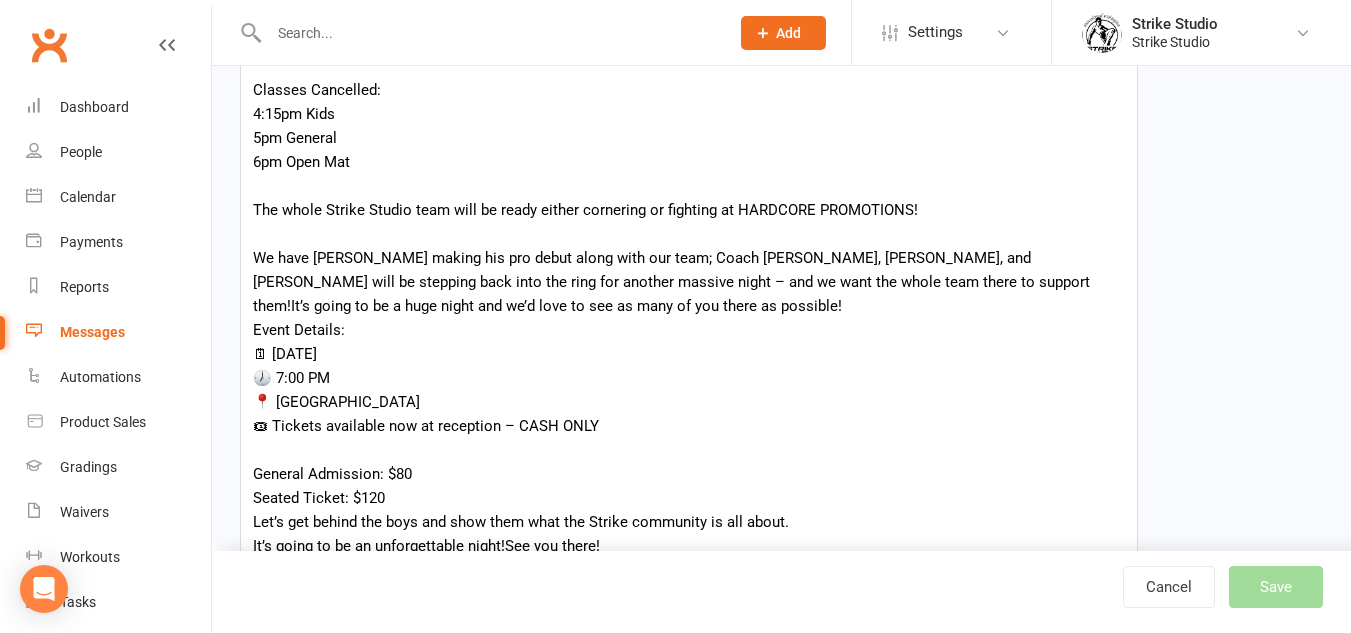 click on "[DATE][DATE], we’ll be adjusting our class schedule for a very exciting reason!Instead of our usual [DATE] class line-up, we’ll only be running morning classes: 7am General 9:30am Advanced Classes Cancelled: 4:15pm Kids 5pm General 6pm Open Mat The whole Strike Studio team will be ready either cornering or fighting at HARDCORE PROMOTIONS! We have [PERSON_NAME] making his pro debut along with our team; Coach [PERSON_NAME], [PERSON_NAME], and [PERSON_NAME] will be stepping back into the ring for another massive night – and we want the whole team there to support them!  It’s going to be a huge night and we’d love to see as many of you there as possible! Event Details: 🗓 [DATE] 🕖 7:00 PM 📍 [GEOGRAPHIC_DATA] 🎟 Tickets available now at reception – CASH ONLY General Admission: $80 Seated Ticket: $120  Let’s get behind the boys and show them what the Strike community is all about. It’s going to be an unforgettable night!See you there!" at bounding box center (689, 258) 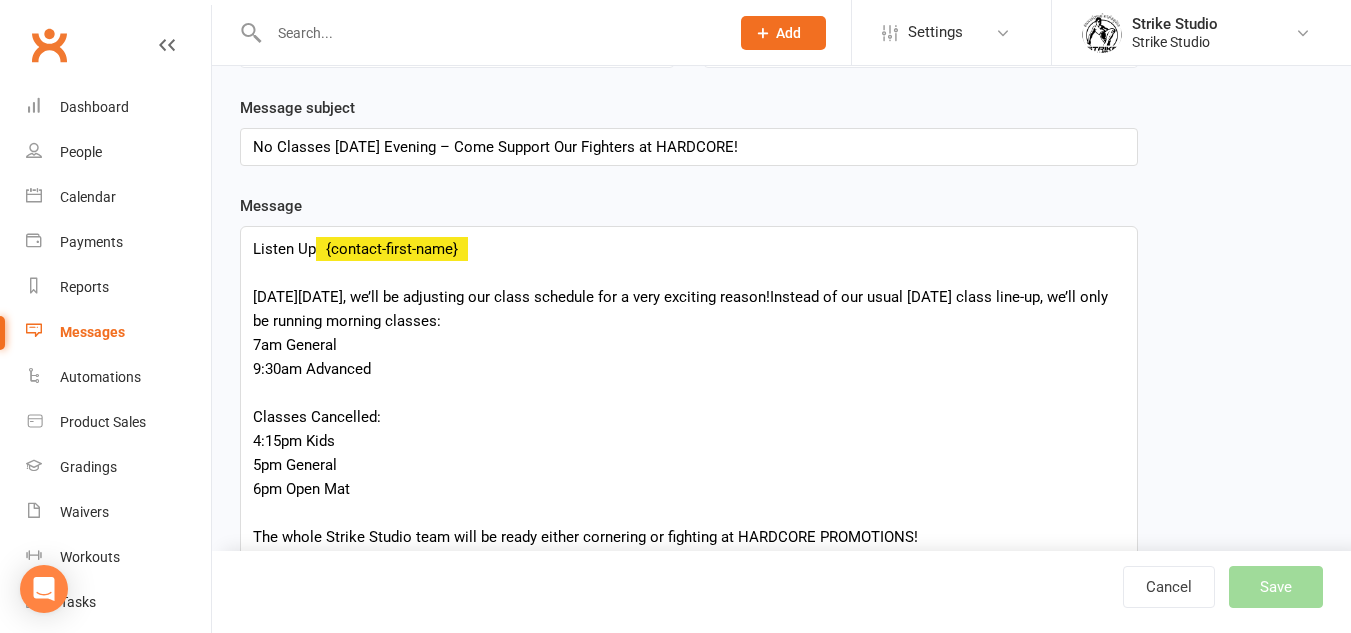 scroll, scrollTop: 176, scrollLeft: 0, axis: vertical 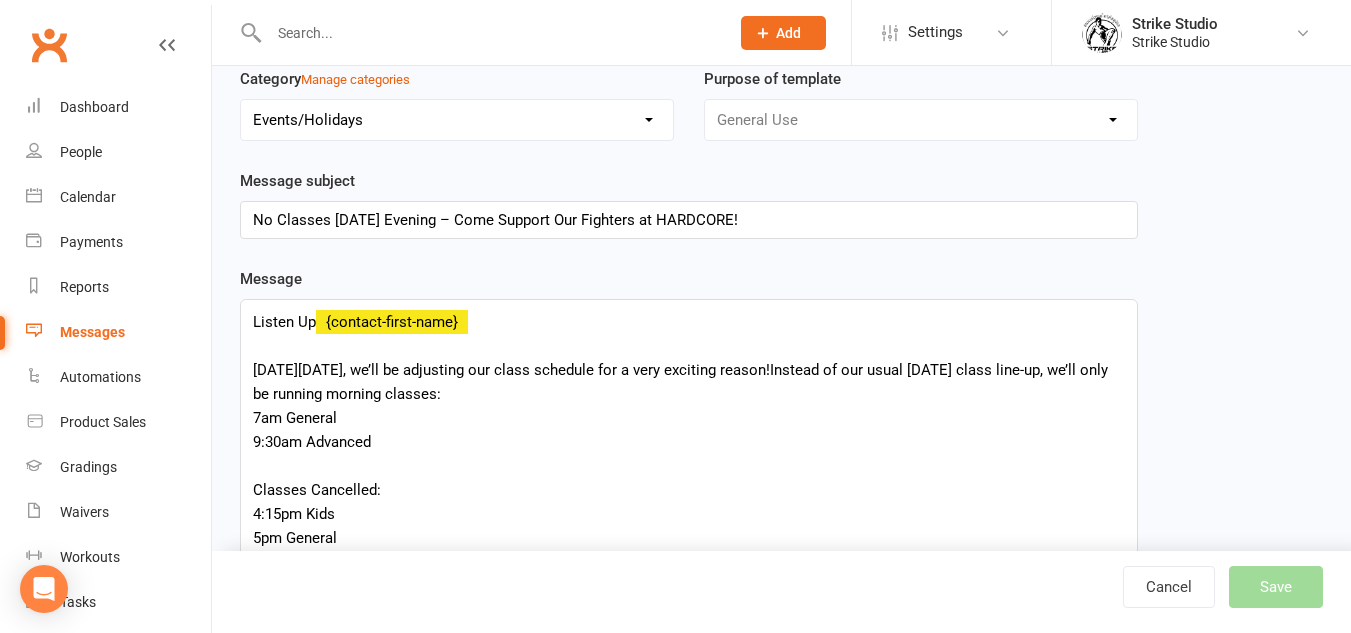 click on "[DATE][DATE], we’ll be adjusting our class schedule for a very exciting reason!Instead of our usual [DATE] class line-up, we’ll only be running morning classes: 7am General 9:30am Advanced Classes Cancelled: 4:15pm Kids 5pm General 6pm Open Mat The whole Strike Studio team will be ready either cornering or fighting at HARDCORE PROMOTIONS! We have [PERSON_NAME] making his pro debut along with our team; Coach [PERSON_NAME], [PERSON_NAME], and [PERSON_NAME] will be stepping back into the ring for another massive night – and we want the whole team there to support them!  It’s going to be a huge night and we’d love to see as many of you there as possible! Event Details: 🗓 [DATE] 🕖 7:00 PM 📍 [GEOGRAPHIC_DATA] 🎟 Tickets available now at reception – CASH ONLY General Admission: $80 Seated Ticket: $120 Let’s get behind the boys and show them what the Strike community is all about. It’s going to be an unforgettable night!See you there!" at bounding box center [689, 670] 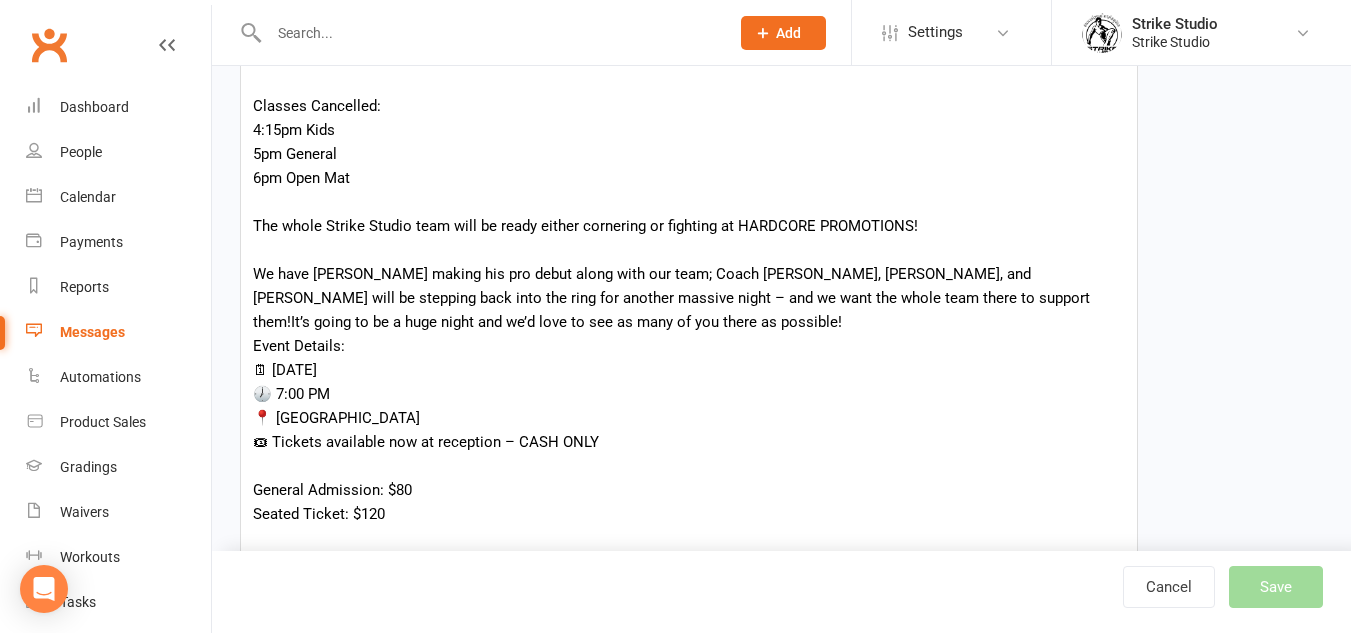 scroll, scrollTop: 576, scrollLeft: 0, axis: vertical 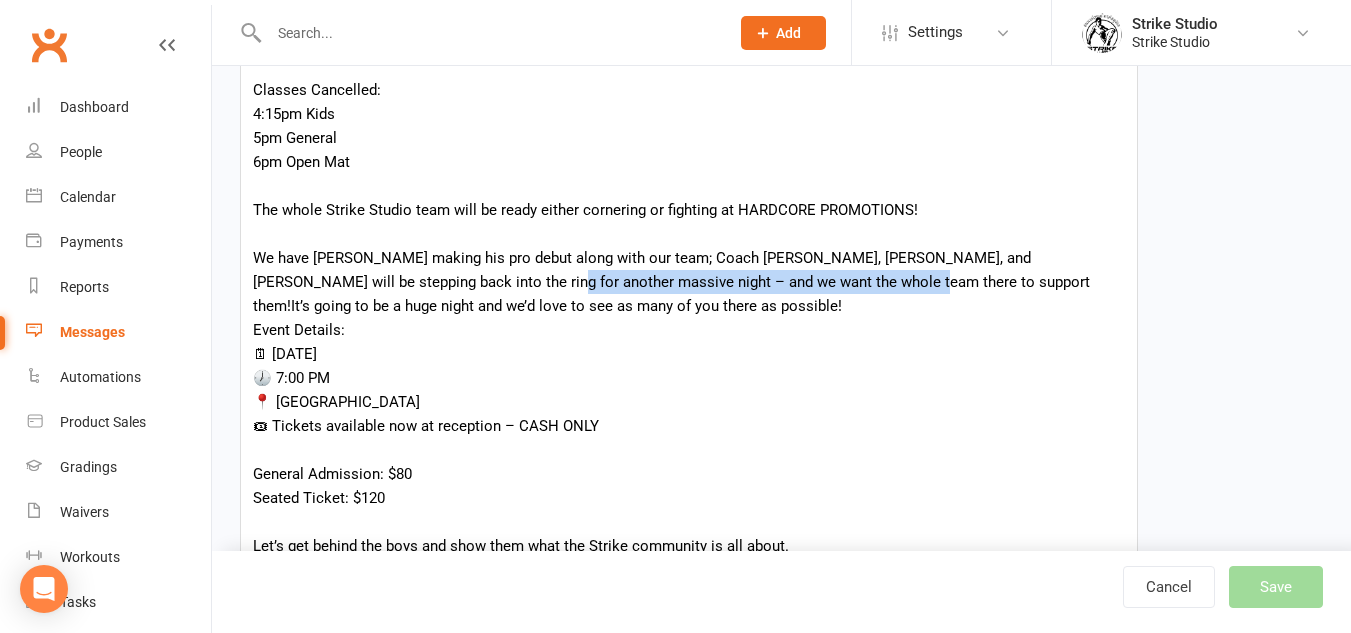 drag, startPoint x: 400, startPoint y: 282, endPoint x: 765, endPoint y: 280, distance: 365.0055 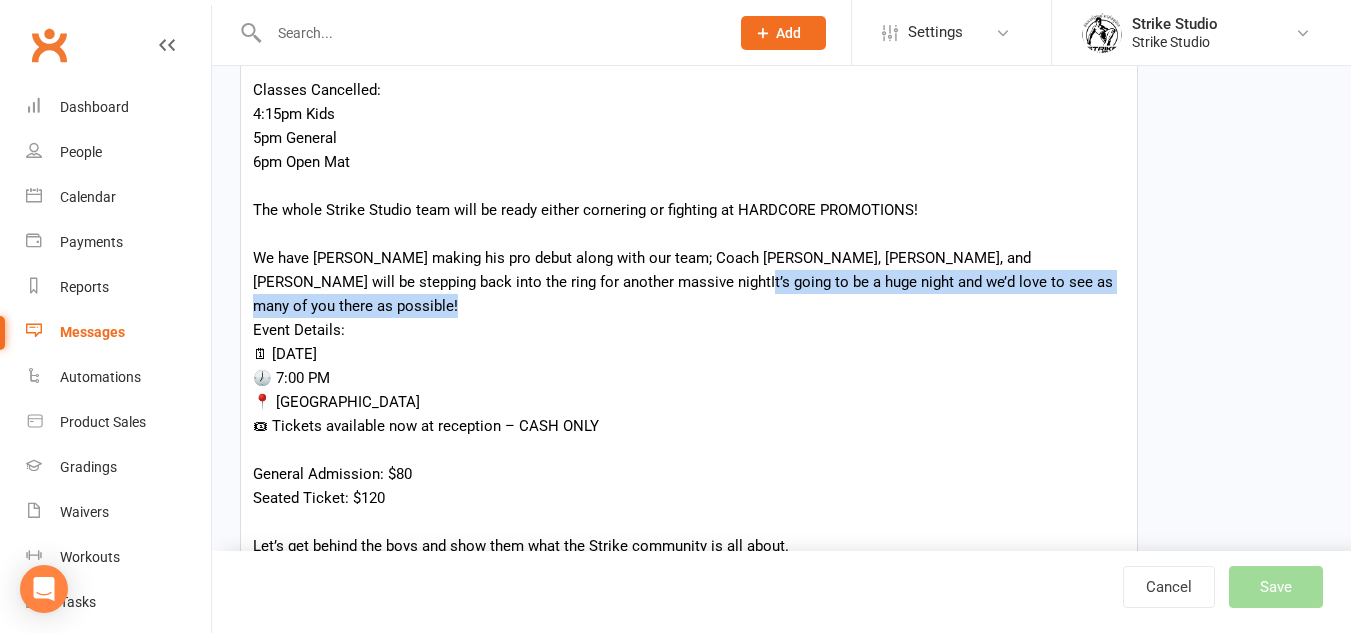 drag, startPoint x: 727, startPoint y: 283, endPoint x: 409, endPoint y: 282, distance: 318.0016 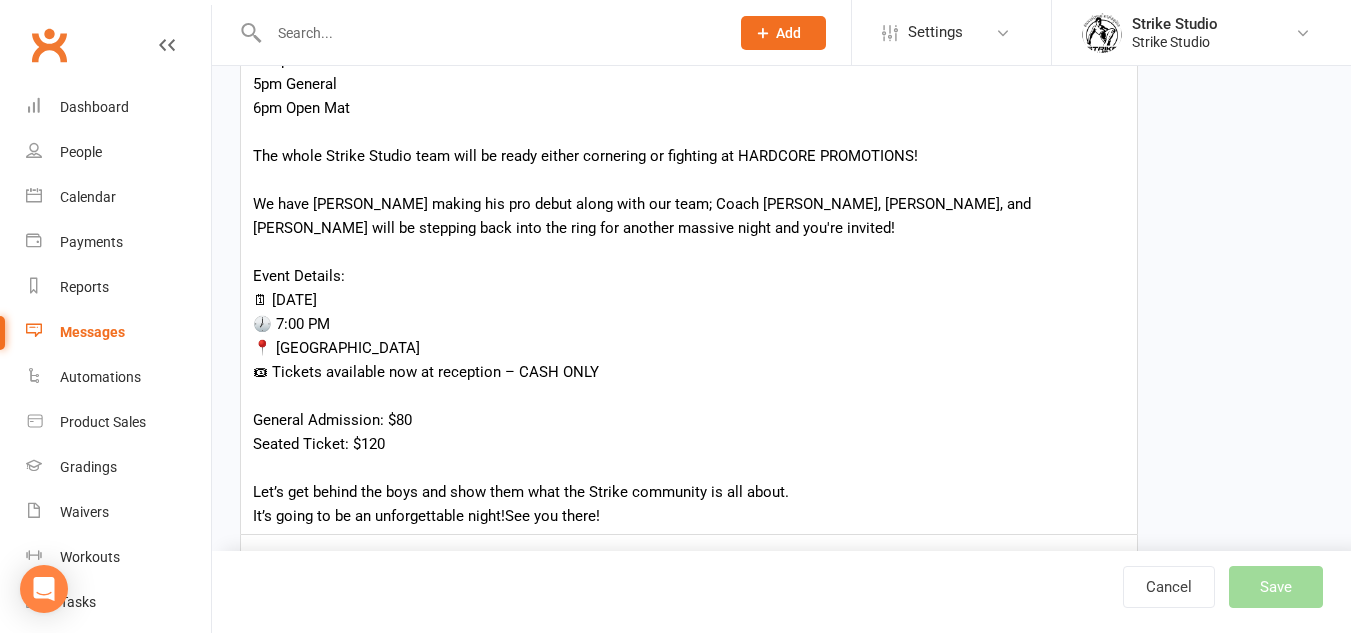 scroll, scrollTop: 676, scrollLeft: 0, axis: vertical 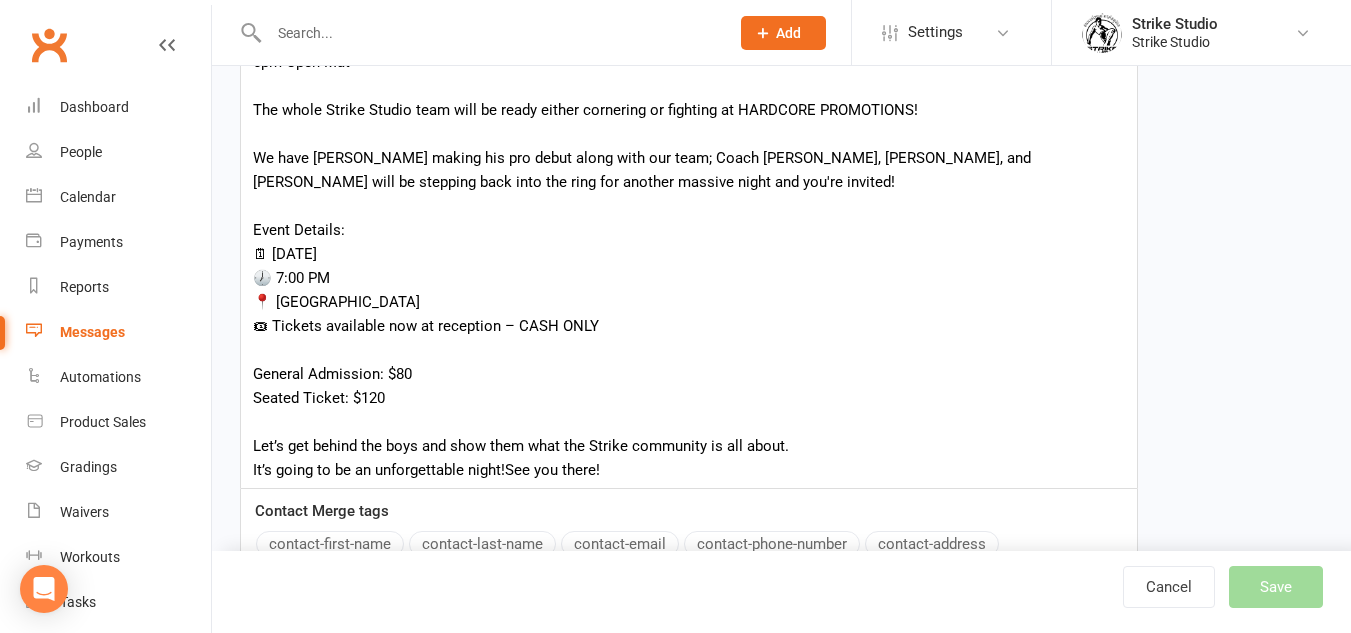 click on "[DATE][DATE], we’ll be adjusting our class schedule for a very exciting reason! Instead of our usual [DATE] class line-up, we’ll only be running morning classes: 7am General 9:30am Advanced Classes Cancelled: 4:15pm Kids 5pm General 6pm Open Mat The whole Strike Studio team will be ready either cornering or fighting at HARDCORE PROMOTIONS! We have [PERSON_NAME] making his pro debut along with our team; Coach [PERSON_NAME], [PERSON_NAME], and [PERSON_NAME] will be stepping back into the ring for another massive night and you're invited! Event Details: 🗓 [DATE] 🕖 7:00 PM 📍 [GEOGRAPHIC_DATA] 🎟 Tickets available now at reception – CASH ONLY General Admission: $80 Seated Ticket: $120 Let’s get behind the boys and show them what the Strike community is all about. It’s going to be an unforgettable night!See you there!" at bounding box center (689, 170) 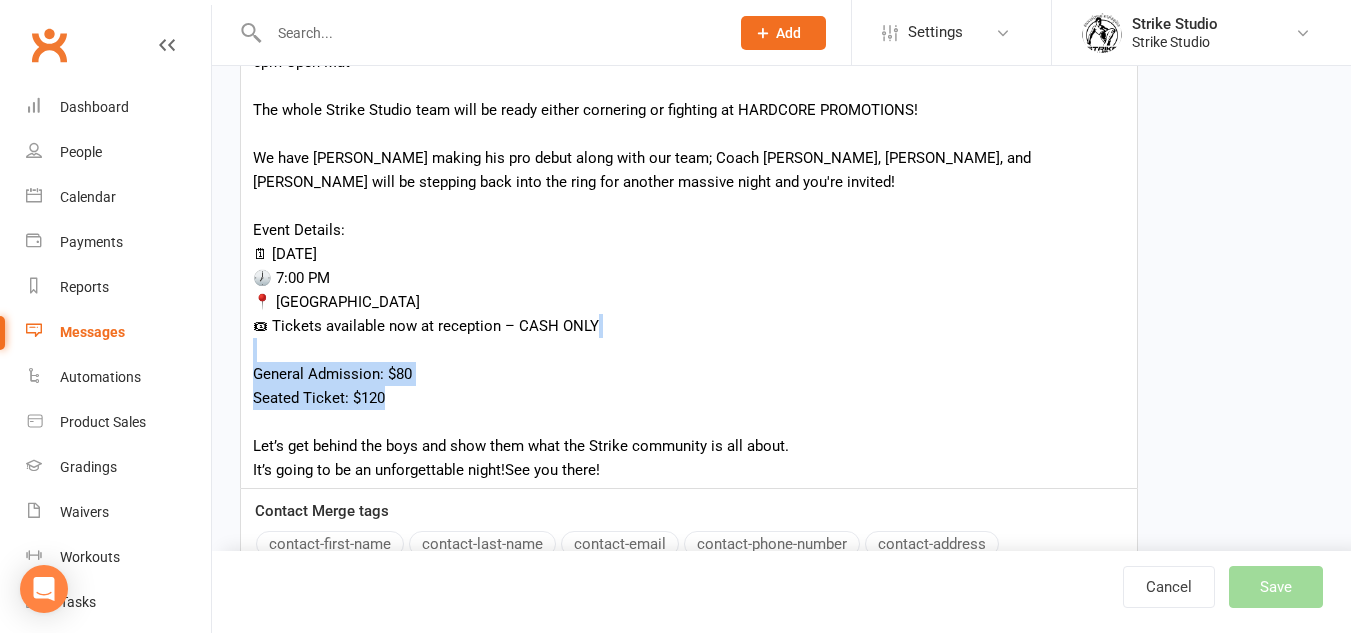 drag, startPoint x: 418, startPoint y: 396, endPoint x: 290, endPoint y: 352, distance: 135.3514 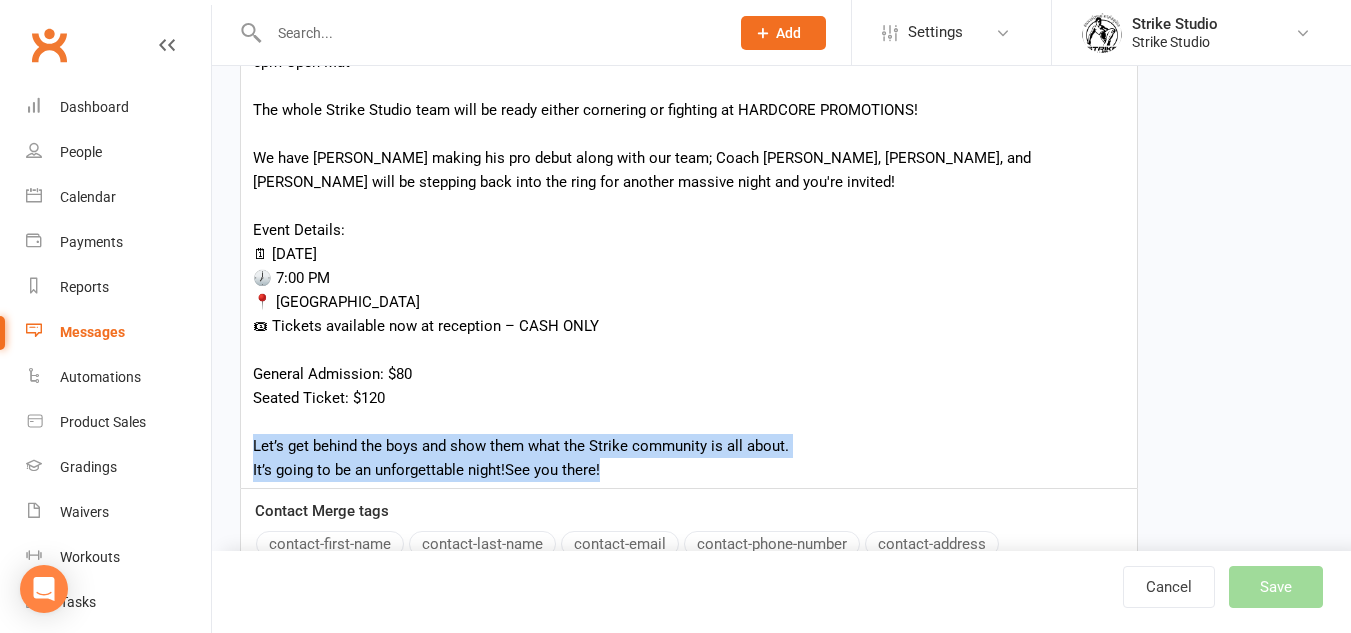 drag, startPoint x: 536, startPoint y: 443, endPoint x: 242, endPoint y: 434, distance: 294.13773 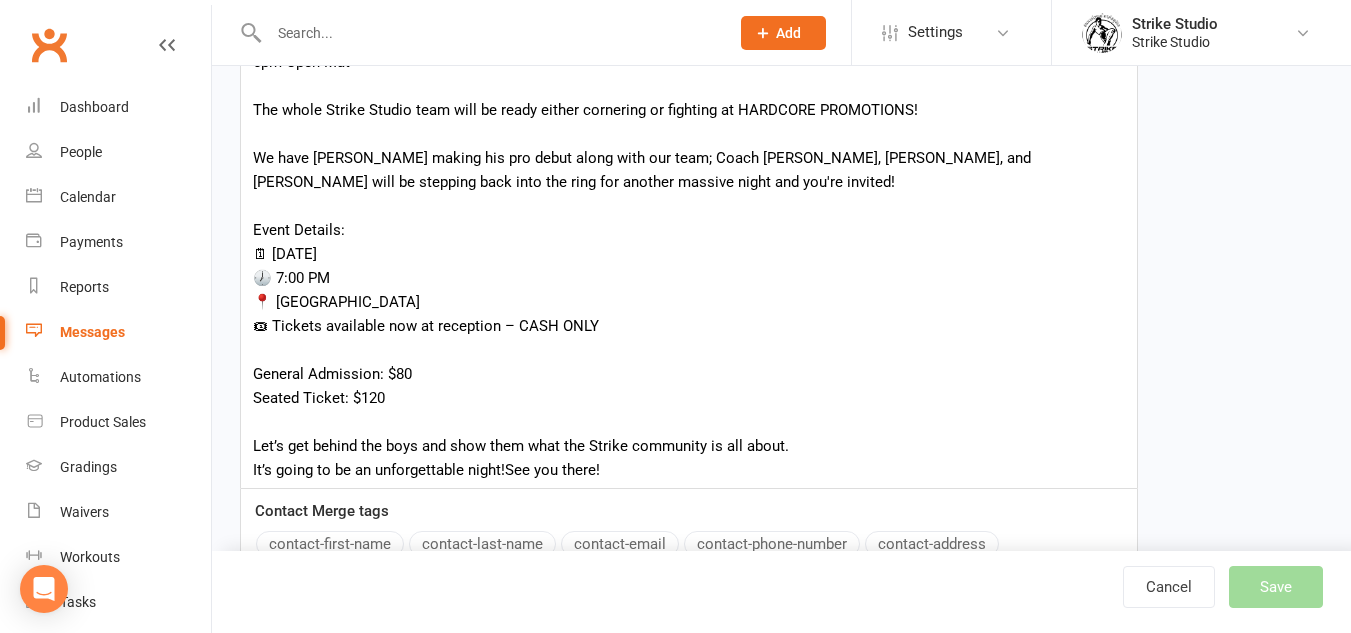 click on "100%  50%  25%  Reset 600 x 200 Listen Up  {contact-first-name}   [DATE][DATE], we’ll be adjusting our class schedule for a very exciting reason! Instead of our usual [DATE] class line-up, we’ll only be running morning classes: 7am General 9:30am Advanced Classes Cancelled: 4:15pm Kids 5pm General 6pm Open Mat The whole Strike Studio team will be ready either cornering or fighting at HARDCORE PROMOTIONS! We have [PERSON_NAME] making his pro debut along with our team; Coach [PERSON_NAME], [PERSON_NAME], and [PERSON_NAME] will be stepping back into the ring for another massive night and you're invited! Event Details: 🗓 [DATE] 🕖 7:00 PM 📍 [GEOGRAPHIC_DATA] 🎟 Tickets available now at reception – CASH ONLY General Admission: $80 Seated Ticket: $120 Let’s get behind the boys and show them what the Strike community is all about. It’s going to be an unforgettable night!See you there!" at bounding box center (689, 144) 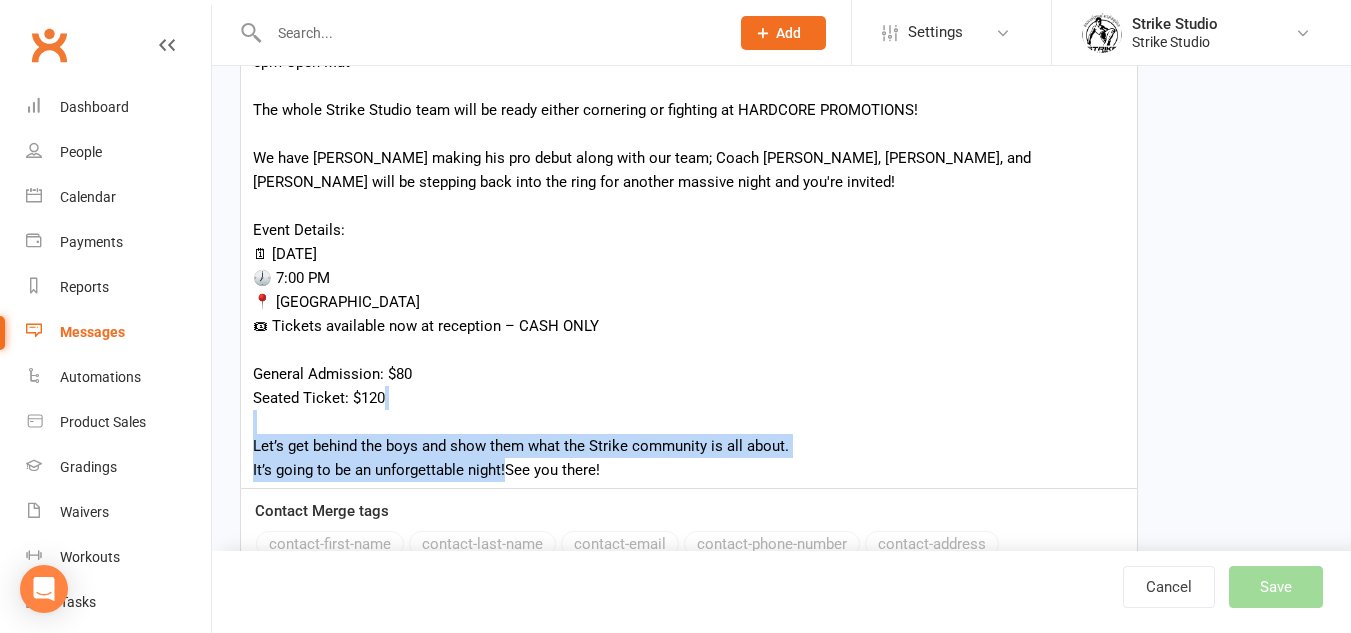 drag, startPoint x: 507, startPoint y: 467, endPoint x: 264, endPoint y: 431, distance: 245.65219 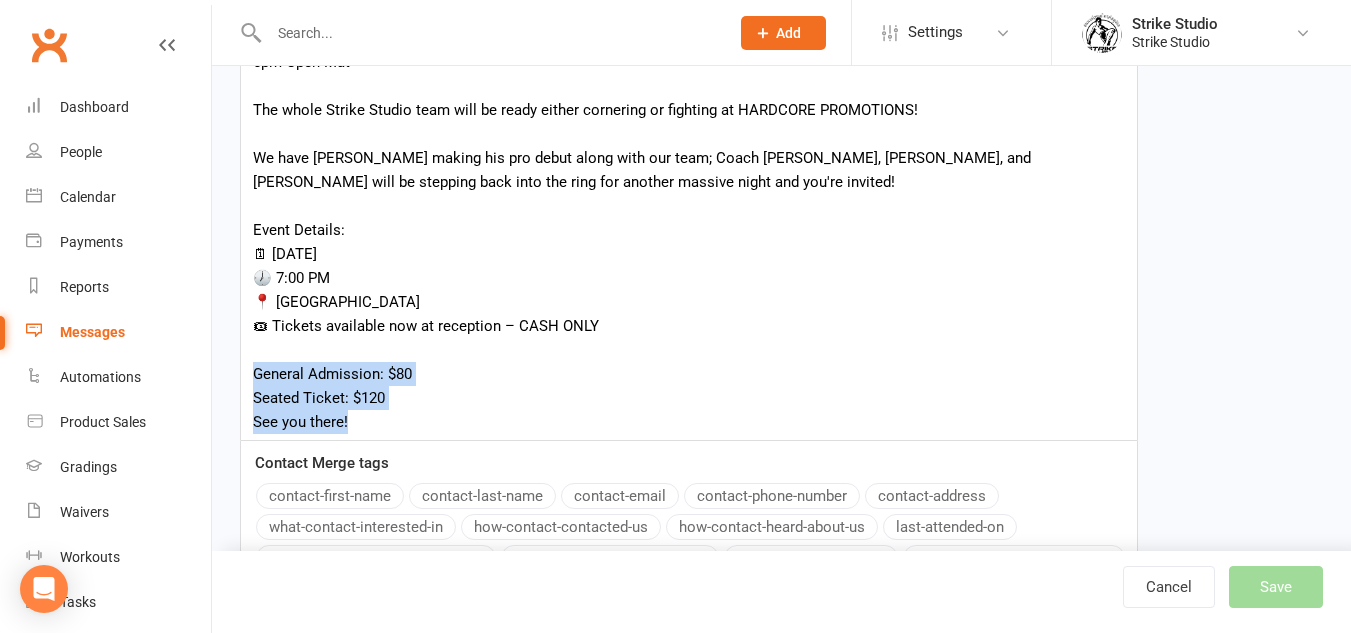 drag, startPoint x: 376, startPoint y: 421, endPoint x: 256, endPoint y: 368, distance: 131.18307 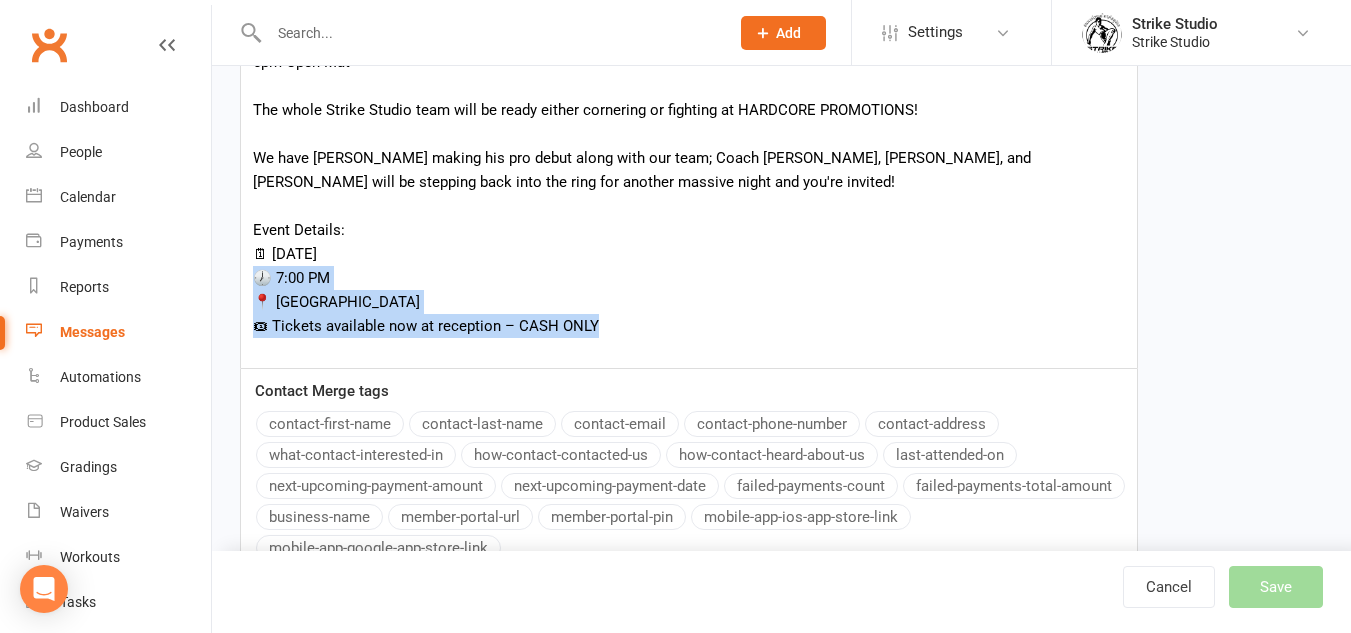 drag, startPoint x: 607, startPoint y: 331, endPoint x: 243, endPoint y: 269, distance: 369.24246 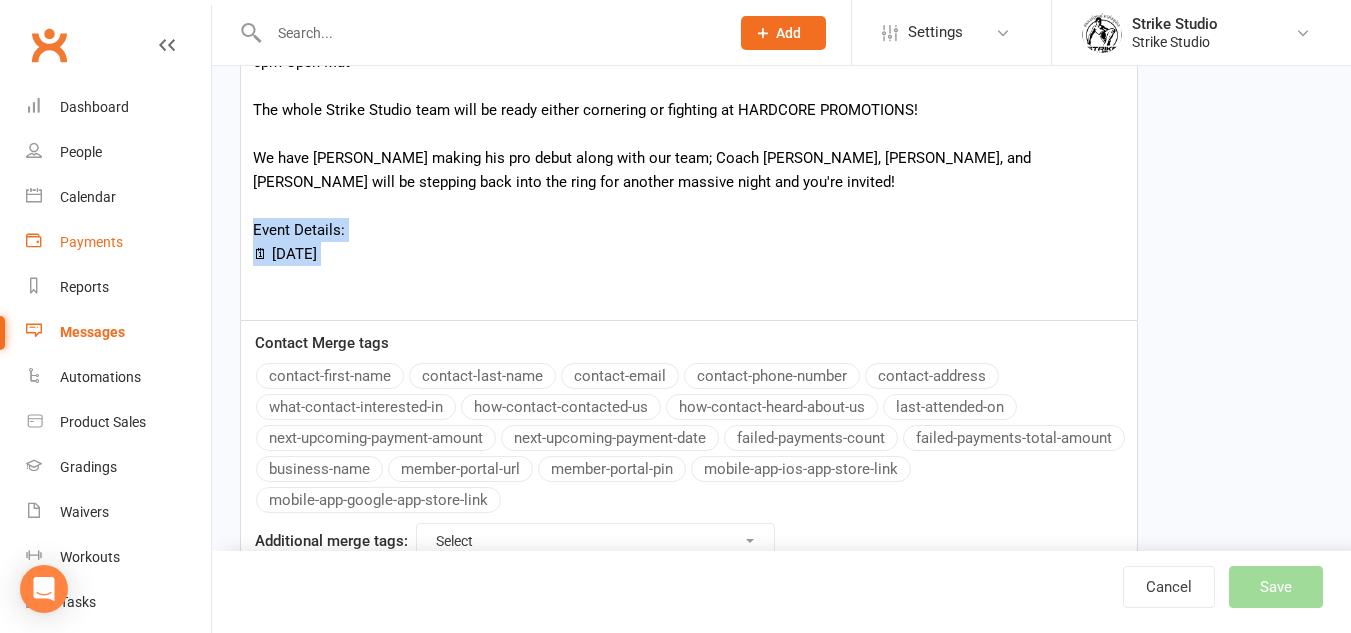 drag, startPoint x: 436, startPoint y: 274, endPoint x: 191, endPoint y: 221, distance: 250.66711 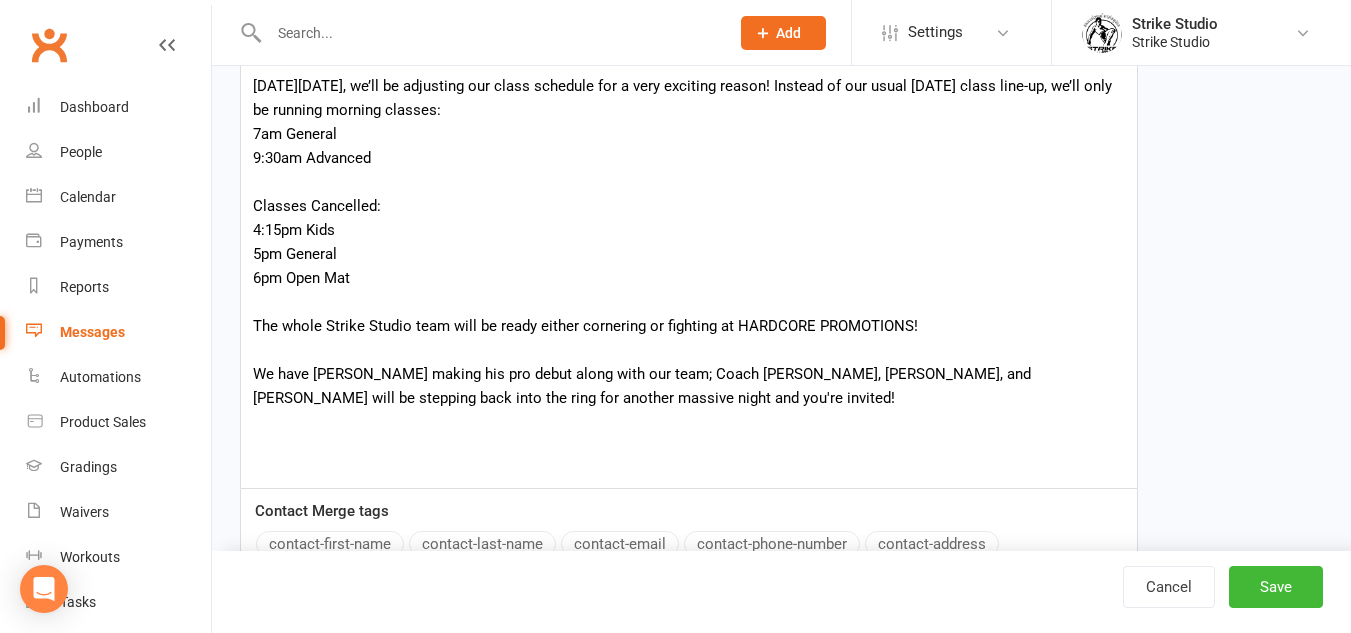 scroll, scrollTop: 476, scrollLeft: 0, axis: vertical 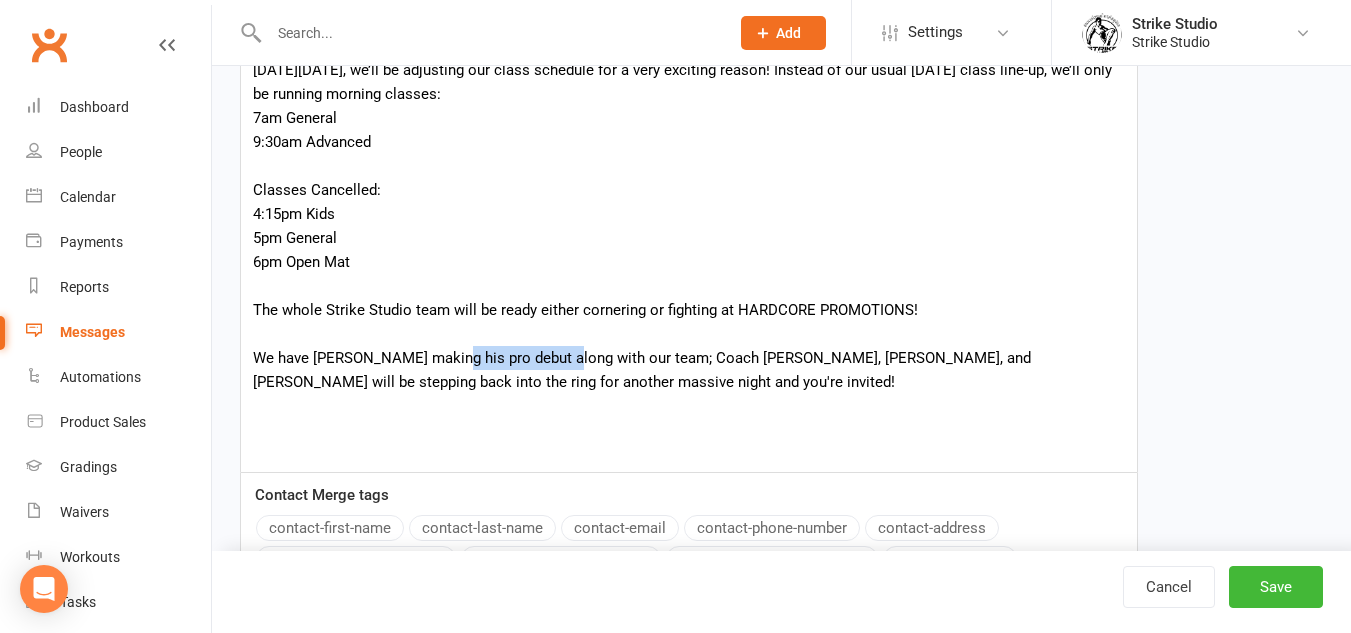 drag, startPoint x: 556, startPoint y: 365, endPoint x: 443, endPoint y: 350, distance: 113.99123 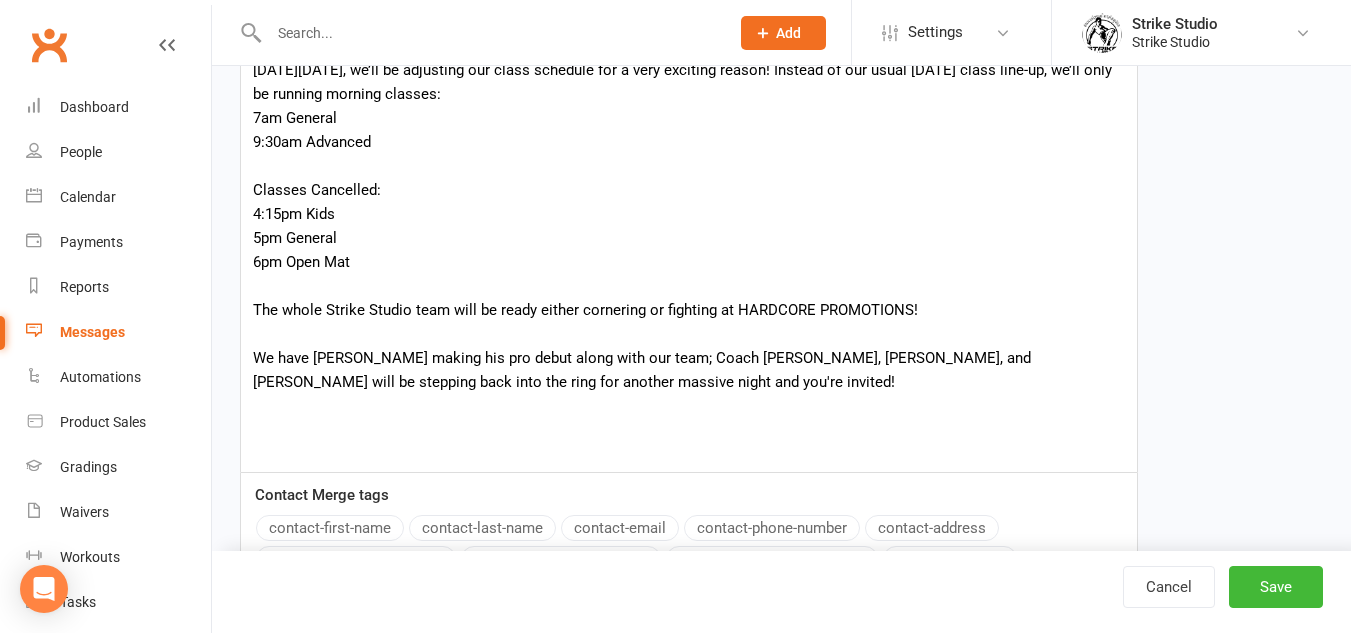 click on "[DATE][DATE], we’ll be adjusting our class schedule for a very exciting reason! Instead of our usual [DATE] class line-up, we’ll only be running morning classes: 7am General 9:30am Advanced Classes Cancelled: 4:15pm Kids 5pm General 6pm Open Mat The whole Strike Studio team will be ready either cornering or fighting at HARDCORE PROMOTIONS! We have [PERSON_NAME] making his pro debut along with our team; Coach [PERSON_NAME], [PERSON_NAME], and [PERSON_NAME] will be stepping back into the ring for another massive night and you're invited!" at bounding box center (689, 262) 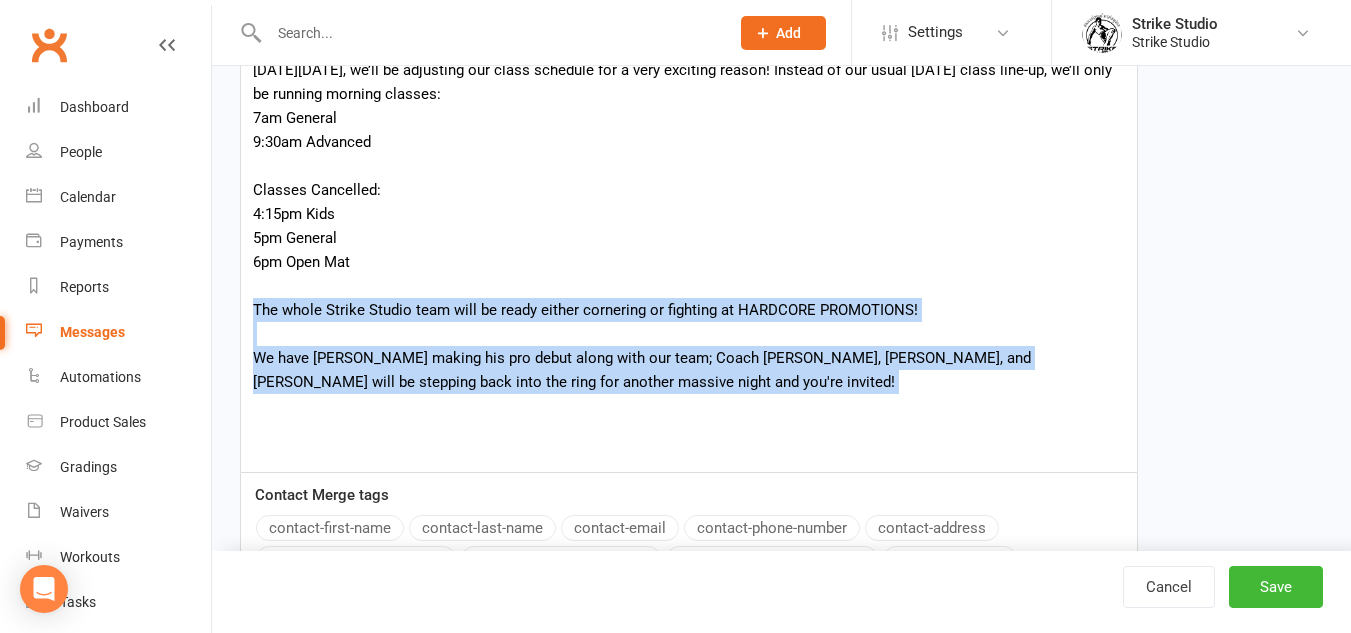 drag, startPoint x: 556, startPoint y: 384, endPoint x: 255, endPoint y: 304, distance: 311.44983 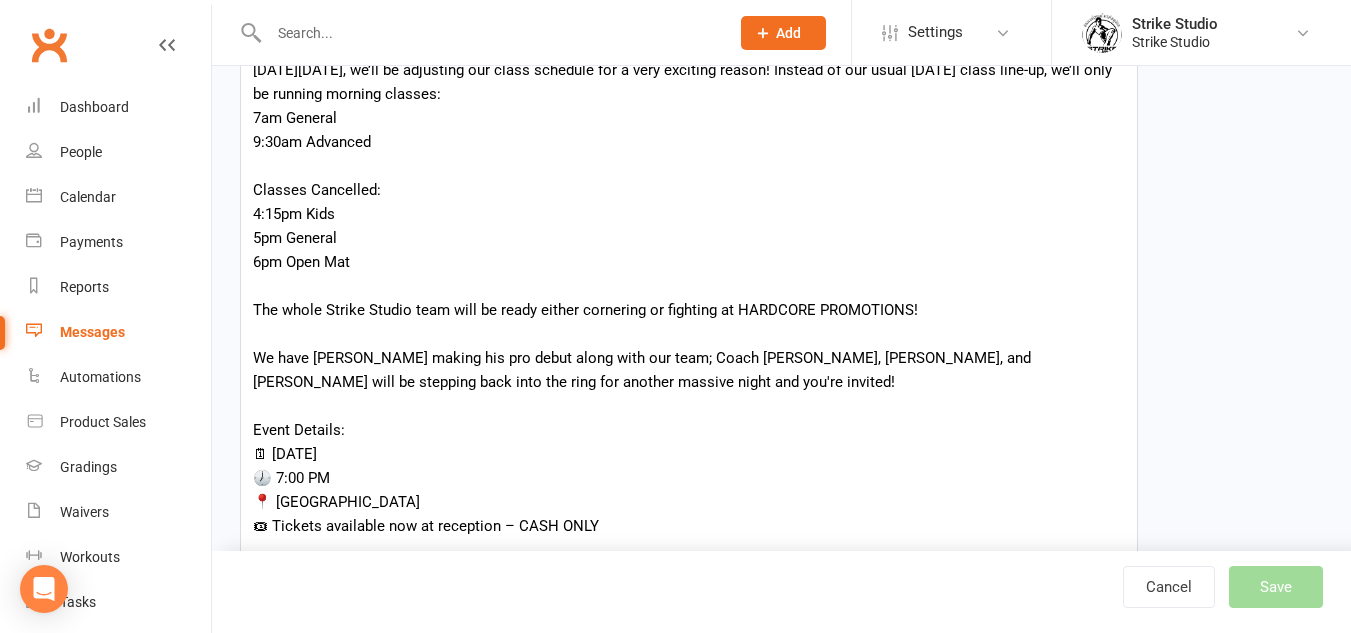 scroll, scrollTop: 576, scrollLeft: 0, axis: vertical 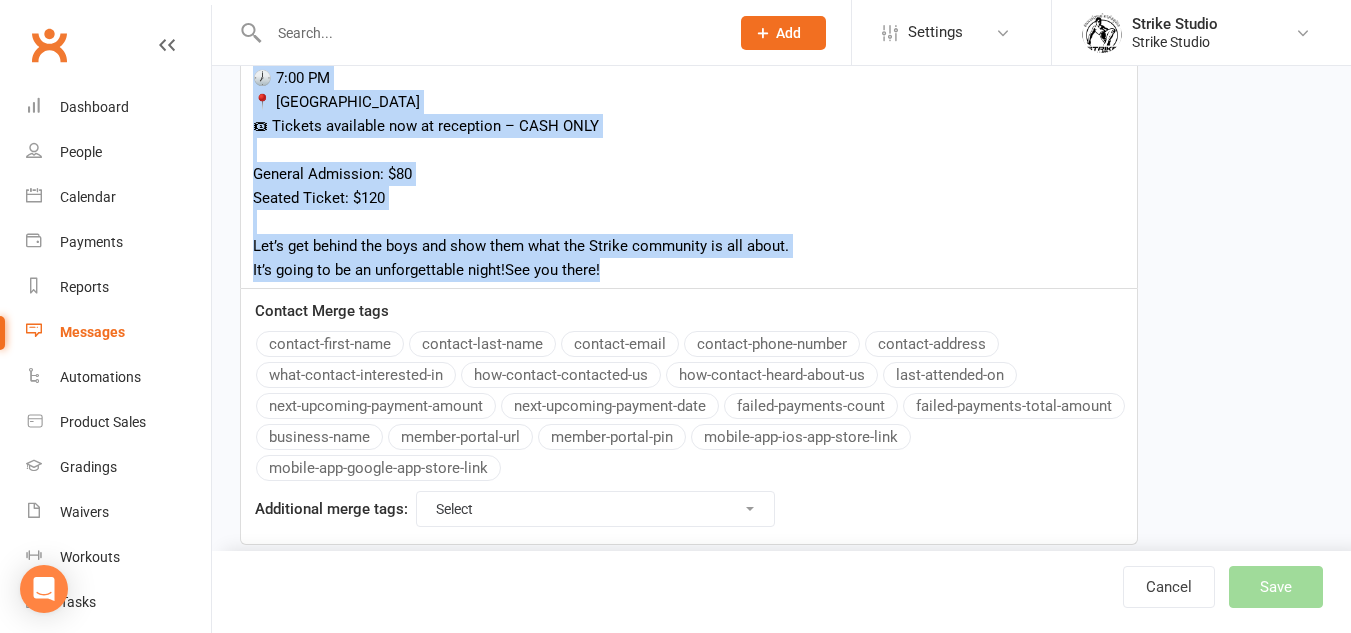 drag, startPoint x: 258, startPoint y: 327, endPoint x: 814, endPoint y: 261, distance: 559.90356 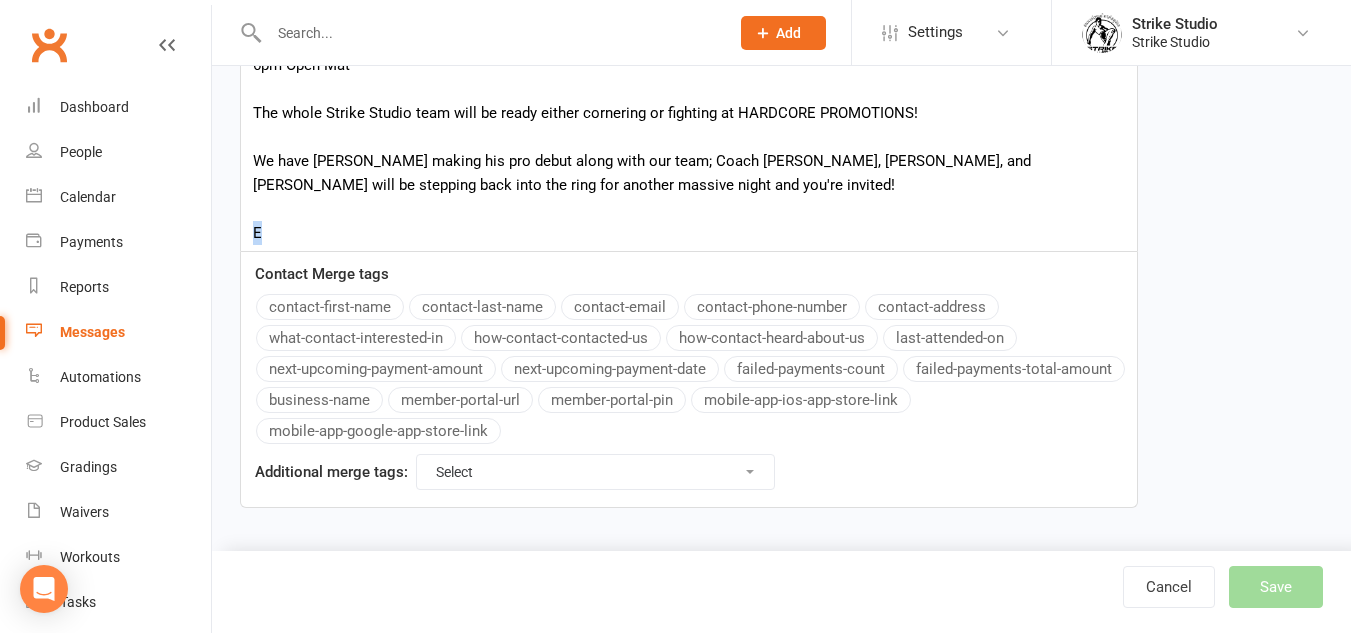scroll, scrollTop: 672, scrollLeft: 0, axis: vertical 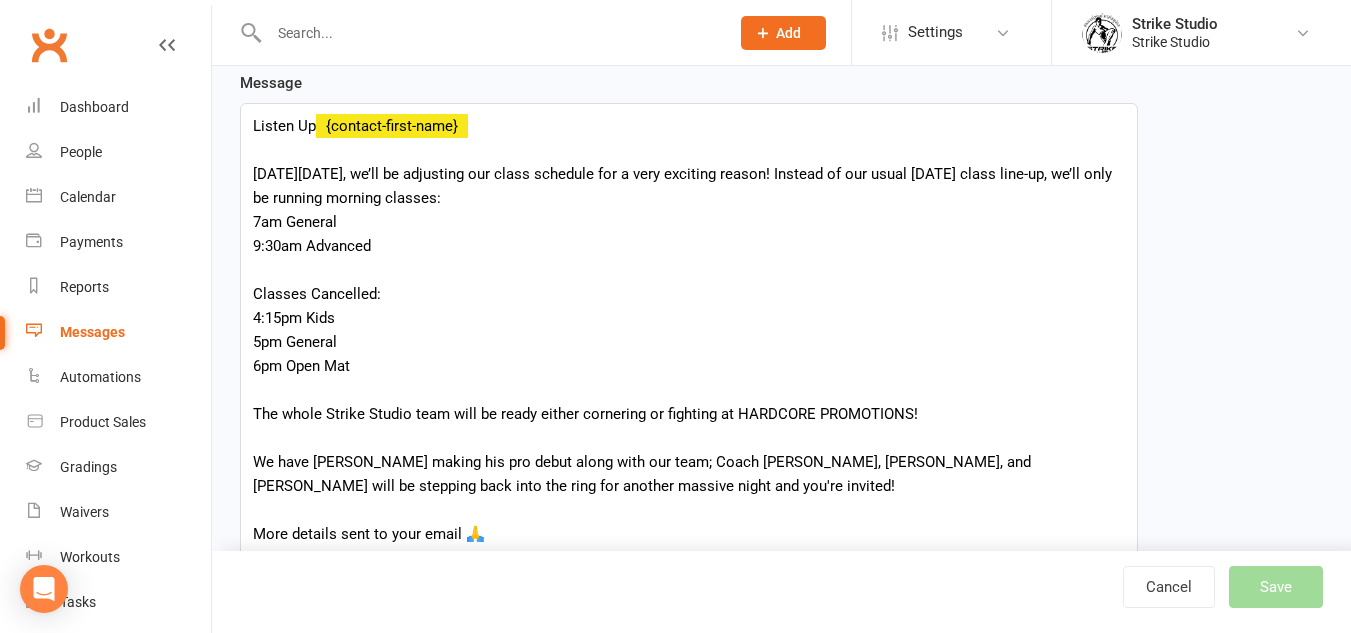 click on "[DATE][DATE], we’ll be adjusting our class schedule for a very exciting reason! Instead of our usual [DATE] class line-up, we’ll only be running morning classes: 7am General 9:30am Advanced Classes Cancelled: 4:15pm Kids 5pm General 6pm Open Mat The whole Strike Studio team will be ready either cornering or fighting at HARDCORE PROMOTIONS! We have [PERSON_NAME] making his pro debut along with our team; Coach [PERSON_NAME], [PERSON_NAME], and [PERSON_NAME] will be stepping back into the ring for another massive night and you're invited! More details sent to your email 🙏" at bounding box center (689, 354) 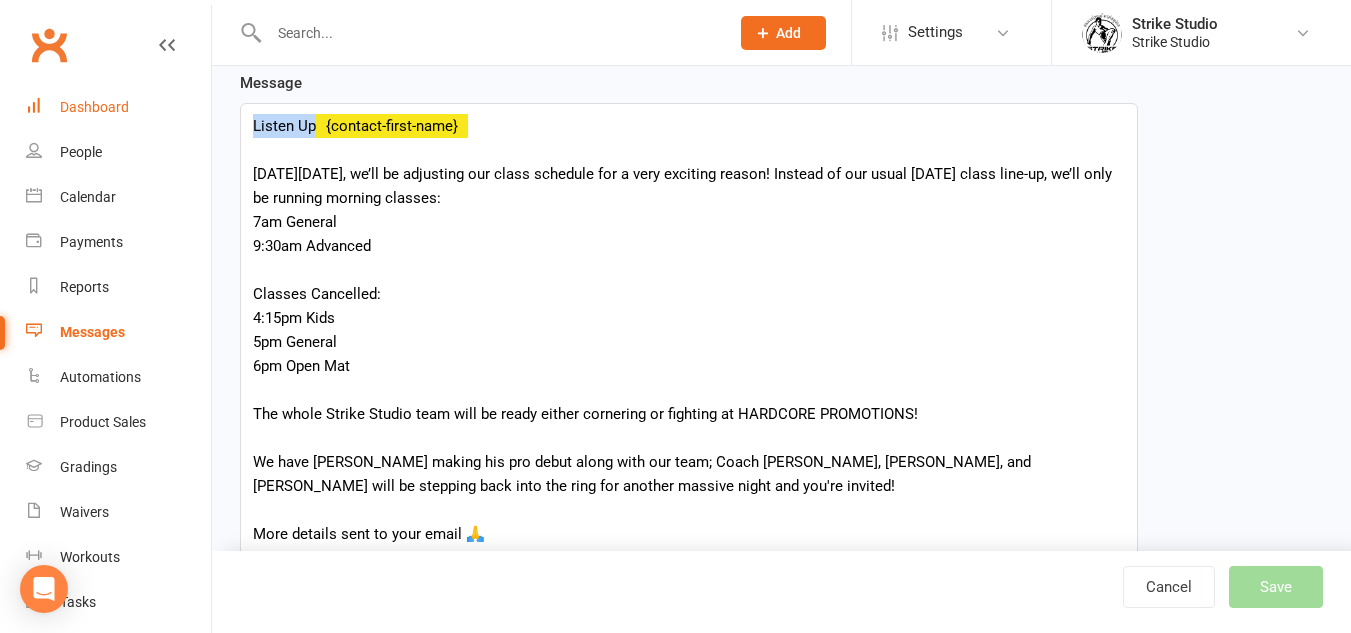drag, startPoint x: 314, startPoint y: 122, endPoint x: 73, endPoint y: 124, distance: 241.0083 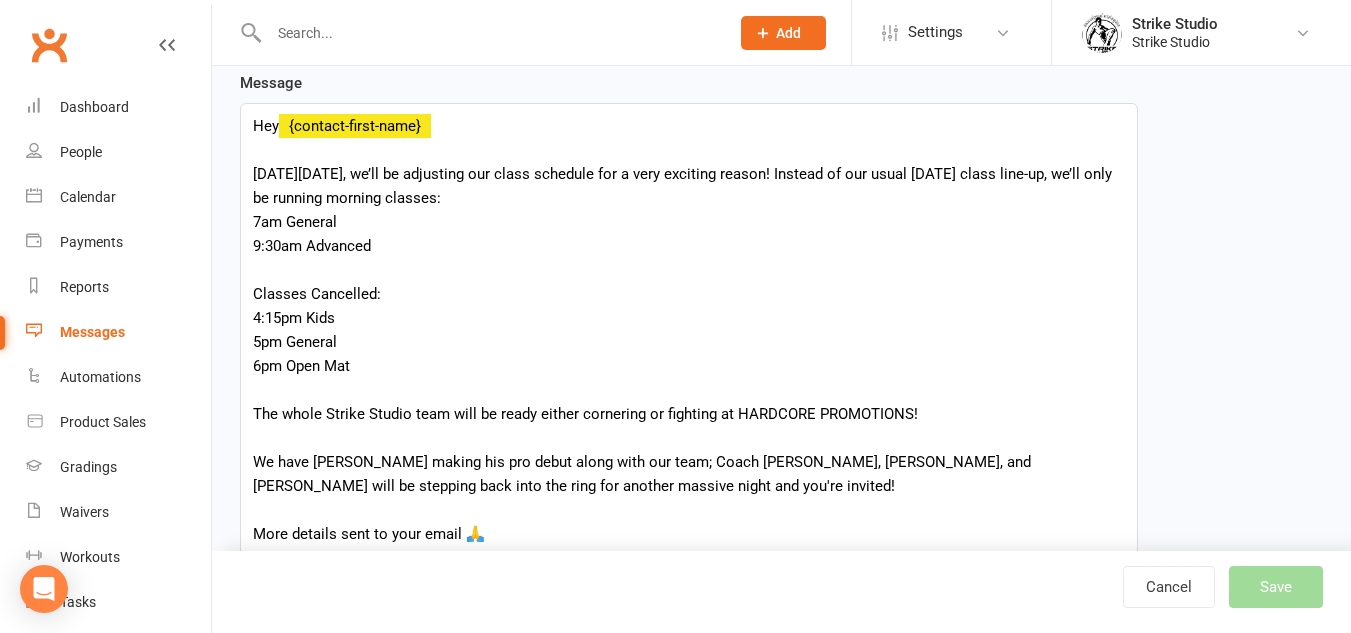 click on "[DATE][DATE], we’ll be adjusting our class schedule for a very exciting reason! Instead of our usual [DATE] class line-up, we’ll only be running morning classes: 7am General 9:30am Advanced Classes Cancelled: 4:15pm Kids 5pm General 6pm Open Mat The whole Strike Studio team will be ready either cornering or fighting at HARDCORE PROMOTIONS!" at bounding box center [689, 294] 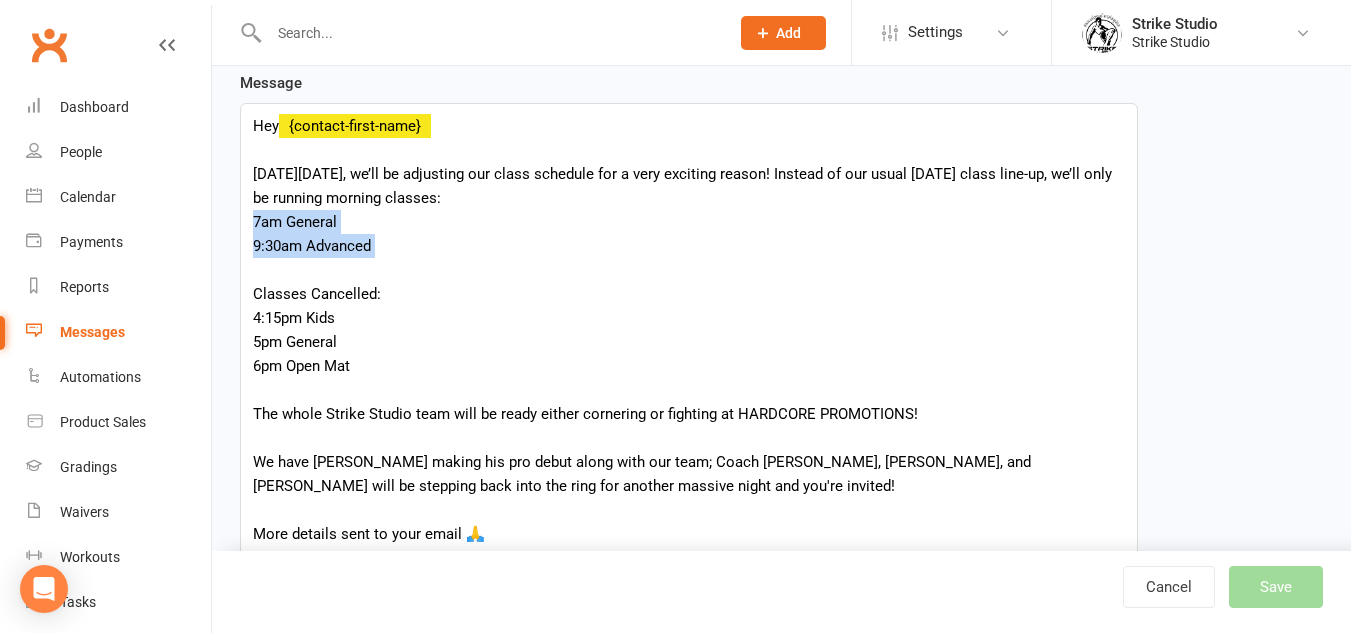 drag, startPoint x: 365, startPoint y: 267, endPoint x: 253, endPoint y: 225, distance: 119.61605 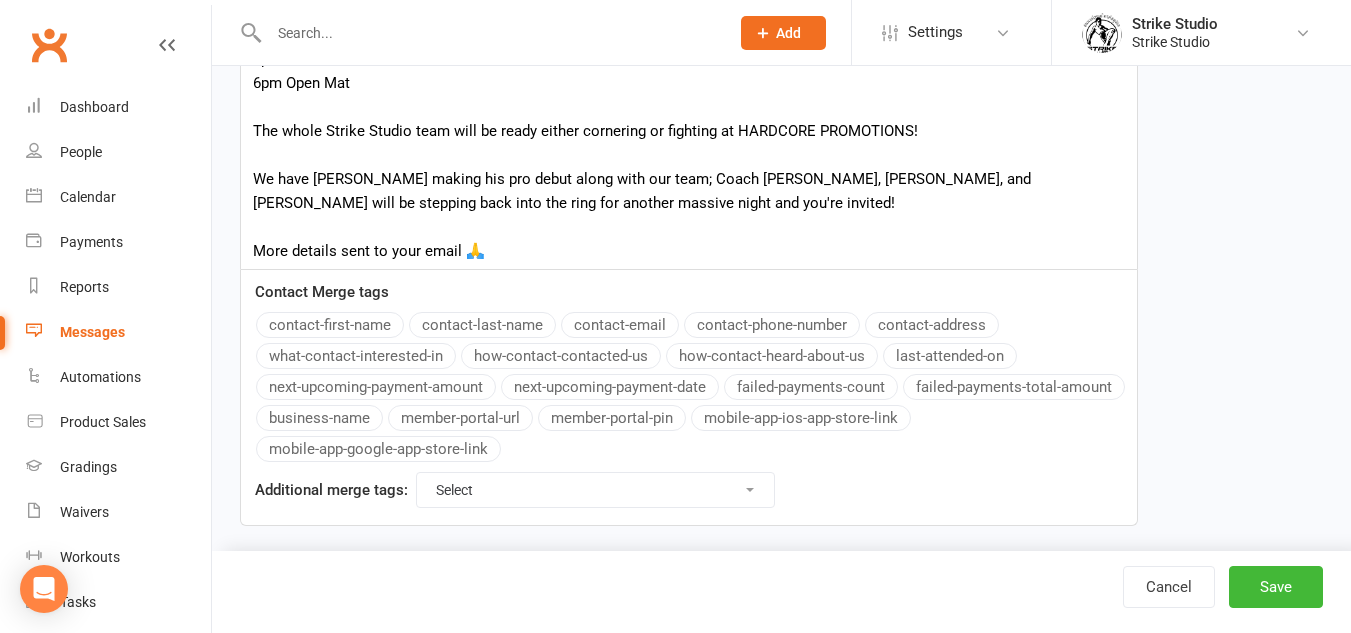 scroll, scrollTop: 624, scrollLeft: 0, axis: vertical 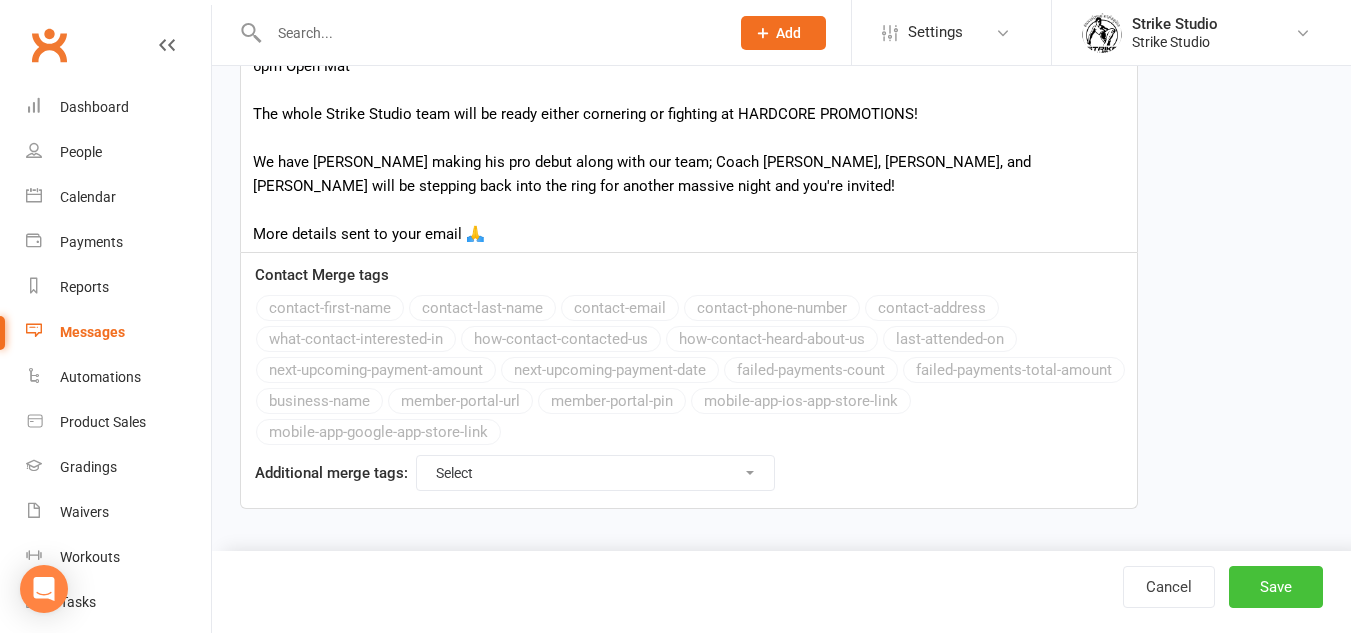 click on "Save" at bounding box center (1276, 587) 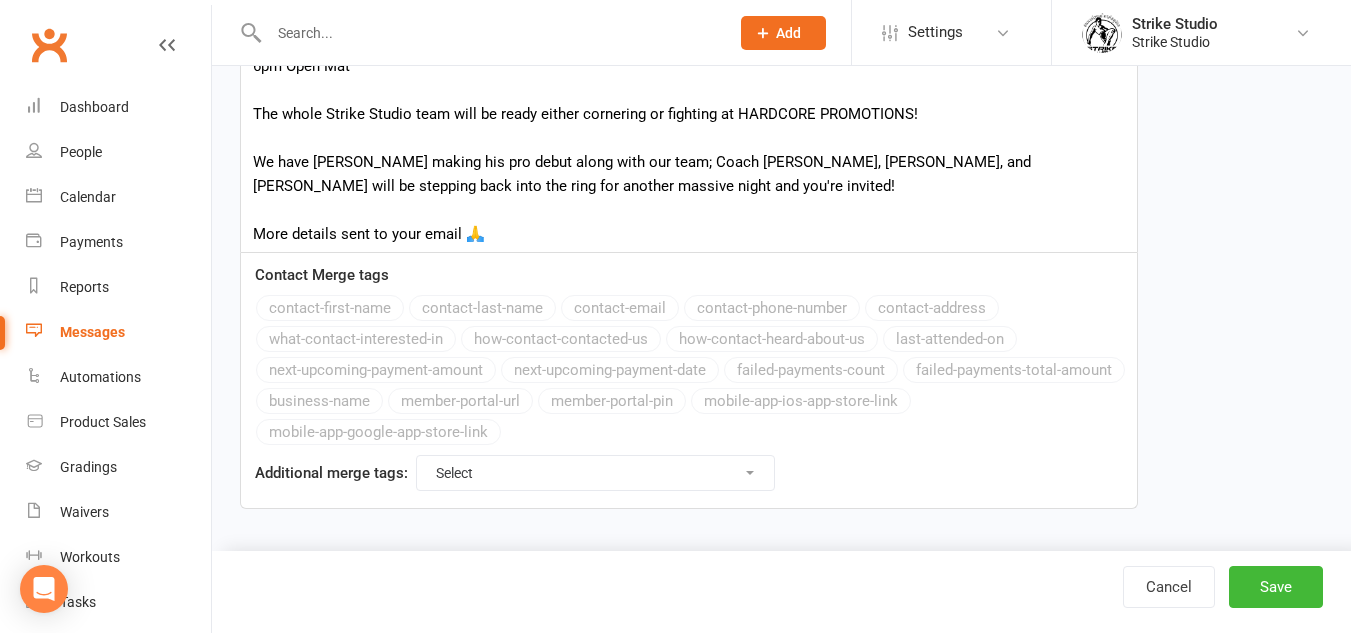select on "100" 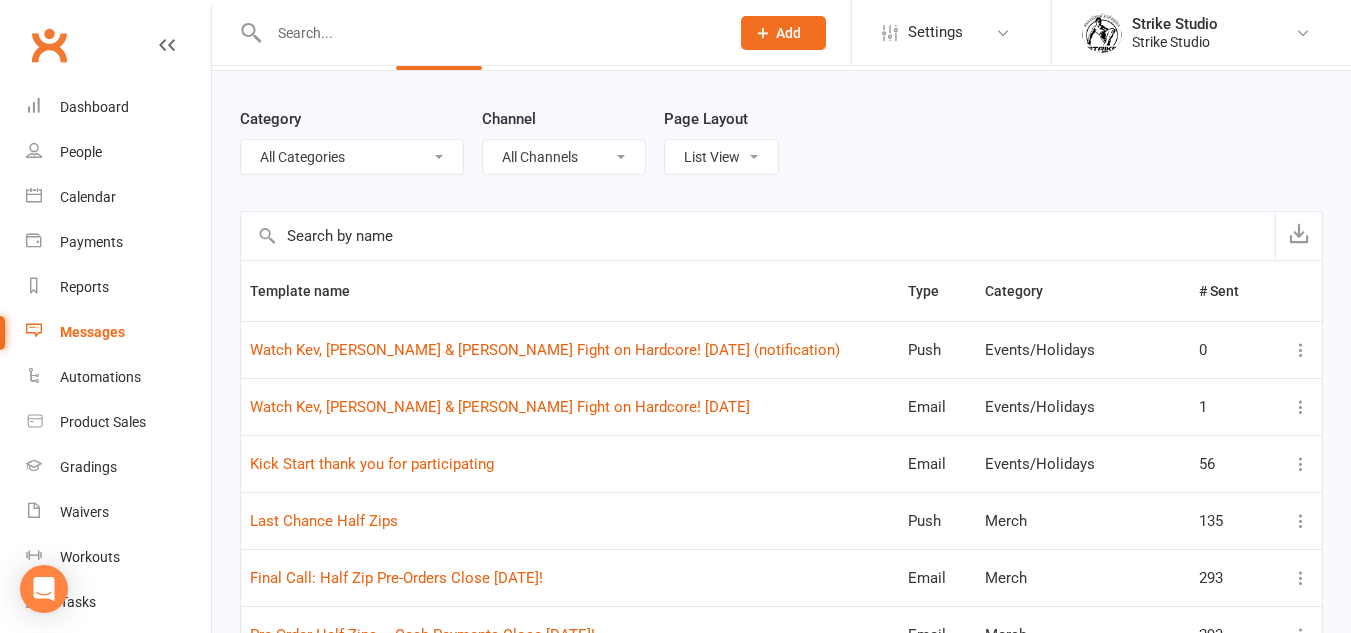 scroll, scrollTop: 100, scrollLeft: 0, axis: vertical 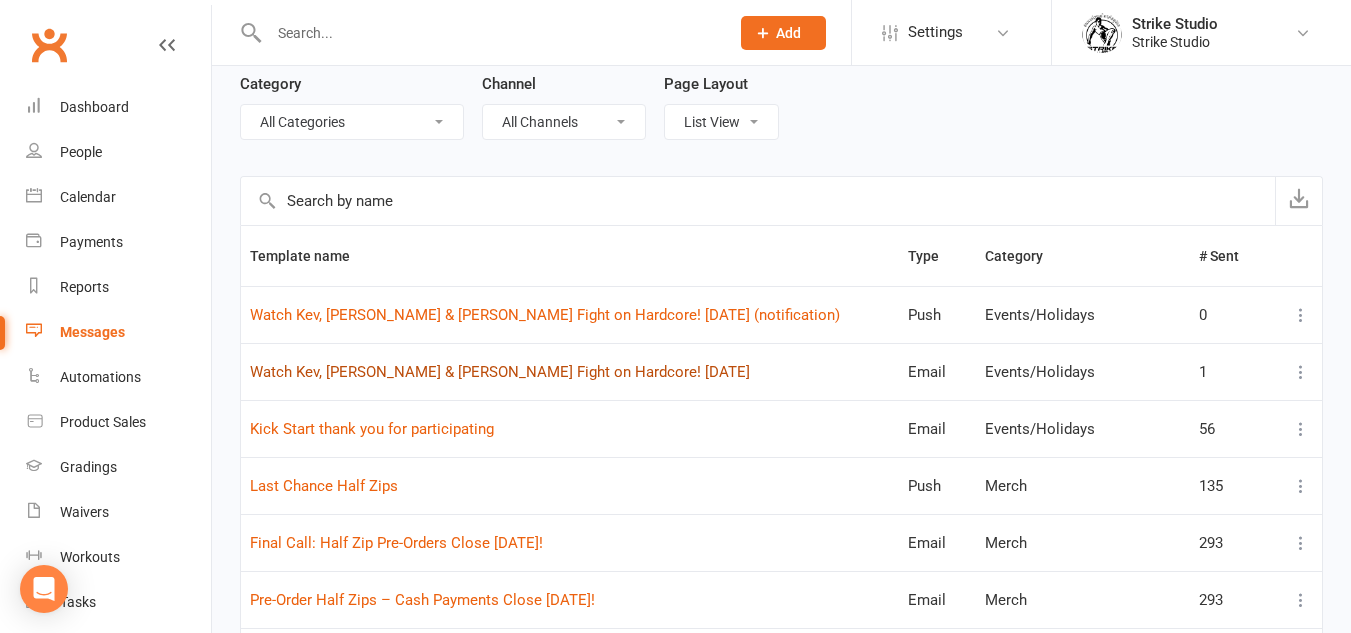 click on "Watch Kev, [PERSON_NAME] & [PERSON_NAME] Fight on Hardcore! [DATE]" at bounding box center [500, 372] 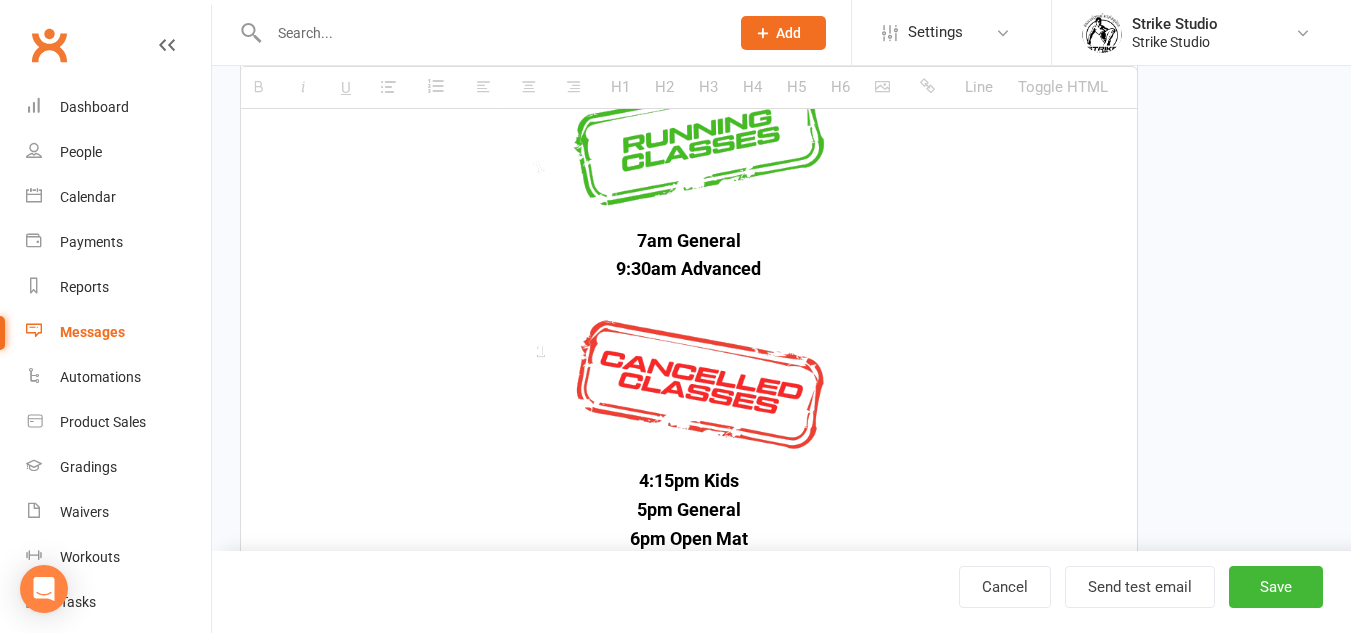 scroll, scrollTop: 1200, scrollLeft: 0, axis: vertical 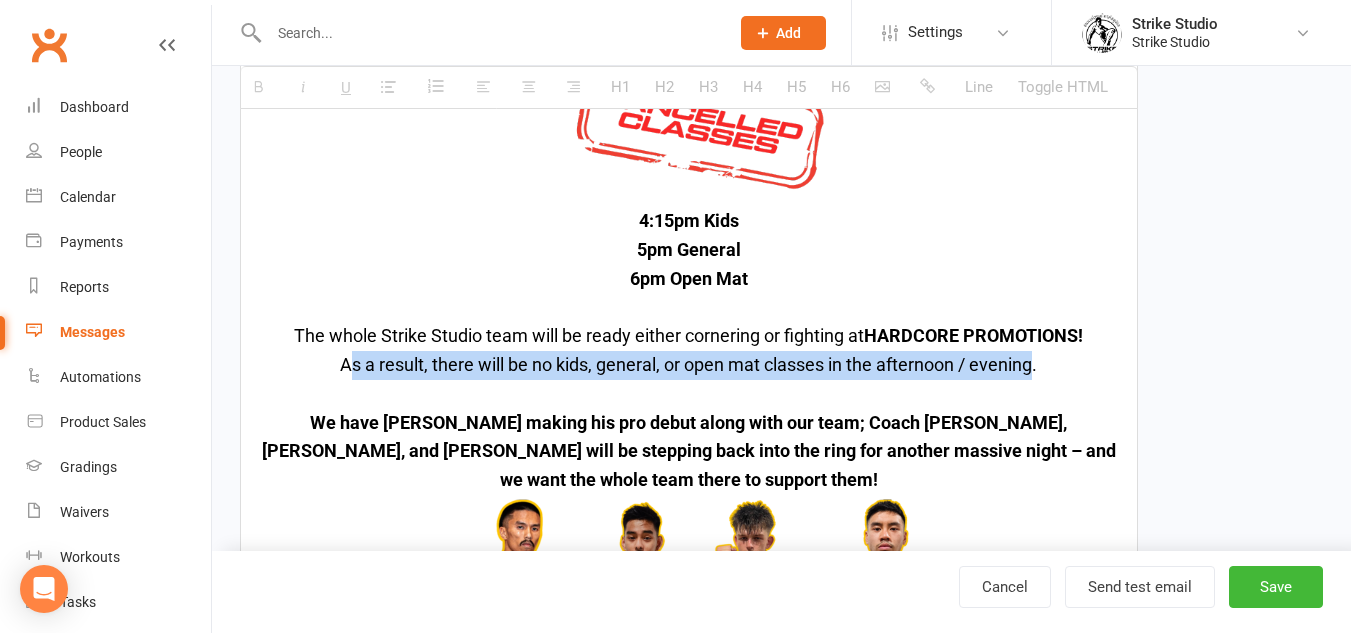 drag, startPoint x: 1034, startPoint y: 367, endPoint x: 350, endPoint y: 366, distance: 684.00073 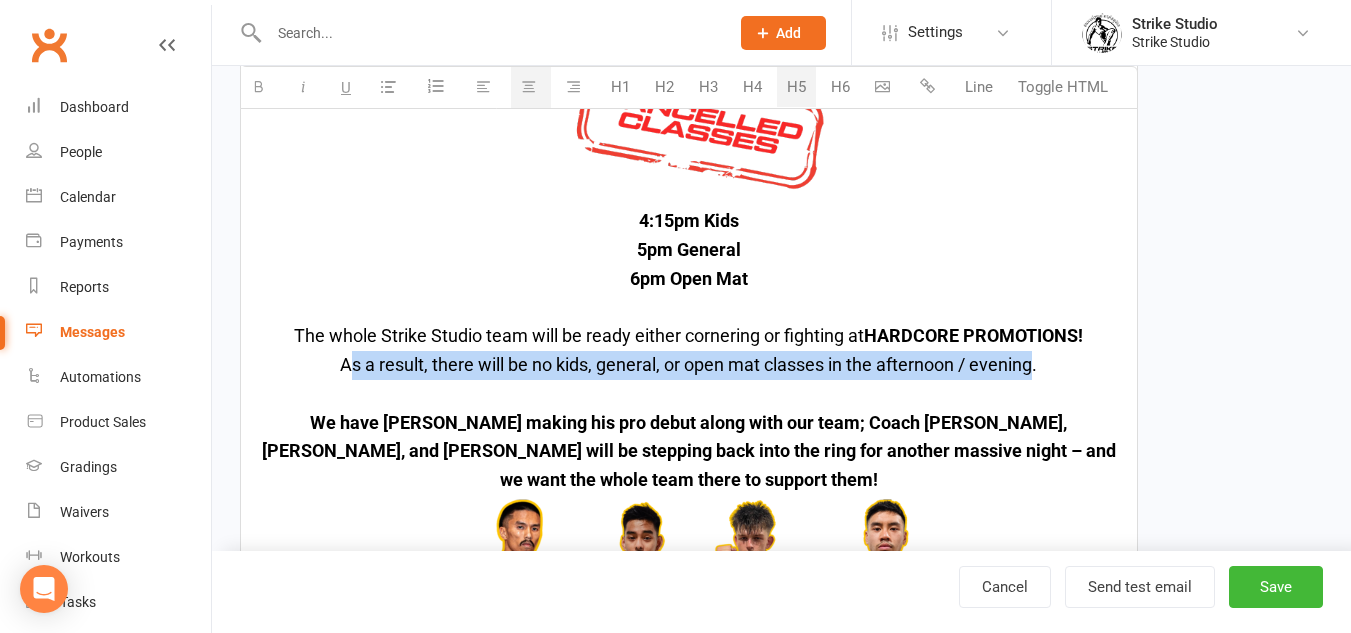 type 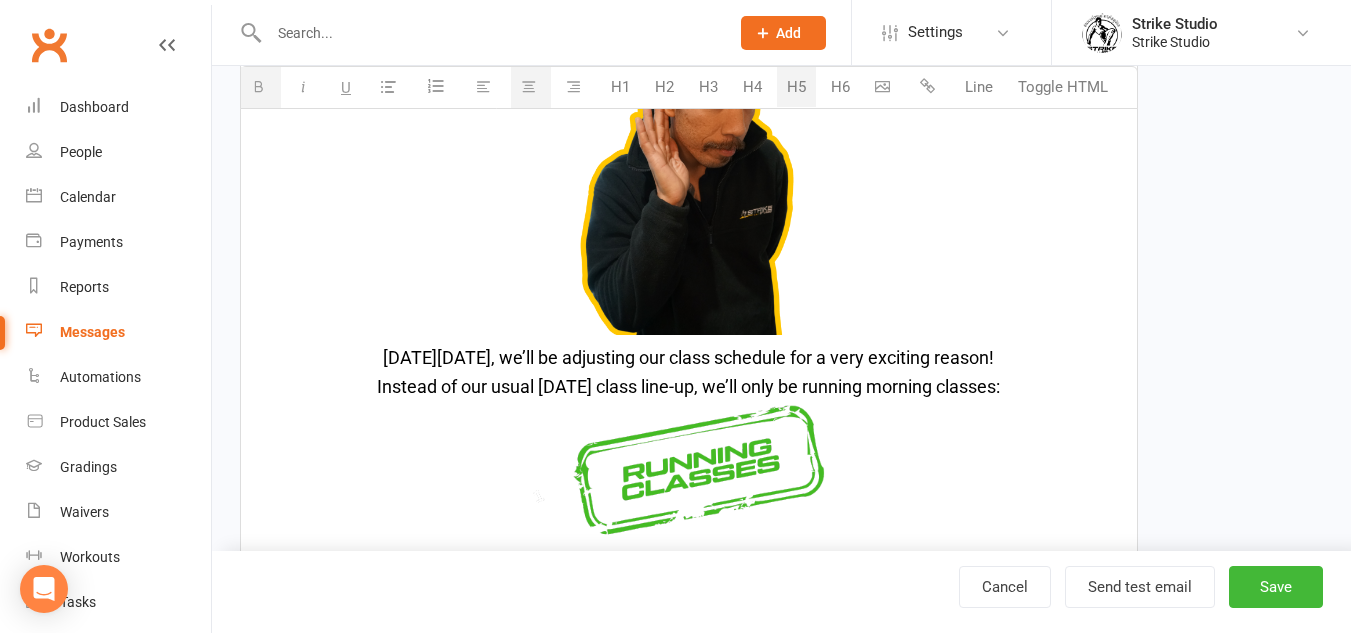 scroll, scrollTop: 600, scrollLeft: 0, axis: vertical 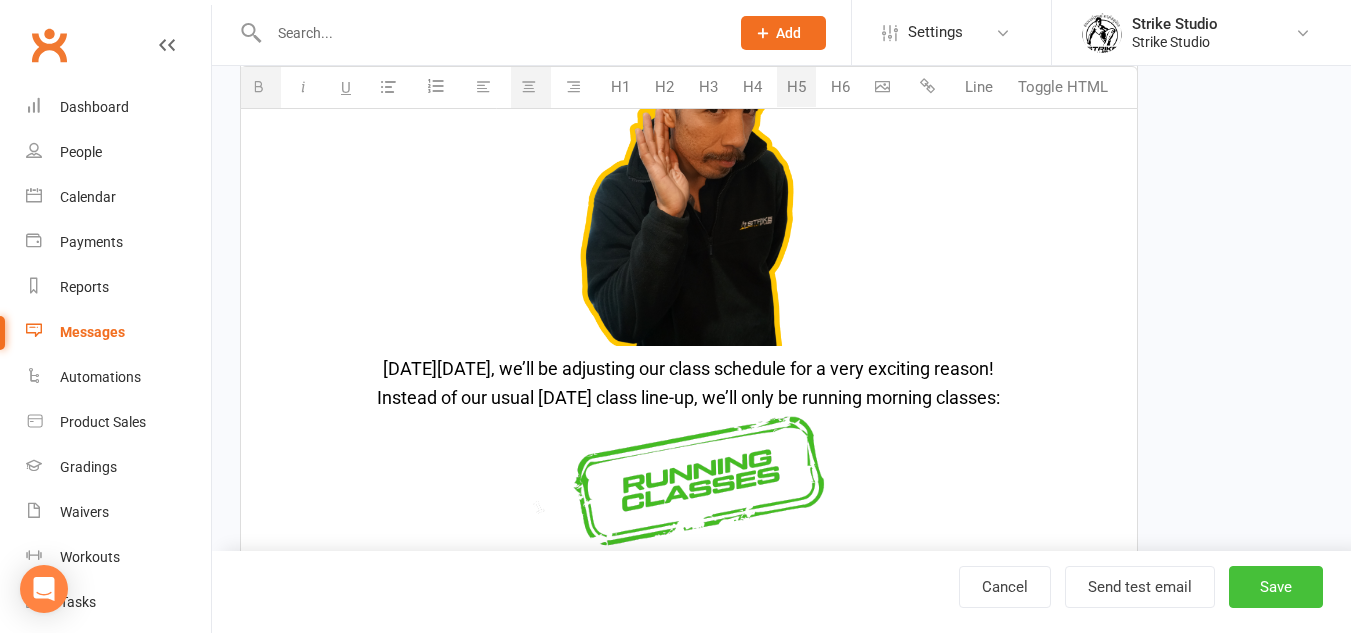 click on "Save" at bounding box center (1276, 587) 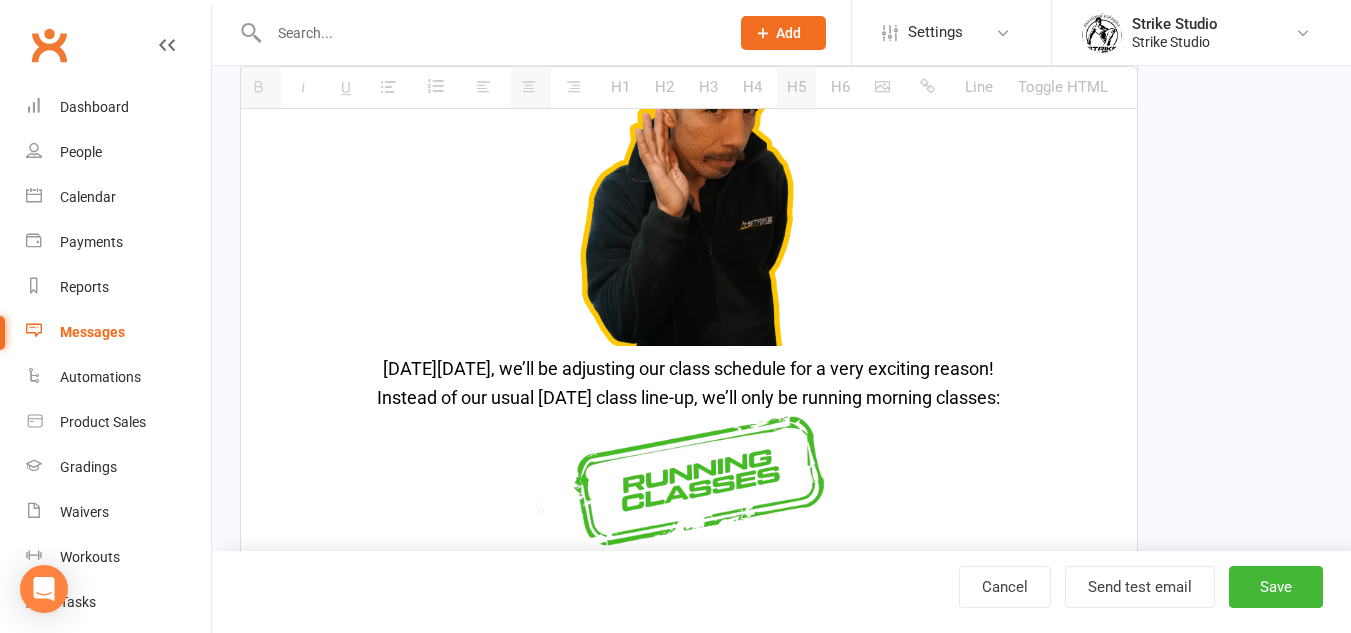 scroll, scrollTop: 0, scrollLeft: 0, axis: both 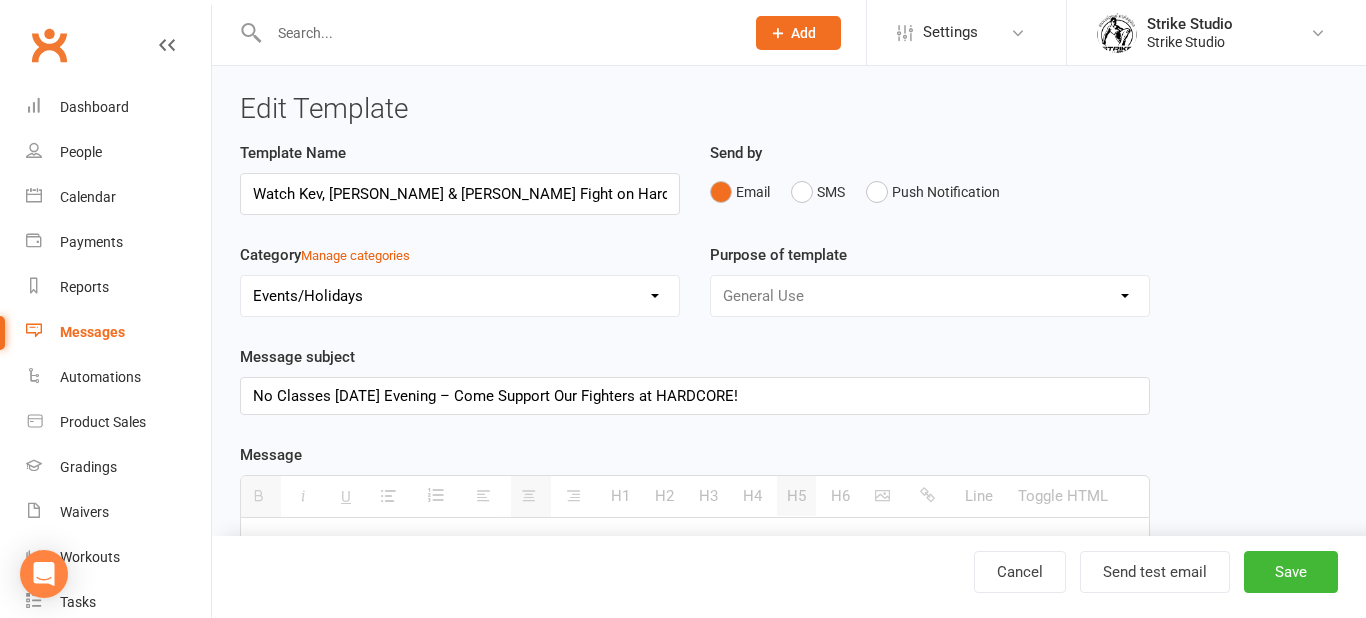 select on "100" 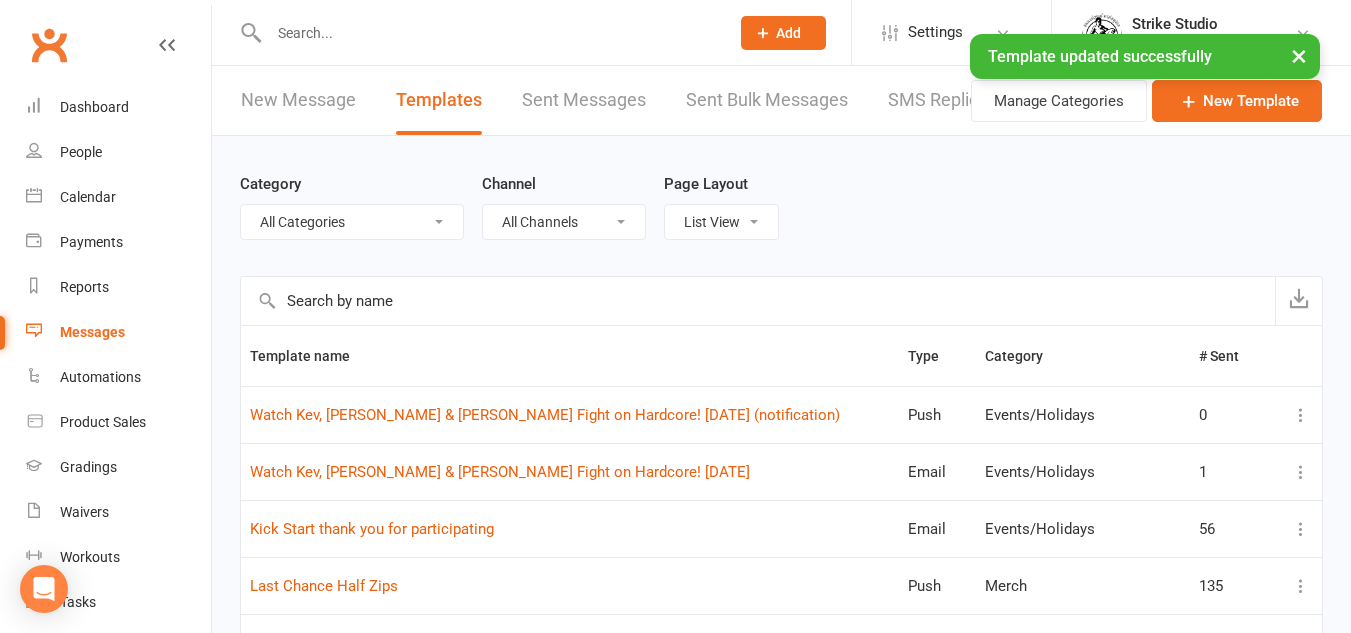 click on "New Message" at bounding box center (298, 100) 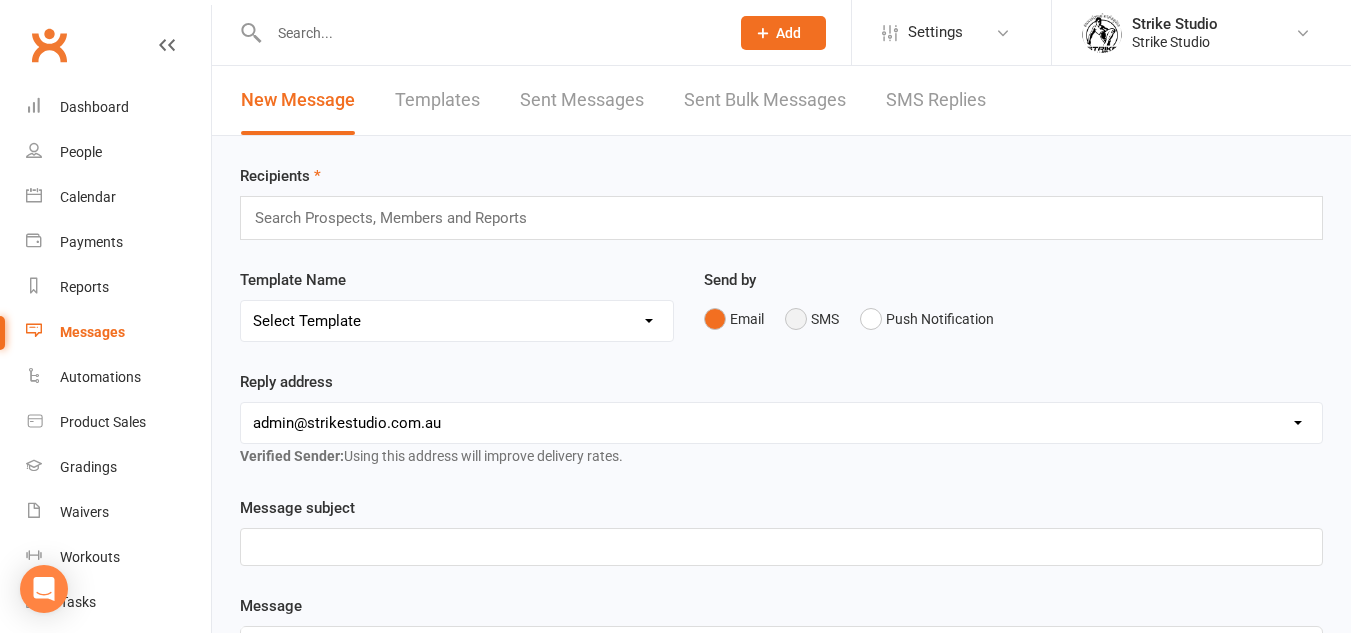 click on "SMS" at bounding box center [812, 319] 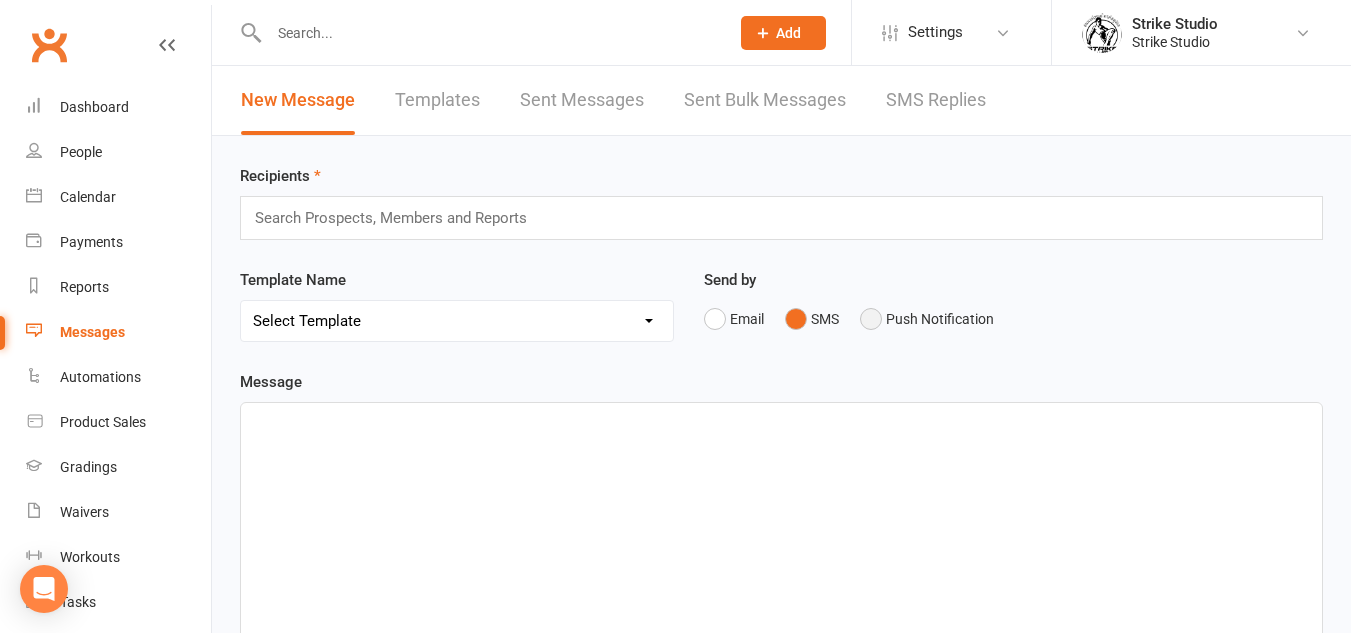 click on "Push Notification" at bounding box center [927, 319] 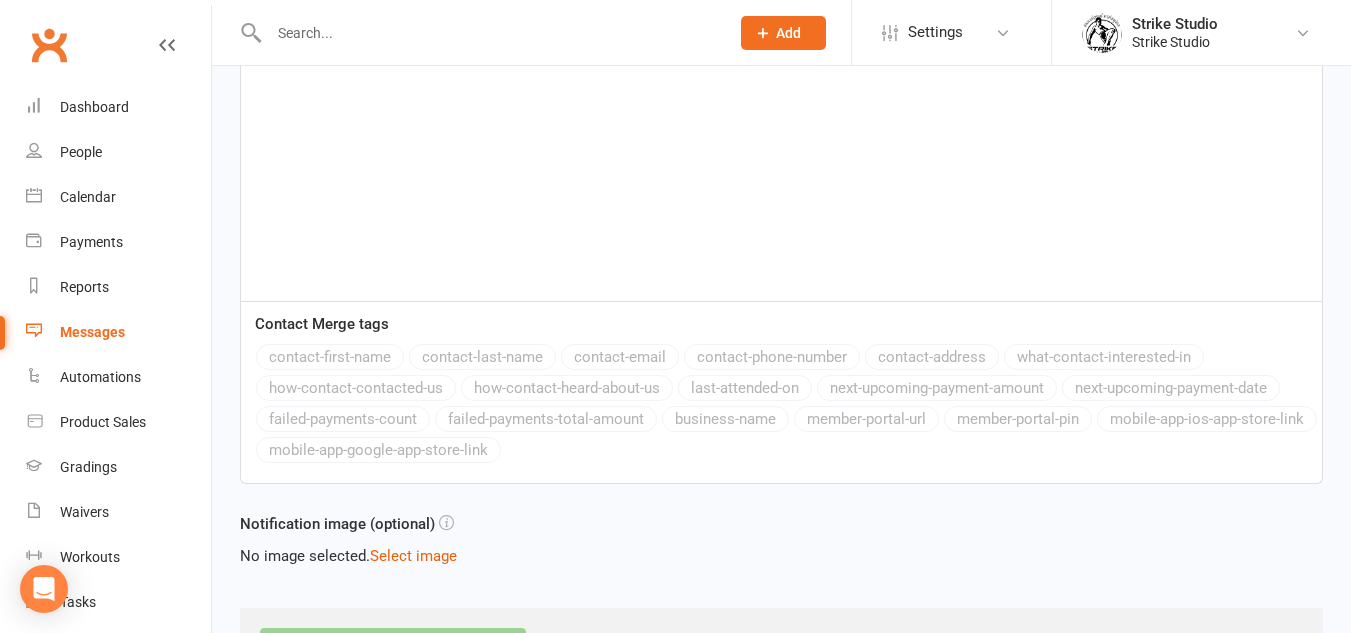 scroll, scrollTop: 0, scrollLeft: 0, axis: both 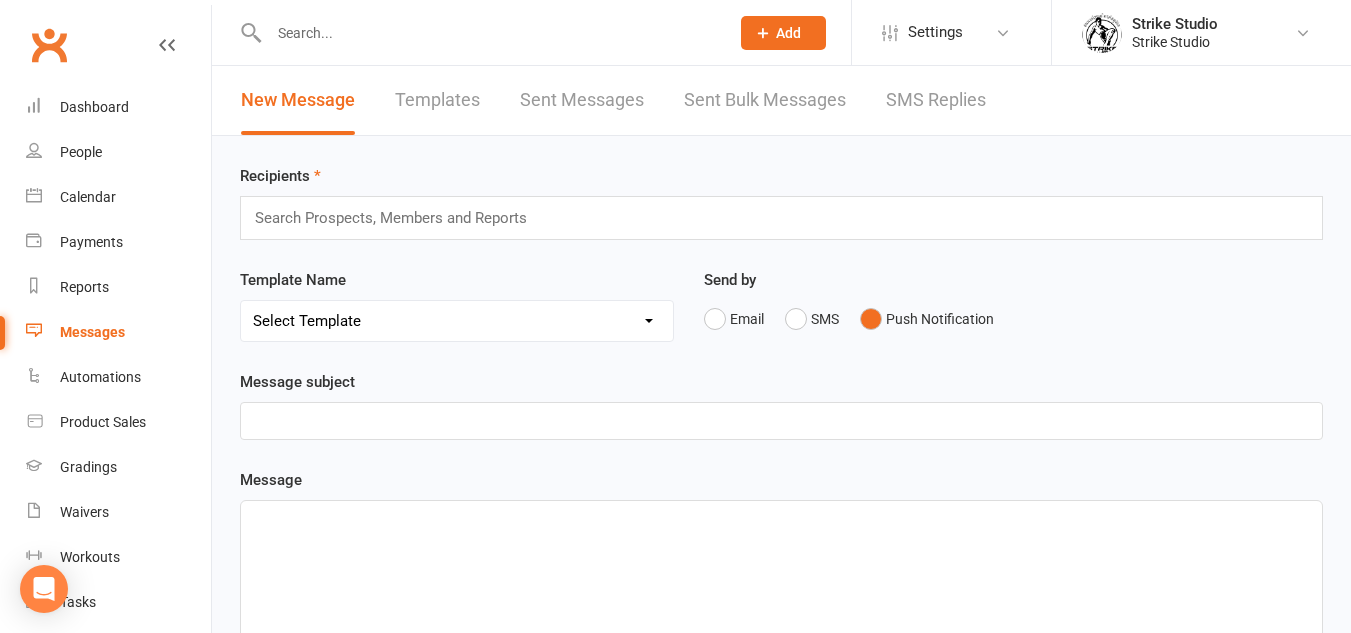 click on "Select Template [Email] Booking system (children) [Email] Christmas Party *reminder* [Email] [PERSON_NAME] fight notification [Email] [PERSON_NAME]'s fight Pride [DATE] [Email] Follow Up Email [Email] Packing list ([GEOGRAPHIC_DATA]) [Email] [GEOGRAPHIC_DATA] Training program [Email] Thai Trip 2024 [Email] Thai Trip 2025 [Email] Thai Trip Feedback form [Email] Thai trip mailing list [Email] New Year's Special 2025 [Email] New Years Special Hooked Membership [Email] 10 Class Pass Expiry Reminder [Email] 10 class pass follow up [Email] Hammer House Trial Expiration [Email] Hammer House Week Trial [Email] Past Trials Follow Up Email [Email] Newsletter Email [Push Notification] Newsletter - June [Email] Final Call: Half Zip Pre-Orders Close [DATE]! [Email] Half Zip Pre Order [Push Notification] Half Zip Pre Order [Email] Hoodie Error [Push Notification] Last Chance Half Zips [Email] New Split Shorts [Email] Pre-Ordered Muay Thai Shorts Arrived [Email] Pre-Order Half Zips – Cash Payments Close [DATE]! [Email] Strike Black Pre-Order Hoodies" at bounding box center [457, 321] 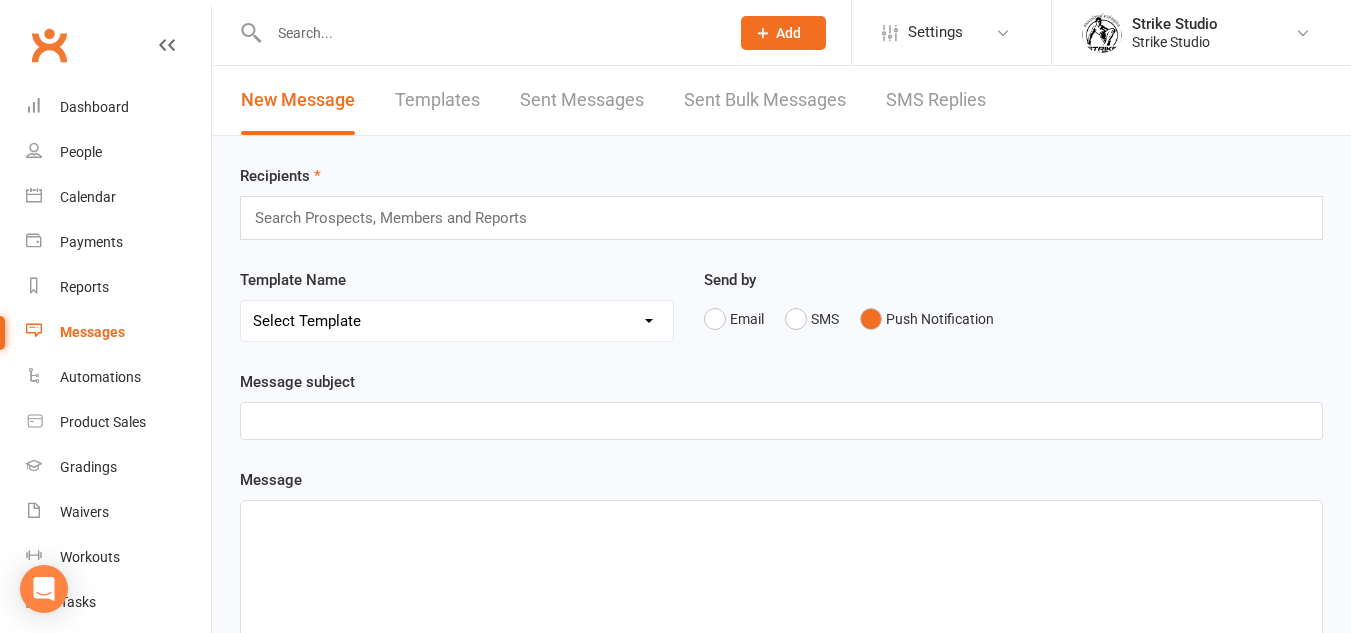 select on "99" 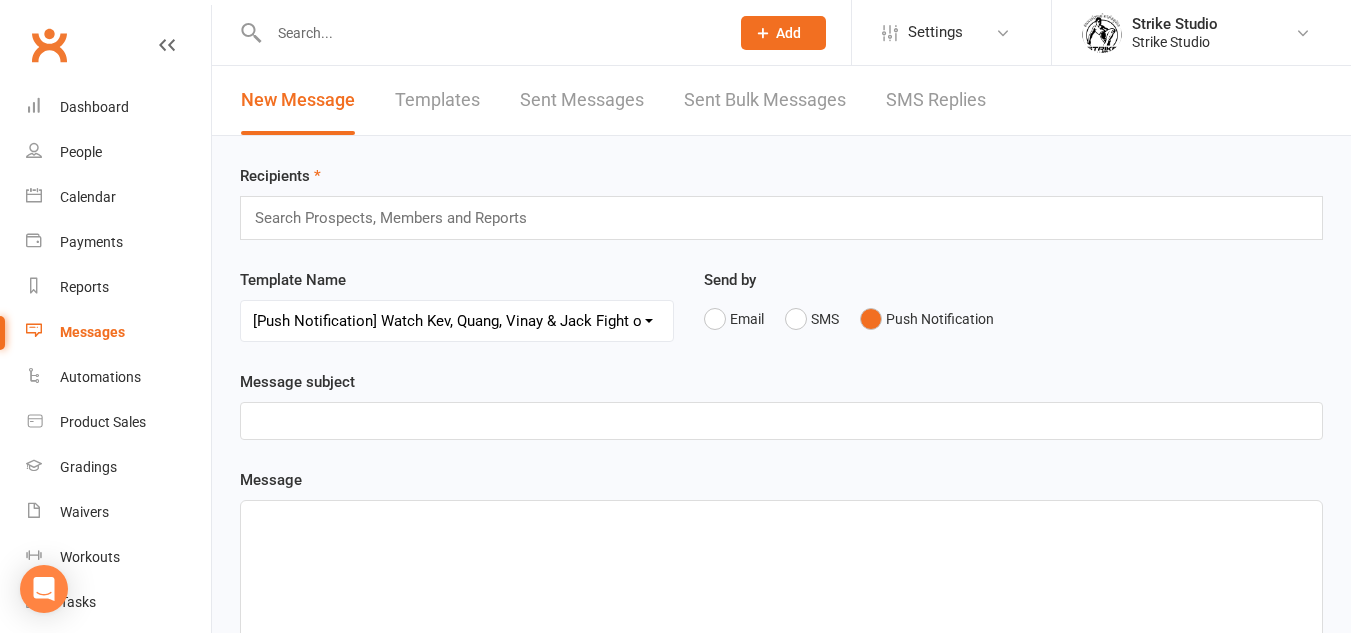 click on "Select Template [Email] Booking system (children) [Email] Christmas Party *reminder* [Email] [PERSON_NAME] fight notification [Email] [PERSON_NAME]'s fight Pride [DATE] [Email] Follow Up Email [Email] Packing list ([GEOGRAPHIC_DATA]) [Email] [GEOGRAPHIC_DATA] Training program [Email] Thai Trip 2024 [Email] Thai Trip 2025 [Email] Thai Trip Feedback form [Email] Thai trip mailing list [Email] New Year's Special 2025 [Email] New Years Special Hooked Membership [Email] 10 Class Pass Expiry Reminder [Email] 10 class pass follow up [Email] Hammer House Trial Expiration [Email] Hammer House Week Trial [Email] Past Trials Follow Up Email [Email] Newsletter Email [Push Notification] Newsletter - June [Email] Final Call: Half Zip Pre-Orders Close [DATE]! [Email] Half Zip Pre Order [Push Notification] Half Zip Pre Order [Email] Hoodie Error [Push Notification] Last Chance Half Zips [Email] New Split Shorts [Email] Pre-Ordered Muay Thai Shorts Arrived [Email] Pre-Order Half Zips – Cash Payments Close [DATE]! [Email] Strike Black Pre-Order Hoodies" at bounding box center (457, 321) 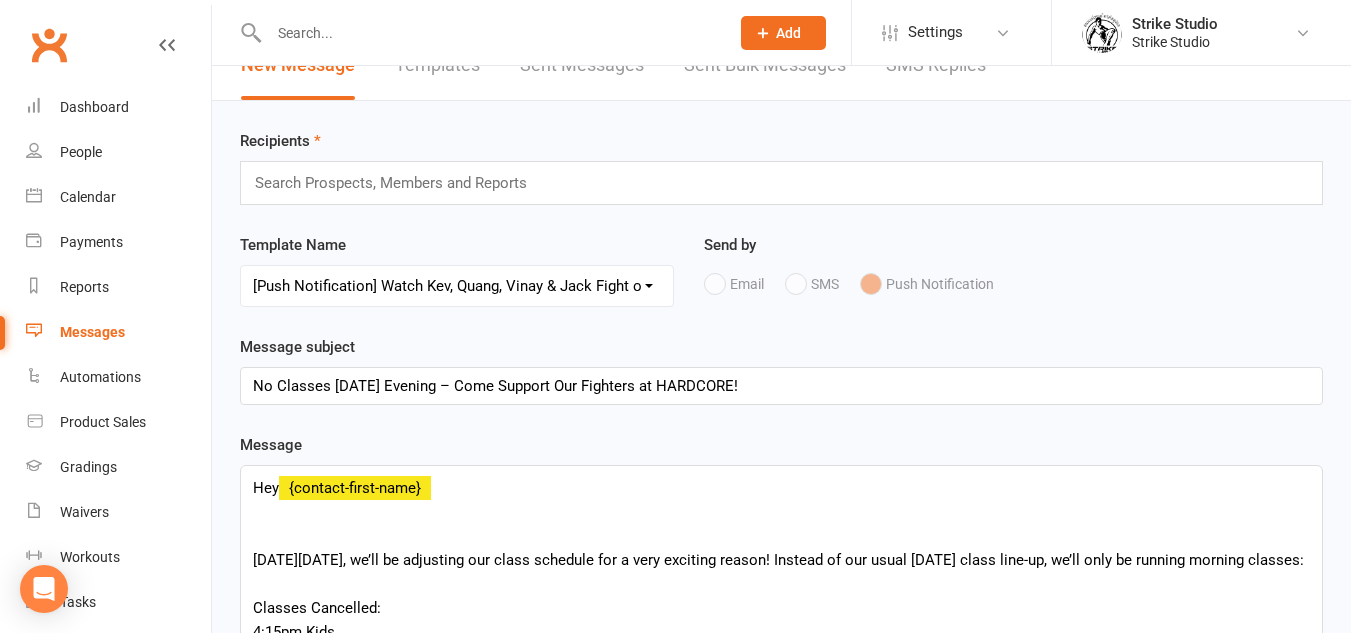 scroll, scrollTop: 0, scrollLeft: 0, axis: both 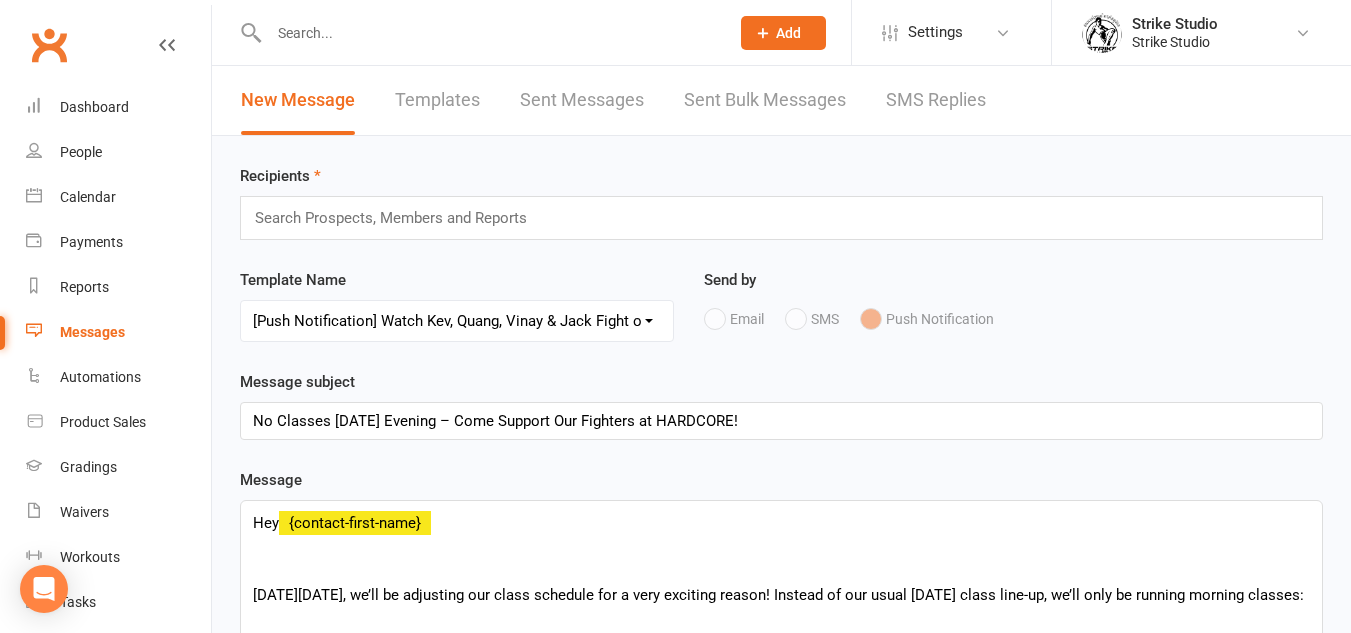 click at bounding box center [399, 218] 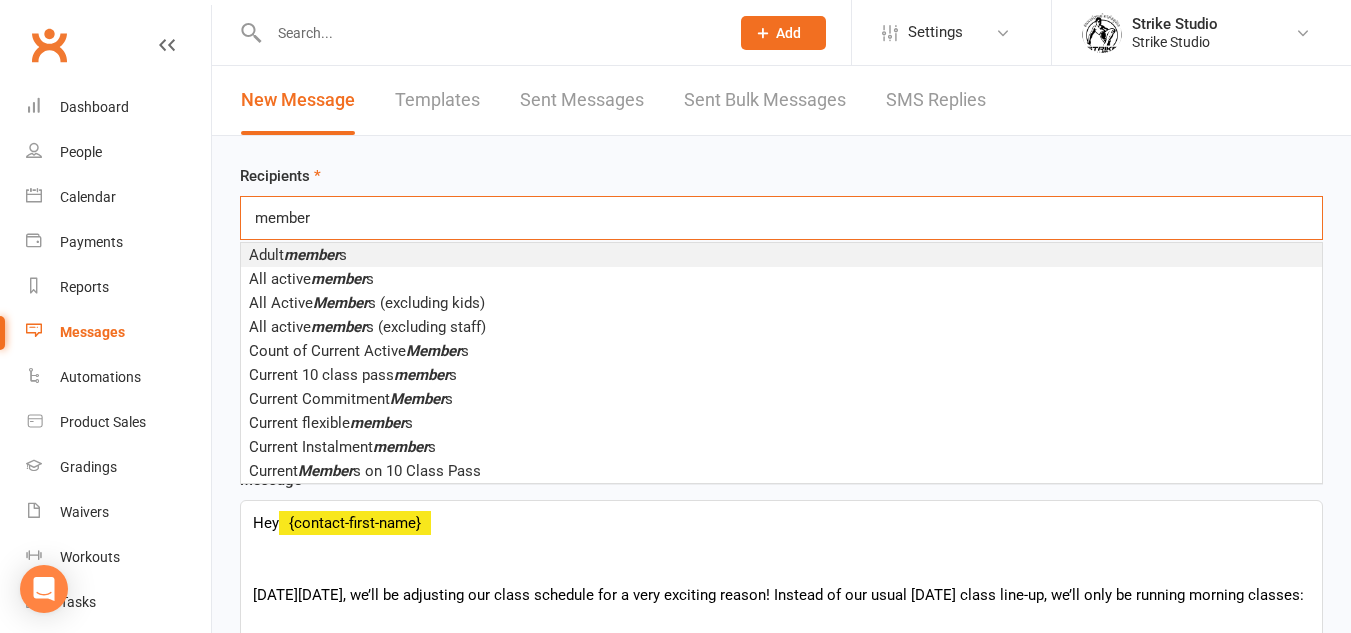 click on "member member" at bounding box center [781, 218] 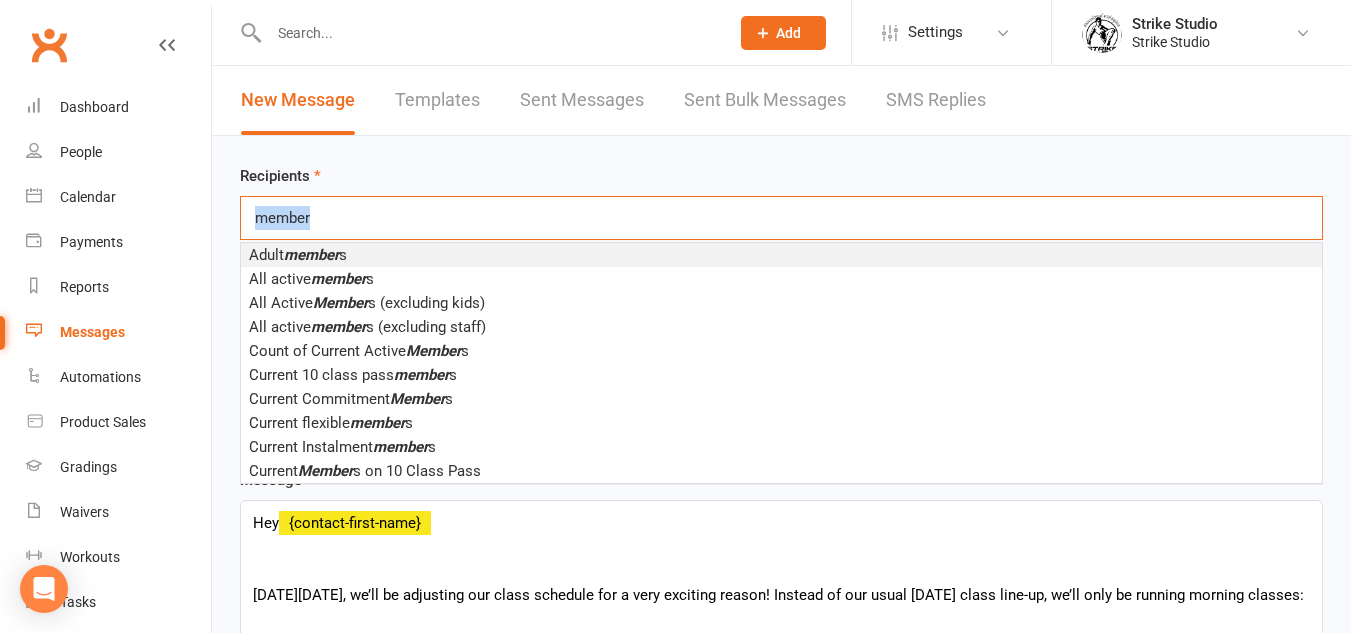 click on "member member" at bounding box center (781, 218) 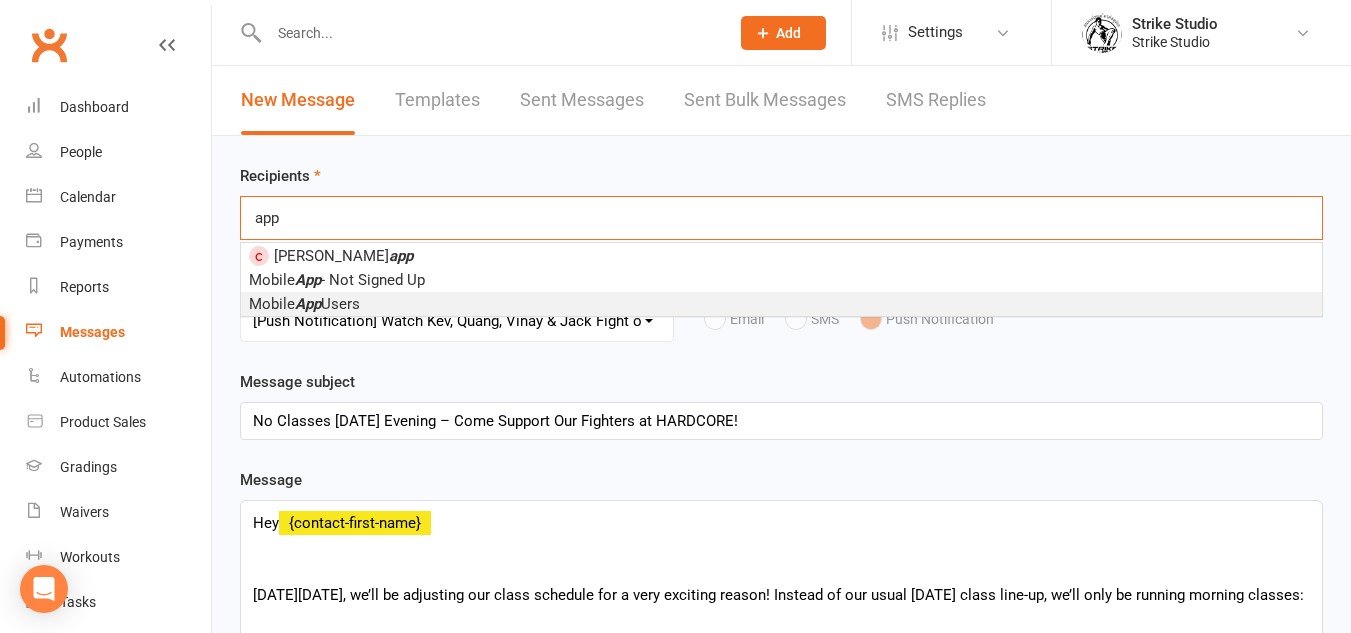 type on "app" 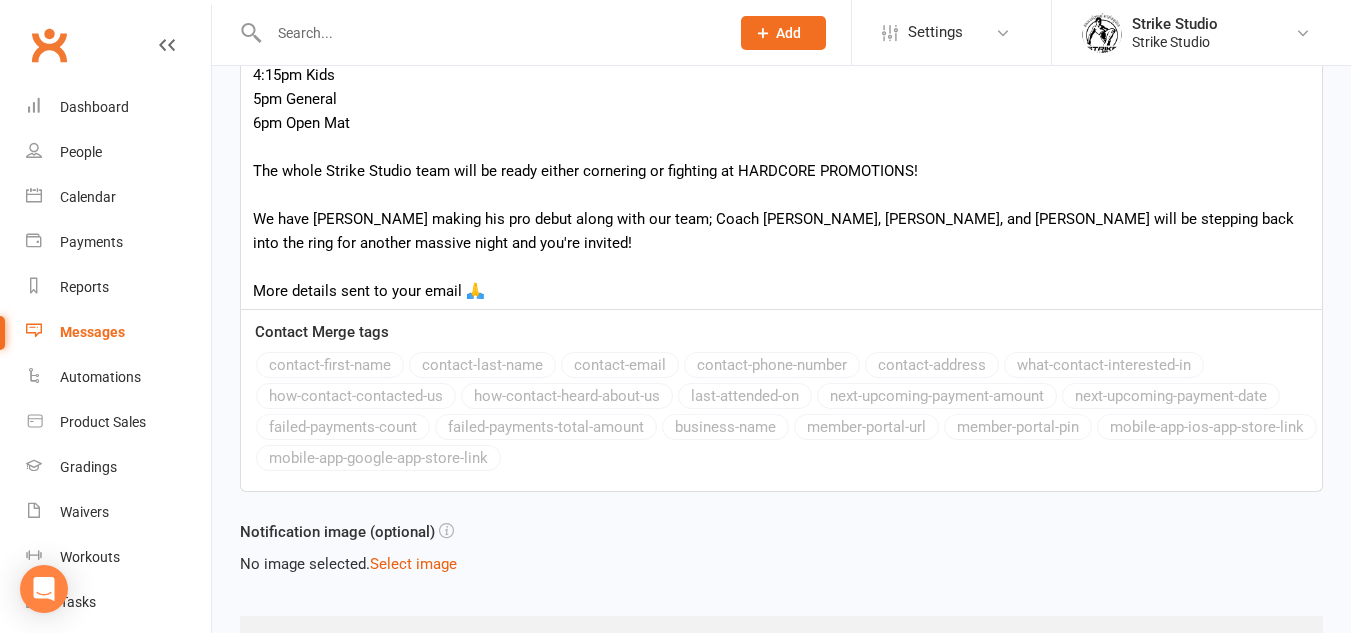 scroll, scrollTop: 700, scrollLeft: 0, axis: vertical 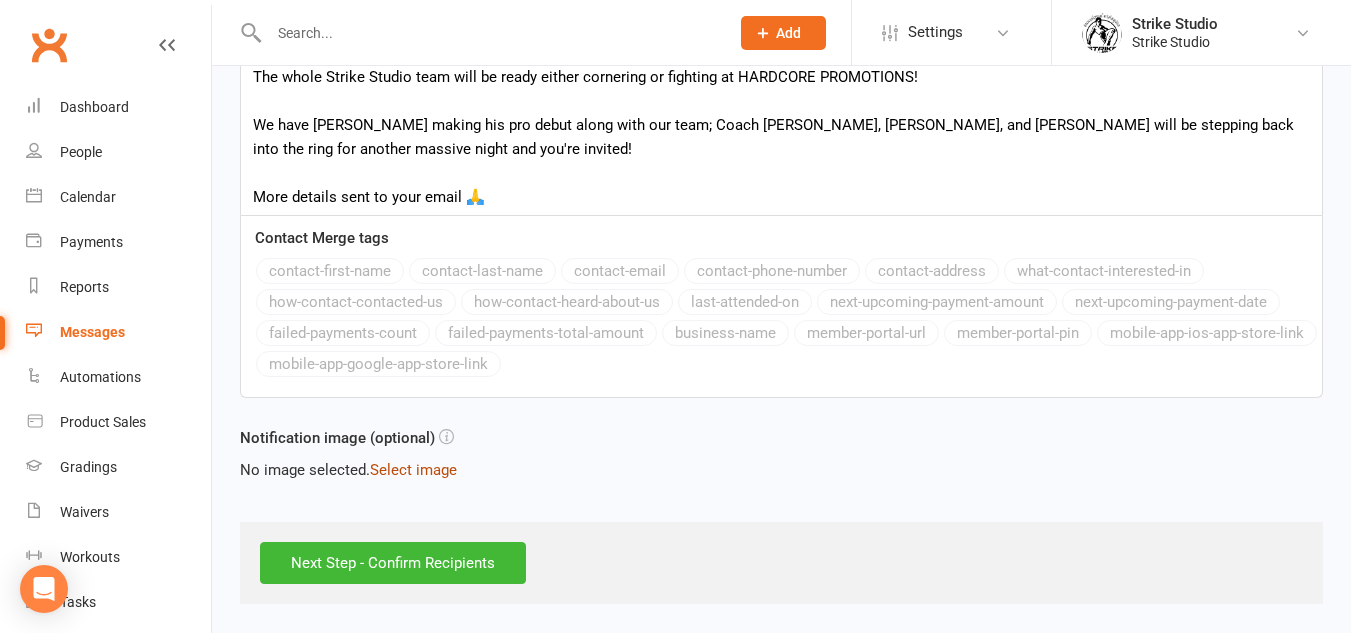 click on "Select image" at bounding box center (413, 470) 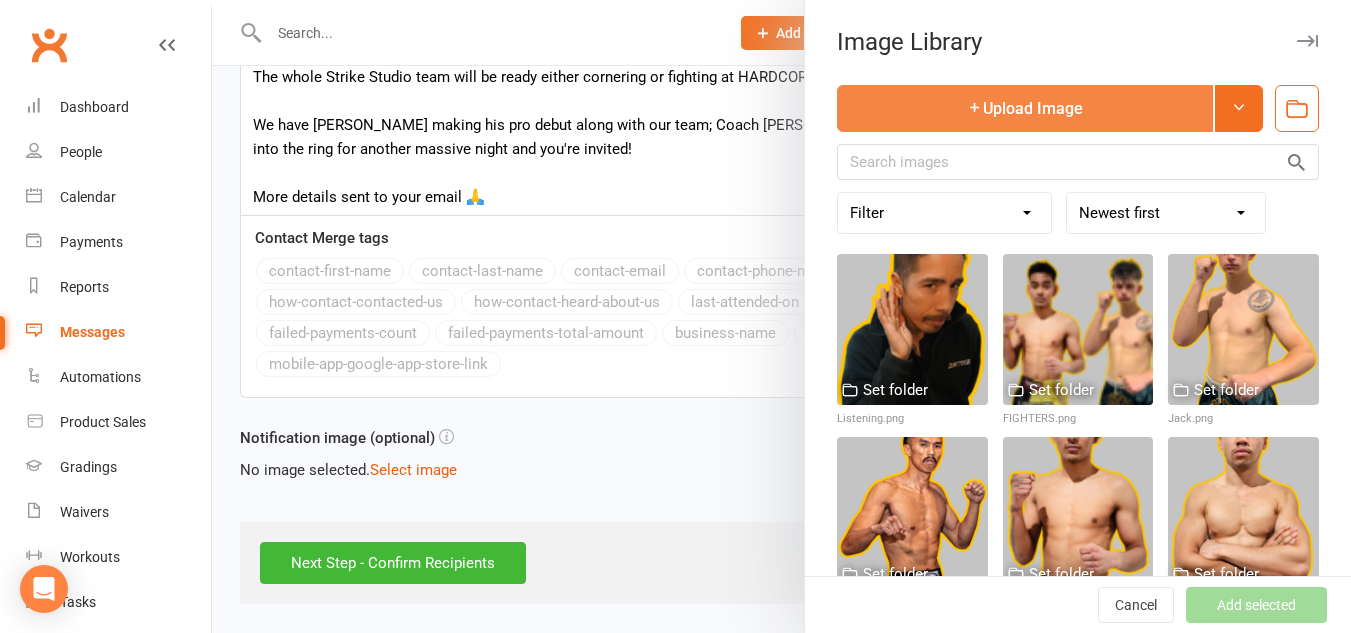click on "Upload Image" at bounding box center [1025, 108] 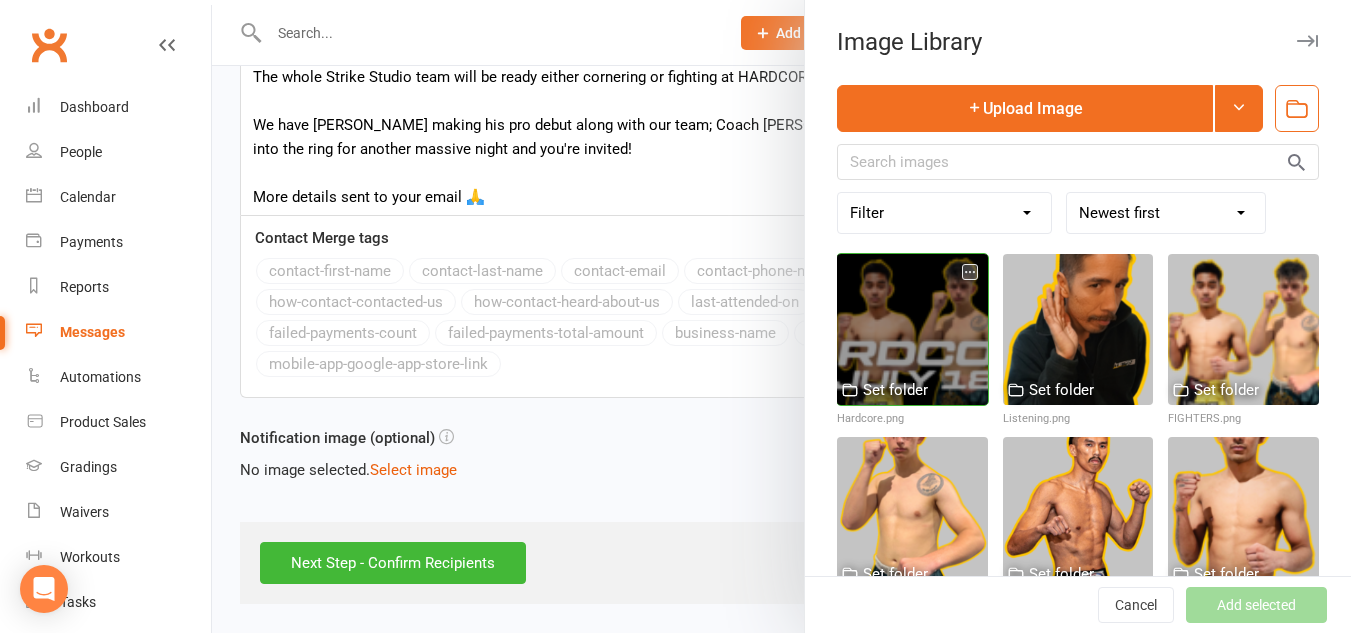 click at bounding box center [912, 329] 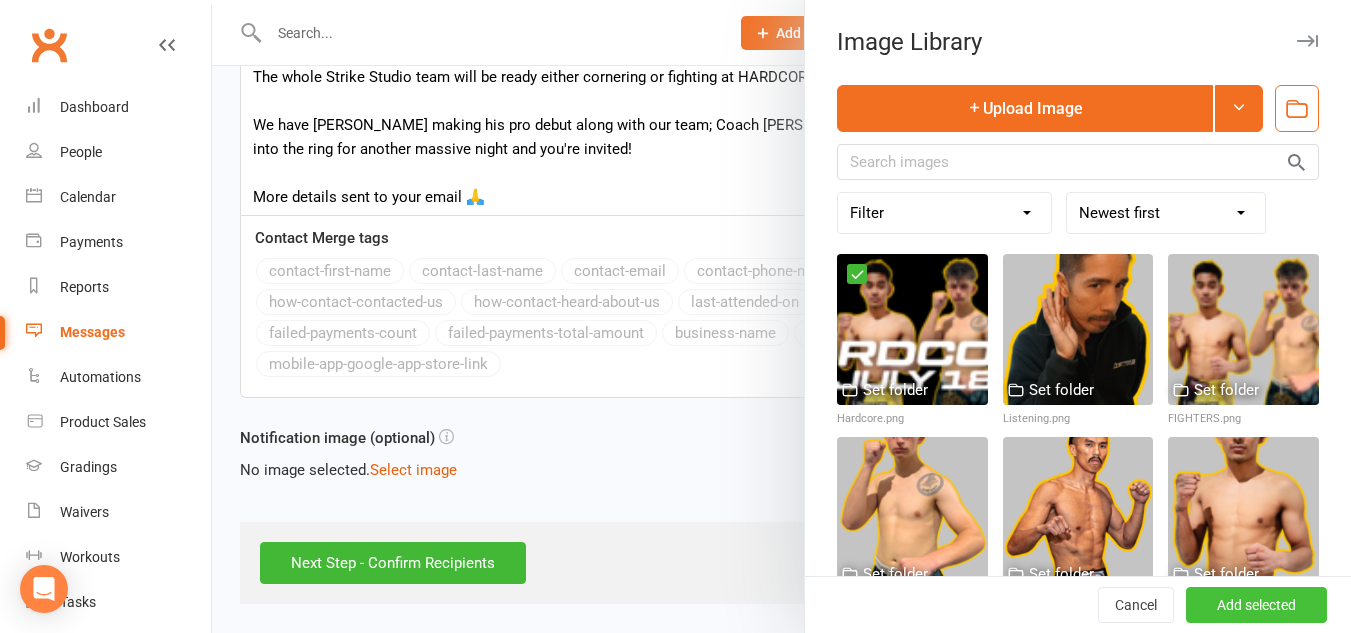 click on "Add selected" at bounding box center [1256, 605] 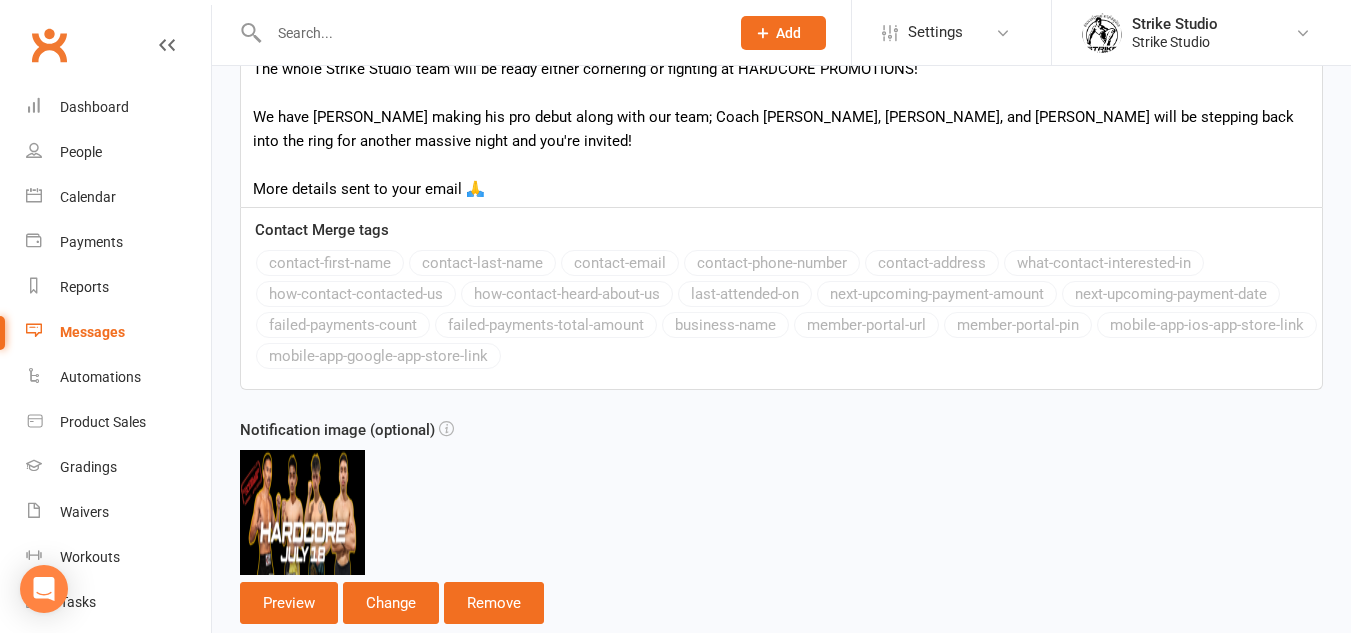 scroll, scrollTop: 800, scrollLeft: 0, axis: vertical 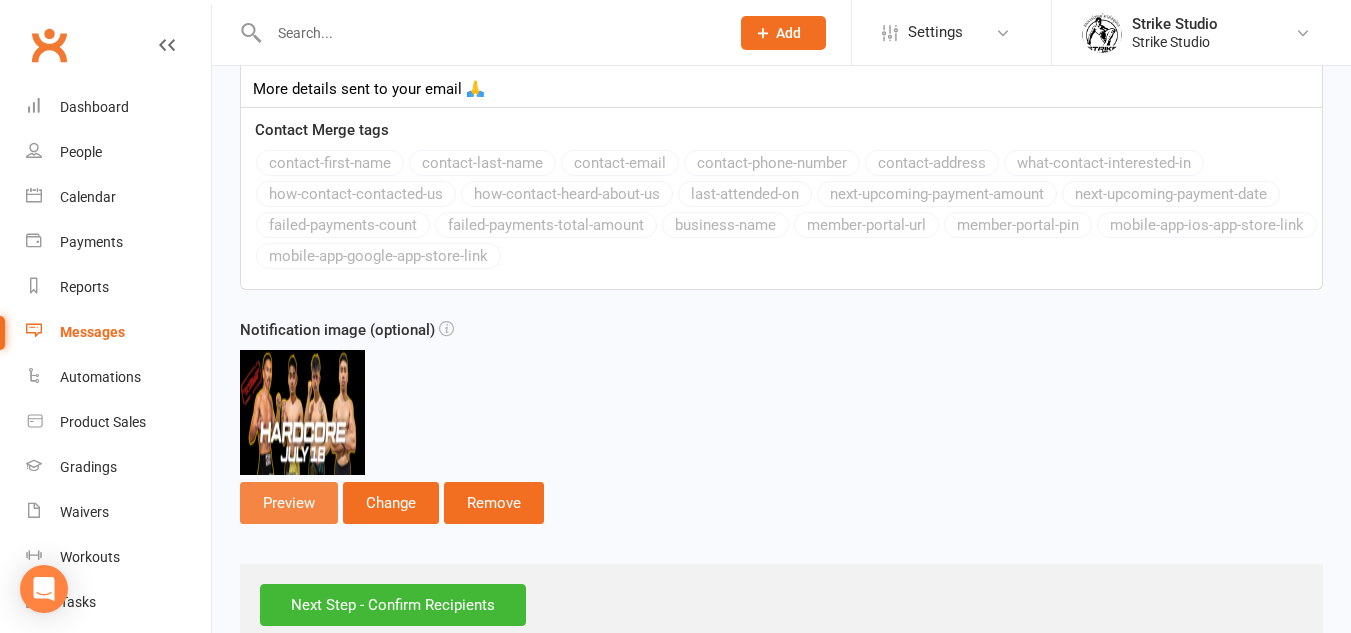 click on "Preview" at bounding box center [289, 503] 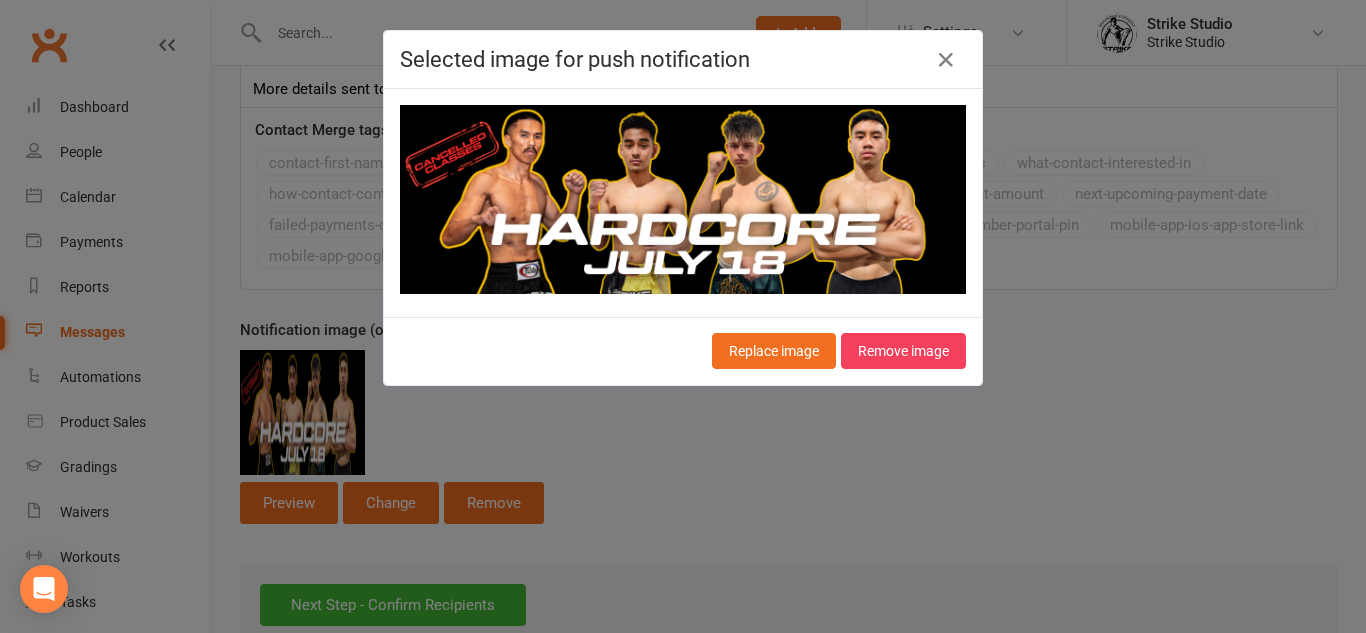 click on "Selected image for push notification Replace image Remove image" at bounding box center [683, 316] 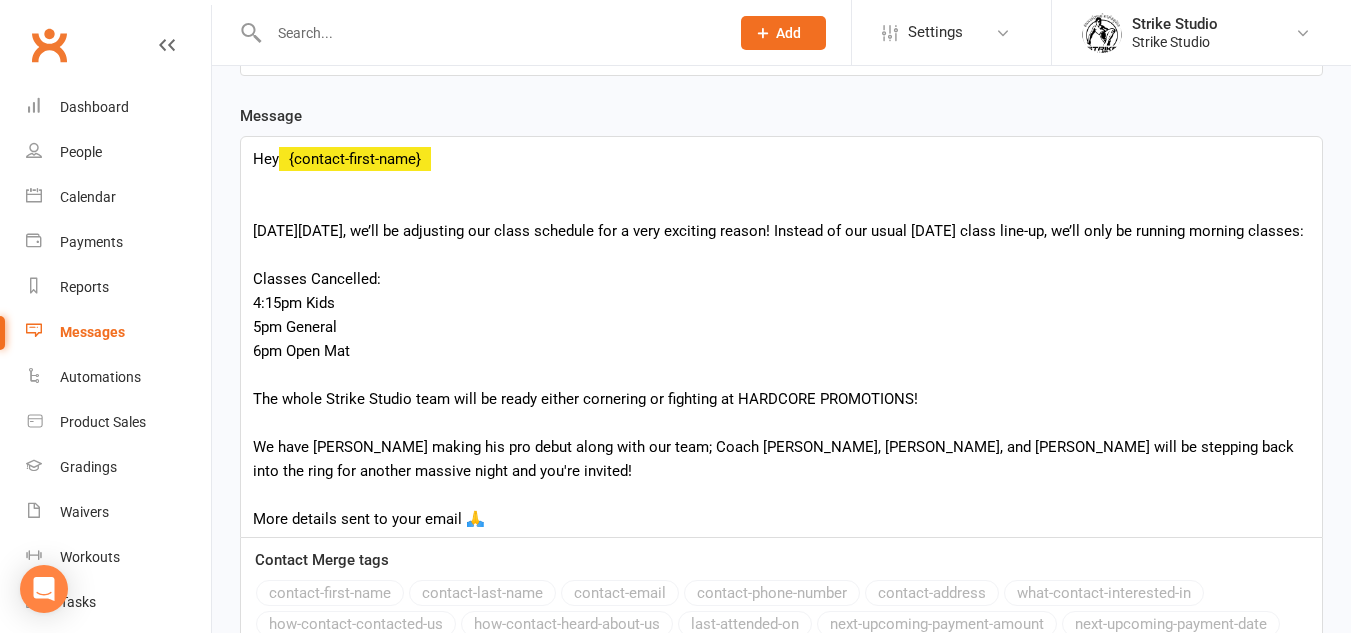 scroll, scrollTop: 366, scrollLeft: 0, axis: vertical 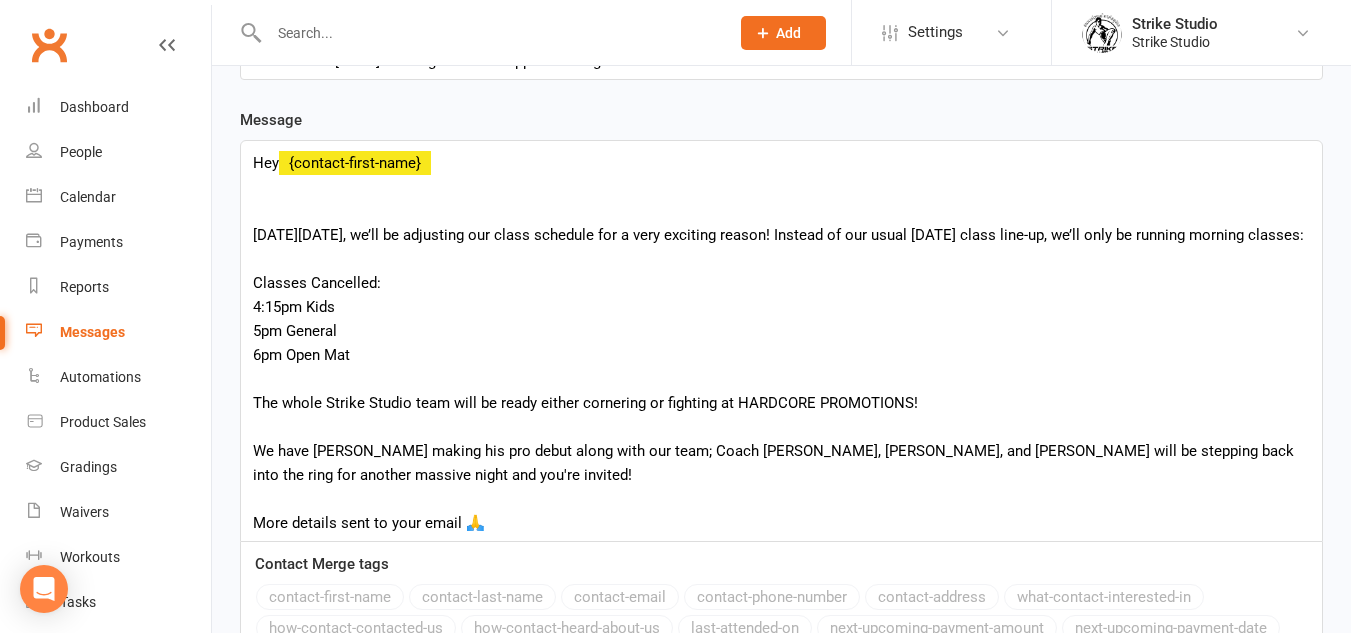 click on "Hey  {contact-first-name} [DATE][DATE], we’ll be adjusting our class schedule for a very exciting reason! Instead of our usual [DATE] class line-up, we’ll only be running morning classes: Classes Cancelled: 4:15pm Kids 5pm General 6pm Open Mat The whole Strike Studio team will be ready either cornering or fighting at HARDCORE PROMOTIONS! We have [PERSON_NAME] making his pro debut along with our team; Coach [PERSON_NAME], [PERSON_NAME], and [PERSON_NAME] will be stepping back into the ring for another massive night and you're invited! More details sent to your email 🙏" at bounding box center (781, 341) 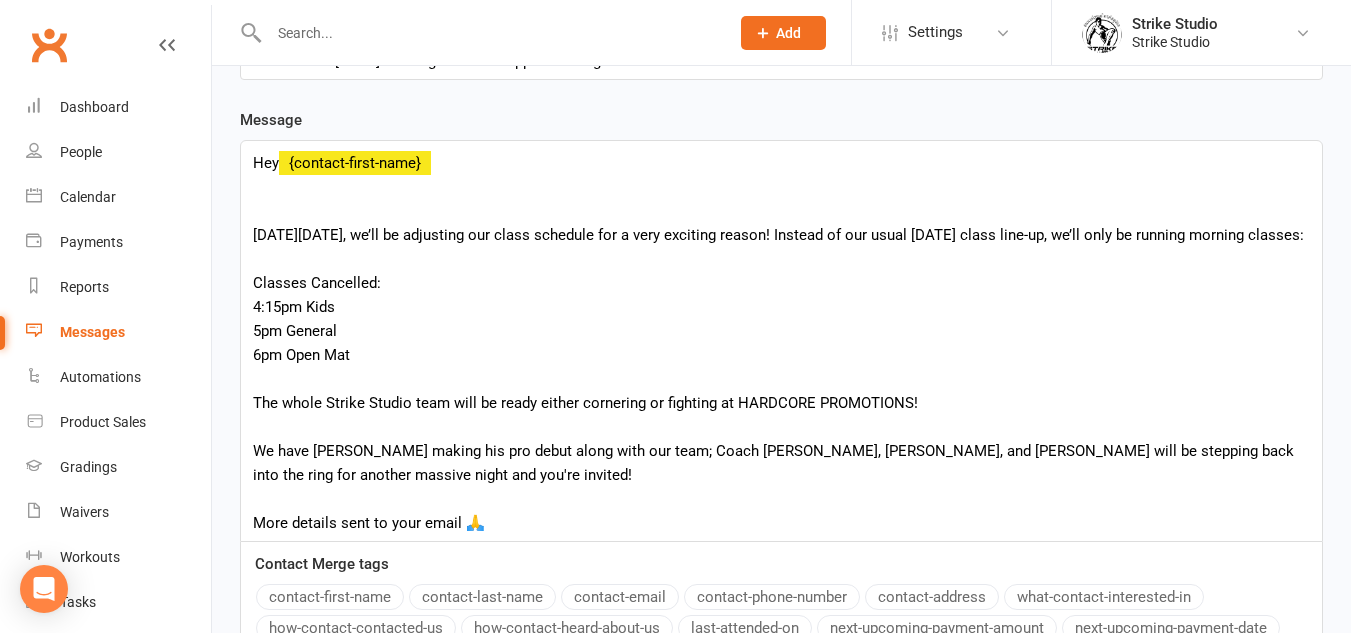 type 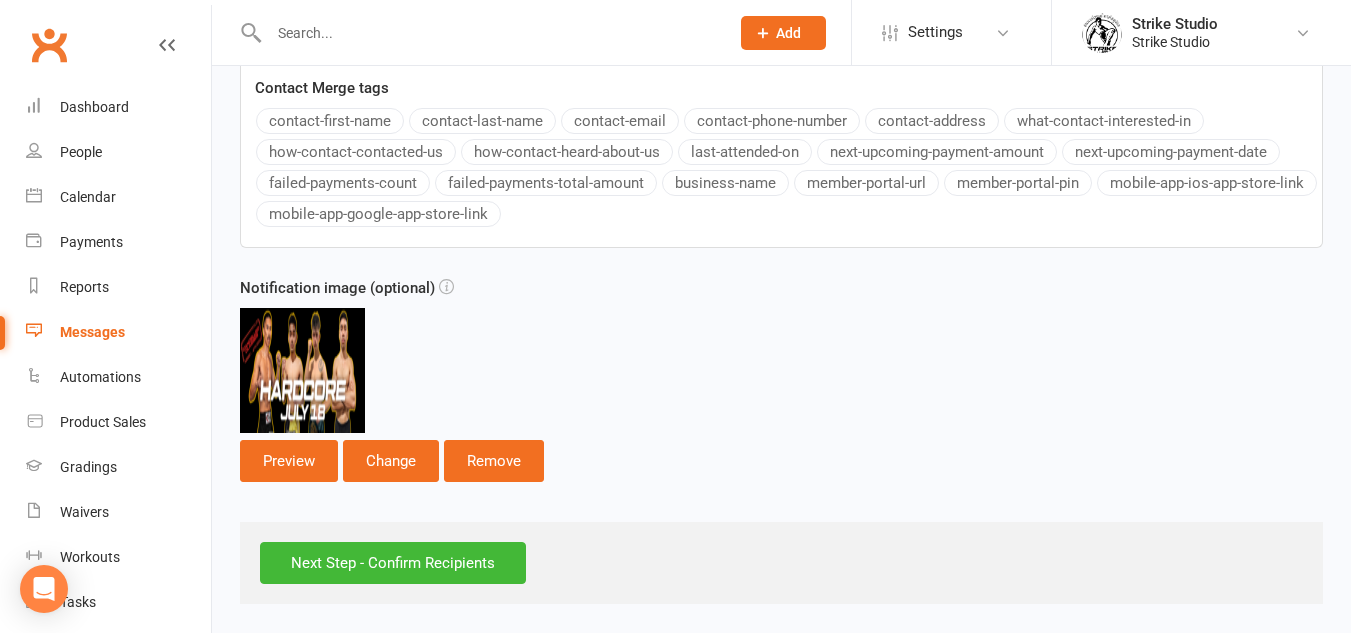 scroll, scrollTop: 842, scrollLeft: 0, axis: vertical 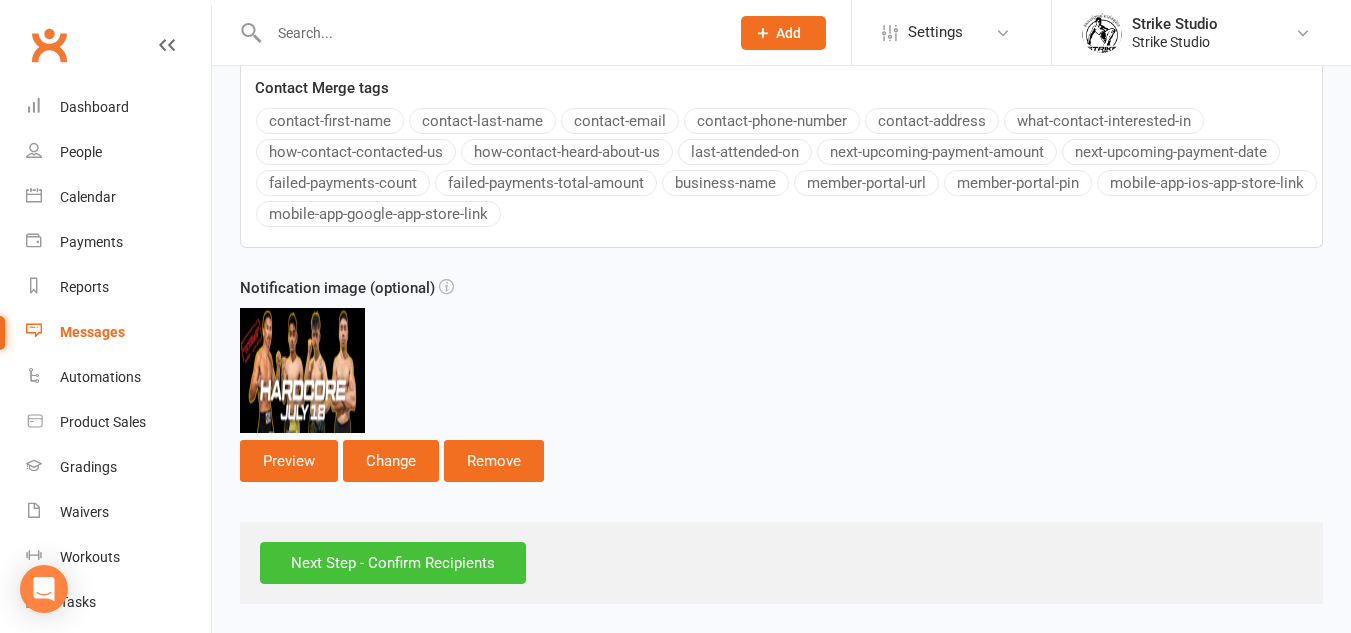 click on "Next Step - Confirm Recipients" at bounding box center (393, 563) 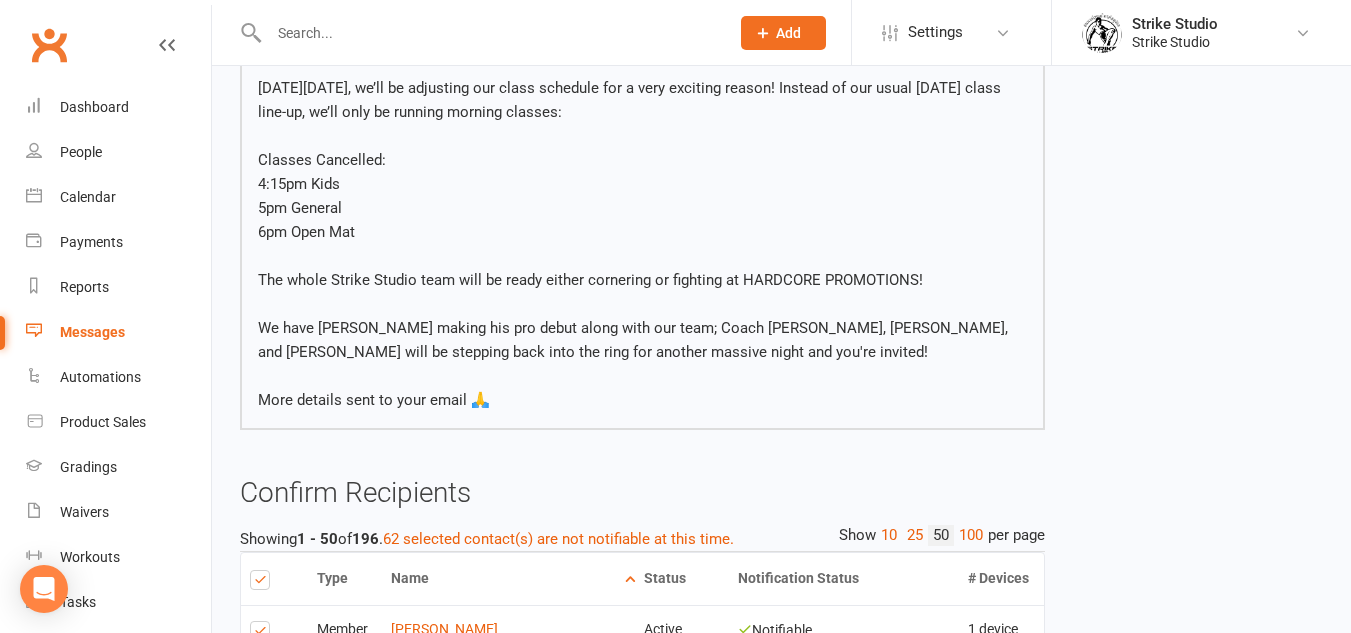 scroll, scrollTop: 400, scrollLeft: 0, axis: vertical 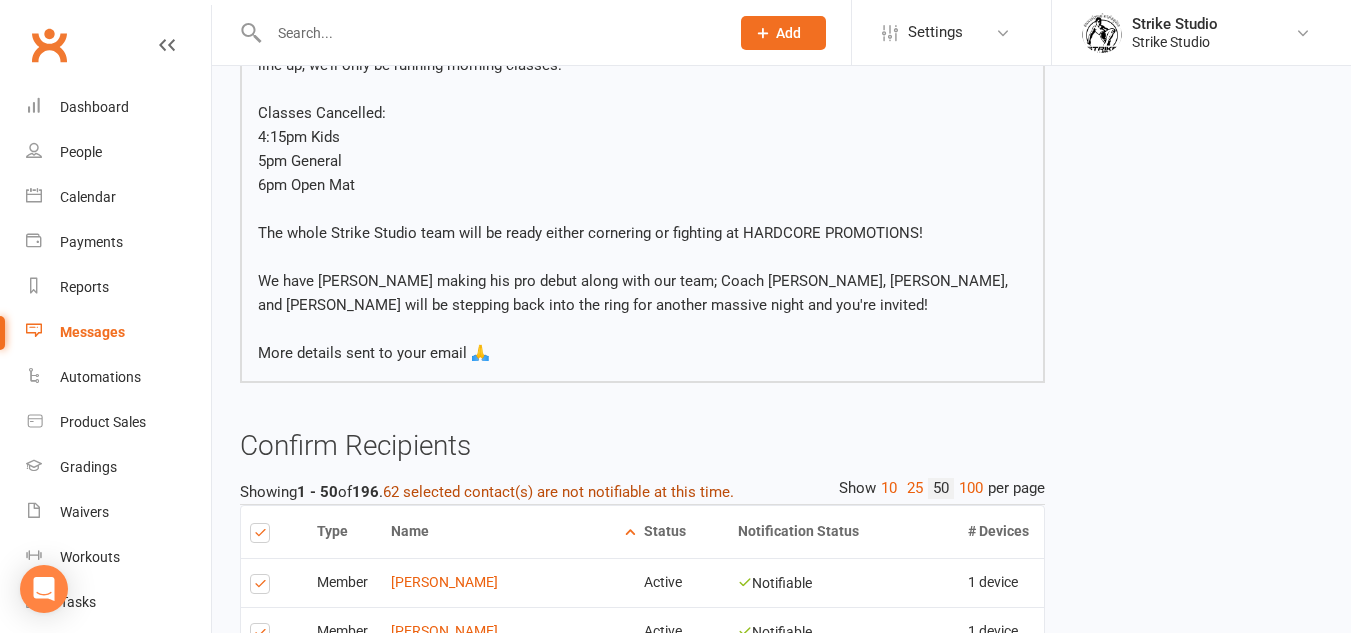 click on "62 selected contact(s) are not notifiable at this time." at bounding box center [558, 492] 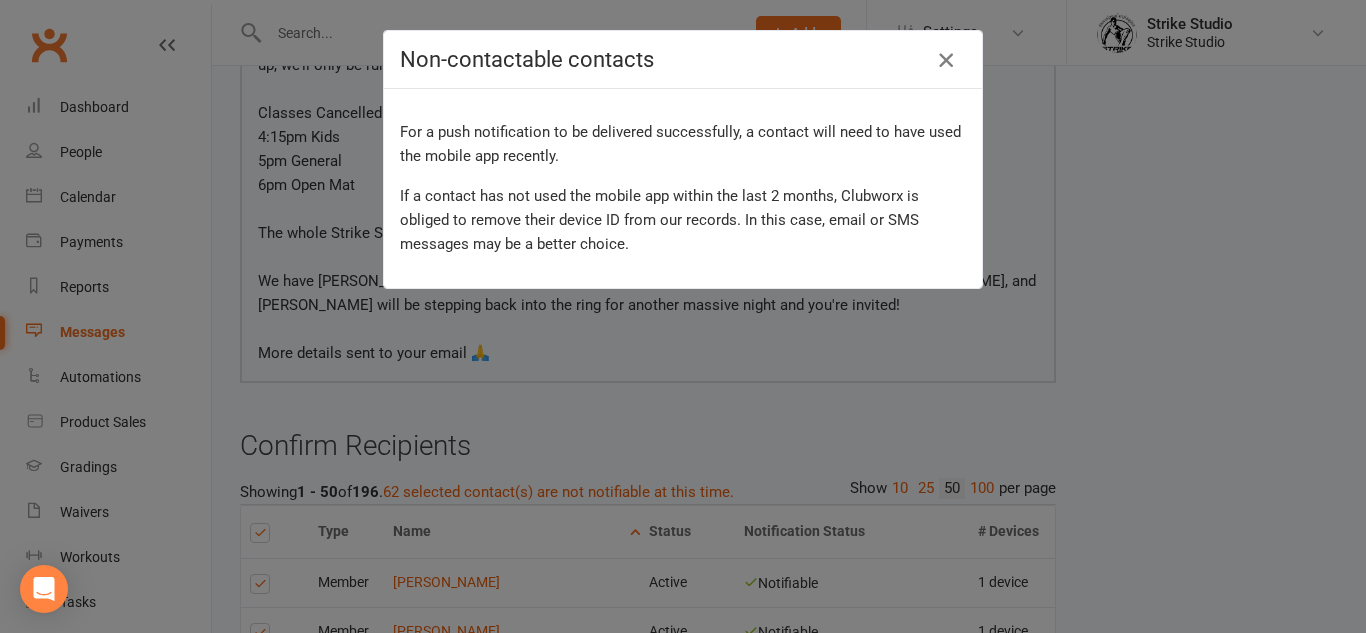 click at bounding box center [946, 60] 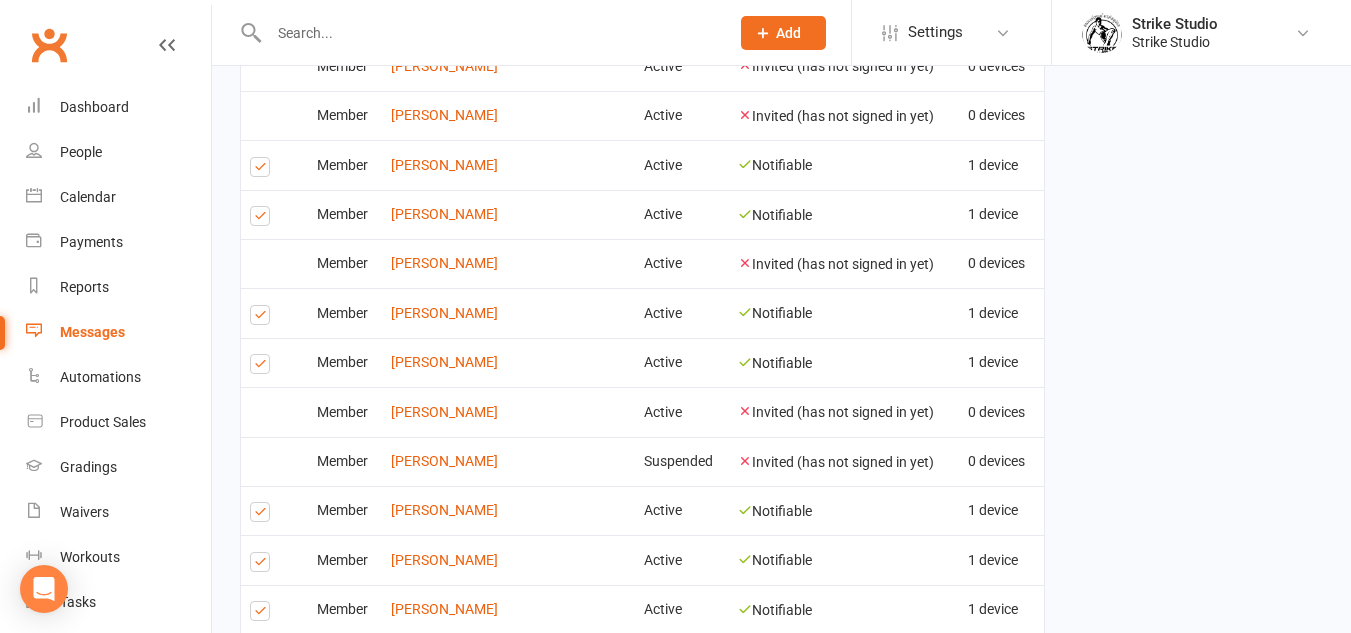 scroll, scrollTop: 2993, scrollLeft: 0, axis: vertical 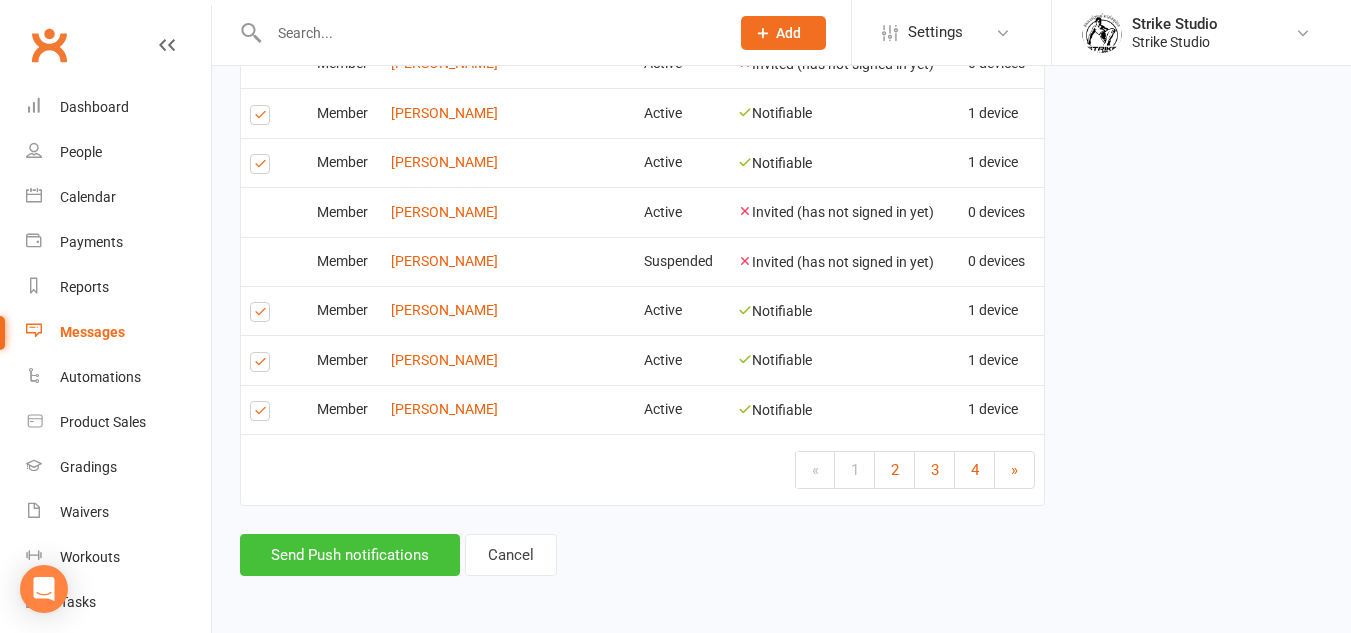 click on "Send Push notifications" at bounding box center [350, 555] 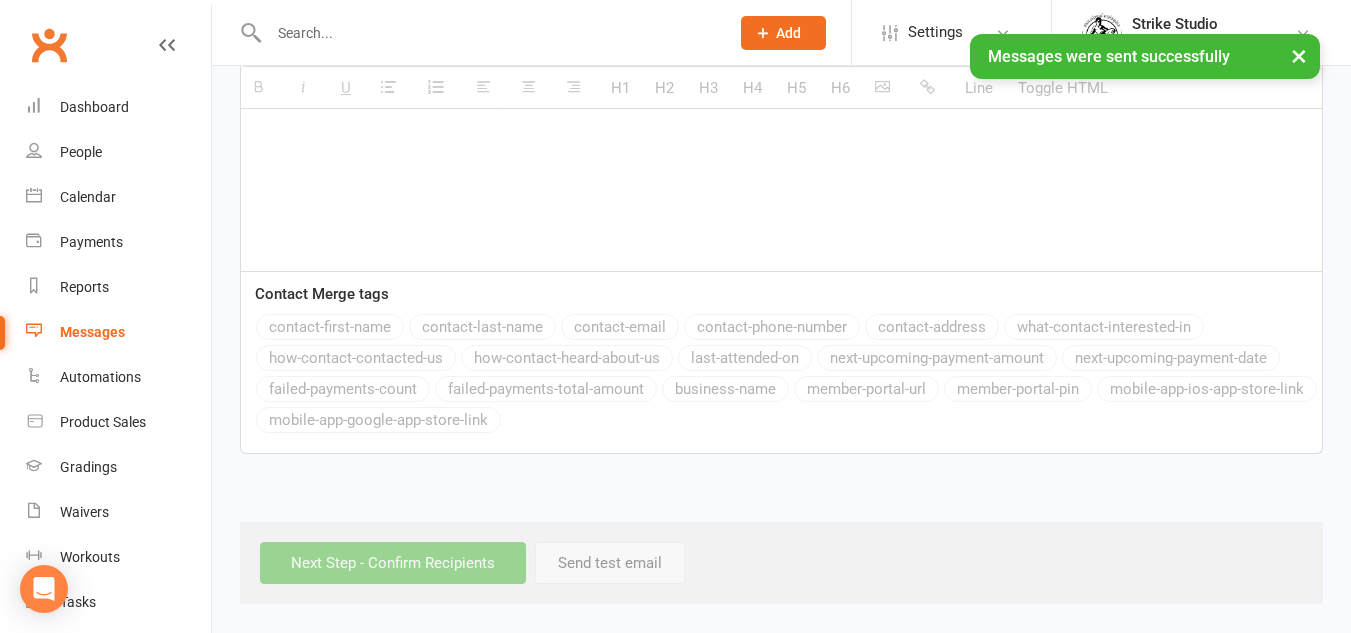 scroll, scrollTop: 0, scrollLeft: 0, axis: both 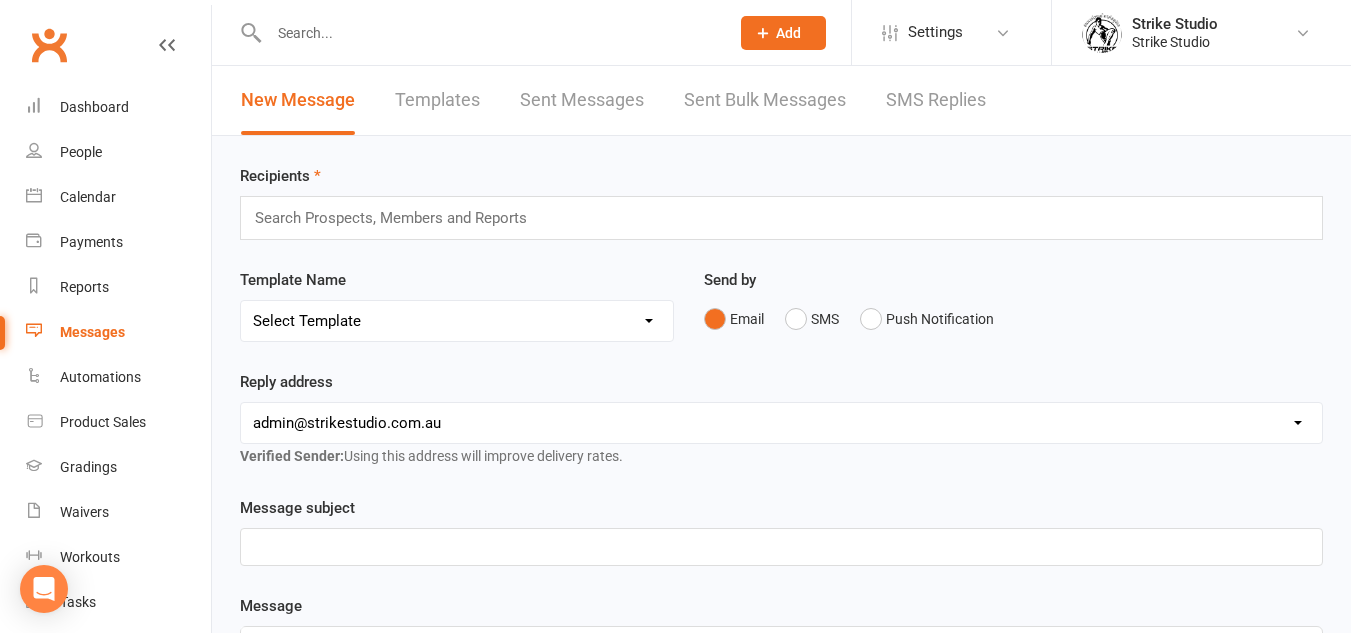 click at bounding box center [399, 218] 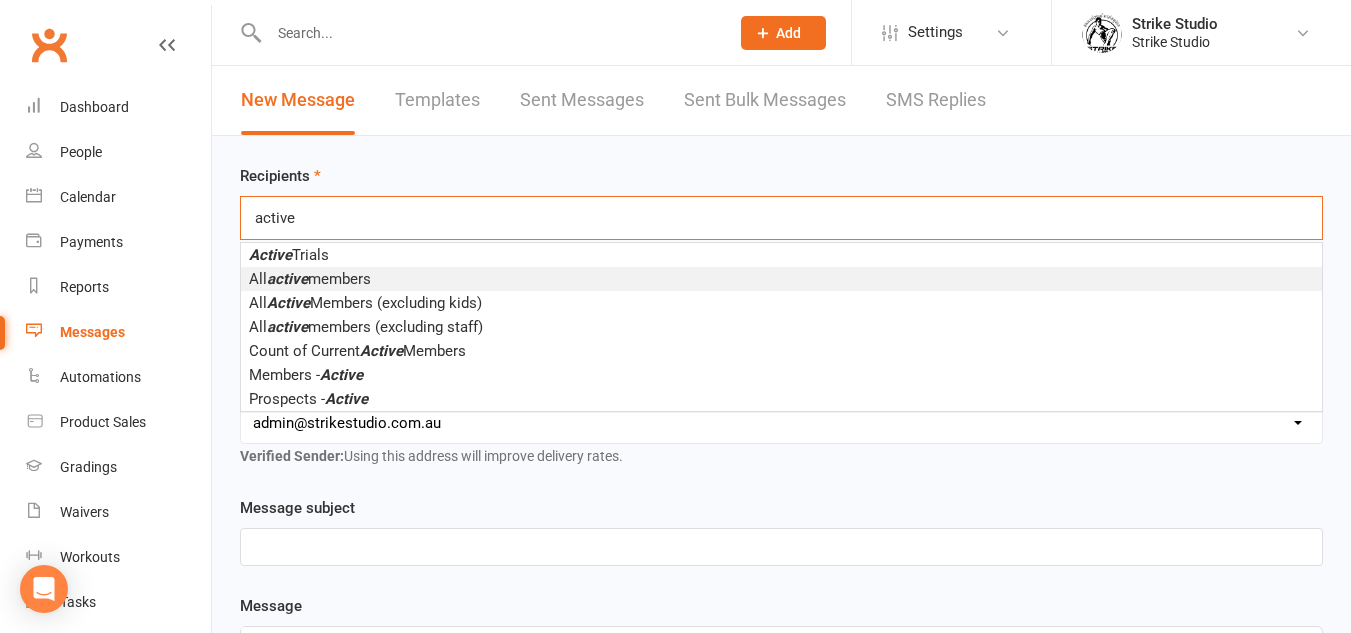 type on "active" 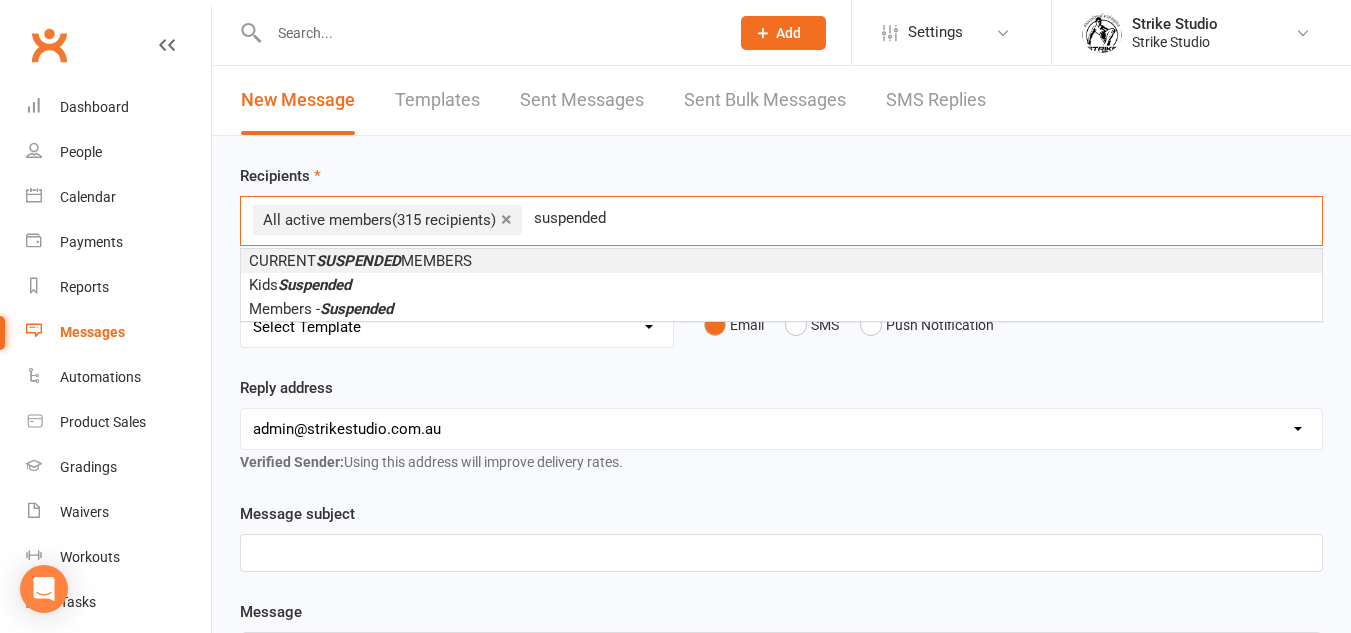 type on "suspended" 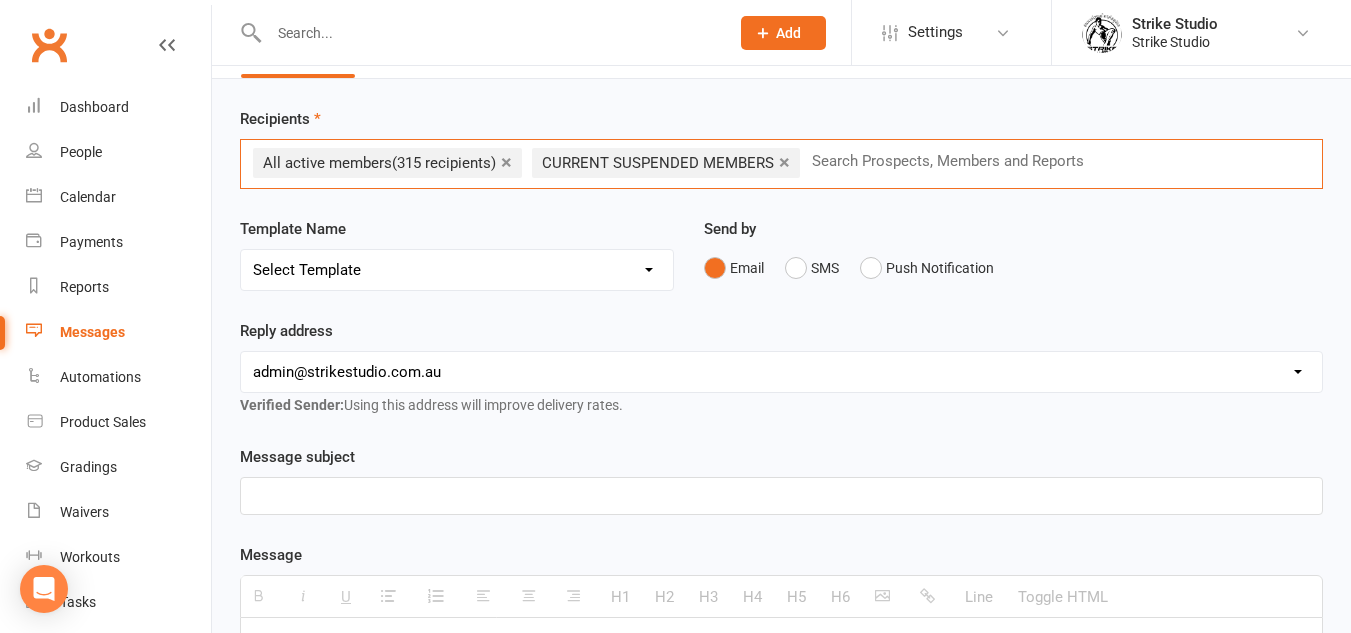 scroll, scrollTop: 300, scrollLeft: 0, axis: vertical 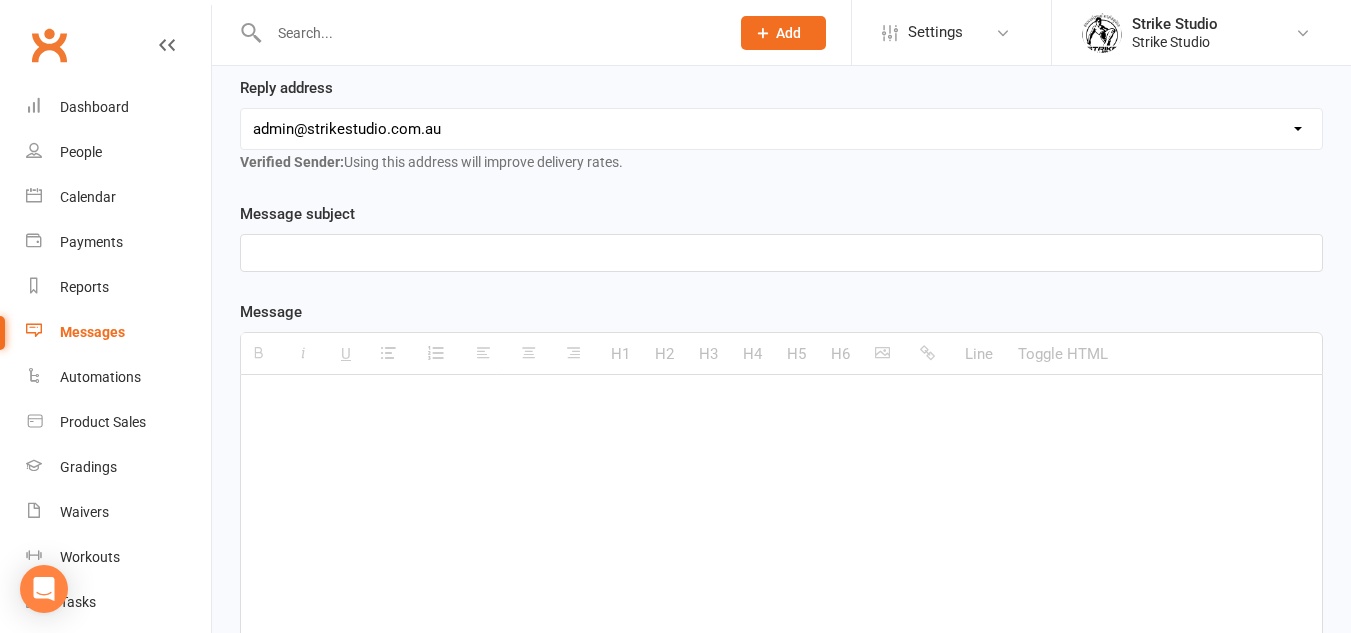 click at bounding box center [781, 253] 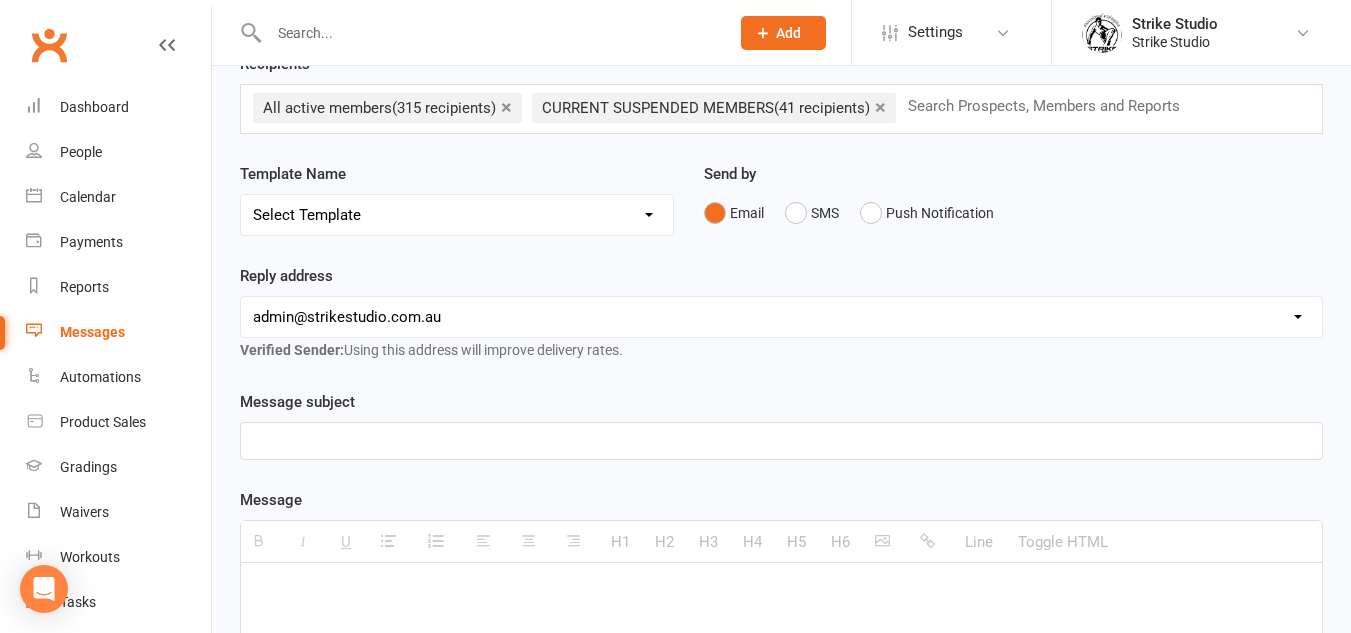scroll, scrollTop: 100, scrollLeft: 0, axis: vertical 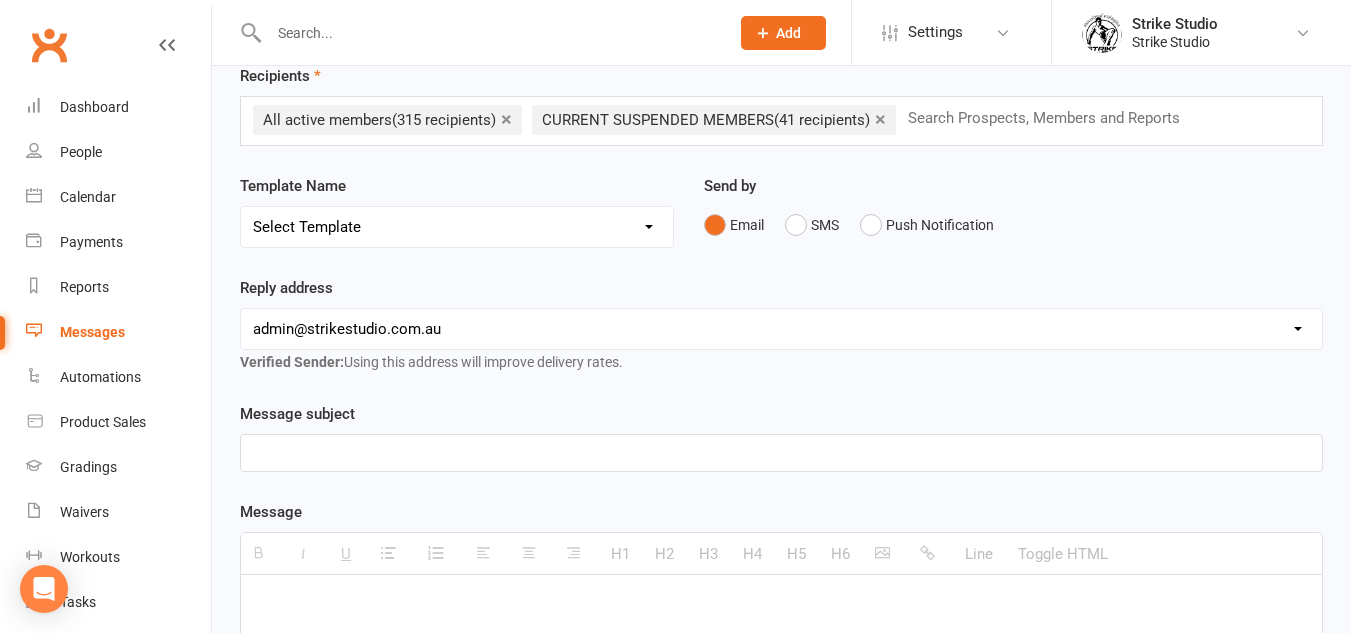 click on "Select Template [Email] Booking system (children) [Email] Christmas Party *reminder* [Email] [PERSON_NAME] fight notification [Email] [PERSON_NAME]'s fight Pride [DATE] [Email] Follow Up Email [Email] Packing list ([GEOGRAPHIC_DATA]) [Email] [GEOGRAPHIC_DATA] Training program [Email] Thai Trip 2024 [Email] Thai Trip 2025 [Email] Thai Trip Feedback form [Email] Thai trip mailing list [Email] New Year's Special 2025 [Email] New Years Special Hooked Membership [Email] 10 Class Pass Expiry Reminder [Email] 10 class pass follow up [Email] Hammer House Trial Expiration [Email] Hammer House Week Trial [Email] Past Trials Follow Up Email [Email] Newsletter Email [Push Notification] Newsletter - June [Email] Final Call: Half Zip Pre-Orders Close [DATE]! [Email] Half Zip Pre Order [Push Notification] Half Zip Pre Order [Email] Hoodie Error [Push Notification] Last Chance Half Zips [Email] New Split Shorts [Email] Pre-Ordered Muay Thai Shorts Arrived [Email] Pre-Order Half Zips – Cash Payments Close [DATE]! [Email] Strike Black Pre-Order Hoodies" at bounding box center (457, 227) 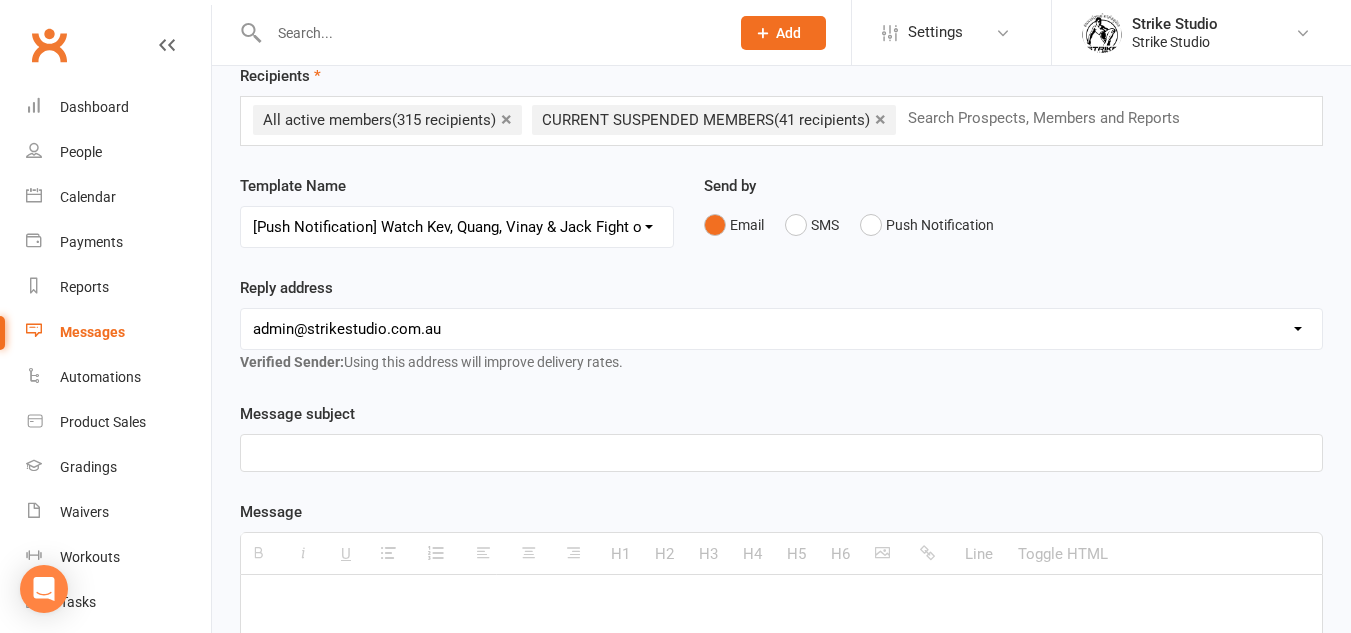 click on "Select Template [Email] Booking system (children) [Email] Christmas Party *reminder* [Email] [PERSON_NAME] fight notification [Email] [PERSON_NAME]'s fight Pride [DATE] [Email] Follow Up Email [Email] Packing list ([GEOGRAPHIC_DATA]) [Email] [GEOGRAPHIC_DATA] Training program [Email] Thai Trip 2024 [Email] Thai Trip 2025 [Email] Thai Trip Feedback form [Email] Thai trip mailing list [Email] New Year's Special 2025 [Email] New Years Special Hooked Membership [Email] 10 Class Pass Expiry Reminder [Email] 10 class pass follow up [Email] Hammer House Trial Expiration [Email] Hammer House Week Trial [Email] Past Trials Follow Up Email [Email] Newsletter Email [Push Notification] Newsletter - June [Email] Final Call: Half Zip Pre-Orders Close [DATE]! [Email] Half Zip Pre Order [Push Notification] Half Zip Pre Order [Email] Hoodie Error [Push Notification] Last Chance Half Zips [Email] New Split Shorts [Email] Pre-Ordered Muay Thai Shorts Arrived [Email] Pre-Order Half Zips – Cash Payments Close [DATE]! [Email] Strike Black Pre-Order Hoodies" at bounding box center [457, 227] 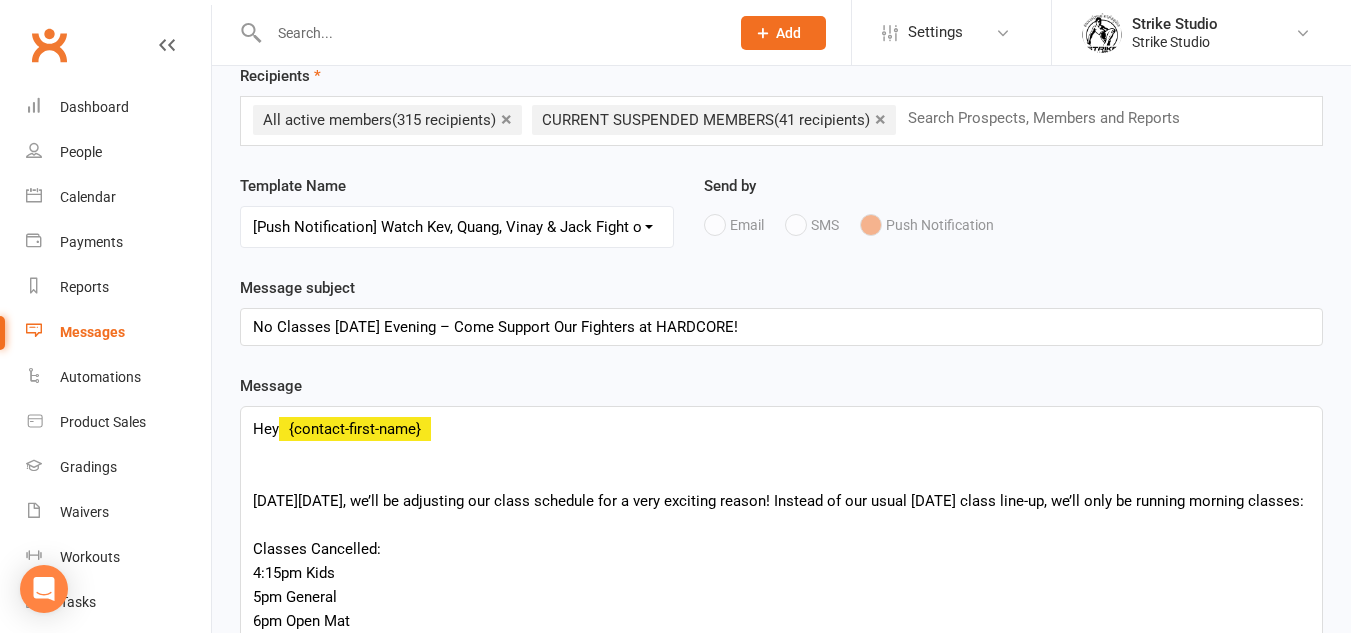 click on "Select Template [Email] Booking system (children) [Email] Christmas Party *reminder* [Email] [PERSON_NAME] fight notification [Email] [PERSON_NAME]'s fight Pride [DATE] [Email] Follow Up Email [Email] Packing list ([GEOGRAPHIC_DATA]) [Email] [GEOGRAPHIC_DATA] Training program [Email] Thai Trip 2024 [Email] Thai Trip 2025 [Email] Thai Trip Feedback form [Email] Thai trip mailing list [Email] New Year's Special 2025 [Email] New Years Special Hooked Membership [Email] 10 Class Pass Expiry Reminder [Email] 10 class pass follow up [Email] Hammer House Trial Expiration [Email] Hammer House Week Trial [Email] Past Trials Follow Up Email [Email] Newsletter Email [Push Notification] Newsletter - June [Email] Final Call: Half Zip Pre-Orders Close [DATE]! [Email] Half Zip Pre Order [Push Notification] Half Zip Pre Order [Email] Hoodie Error [Push Notification] Last Chance Half Zips [Email] New Split Shorts [Email] Pre-Ordered Muay Thai Shorts Arrived [Email] Pre-Order Half Zips – Cash Payments Close [DATE]! [Email] Strike Black Pre-Order Hoodies" at bounding box center [457, 227] 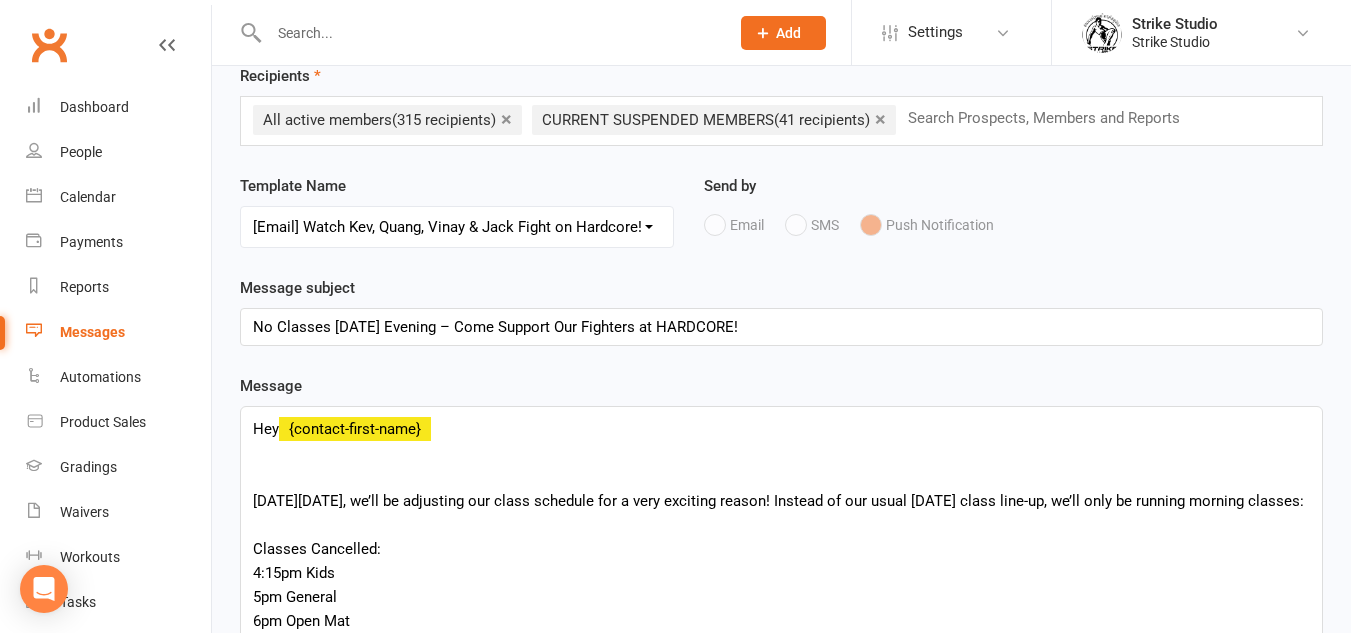 click on "Select Template [Email] Booking system (children) [Email] Christmas Party *reminder* [Email] [PERSON_NAME] fight notification [Email] [PERSON_NAME]'s fight Pride [DATE] [Email] Follow Up Email [Email] Packing list ([GEOGRAPHIC_DATA]) [Email] [GEOGRAPHIC_DATA] Training program [Email] Thai Trip 2024 [Email] Thai Trip 2025 [Email] Thai Trip Feedback form [Email] Thai trip mailing list [Email] New Year's Special 2025 [Email] New Years Special Hooked Membership [Email] 10 Class Pass Expiry Reminder [Email] 10 class pass follow up [Email] Hammer House Trial Expiration [Email] Hammer House Week Trial [Email] Past Trials Follow Up Email [Email] Newsletter Email [Push Notification] Newsletter - June [Email] Final Call: Half Zip Pre-Orders Close [DATE]! [Email] Half Zip Pre Order [Push Notification] Half Zip Pre Order [Email] Hoodie Error [Push Notification] Last Chance Half Zips [Email] New Split Shorts [Email] Pre-Ordered Muay Thai Shorts Arrived [Email] Pre-Order Half Zips – Cash Payments Close [DATE]! [Email] Strike Black Pre-Order Hoodies" at bounding box center (457, 227) 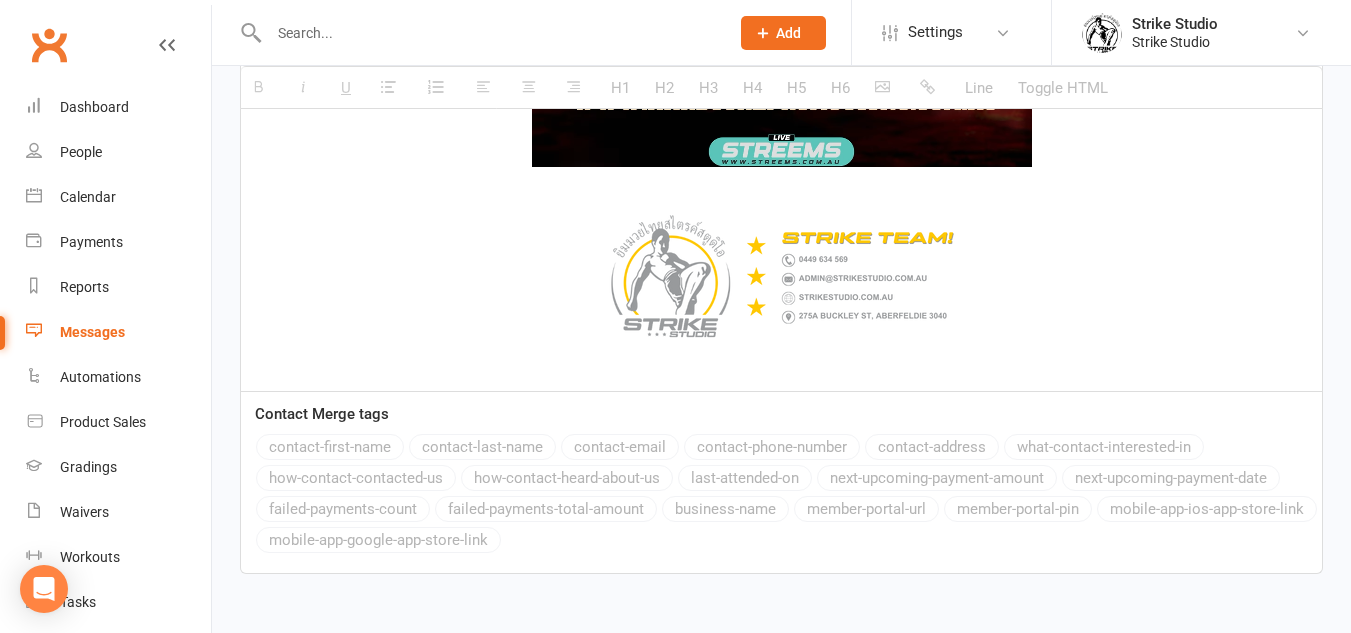 scroll, scrollTop: 3464, scrollLeft: 0, axis: vertical 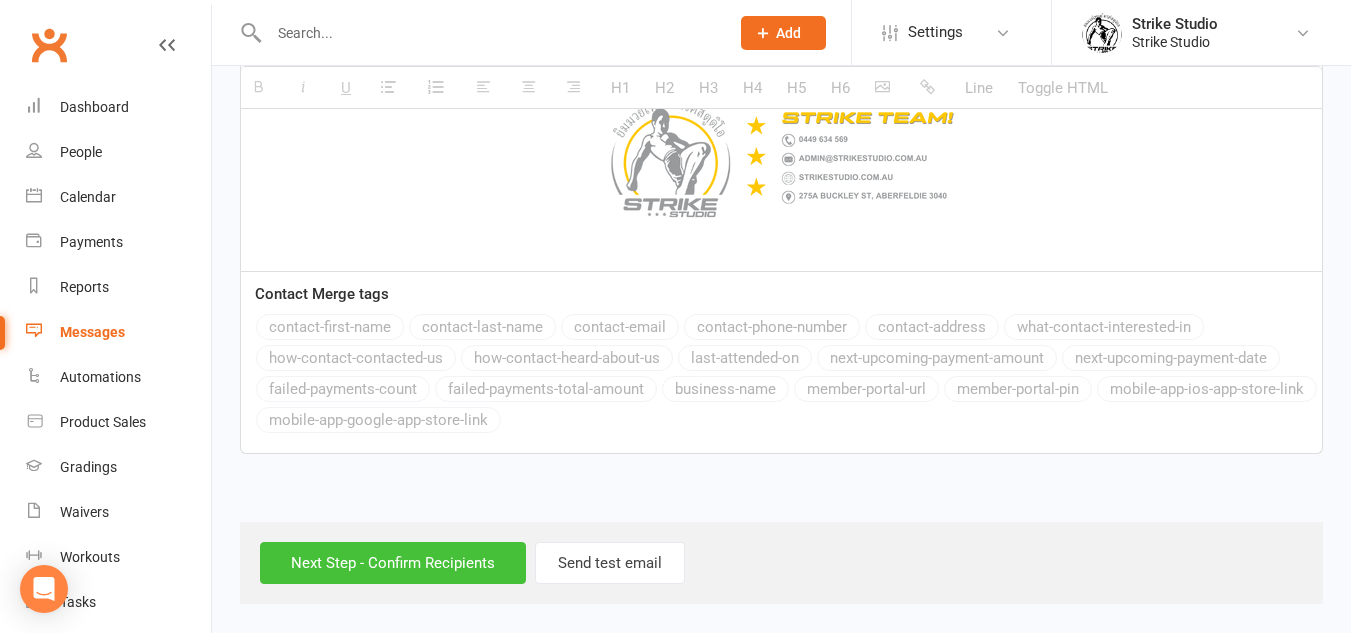 click on "Next Step - Confirm Recipients" at bounding box center (393, 563) 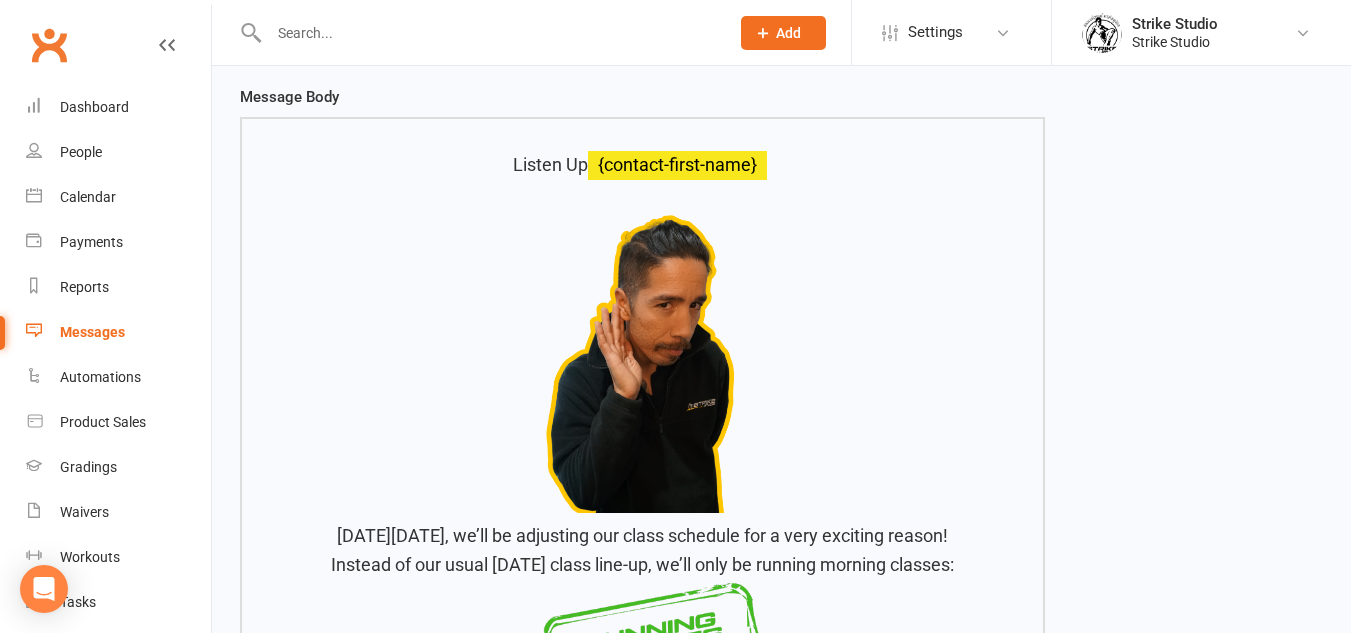 scroll, scrollTop: 0, scrollLeft: 0, axis: both 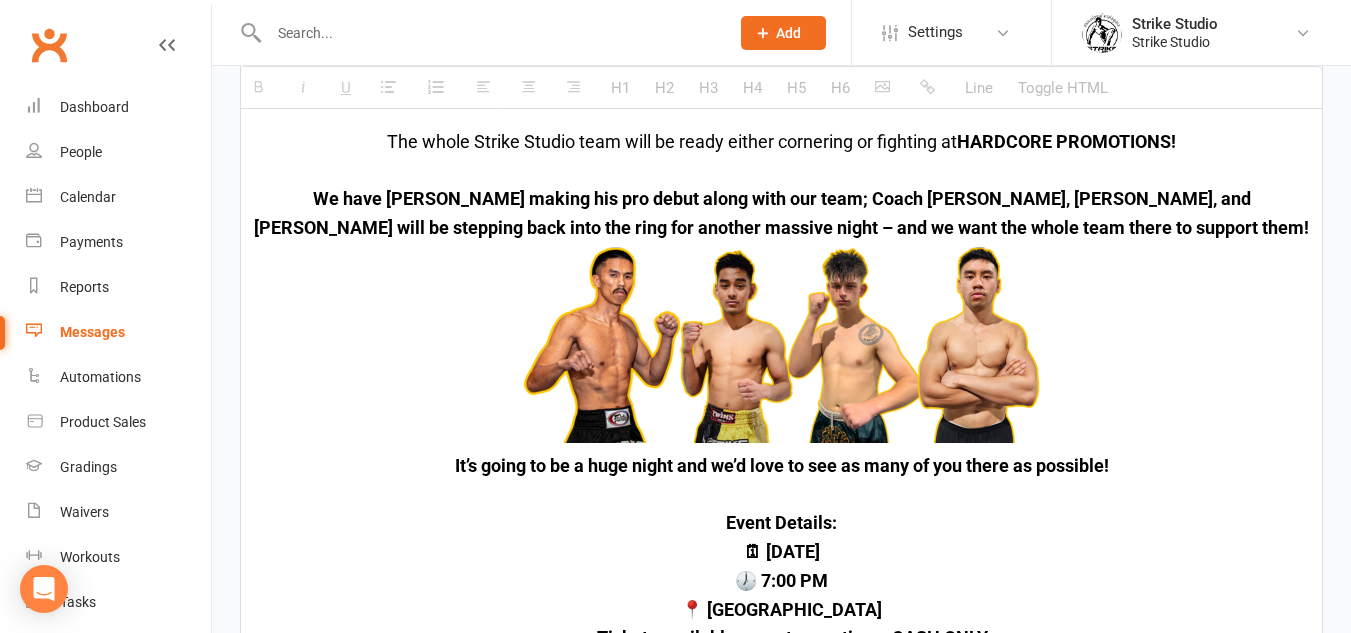 click on "HARDCORE PROMOTIONS!" at bounding box center [1066, 141] 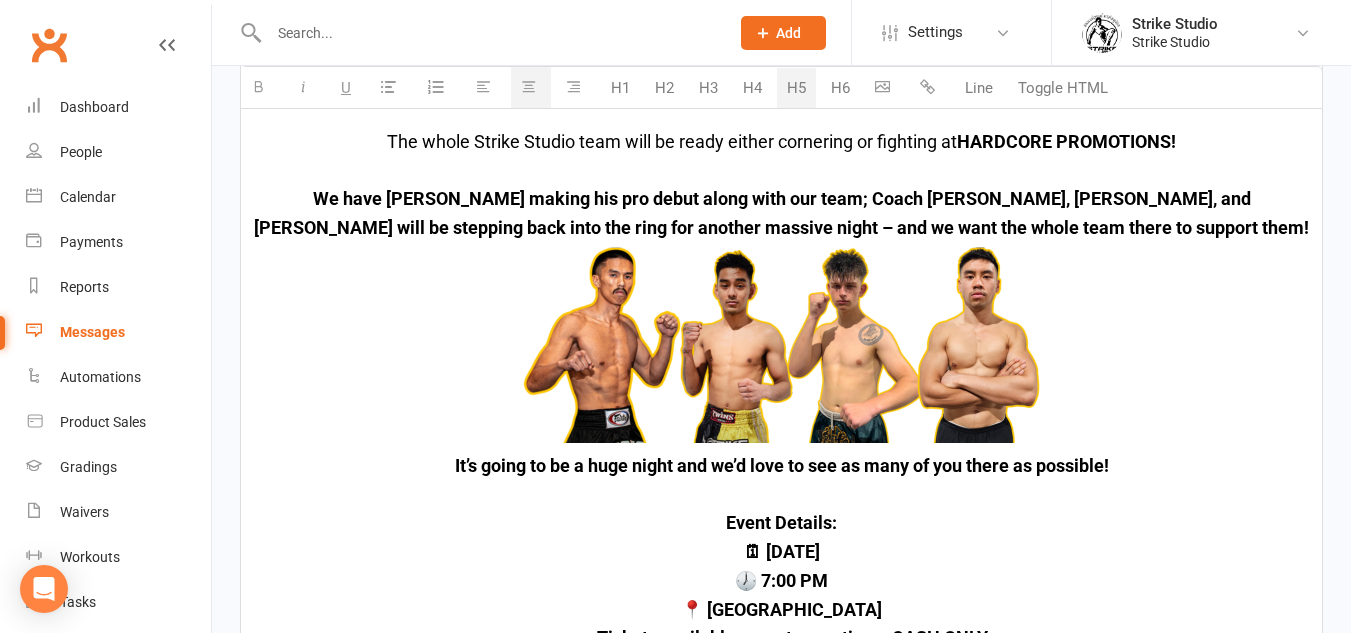 type 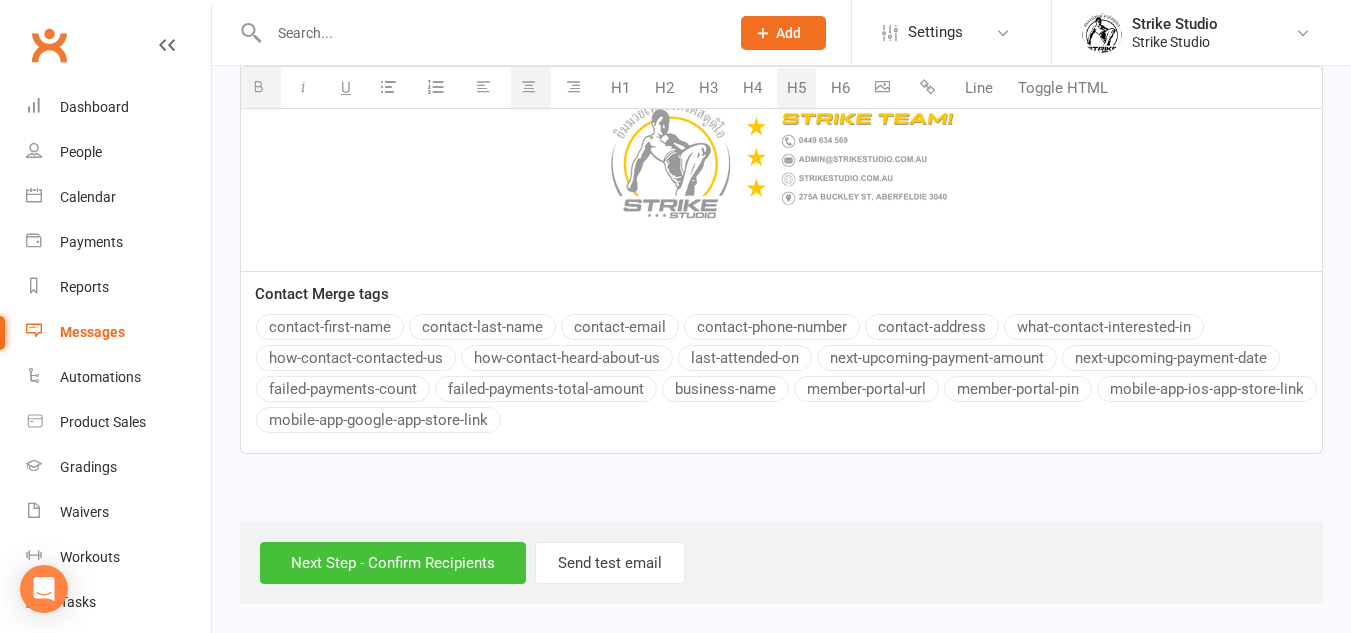 scroll, scrollTop: 3493, scrollLeft: 0, axis: vertical 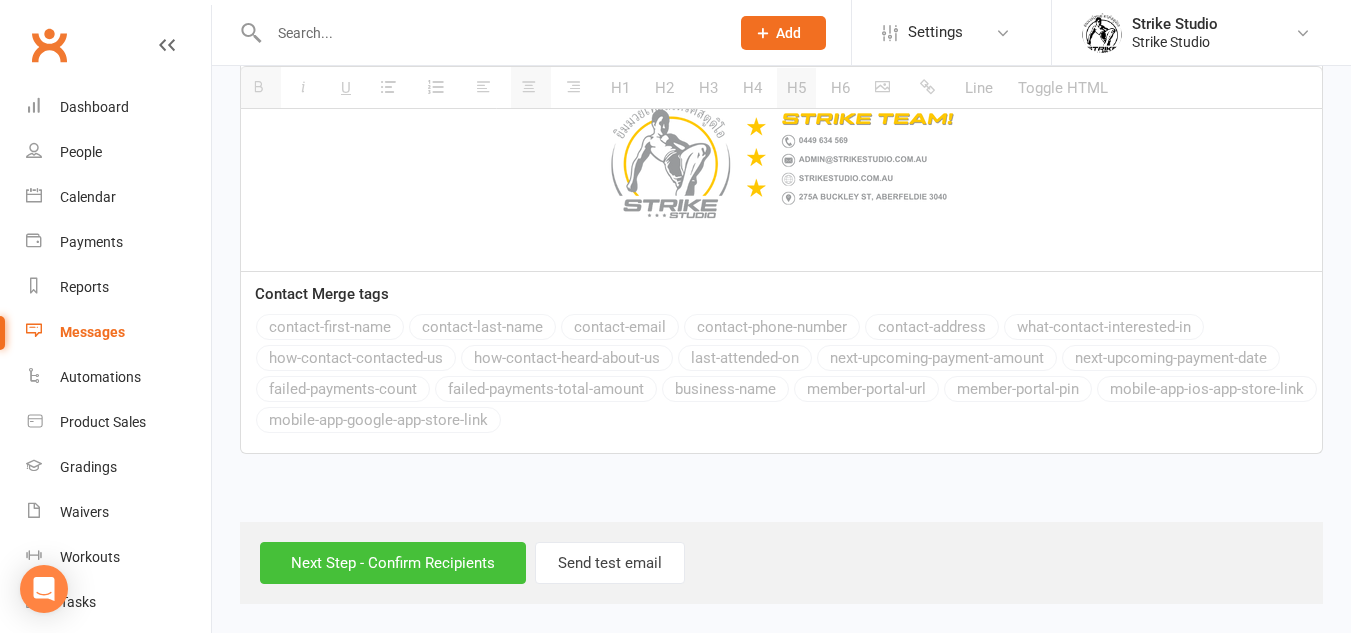 click on "Next Step - Confirm Recipients" at bounding box center [393, 563] 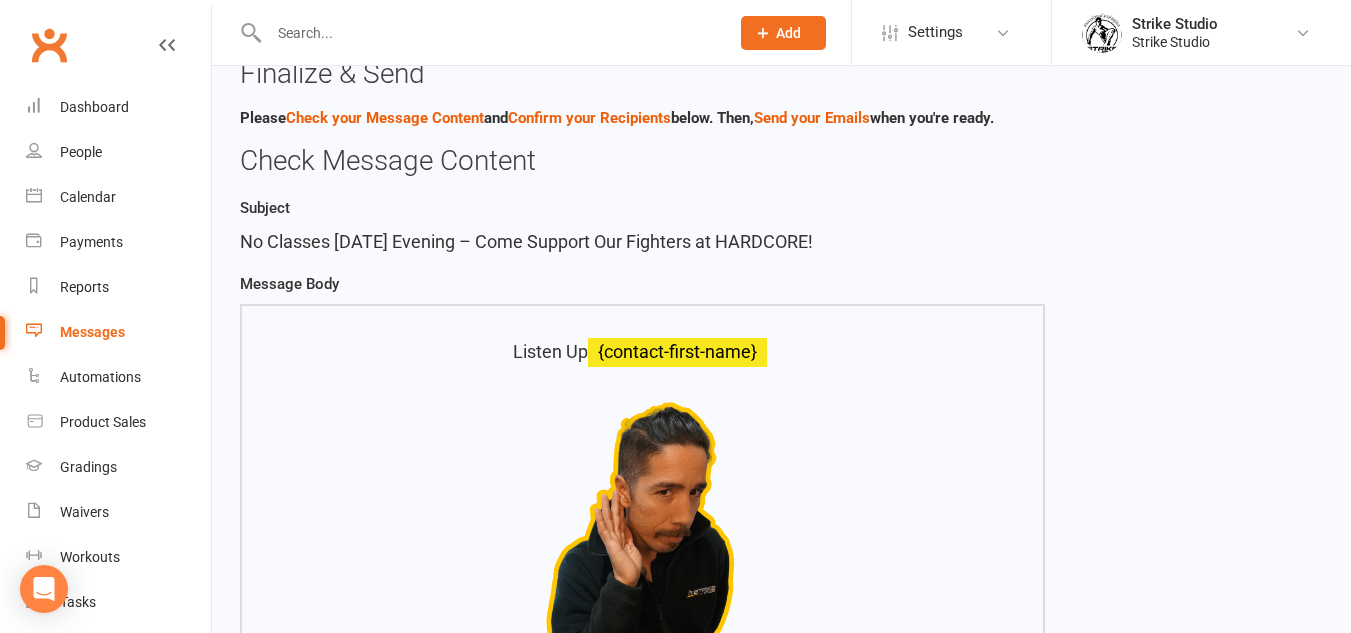 scroll, scrollTop: 0, scrollLeft: 0, axis: both 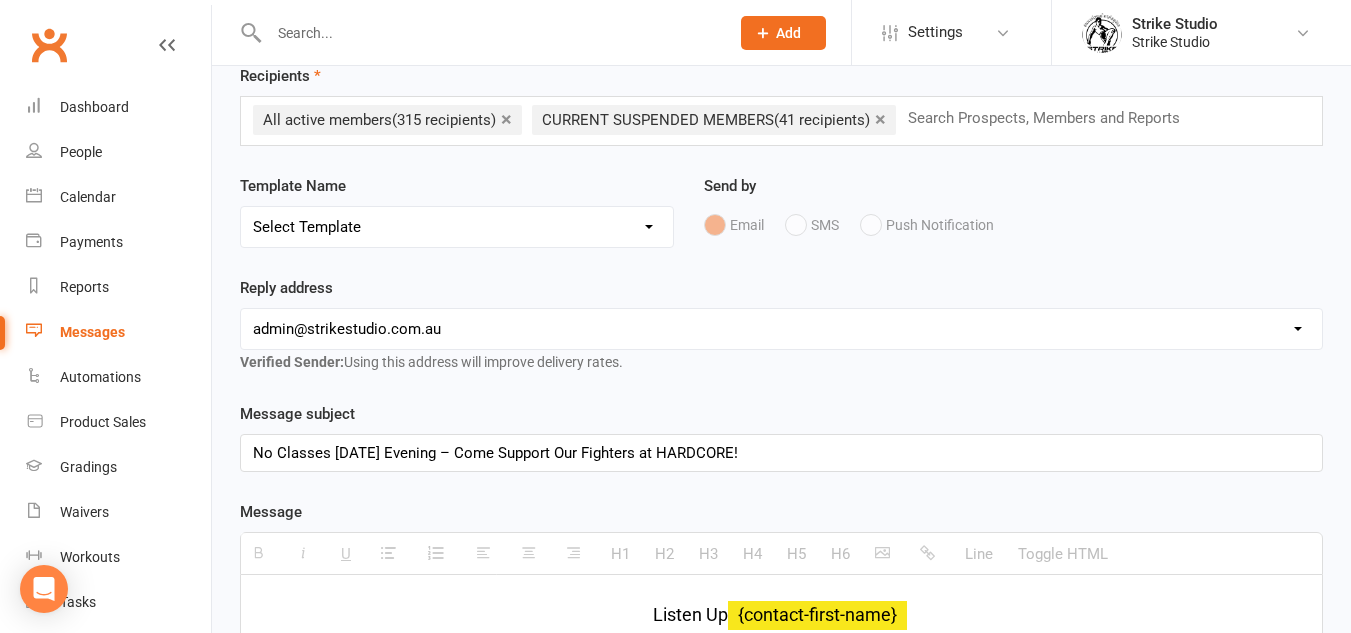 drag, startPoint x: 480, startPoint y: 453, endPoint x: 820, endPoint y: 428, distance: 340.91788 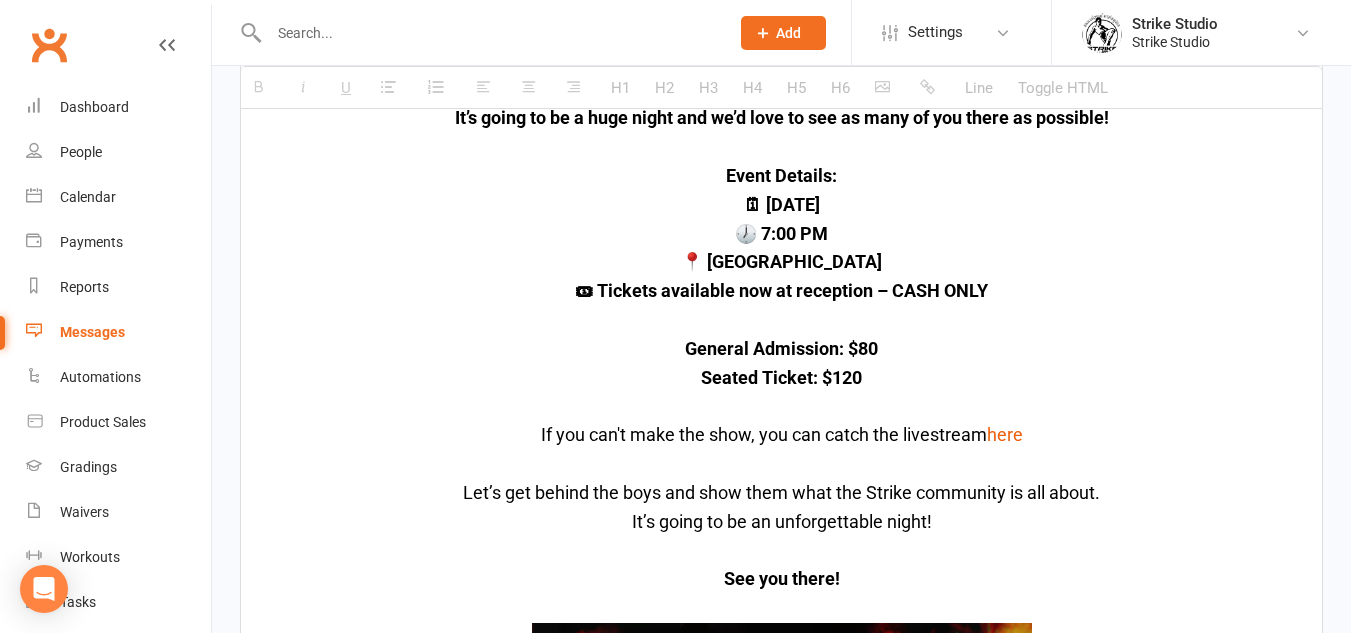 scroll, scrollTop: 2093, scrollLeft: 0, axis: vertical 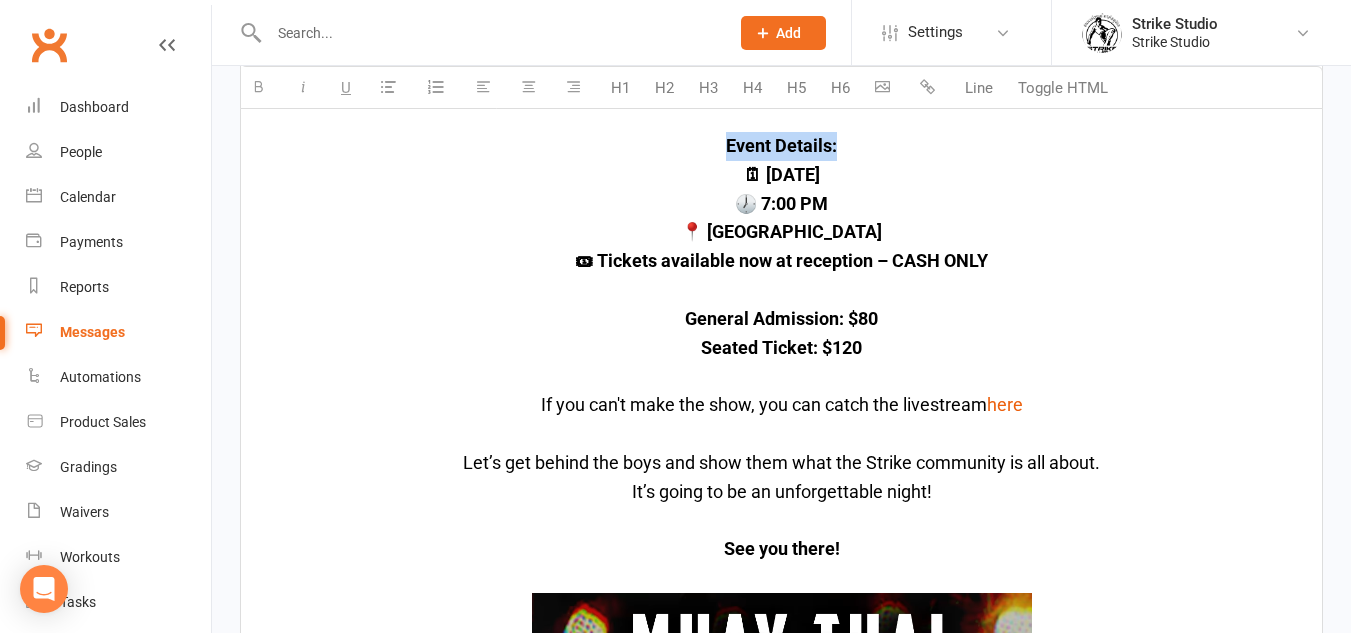 drag, startPoint x: 725, startPoint y: 147, endPoint x: 861, endPoint y: 146, distance: 136.00368 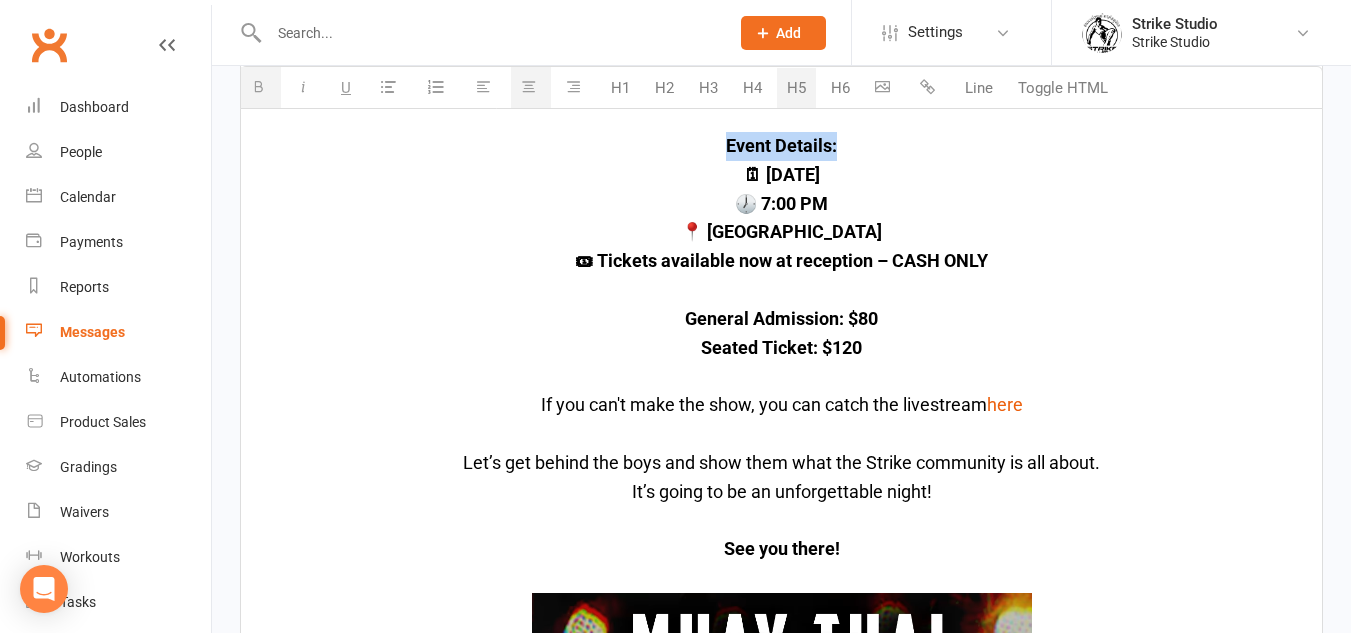 type 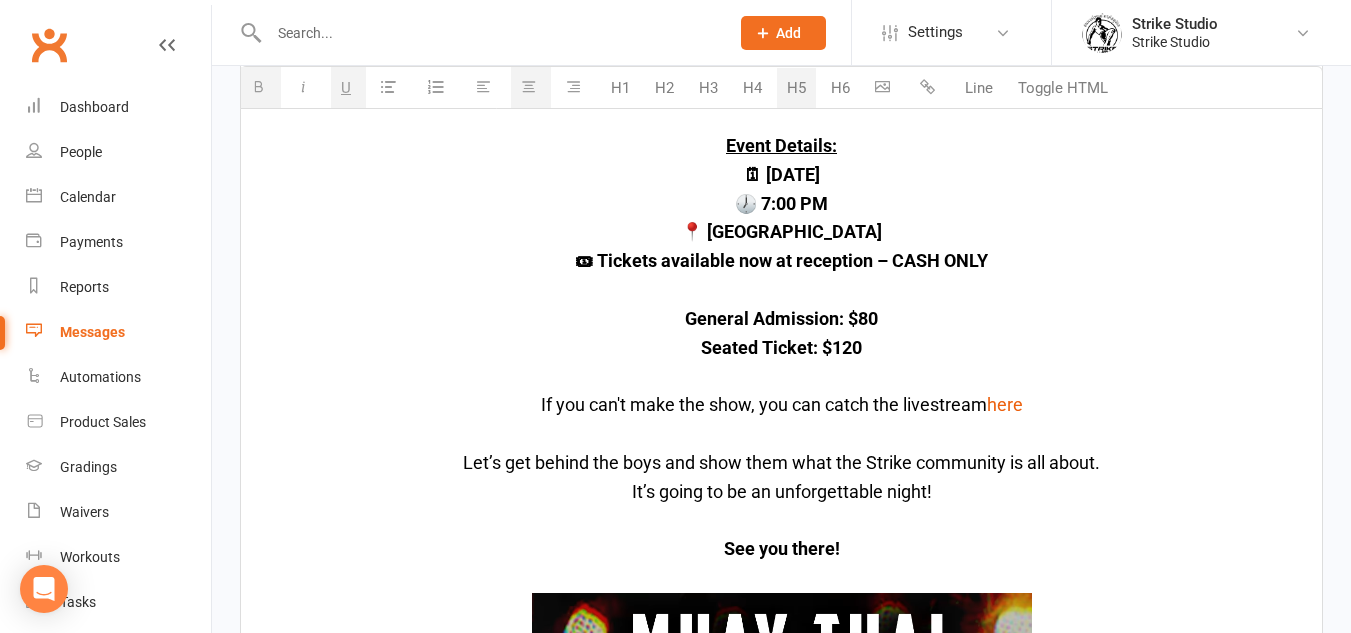 click on "General Admission: $80" at bounding box center [781, 319] 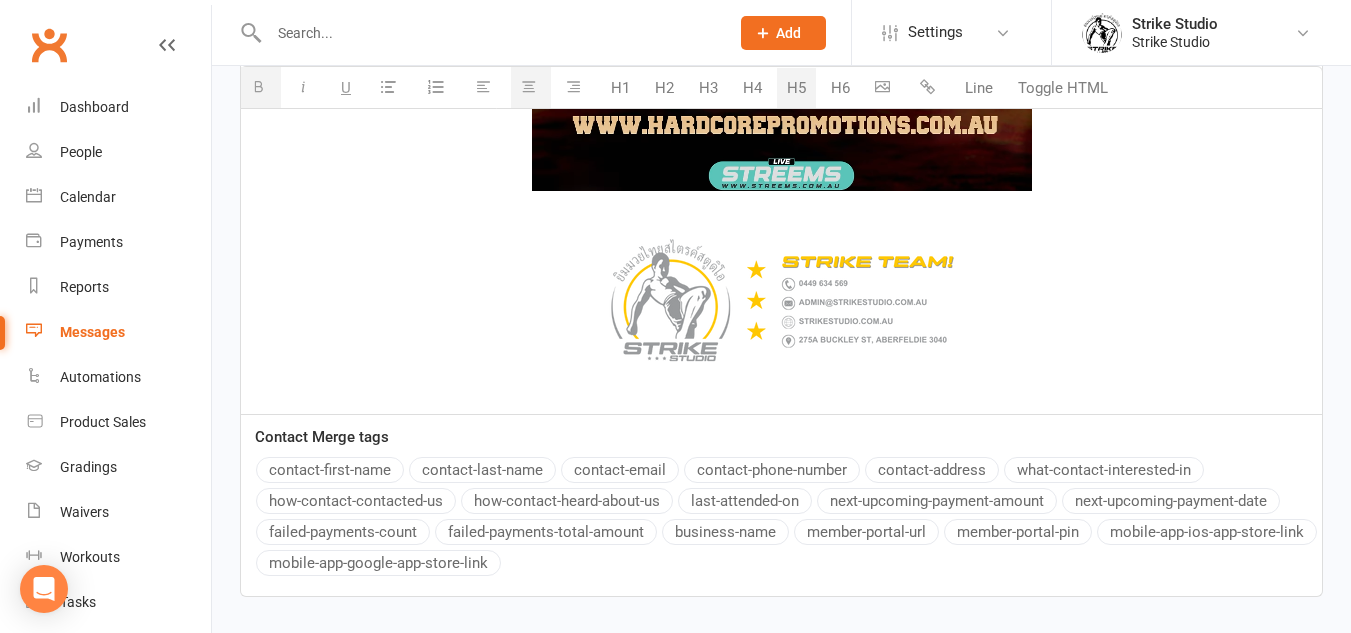 scroll, scrollTop: 3493, scrollLeft: 0, axis: vertical 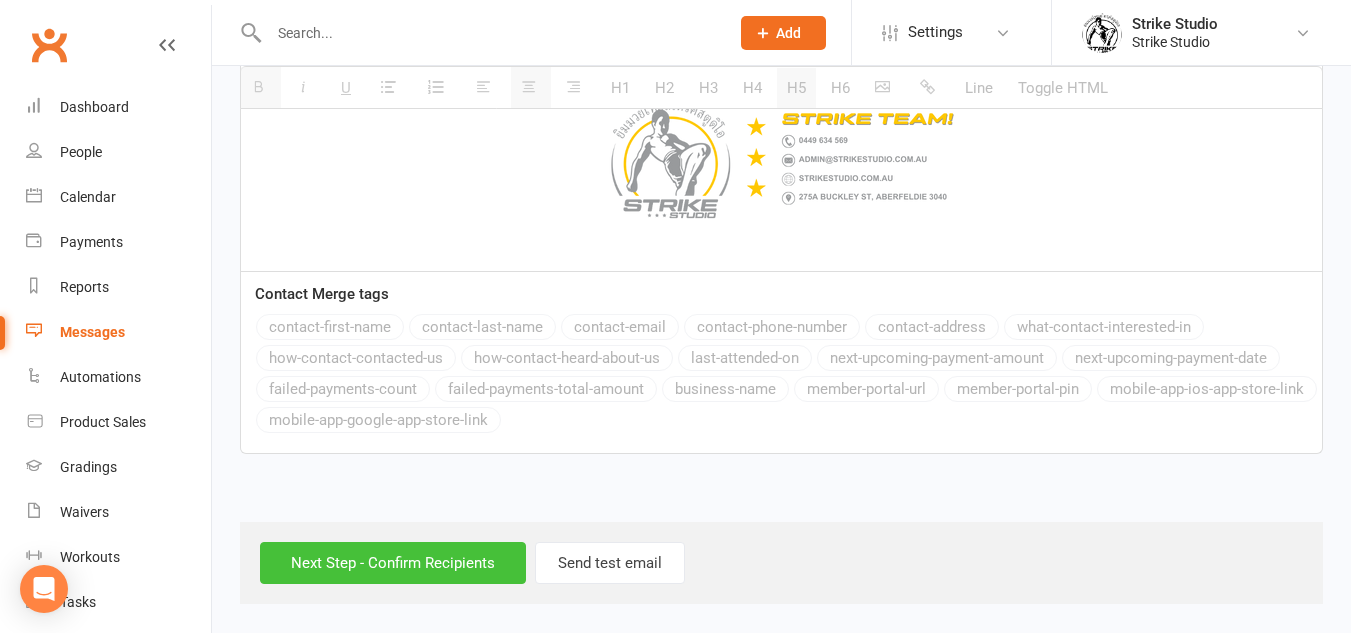 click on "Next Step - Confirm Recipients" at bounding box center [393, 563] 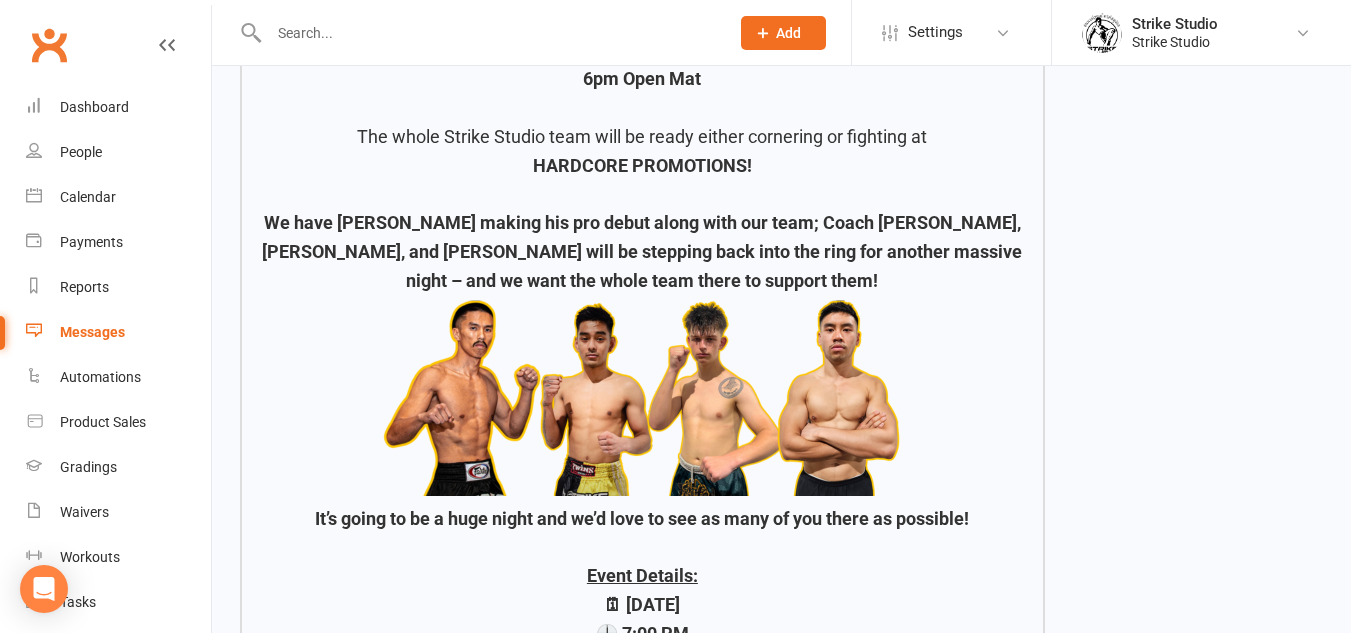 scroll, scrollTop: 900, scrollLeft: 0, axis: vertical 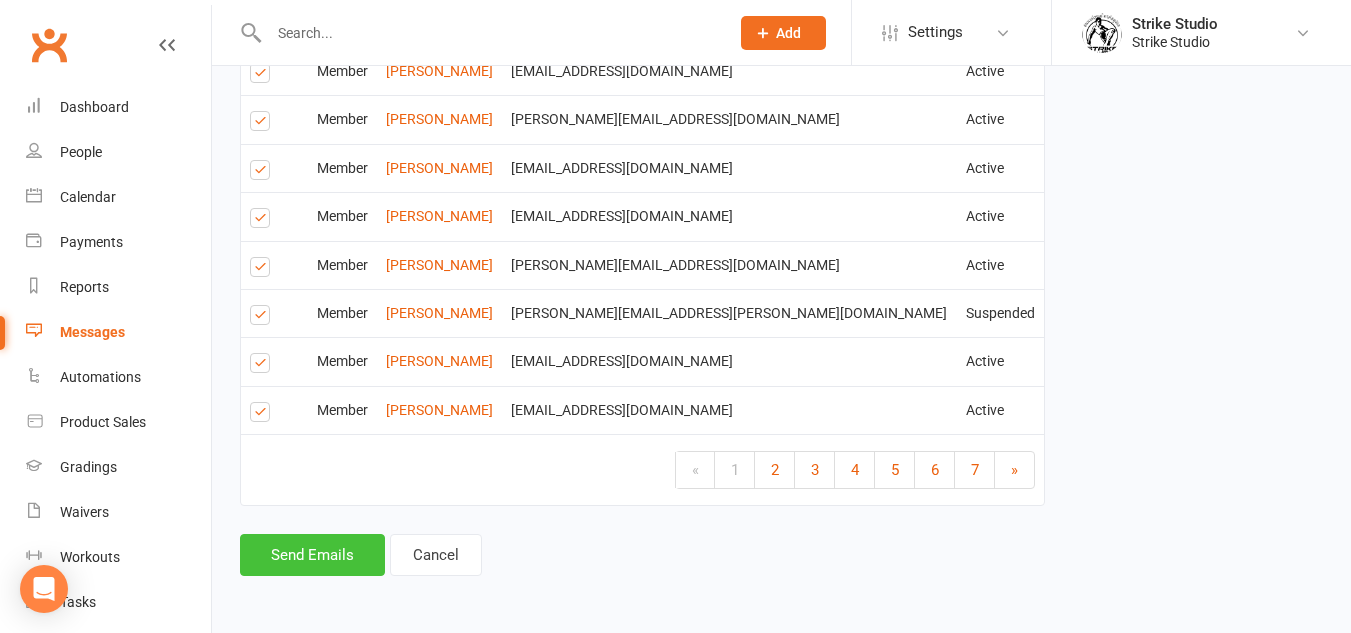 click on "Send Emails" at bounding box center [312, 555] 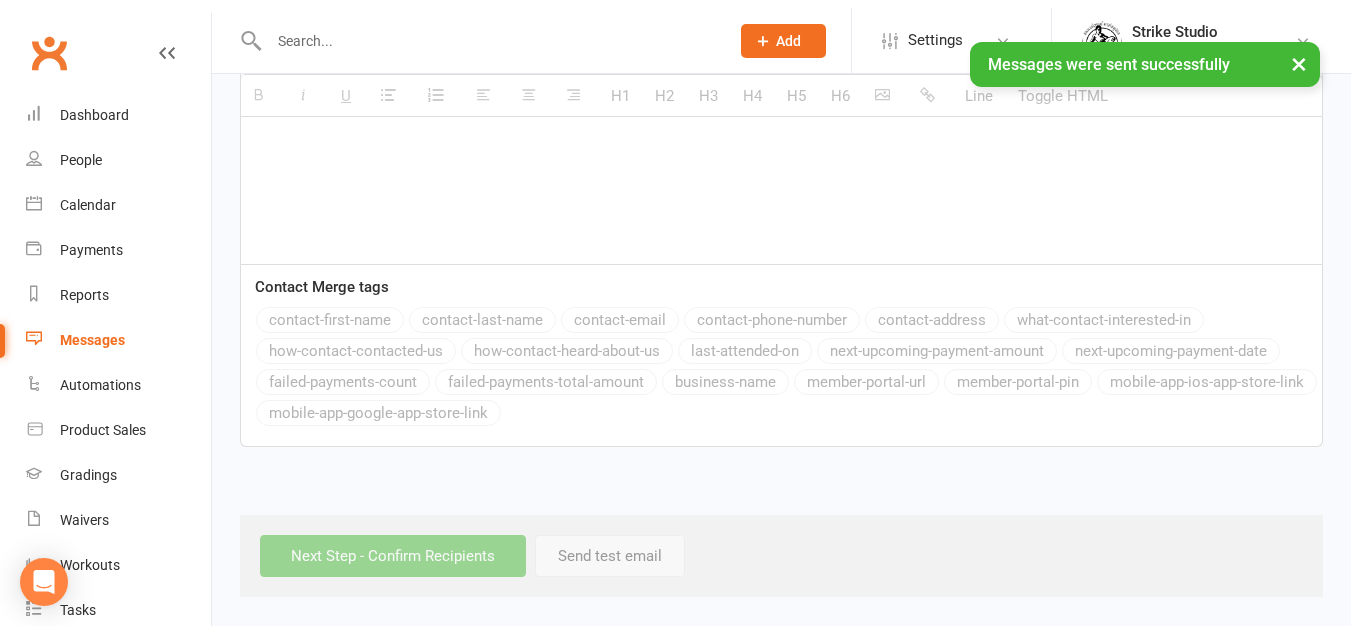 scroll, scrollTop: 0, scrollLeft: 0, axis: both 